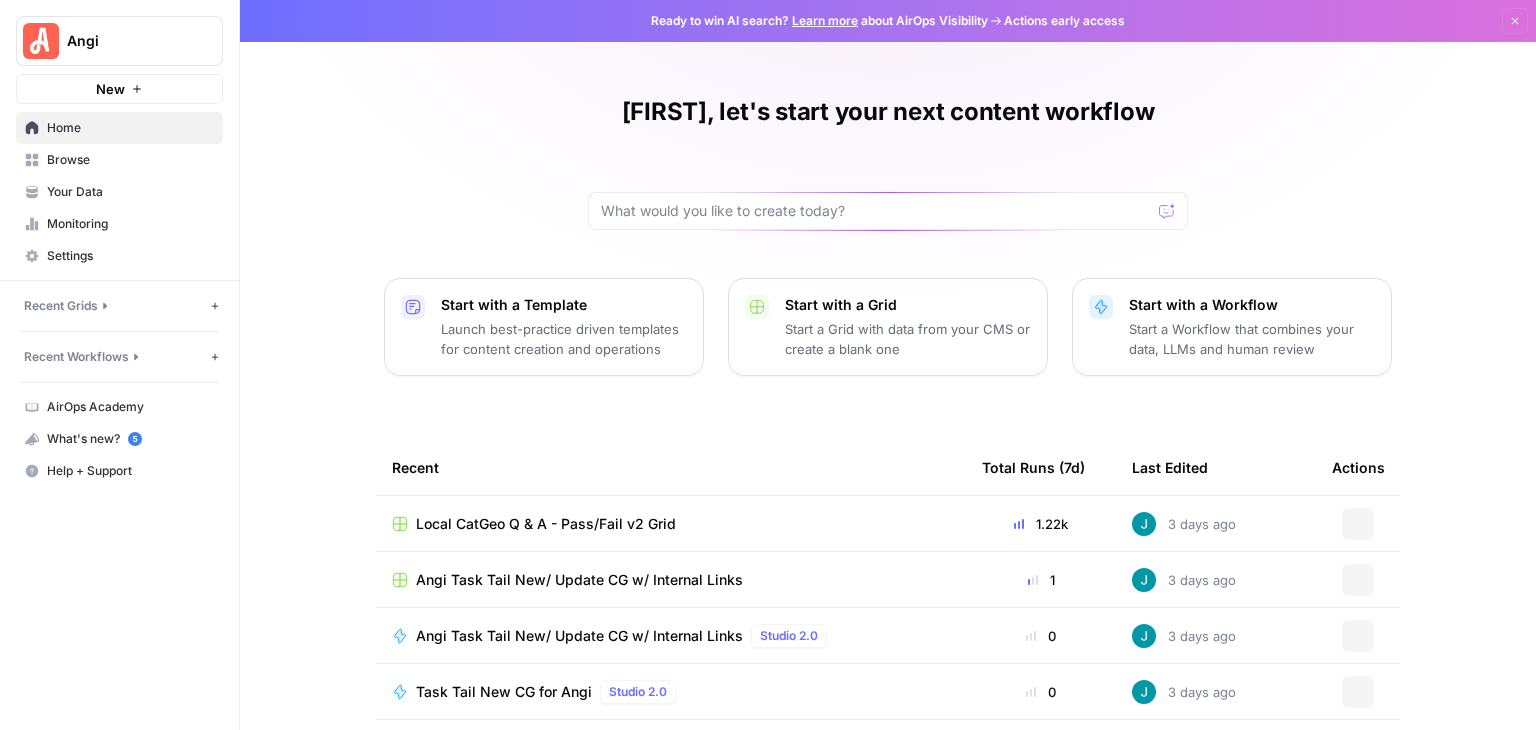 scroll, scrollTop: 0, scrollLeft: 0, axis: both 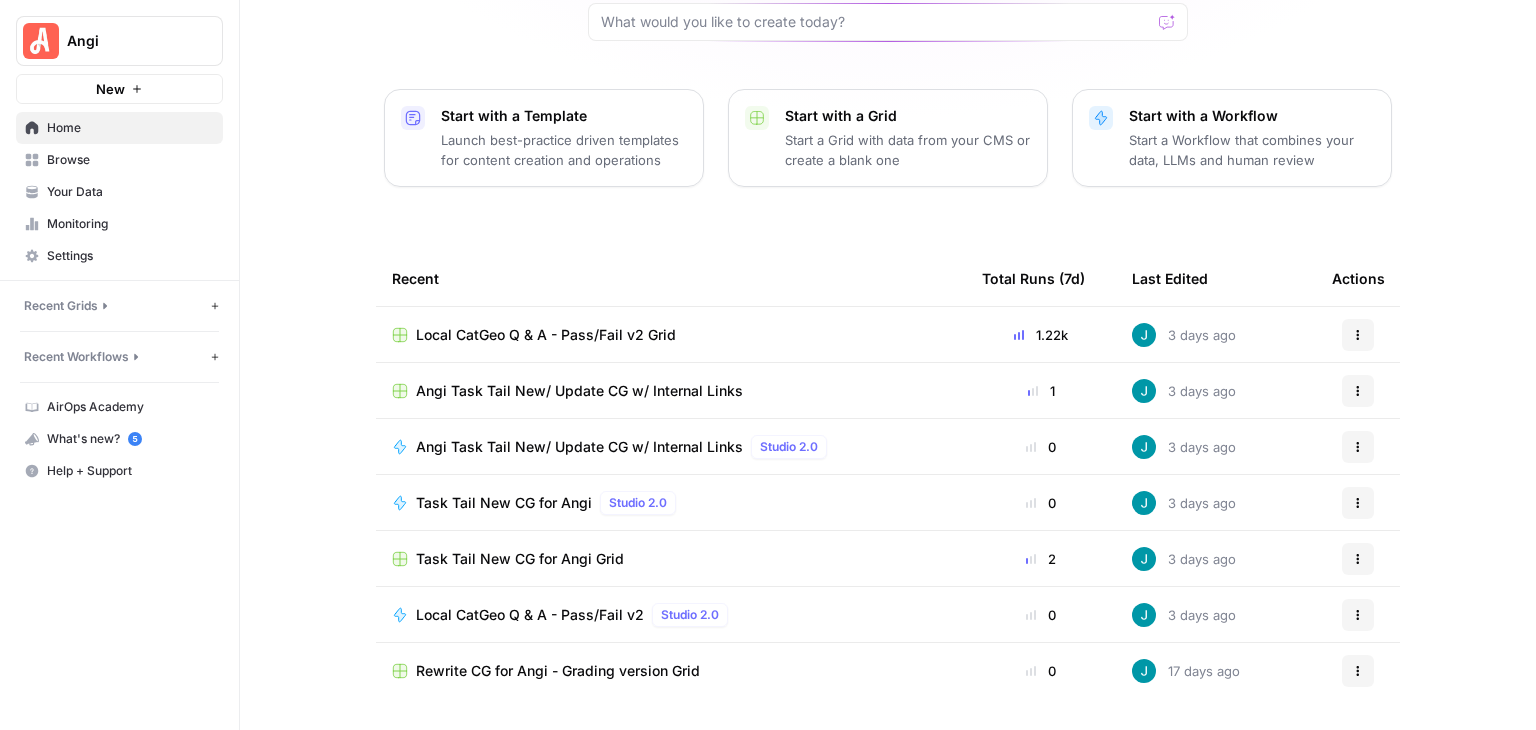 click on "Local CatGeo Q & A - Pass/Fail v2 Grid" at bounding box center (546, 335) 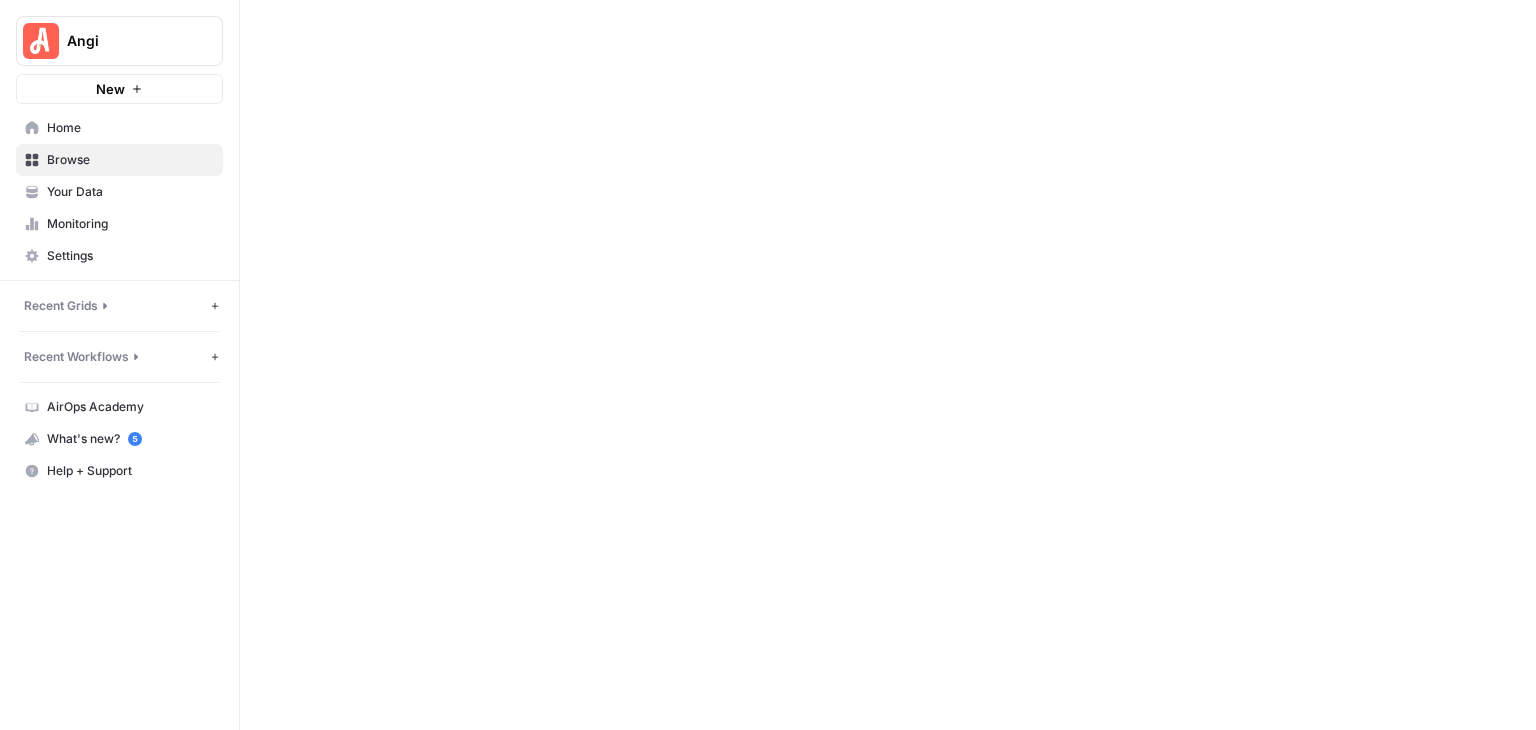 scroll, scrollTop: 0, scrollLeft: 0, axis: both 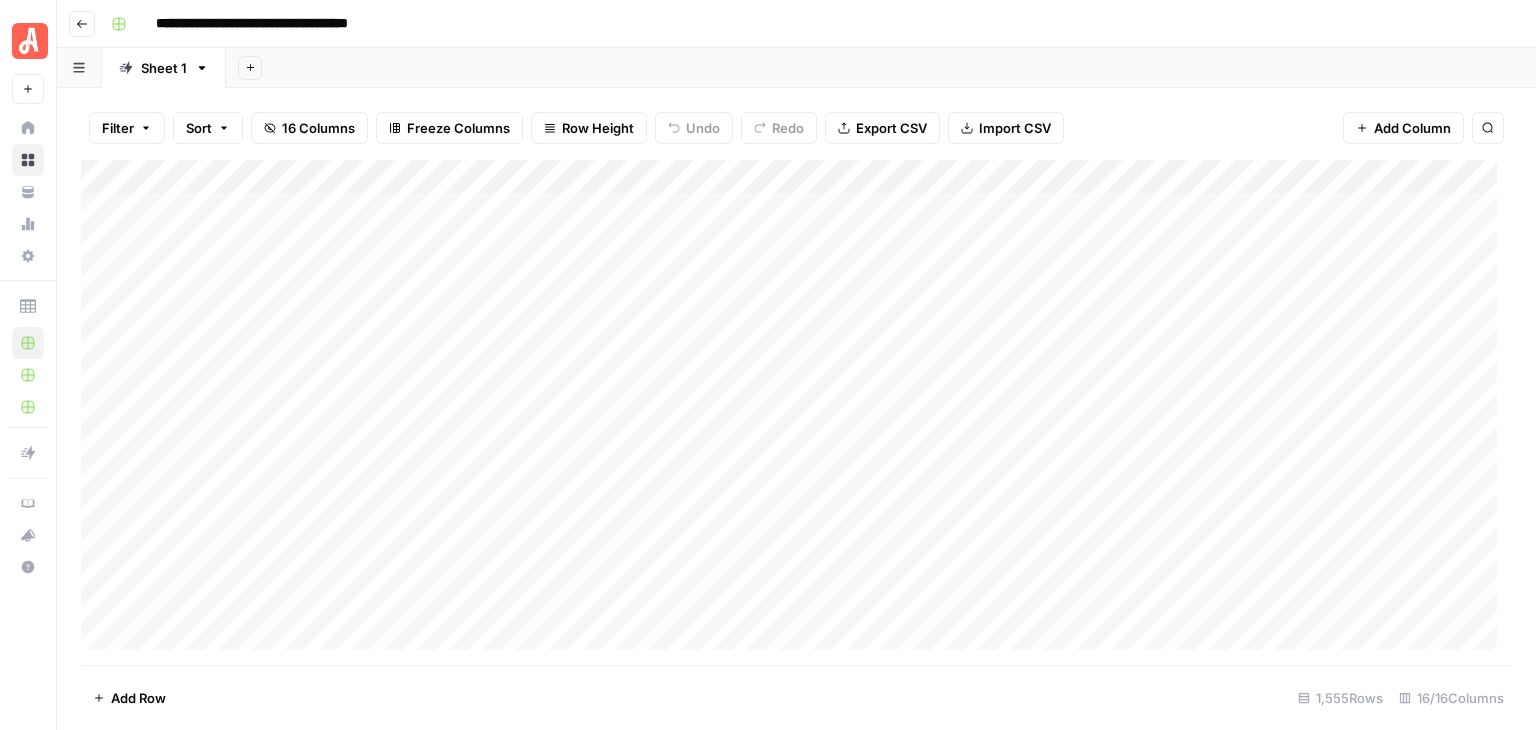 click on "Add Column" at bounding box center [796, 412] 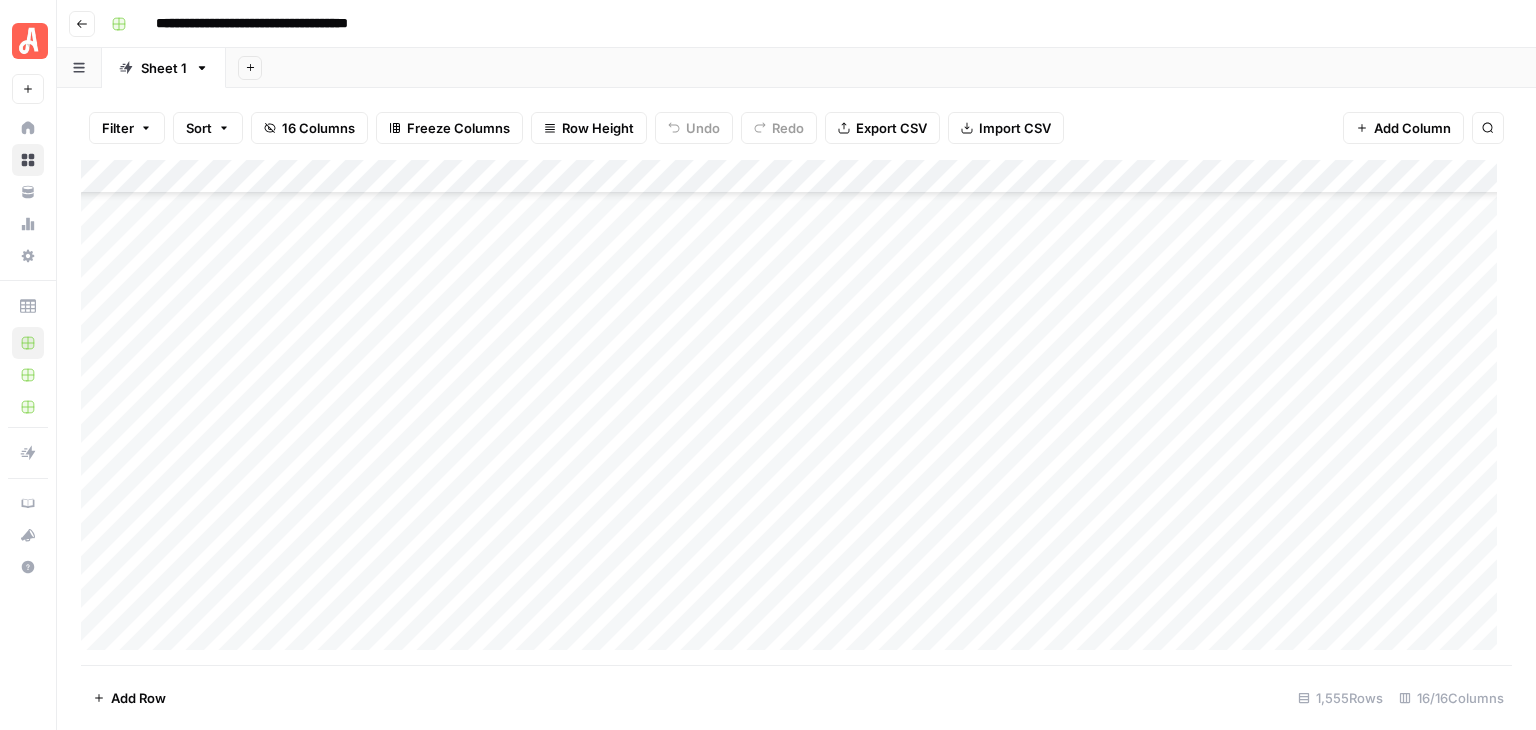 scroll, scrollTop: 48596, scrollLeft: 0, axis: vertical 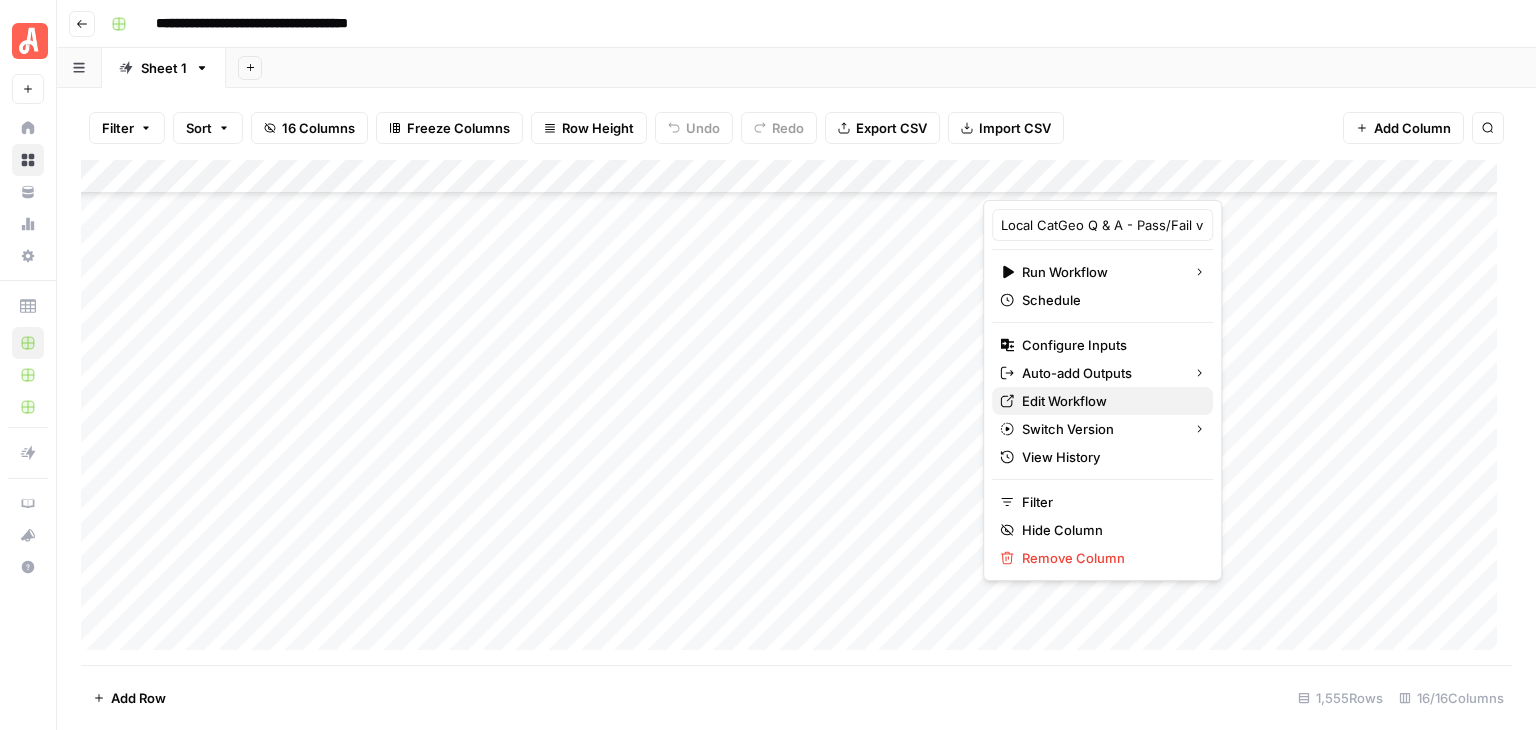 click on "Edit Workflow" at bounding box center (1109, 401) 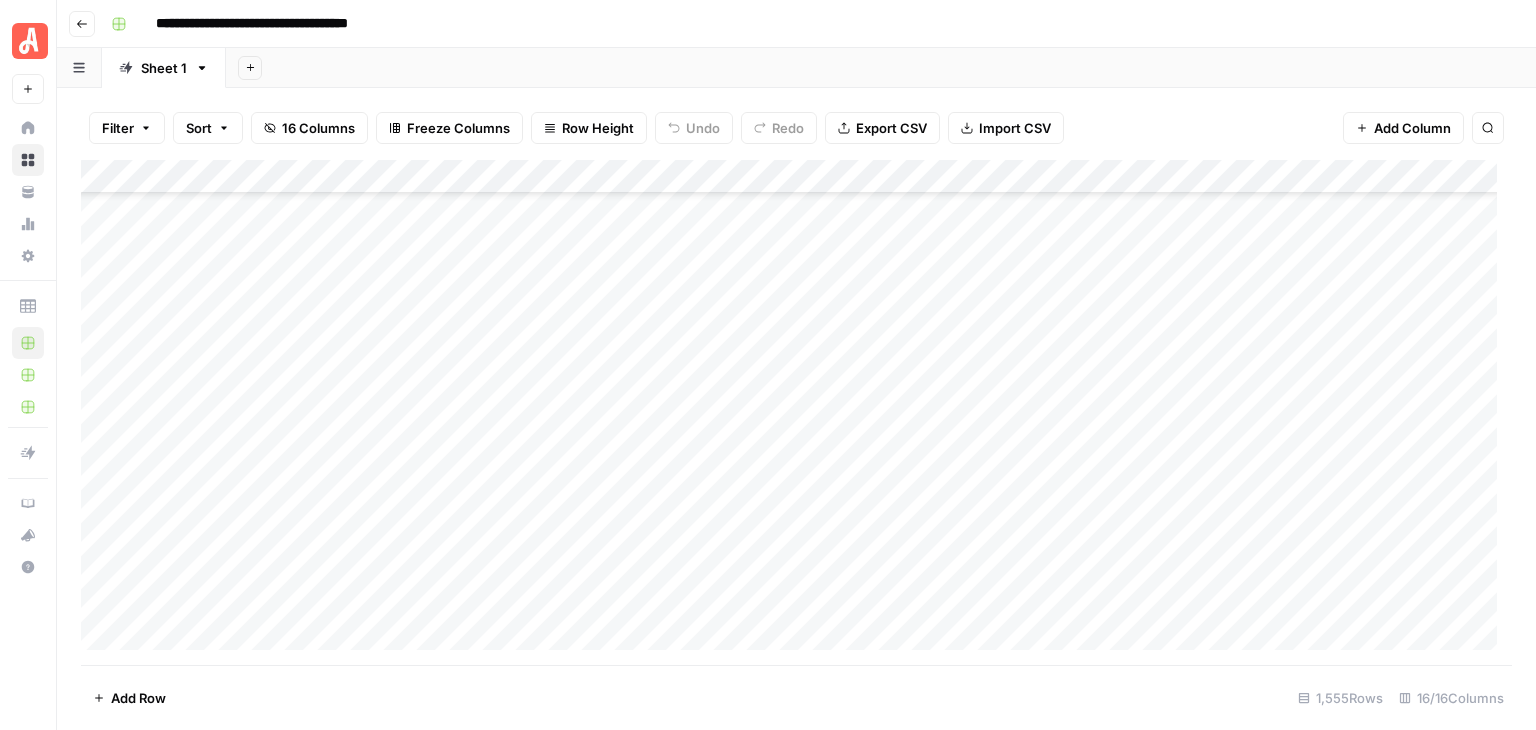 scroll, scrollTop: 35605, scrollLeft: 0, axis: vertical 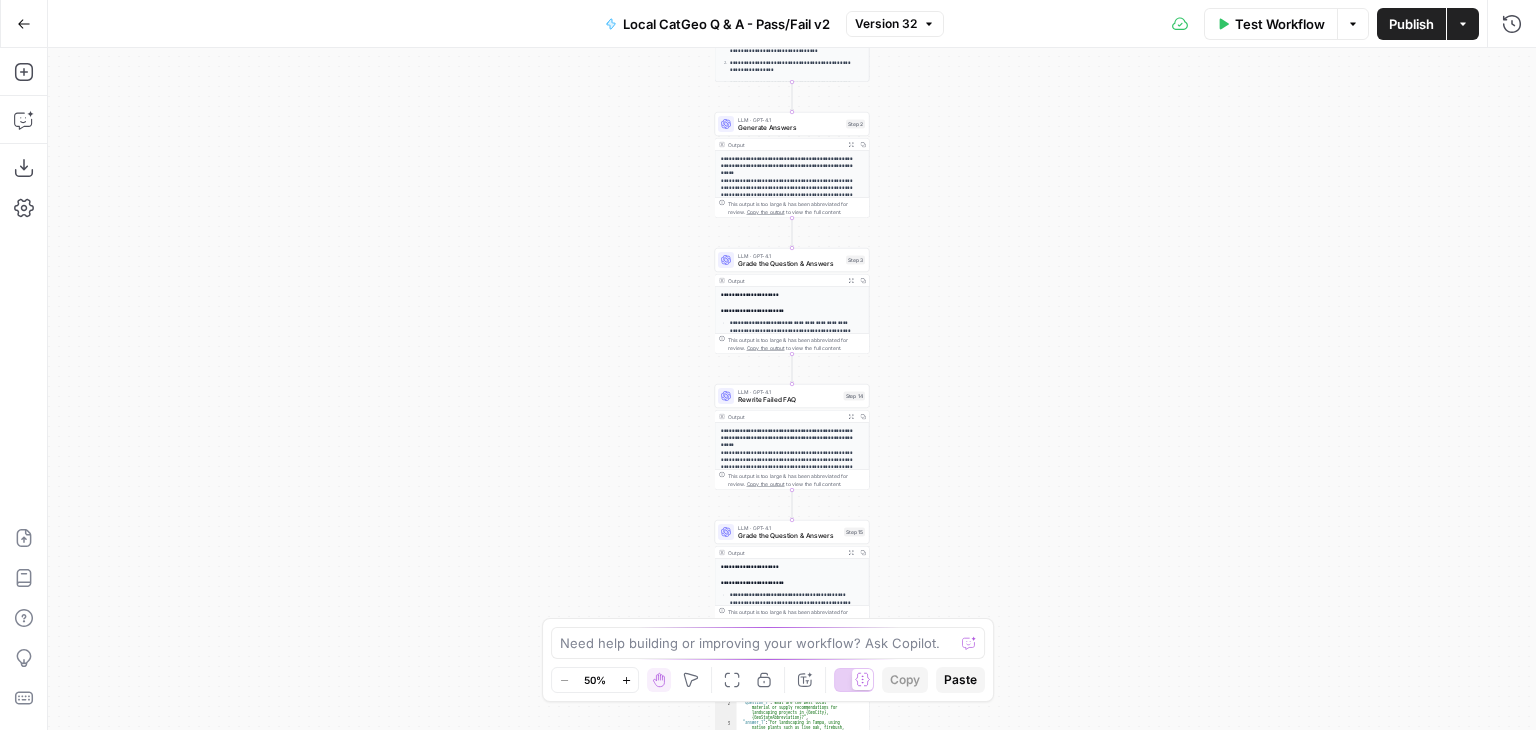 click on "Zoom In" at bounding box center [626, 680] 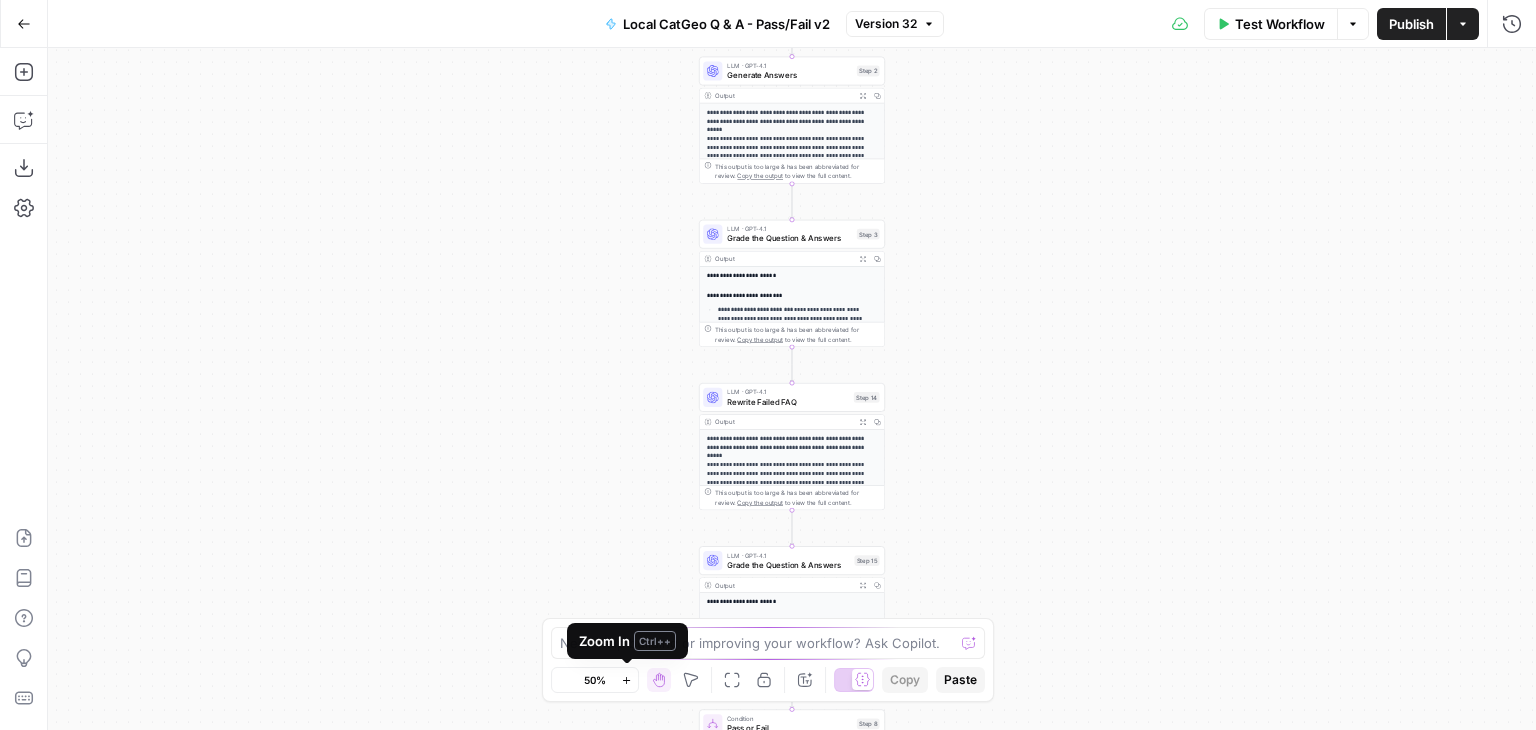 click 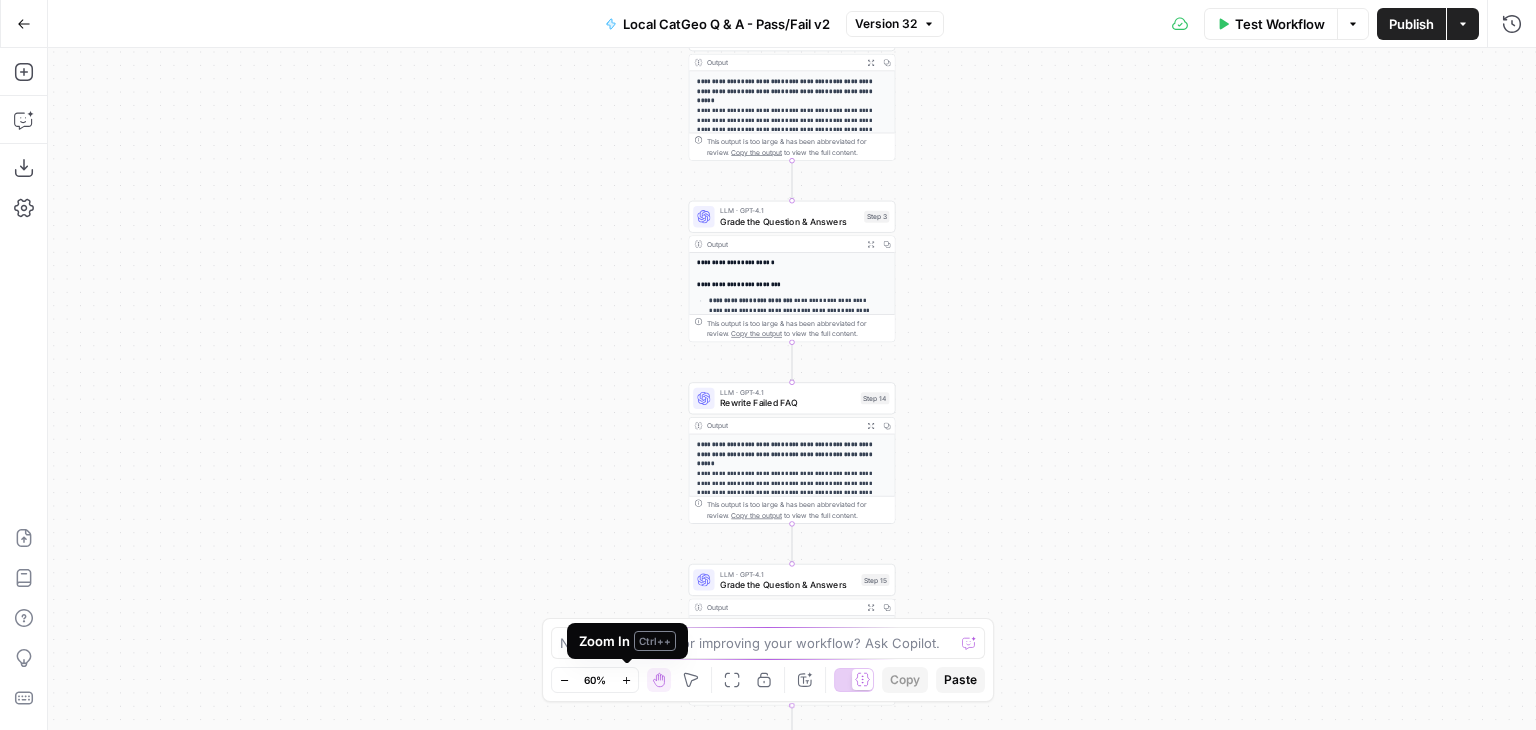 click 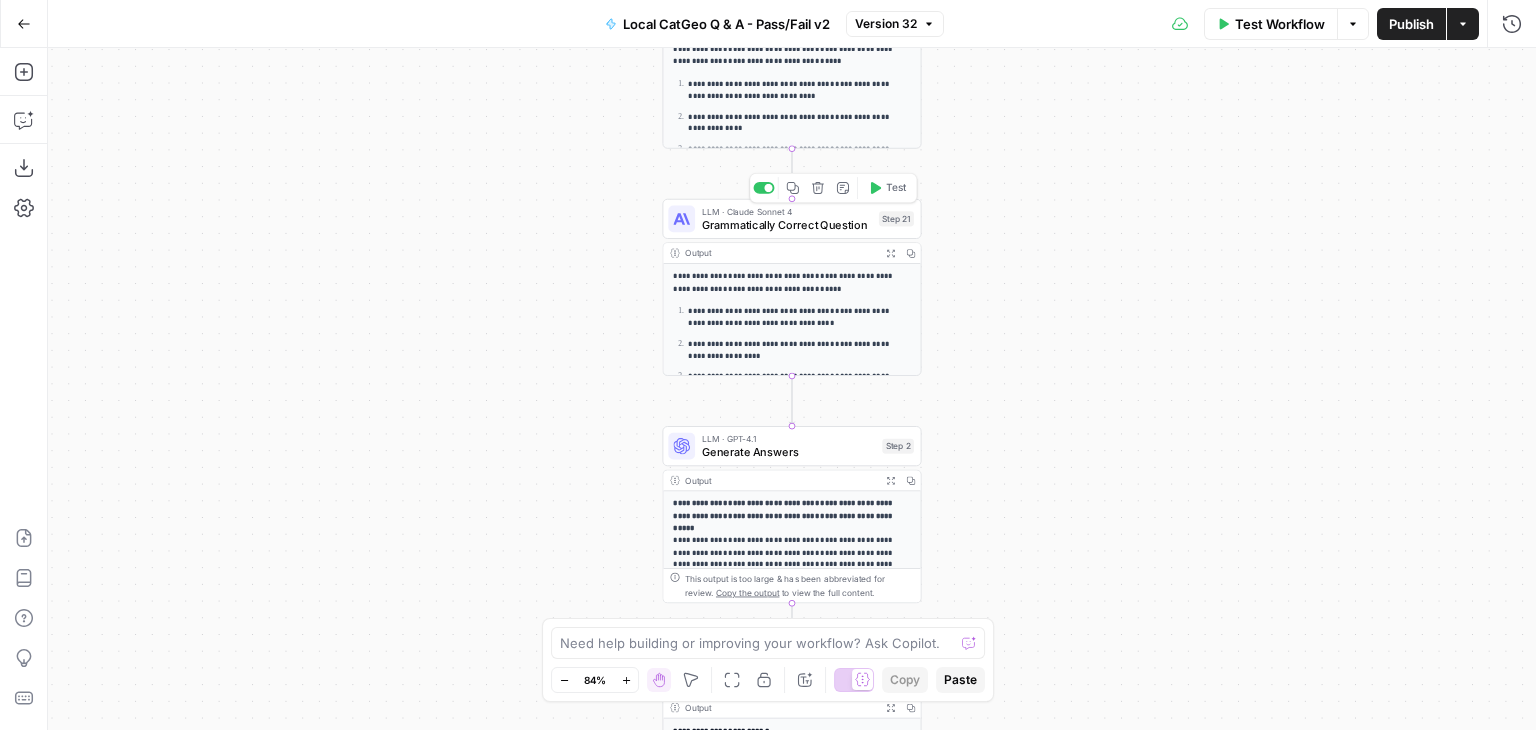 click on "Grammatically Correct Question" at bounding box center [787, 224] 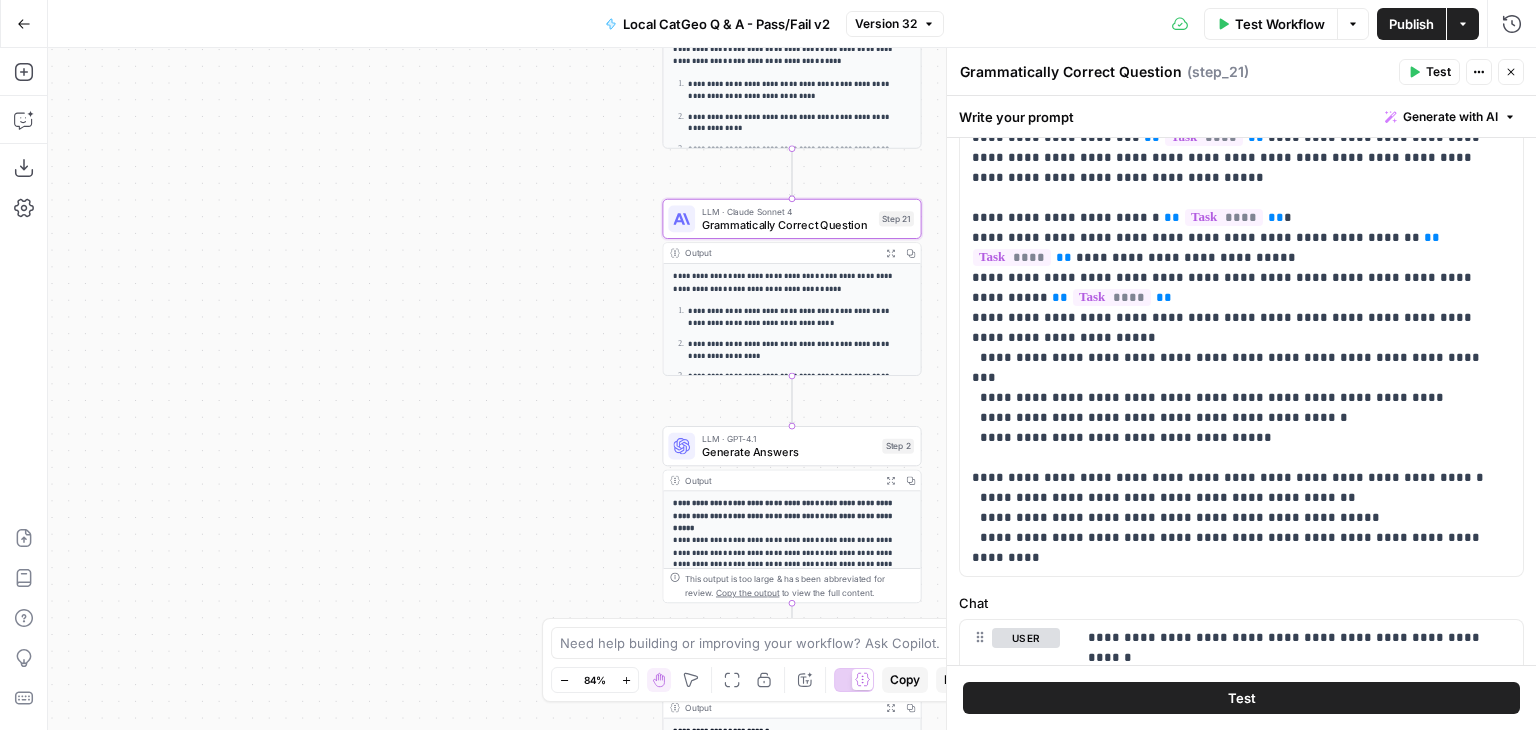 scroll, scrollTop: 300, scrollLeft: 0, axis: vertical 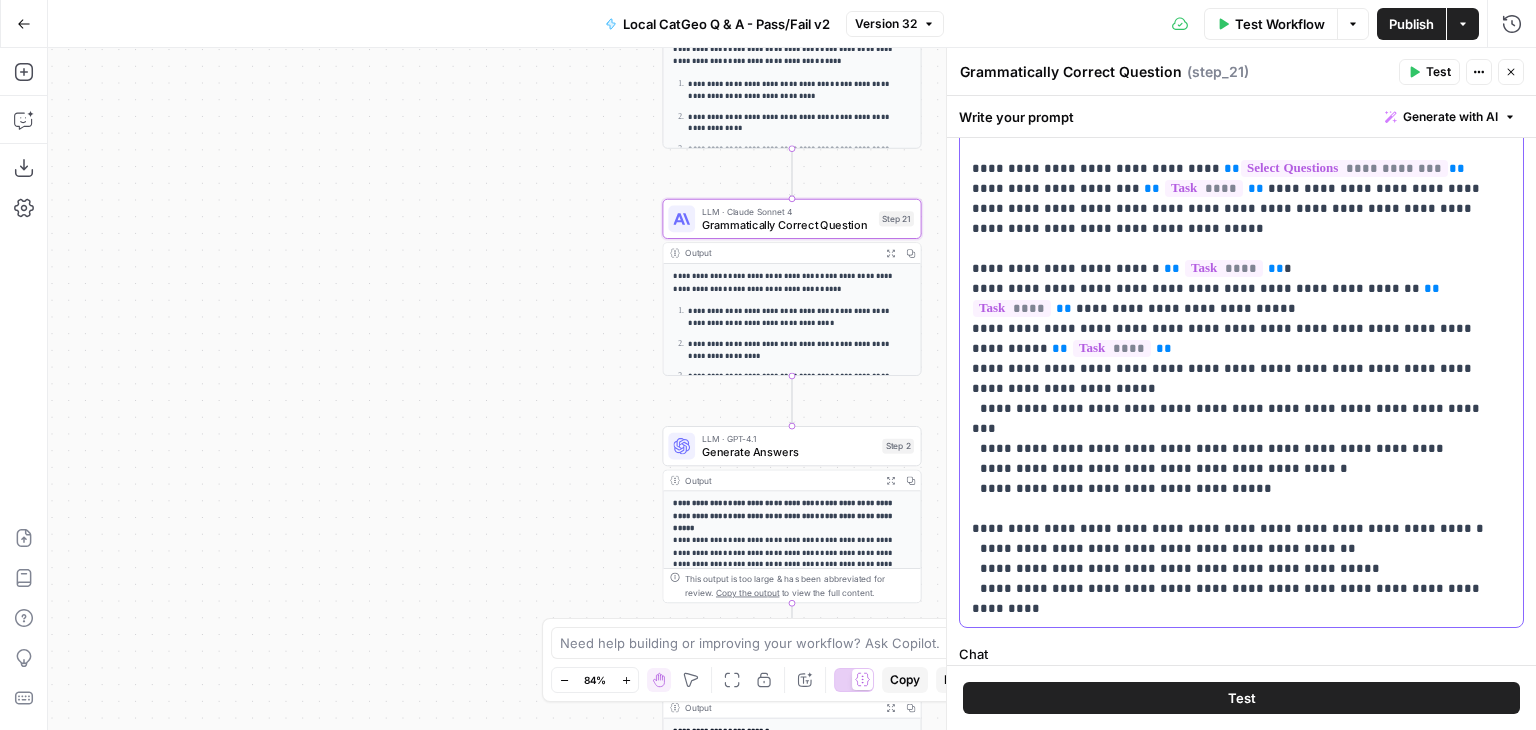 click on "**********" at bounding box center [1234, 329] 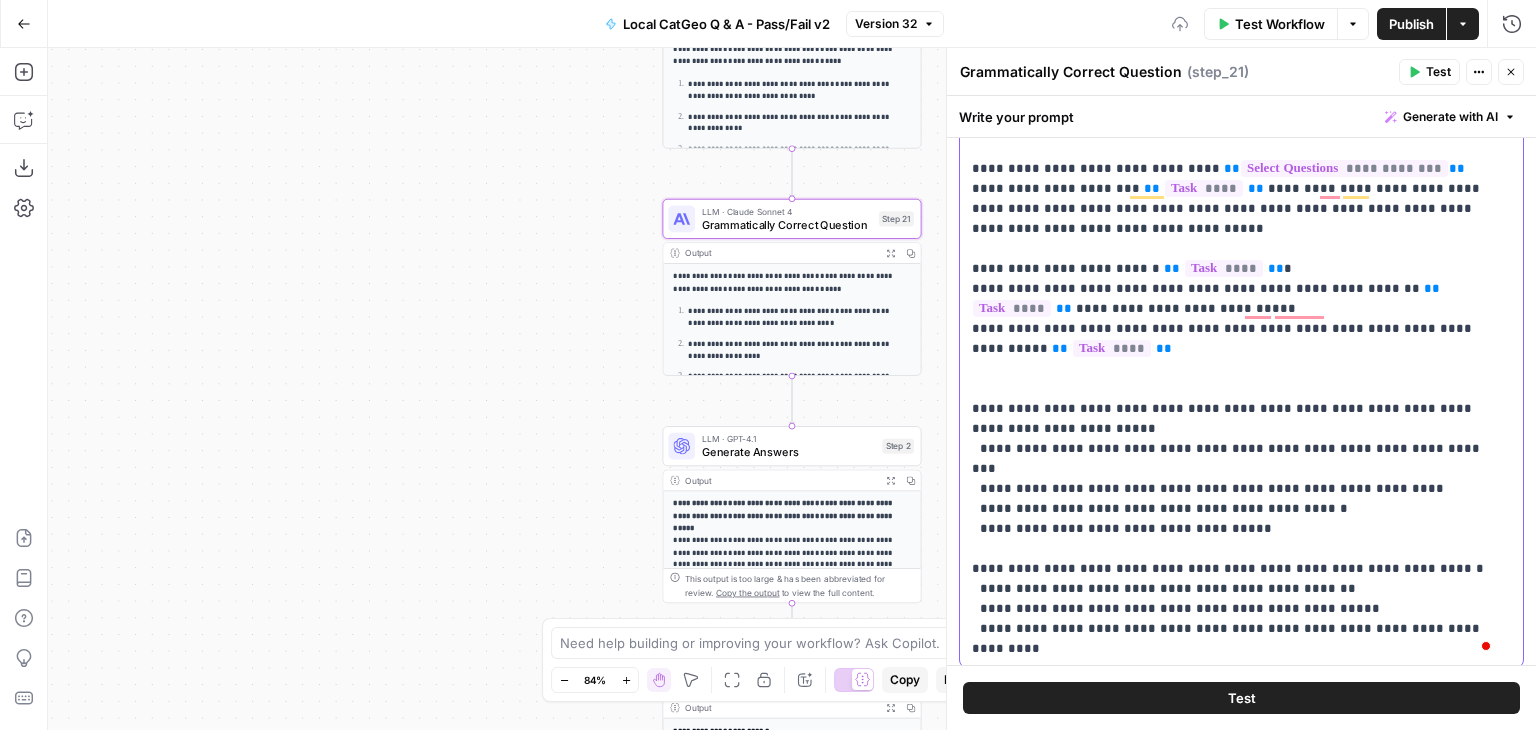 scroll, scrollTop: 200, scrollLeft: 0, axis: vertical 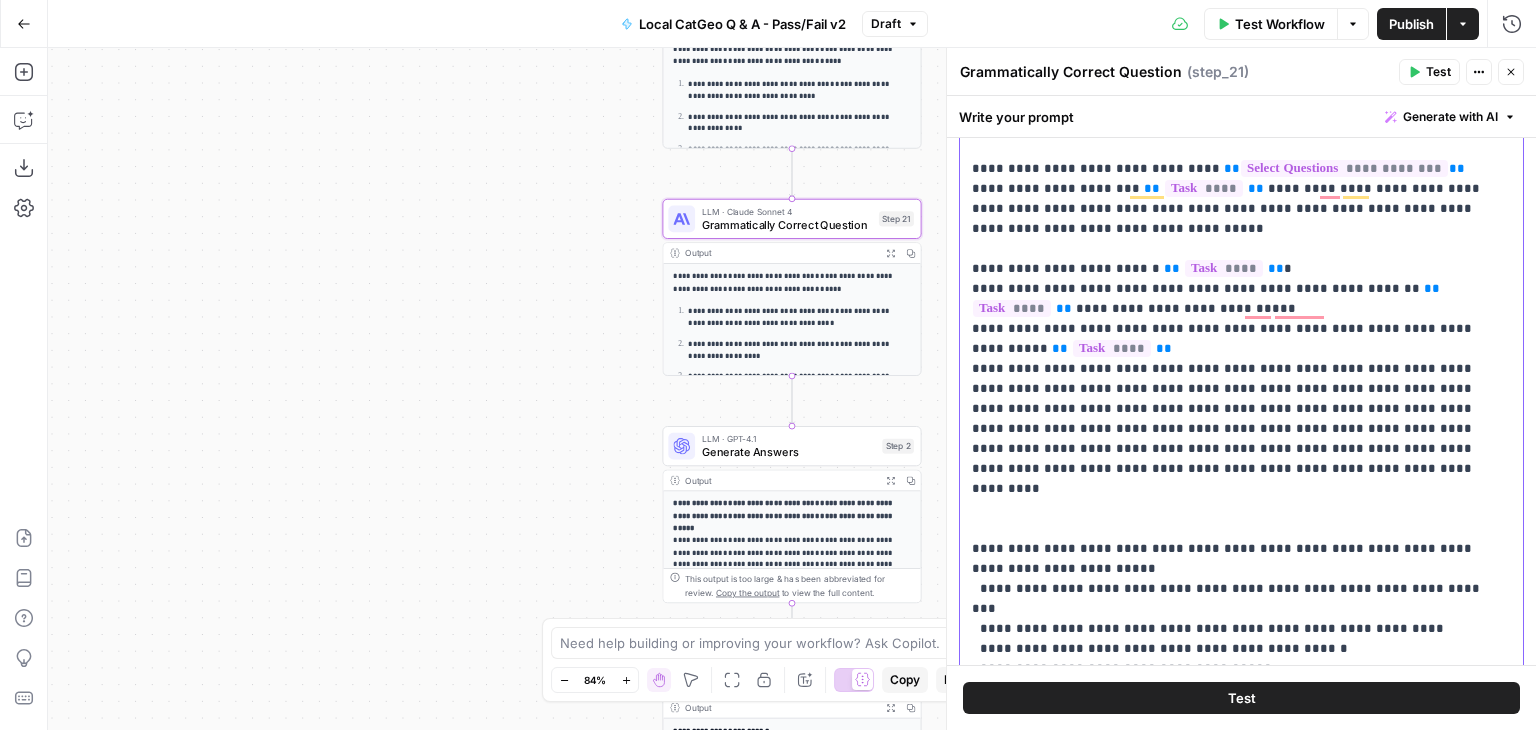 drag, startPoint x: 1110, startPoint y: 365, endPoint x: 943, endPoint y: 353, distance: 167.43059 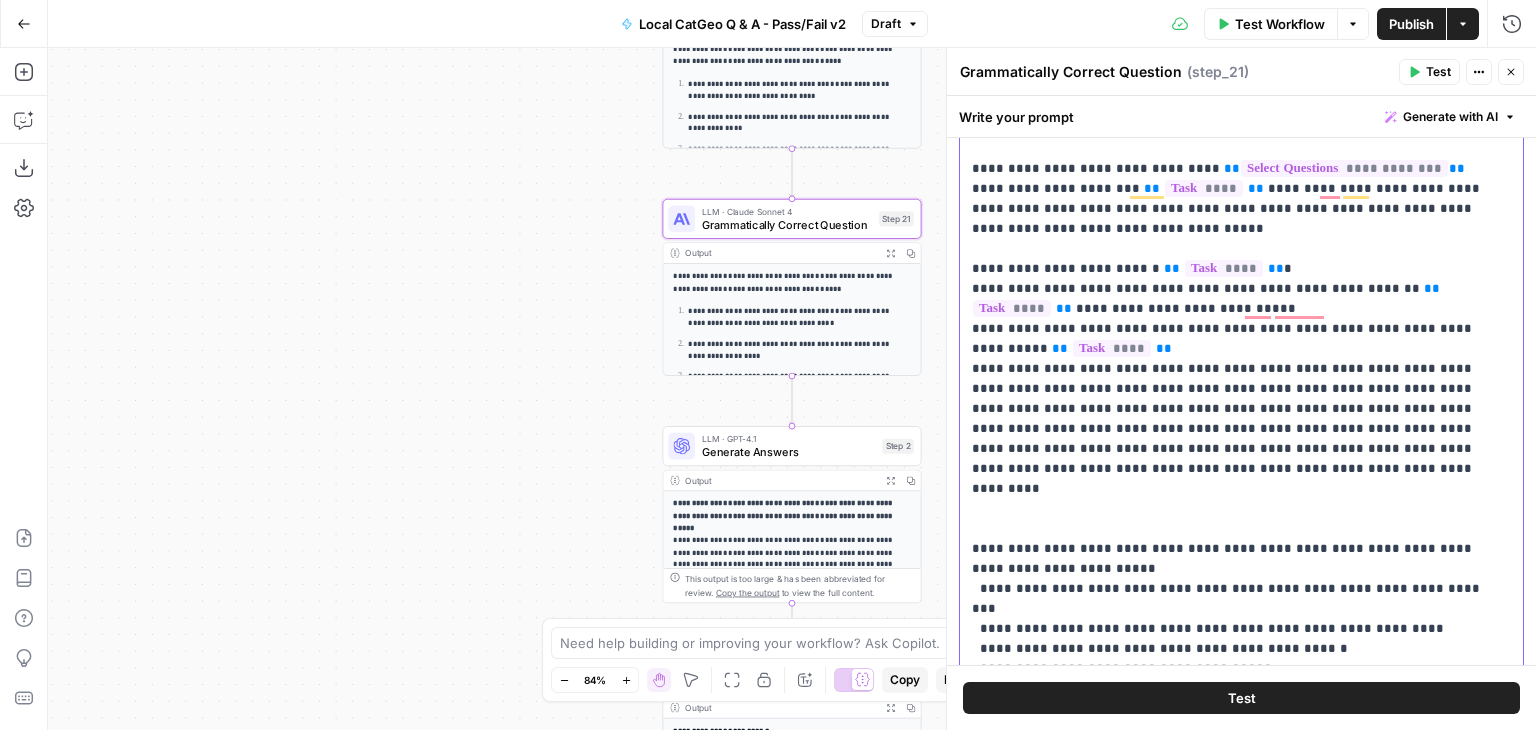click on "**********" at bounding box center (1241, 389) 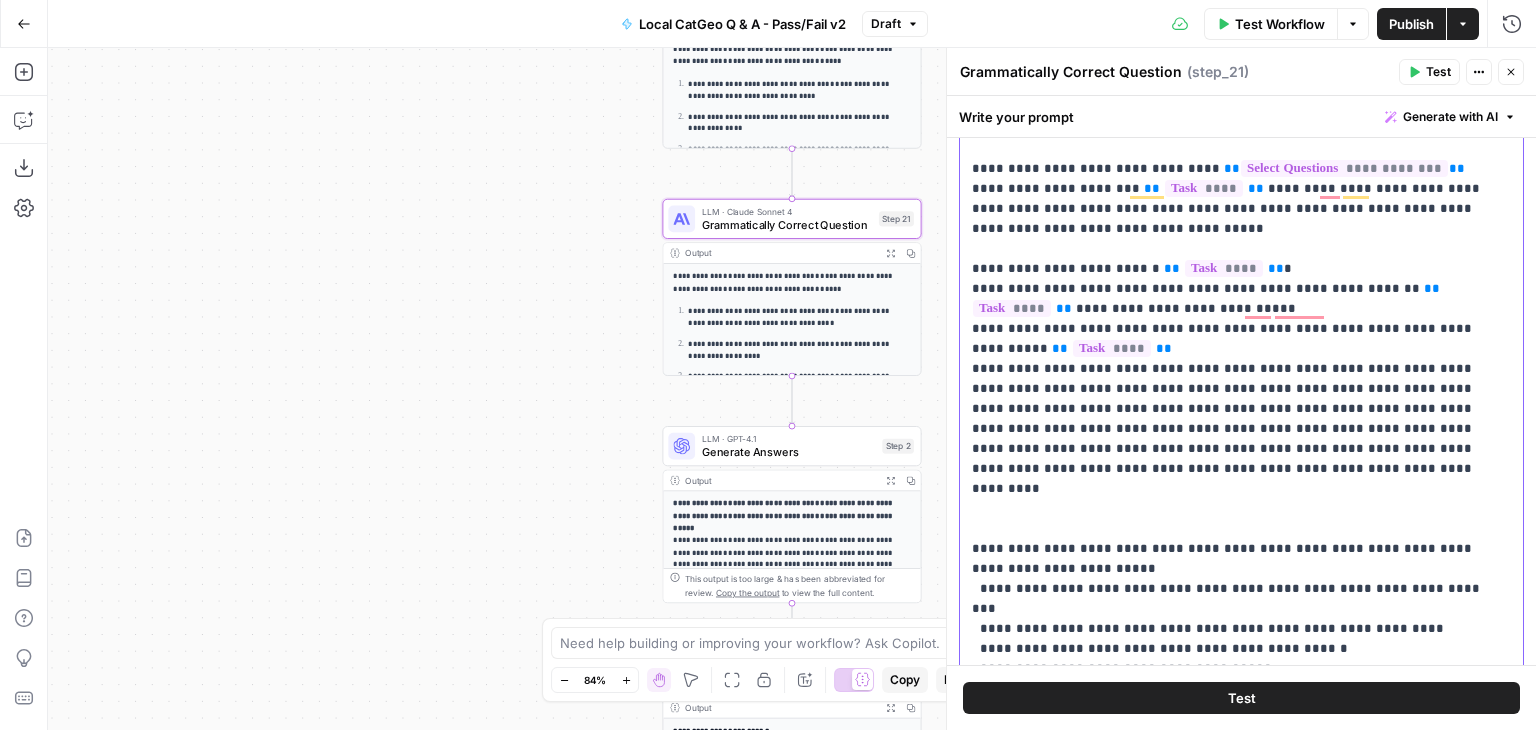 scroll, scrollTop: 4, scrollLeft: 0, axis: vertical 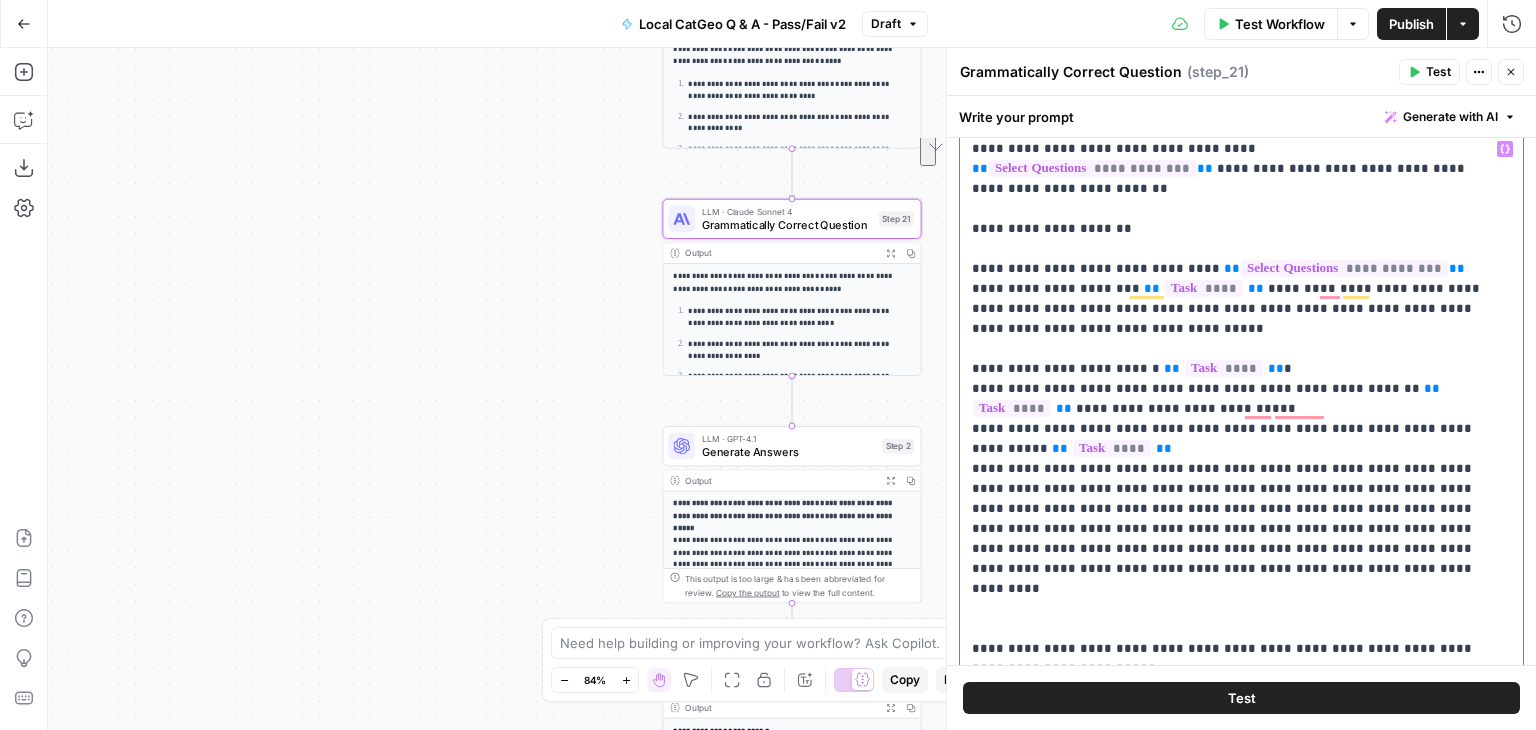 click on "**********" at bounding box center (1234, 509) 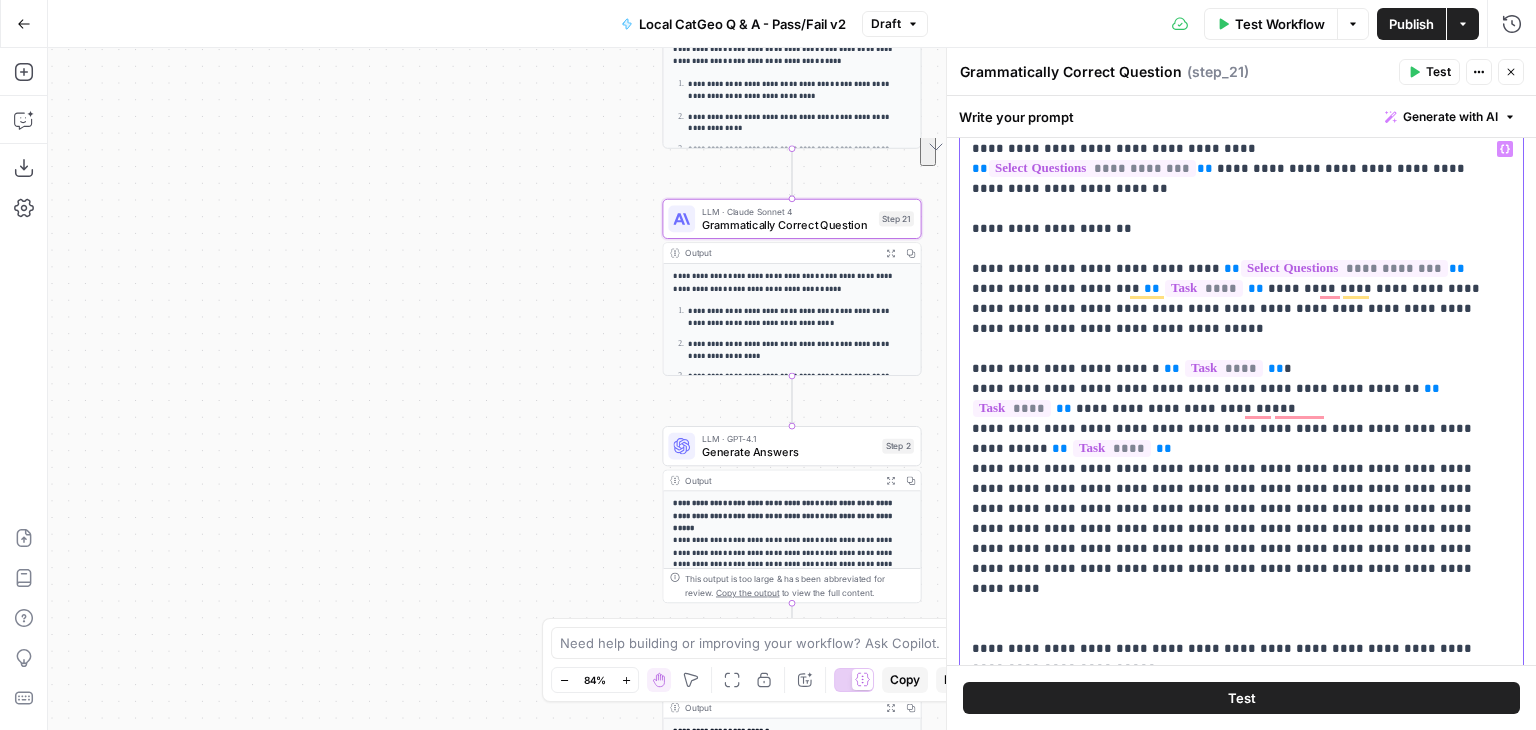 click on "**********" at bounding box center [1234, 509] 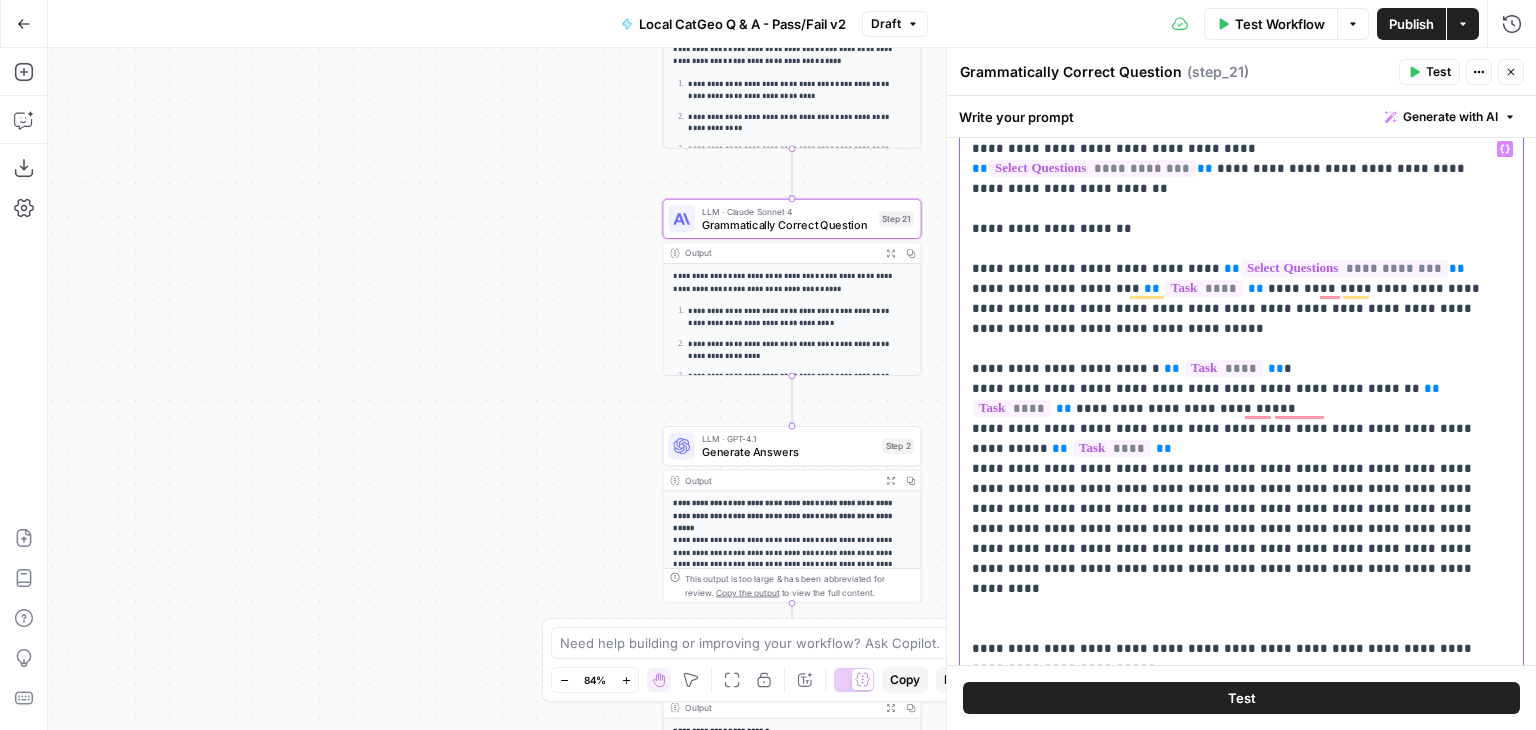 type 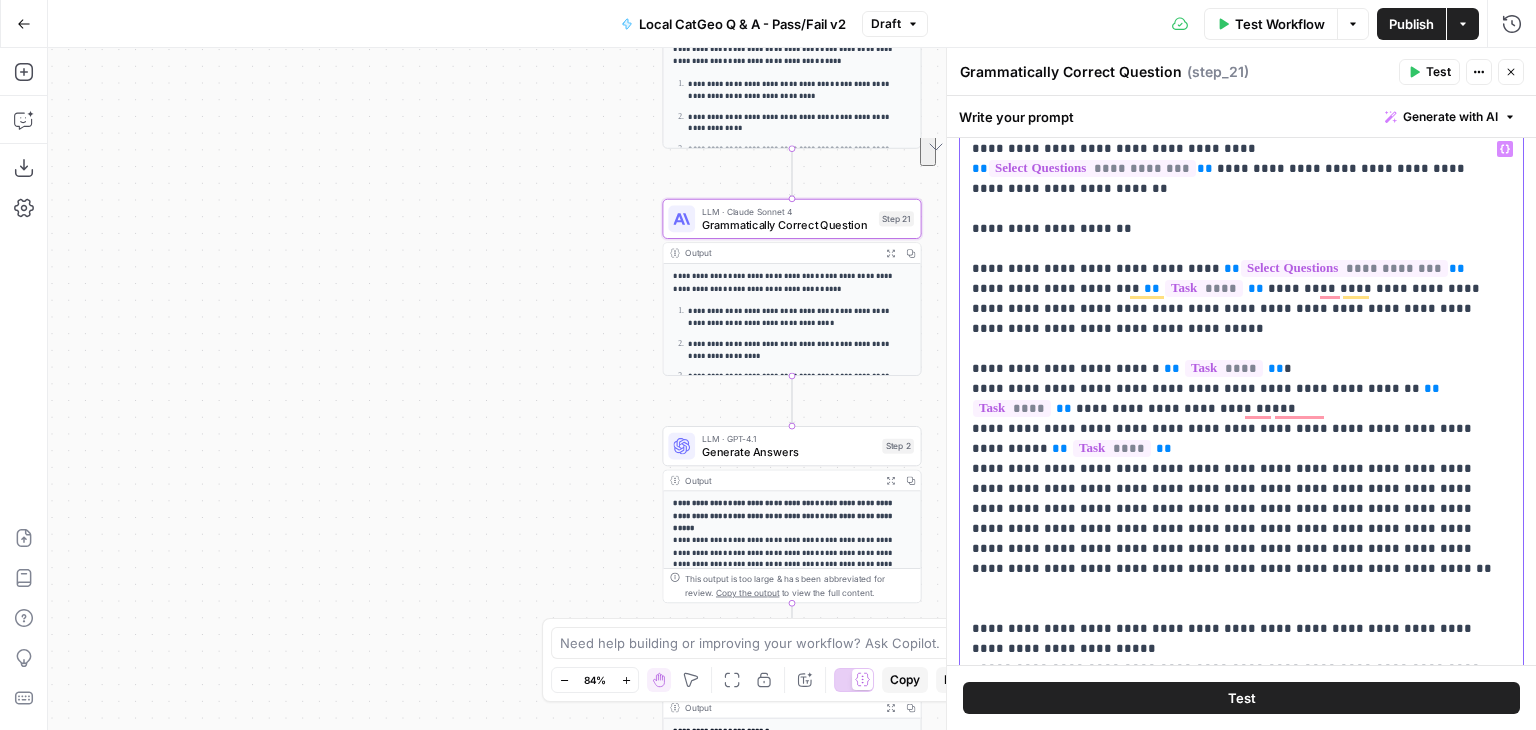 drag, startPoint x: 1368, startPoint y: 467, endPoint x: 950, endPoint y: 450, distance: 418.34555 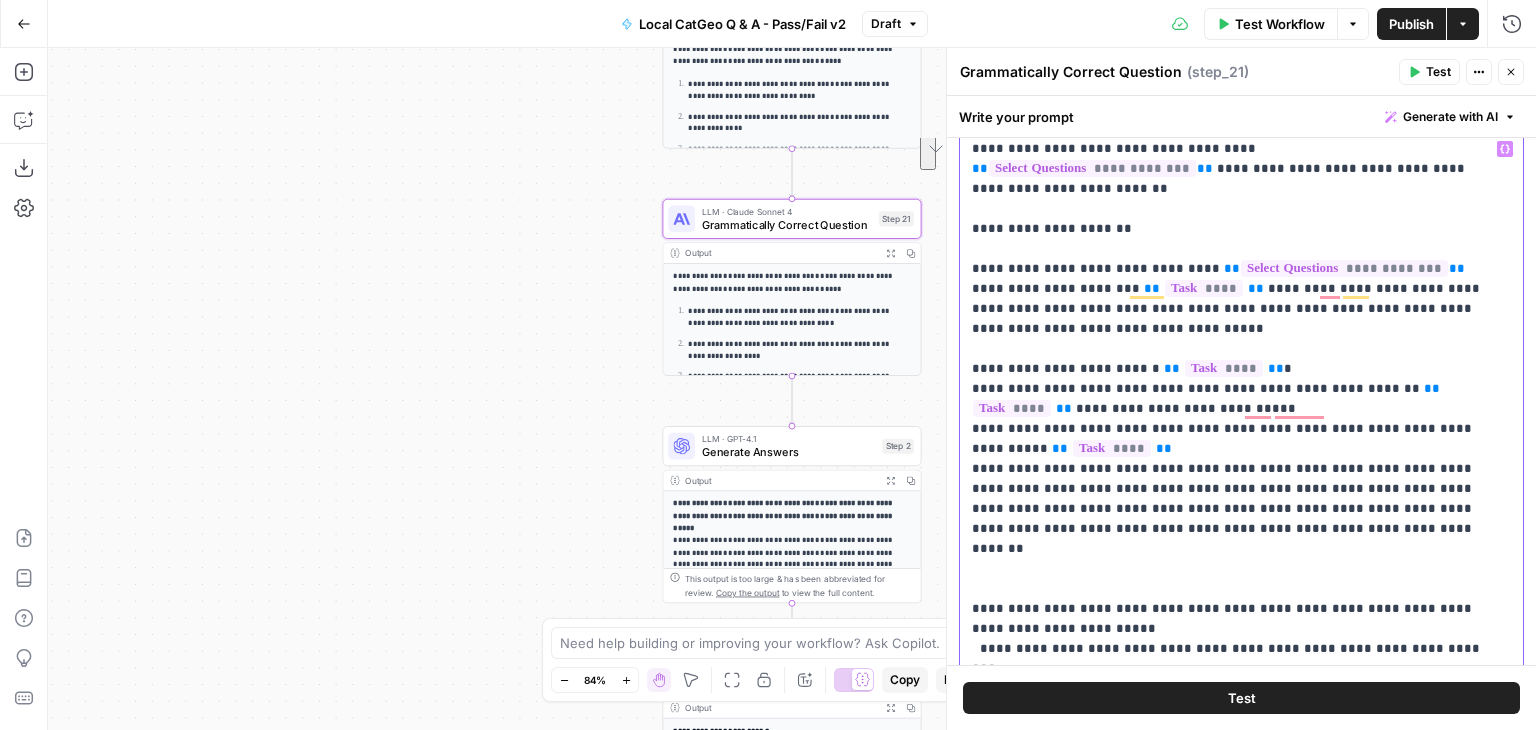 drag, startPoint x: 1159, startPoint y: 381, endPoint x: 956, endPoint y: 365, distance: 203.62956 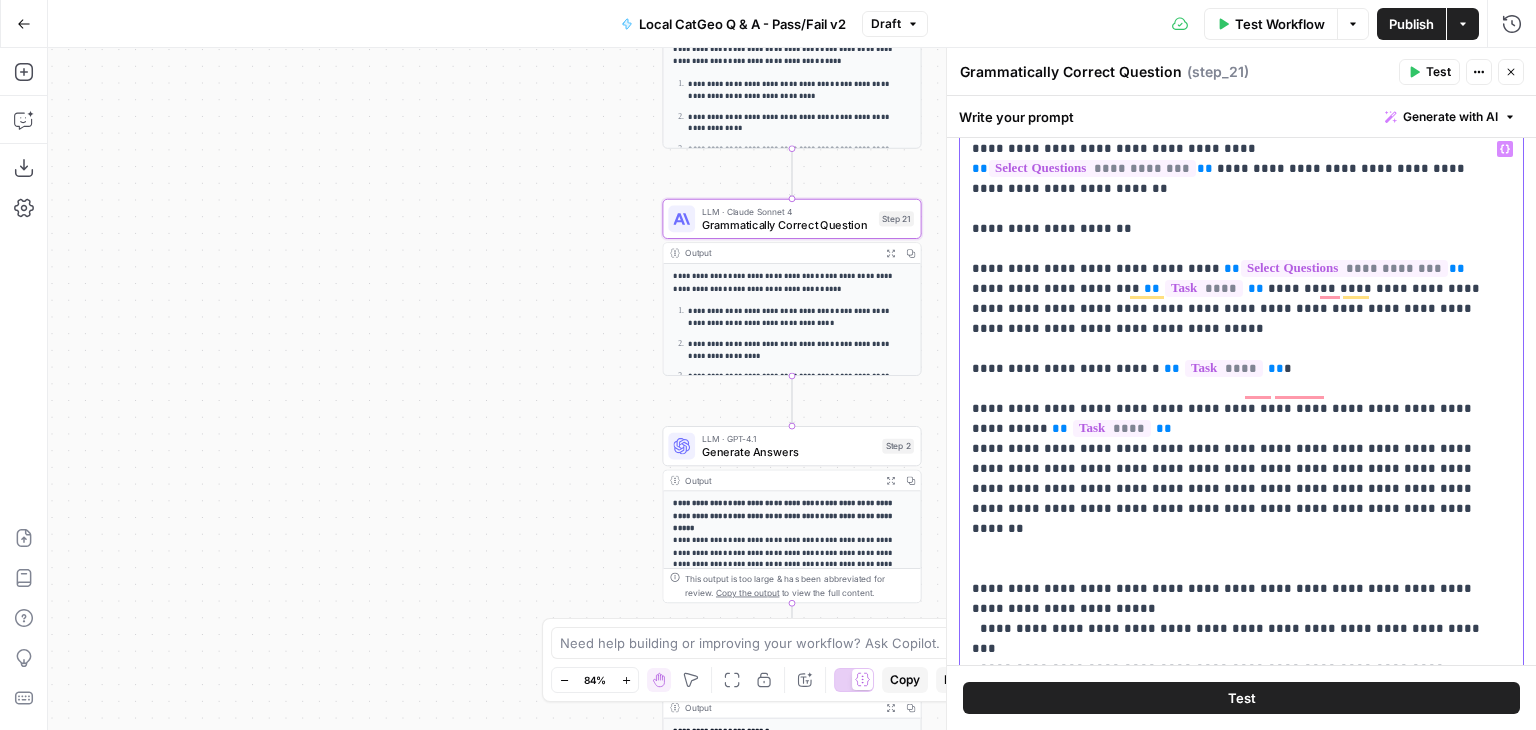 click on "**********" at bounding box center [1234, 479] 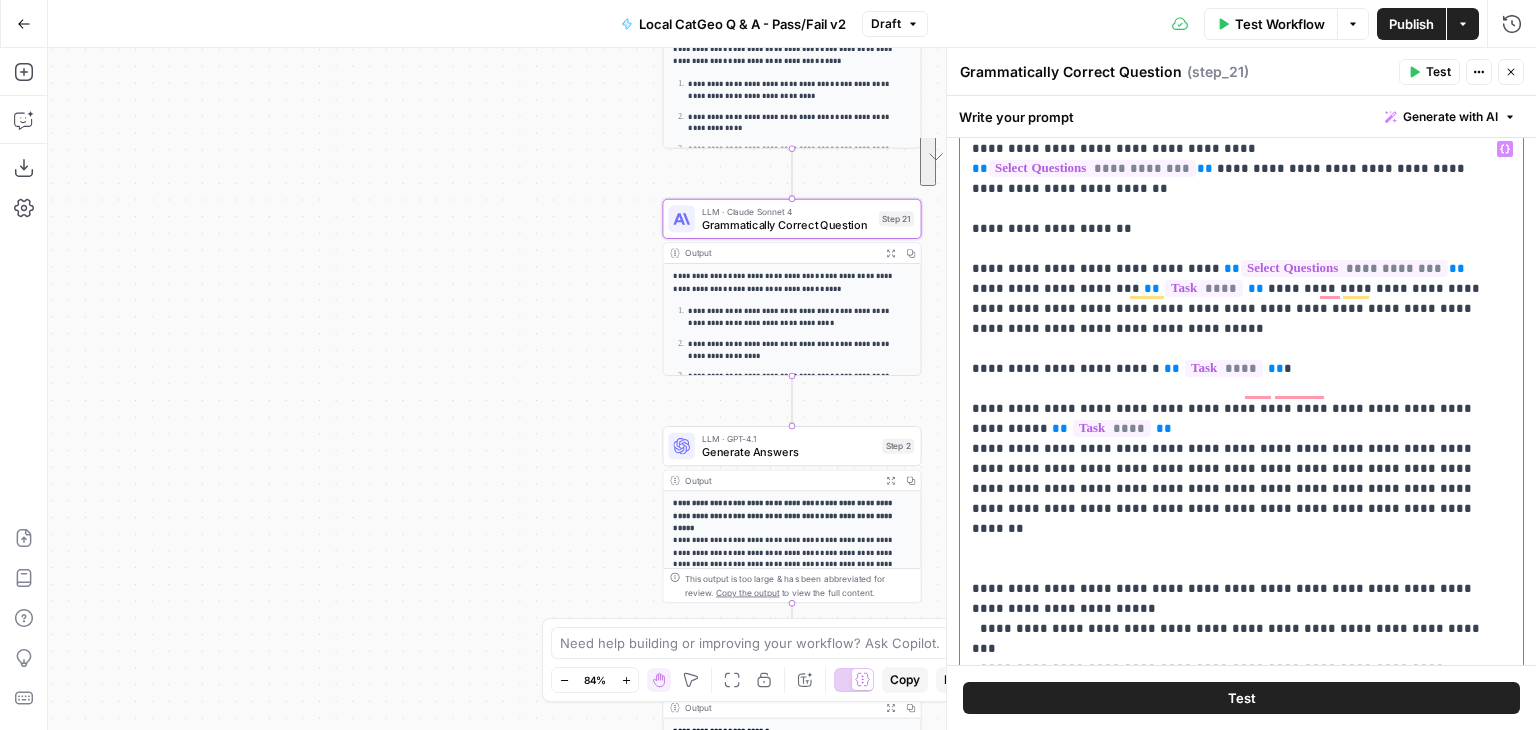 drag, startPoint x: 1086, startPoint y: 400, endPoint x: 951, endPoint y: 393, distance: 135.18137 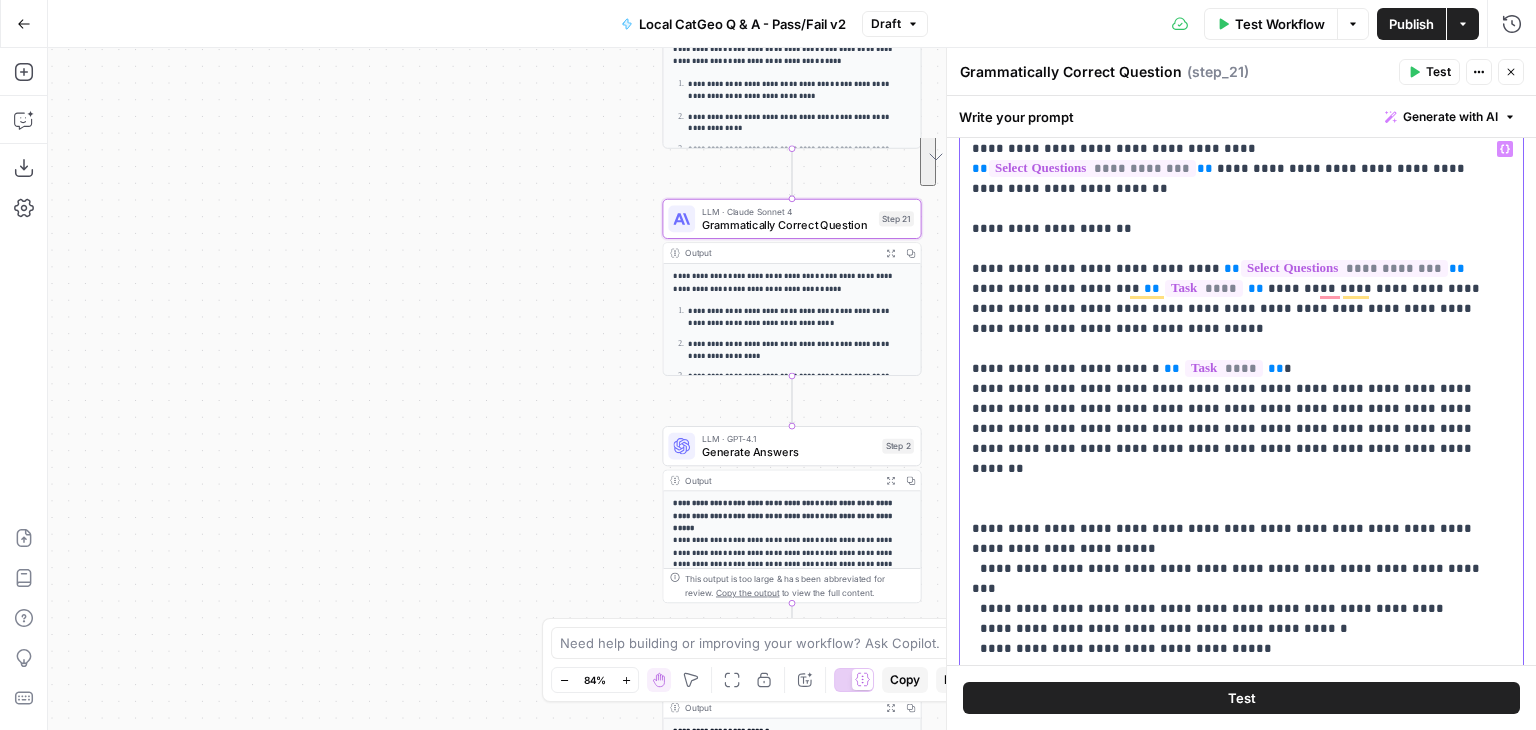 click on "**********" at bounding box center (1234, 449) 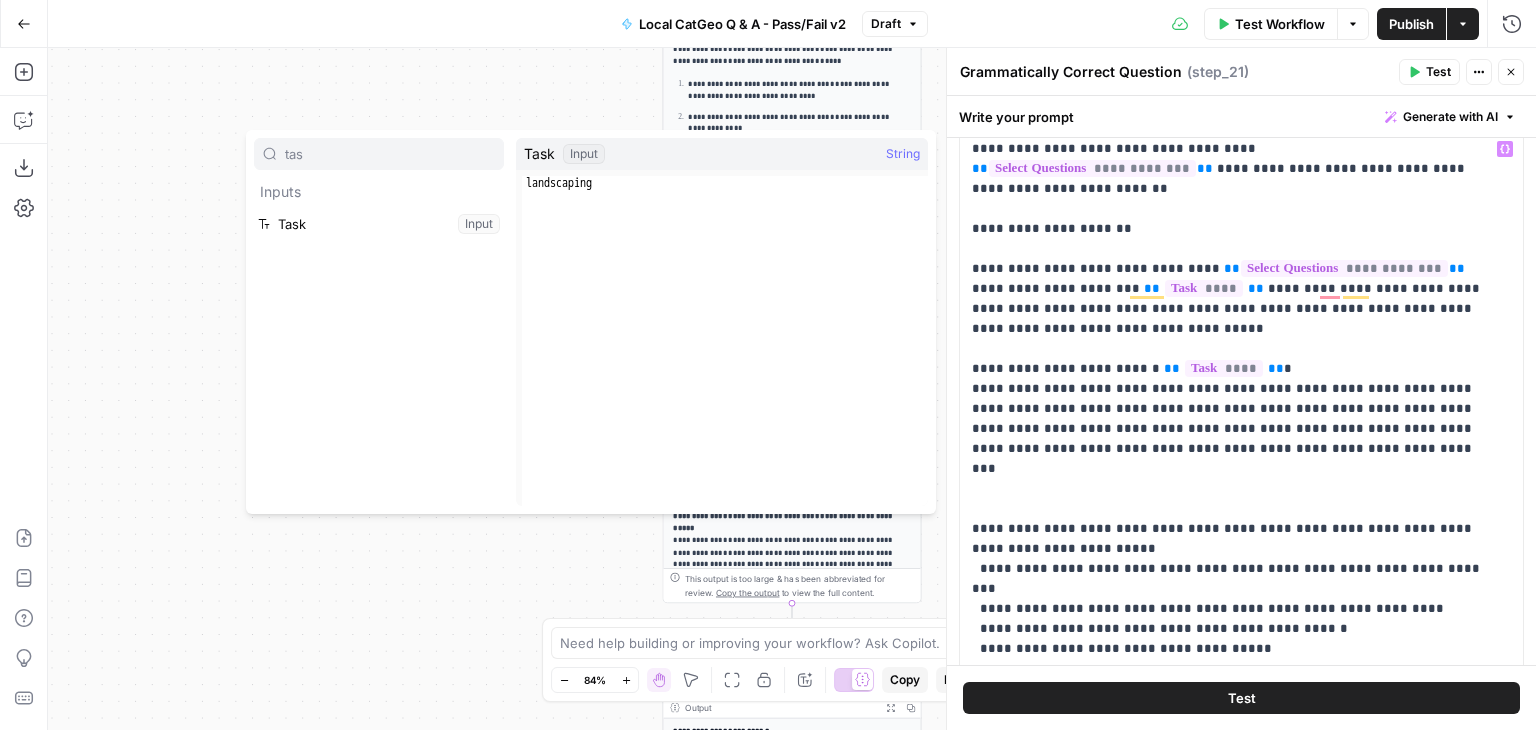type on "tas" 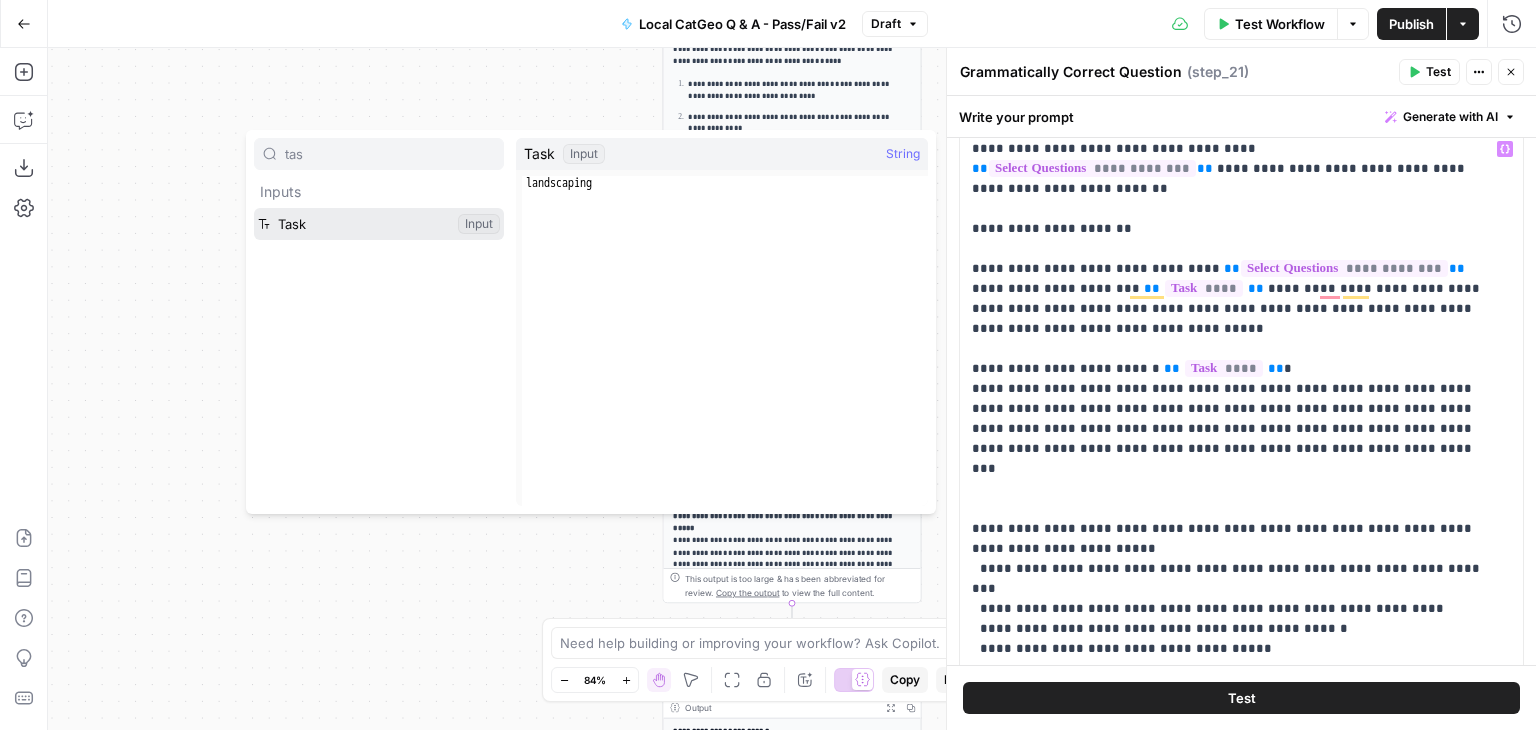 click at bounding box center [379, 224] 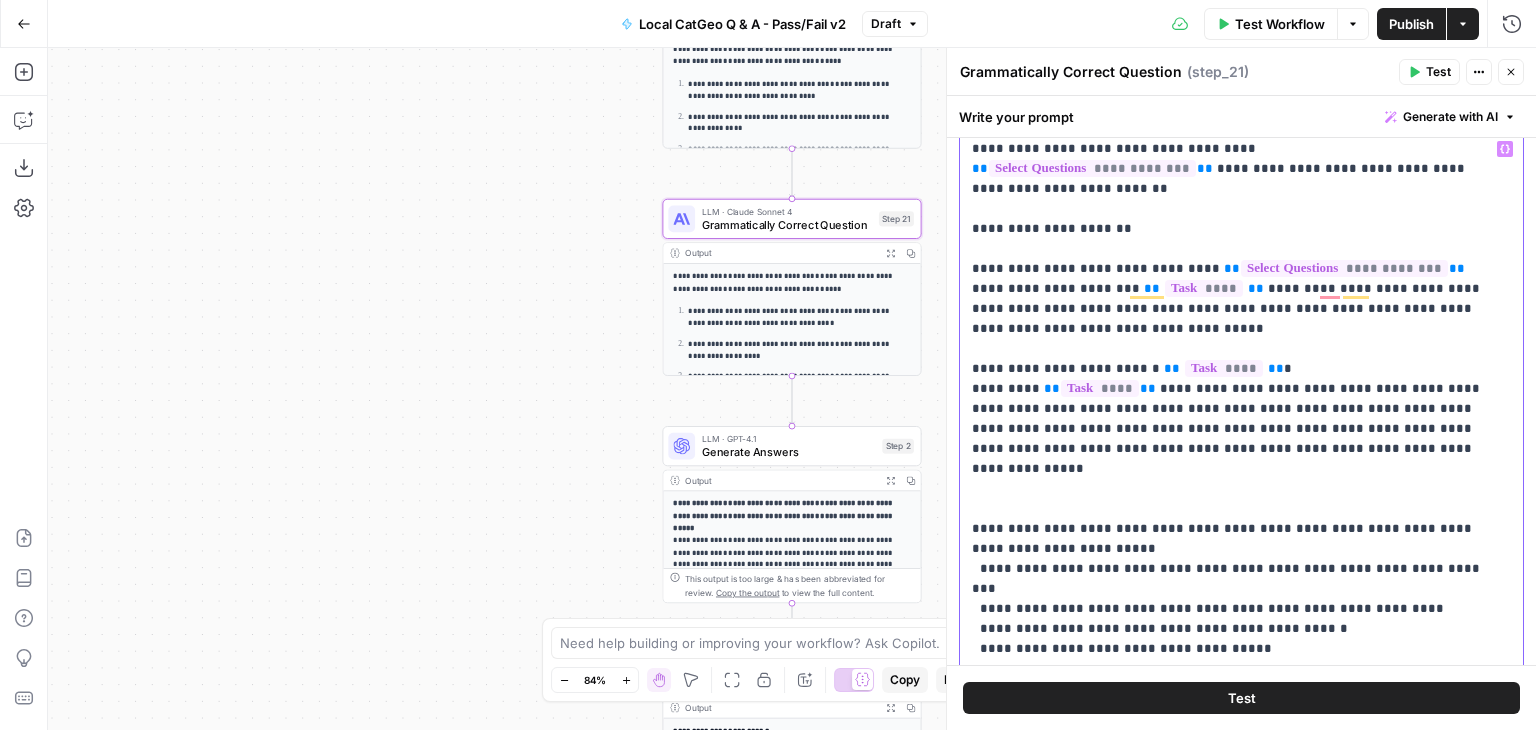 click on "**********" at bounding box center (1234, 449) 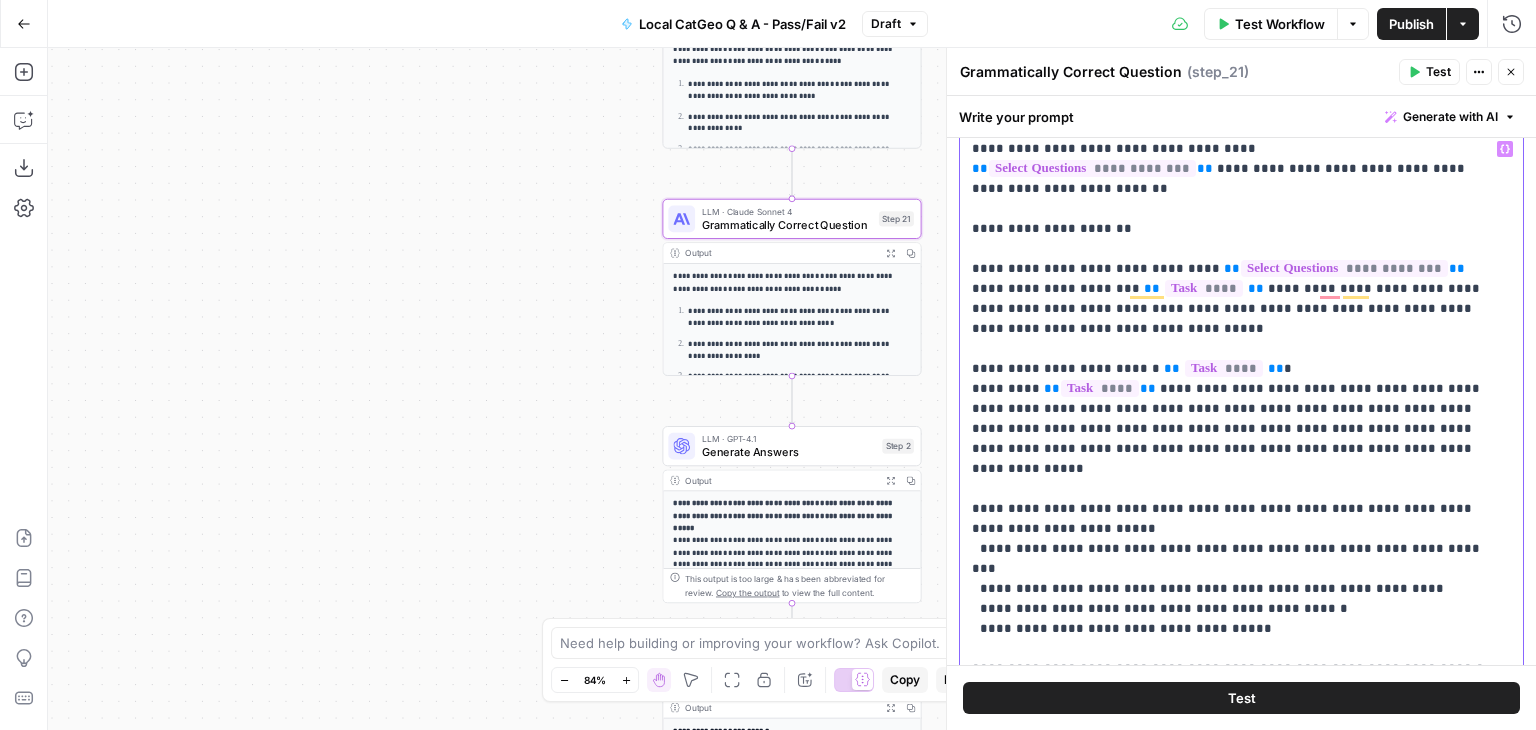 scroll, scrollTop: 167, scrollLeft: 0, axis: vertical 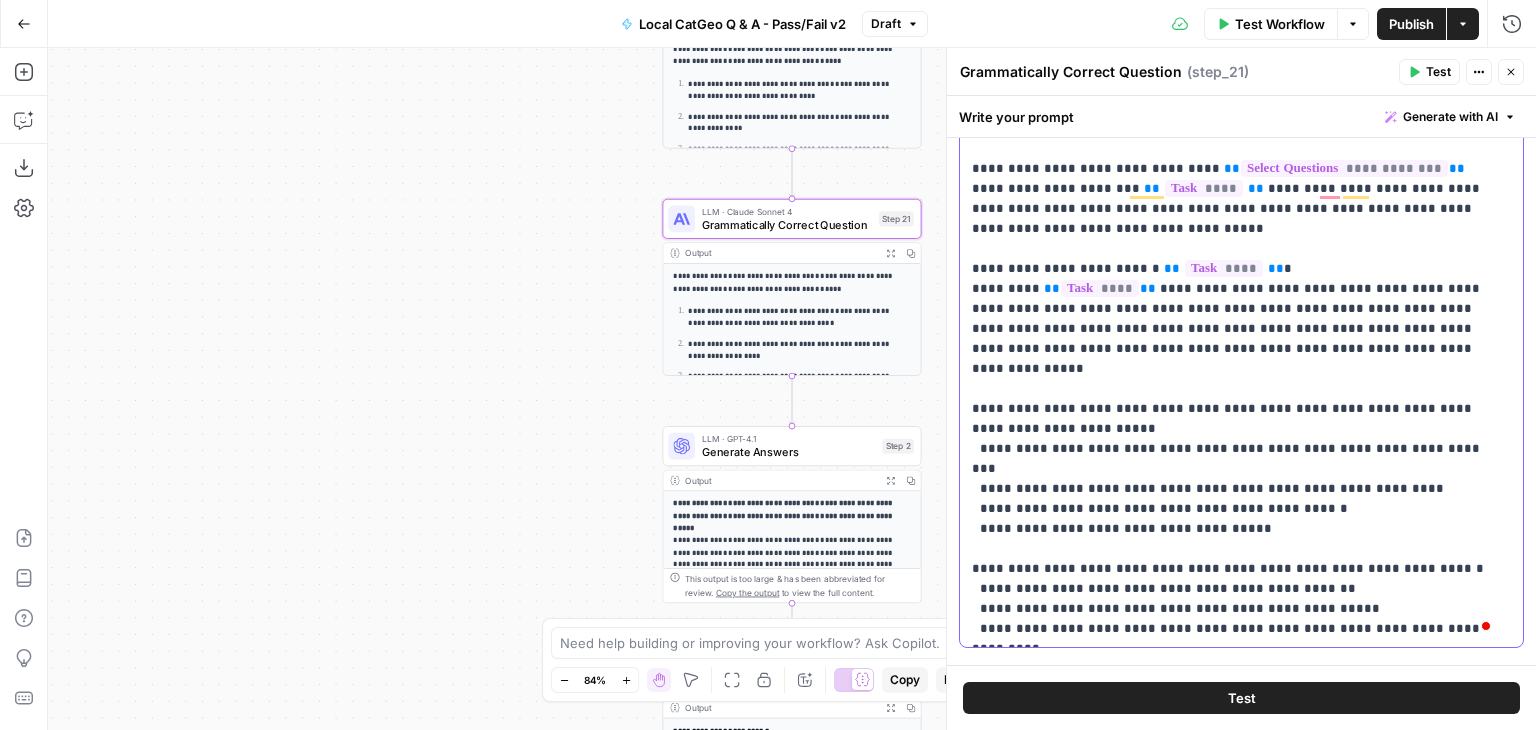 click on "**********" at bounding box center (1234, 339) 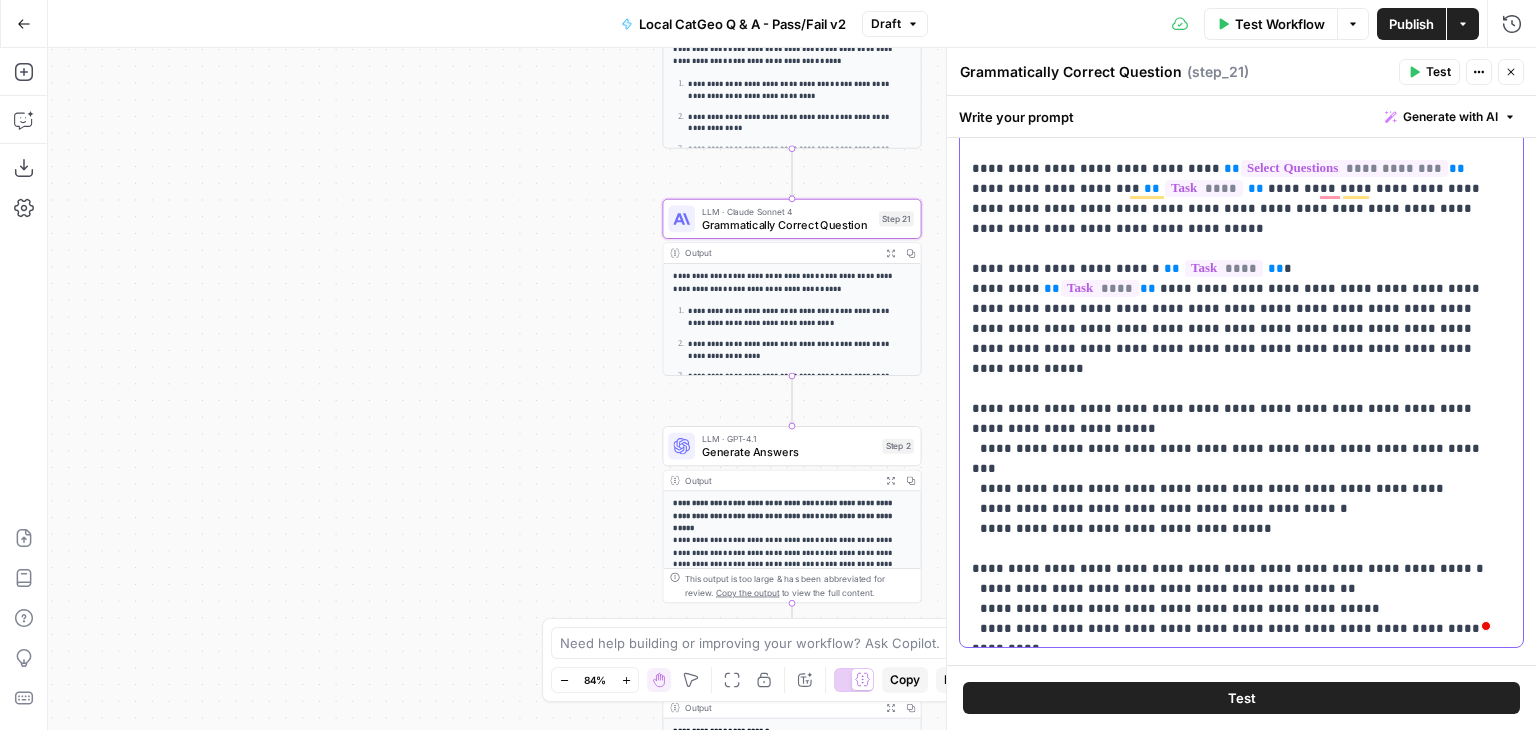 drag, startPoint x: 1376, startPoint y: 423, endPoint x: 956, endPoint y: 373, distance: 422.96573 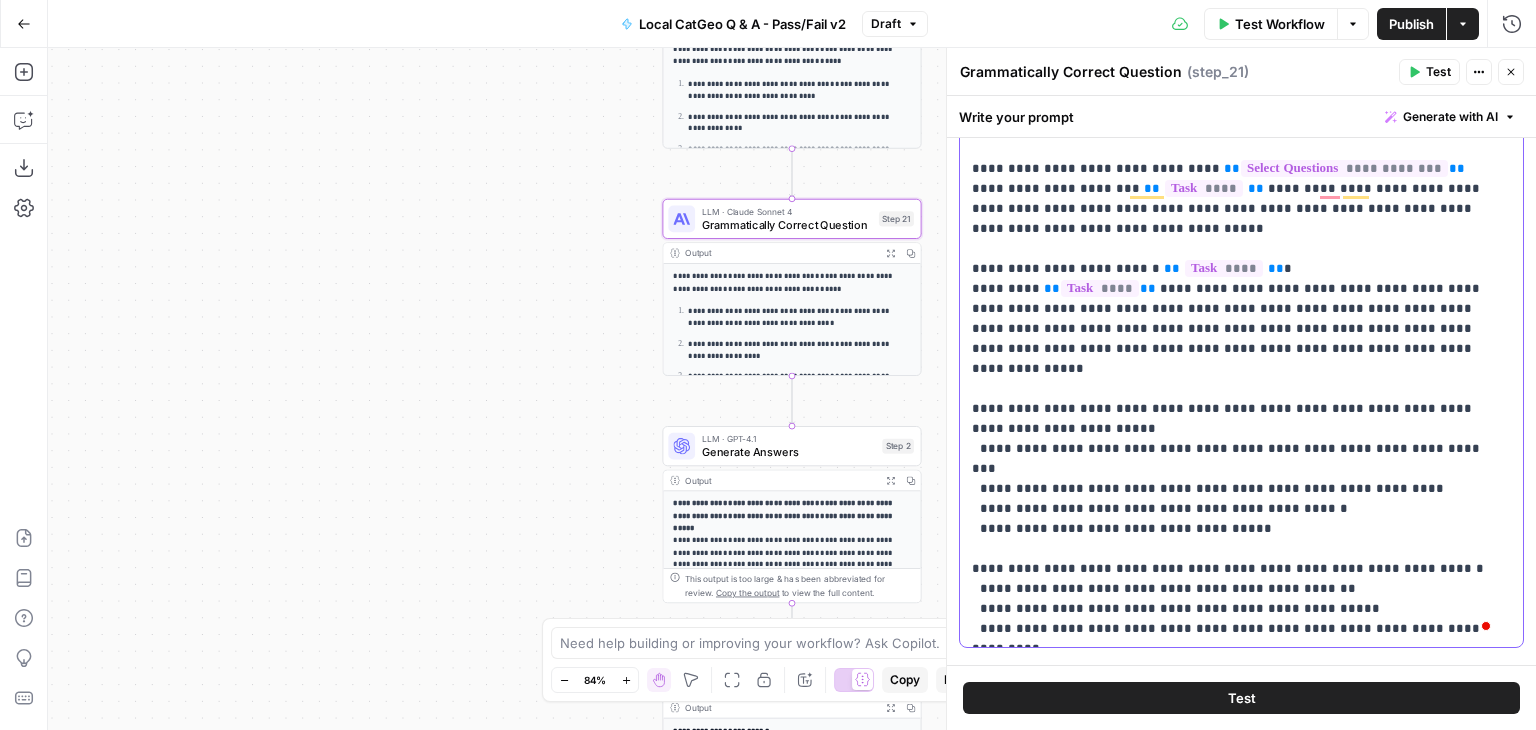 click on "**********" at bounding box center (1241, 389) 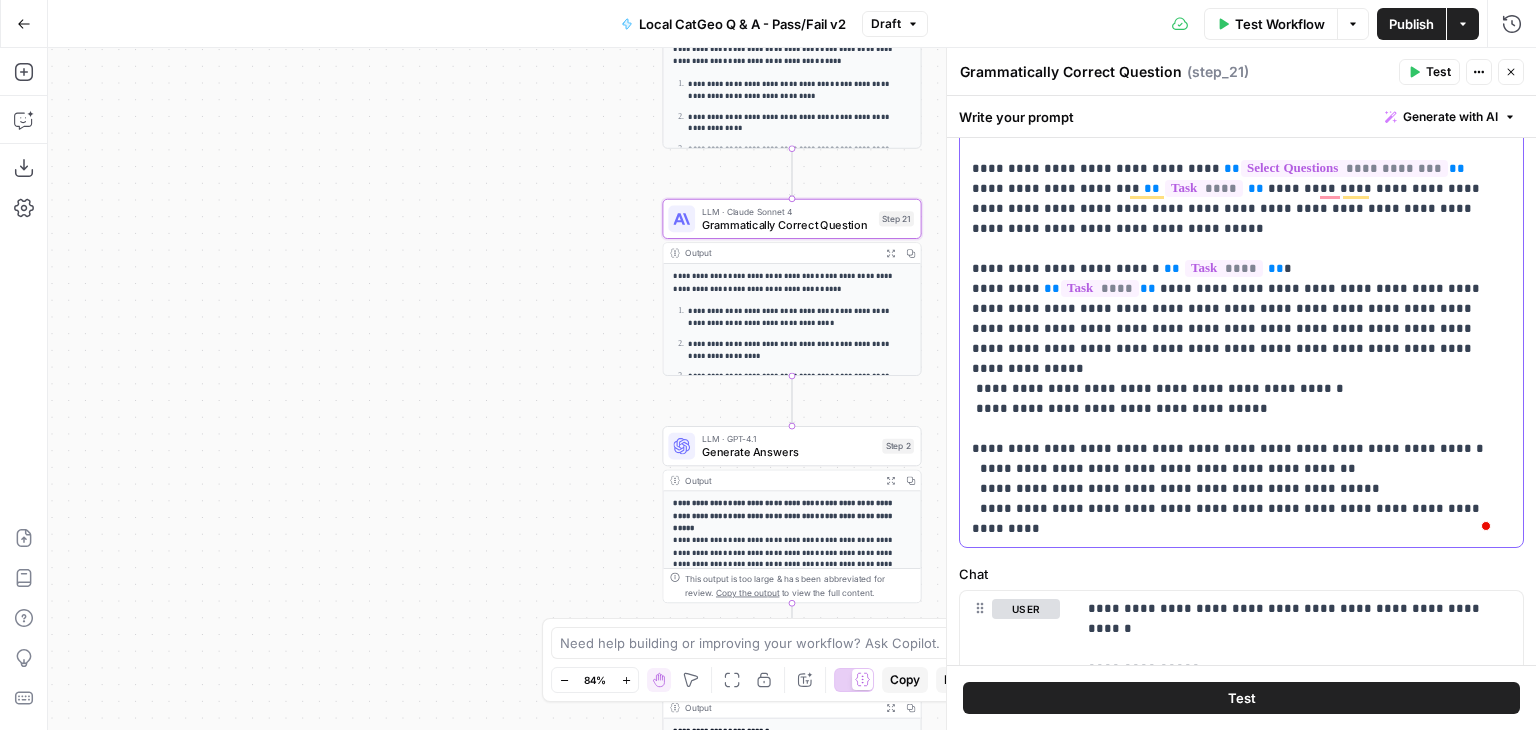 scroll, scrollTop: 400, scrollLeft: 0, axis: vertical 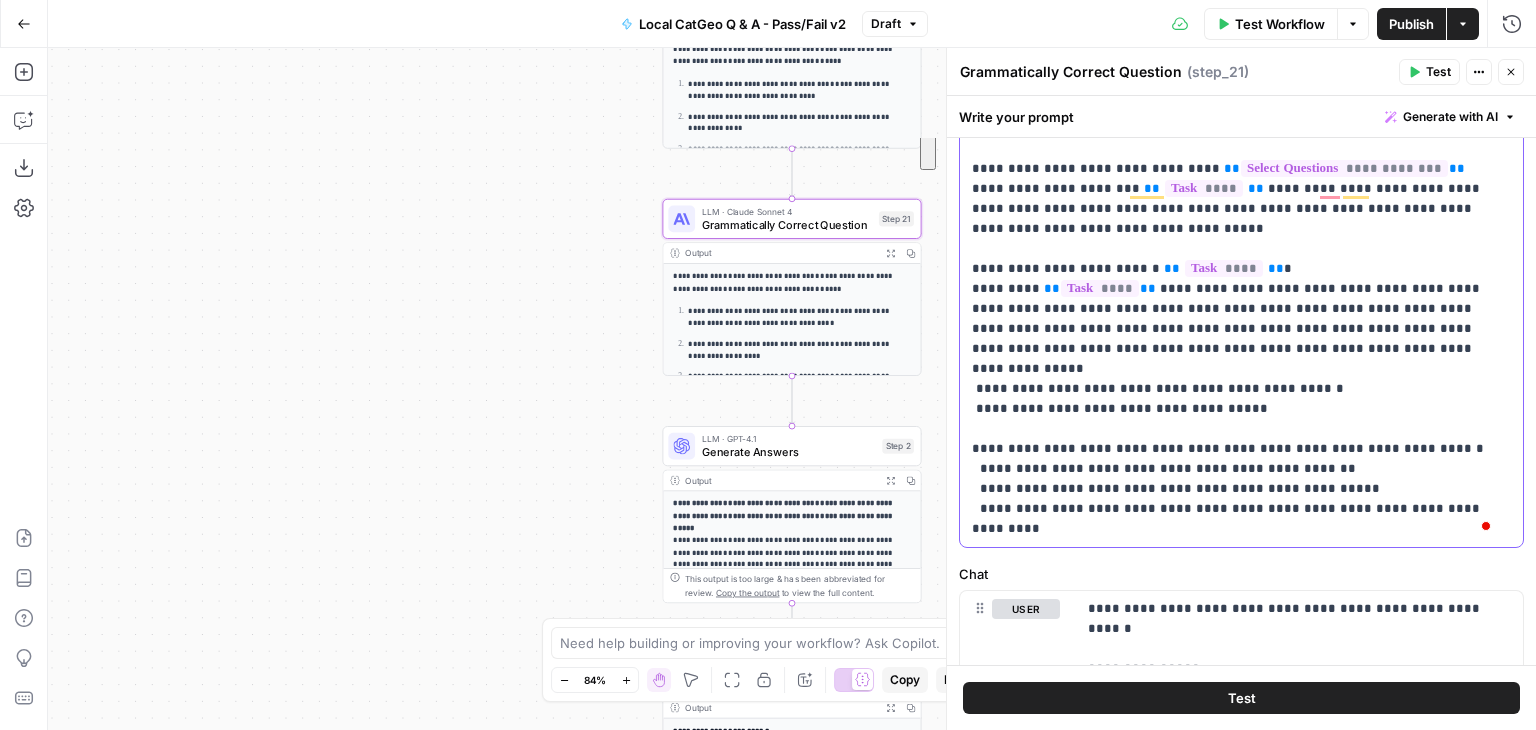 drag, startPoint x: 1258, startPoint y: 371, endPoint x: 952, endPoint y: 245, distance: 330.92596 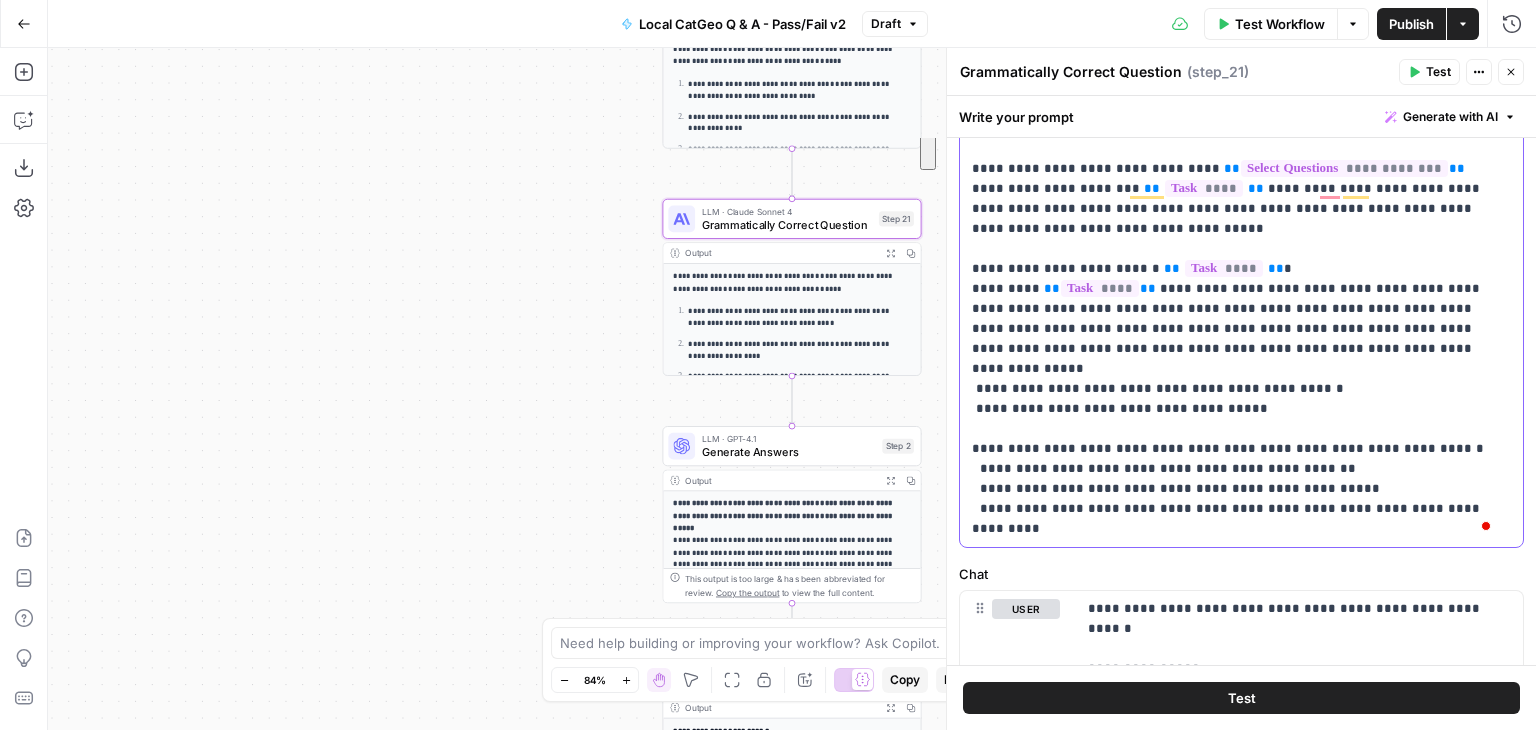 click on "**********" at bounding box center [1241, 389] 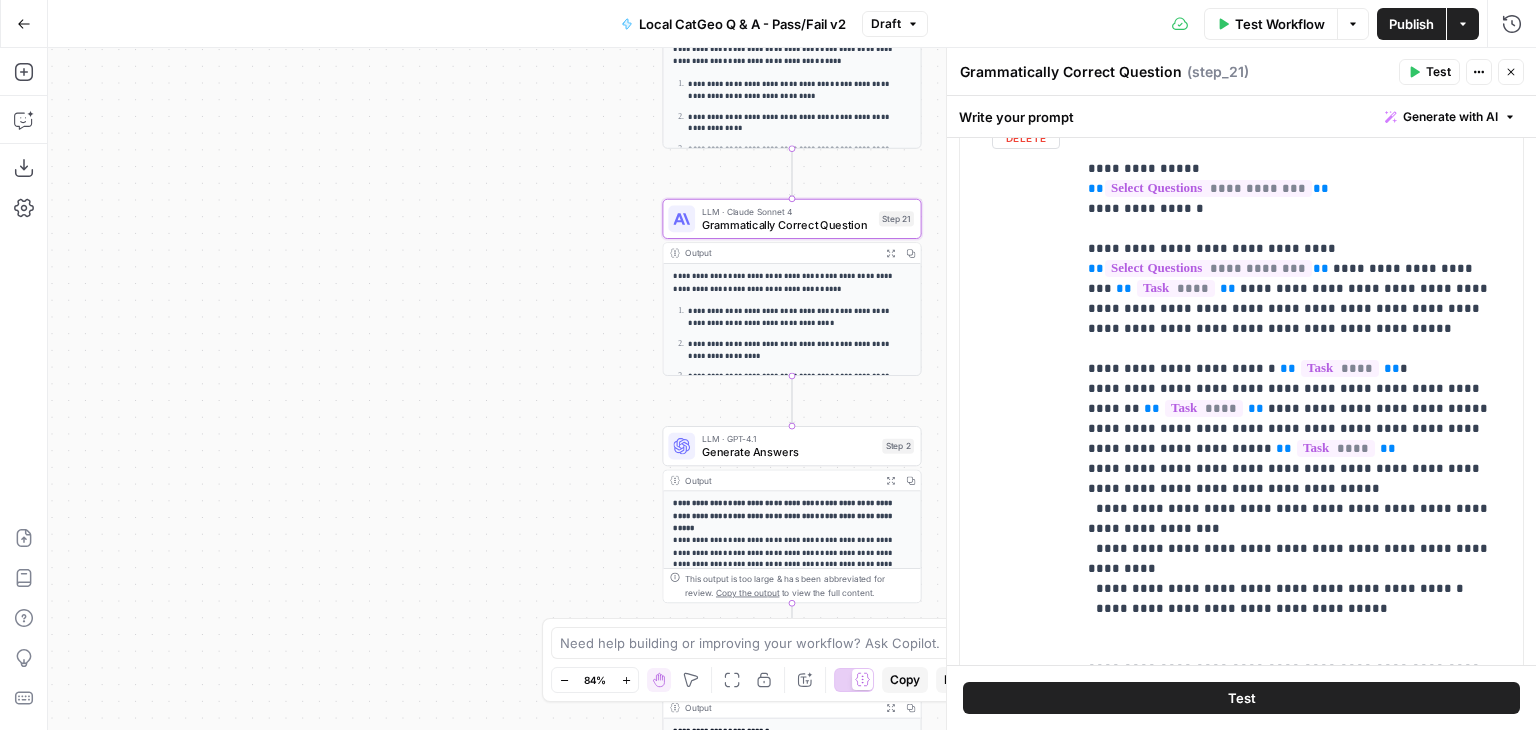 click on "**********" at bounding box center (1241, 481) 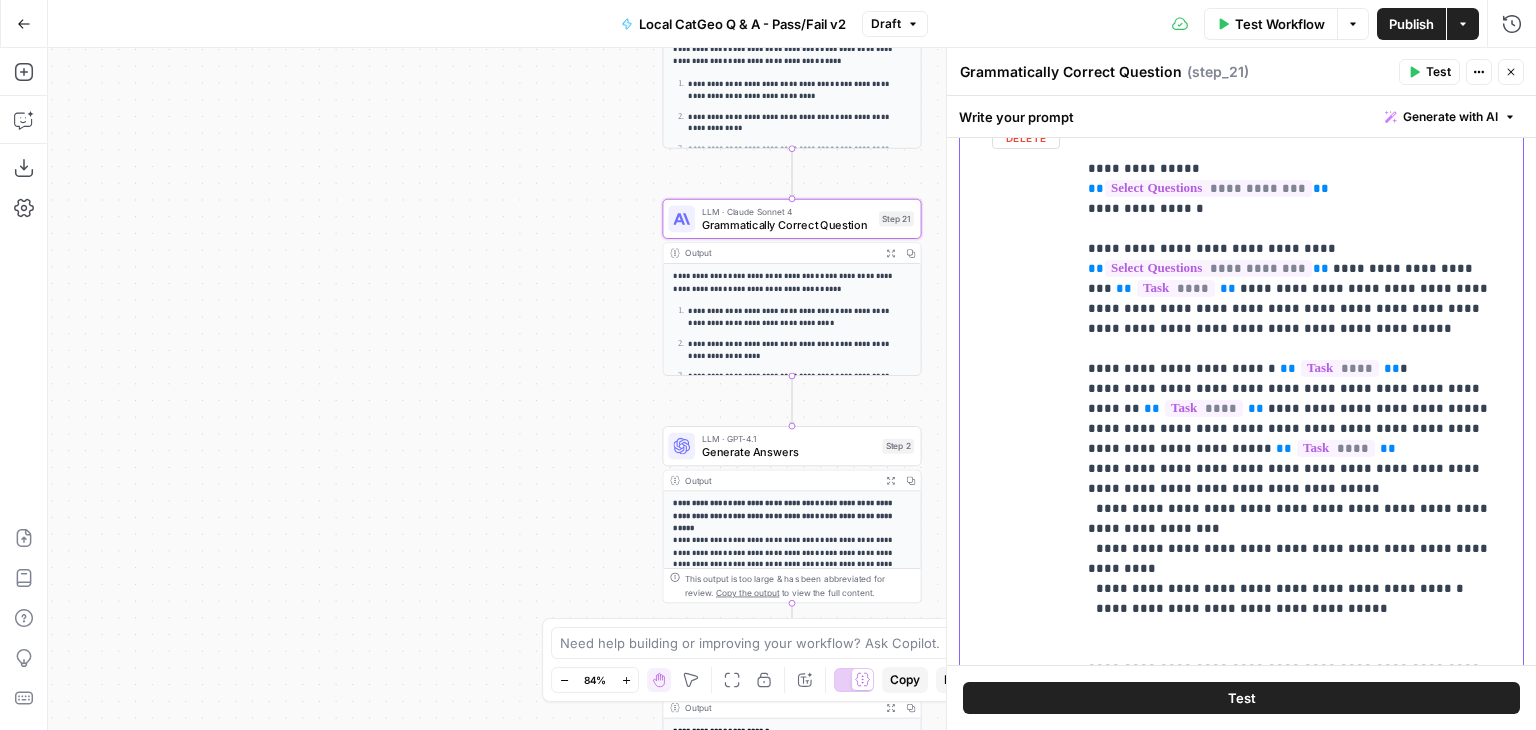 click on "**********" at bounding box center (1299, 459) 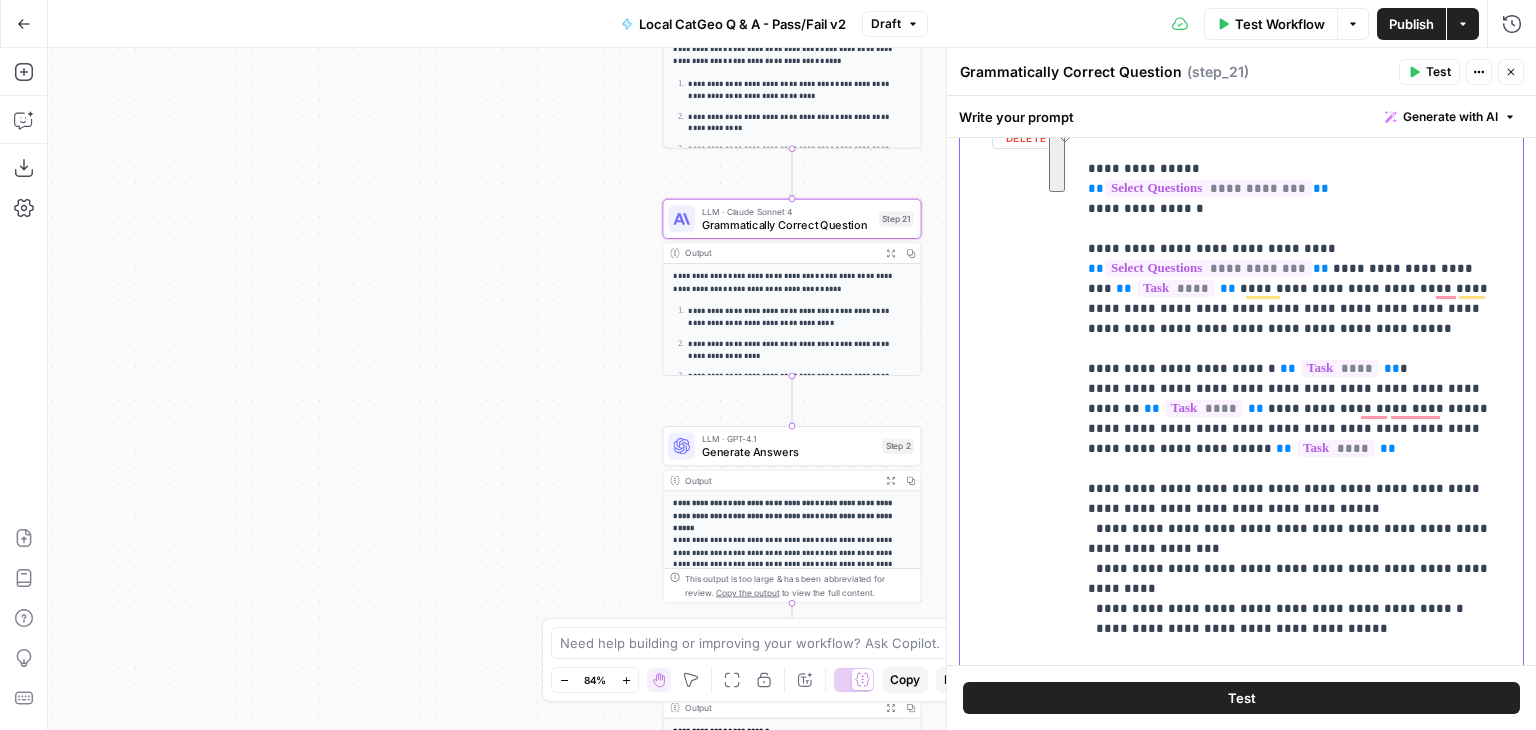 drag, startPoint x: 1304, startPoint y: 421, endPoint x: 1049, endPoint y: 352, distance: 264.1704 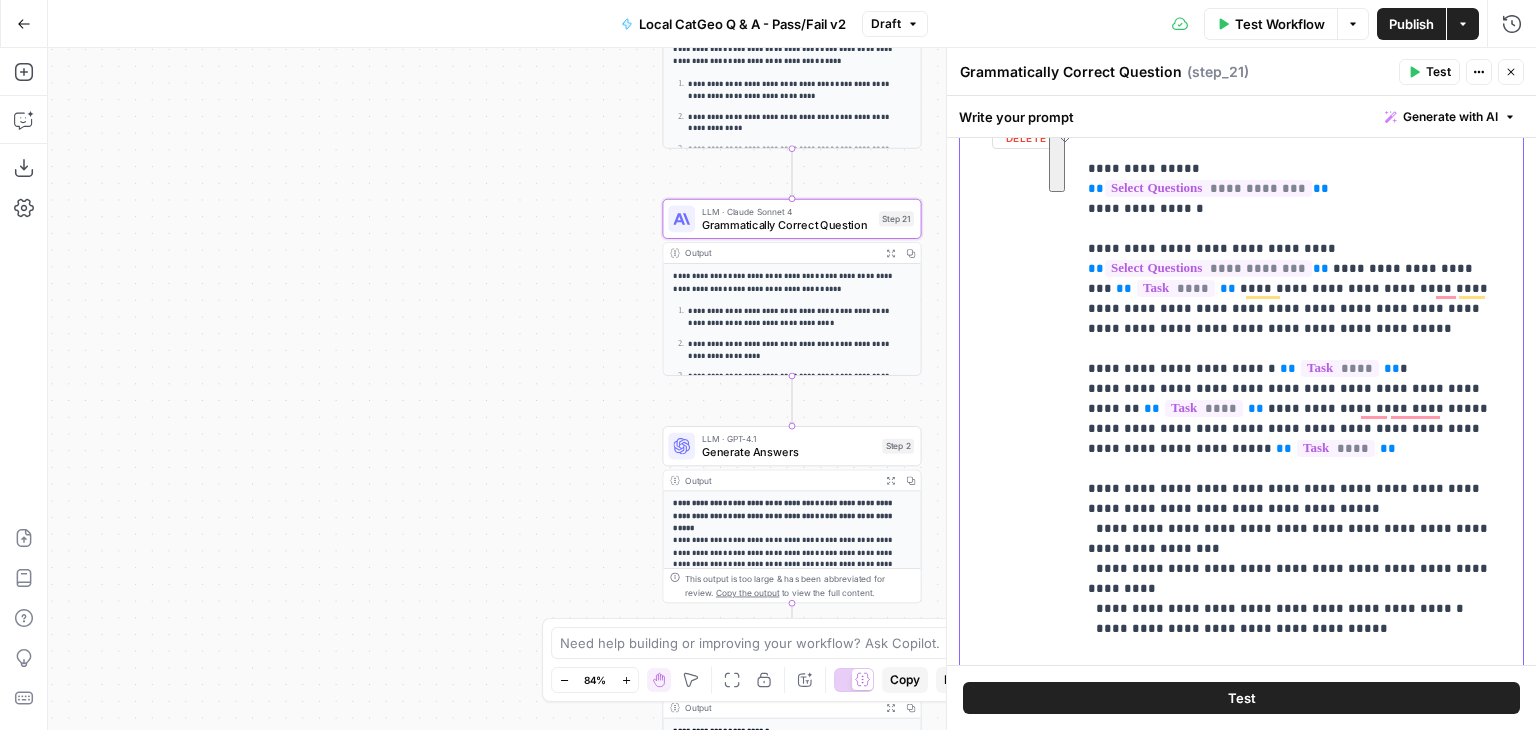 click on "**********" at bounding box center (1241, 491) 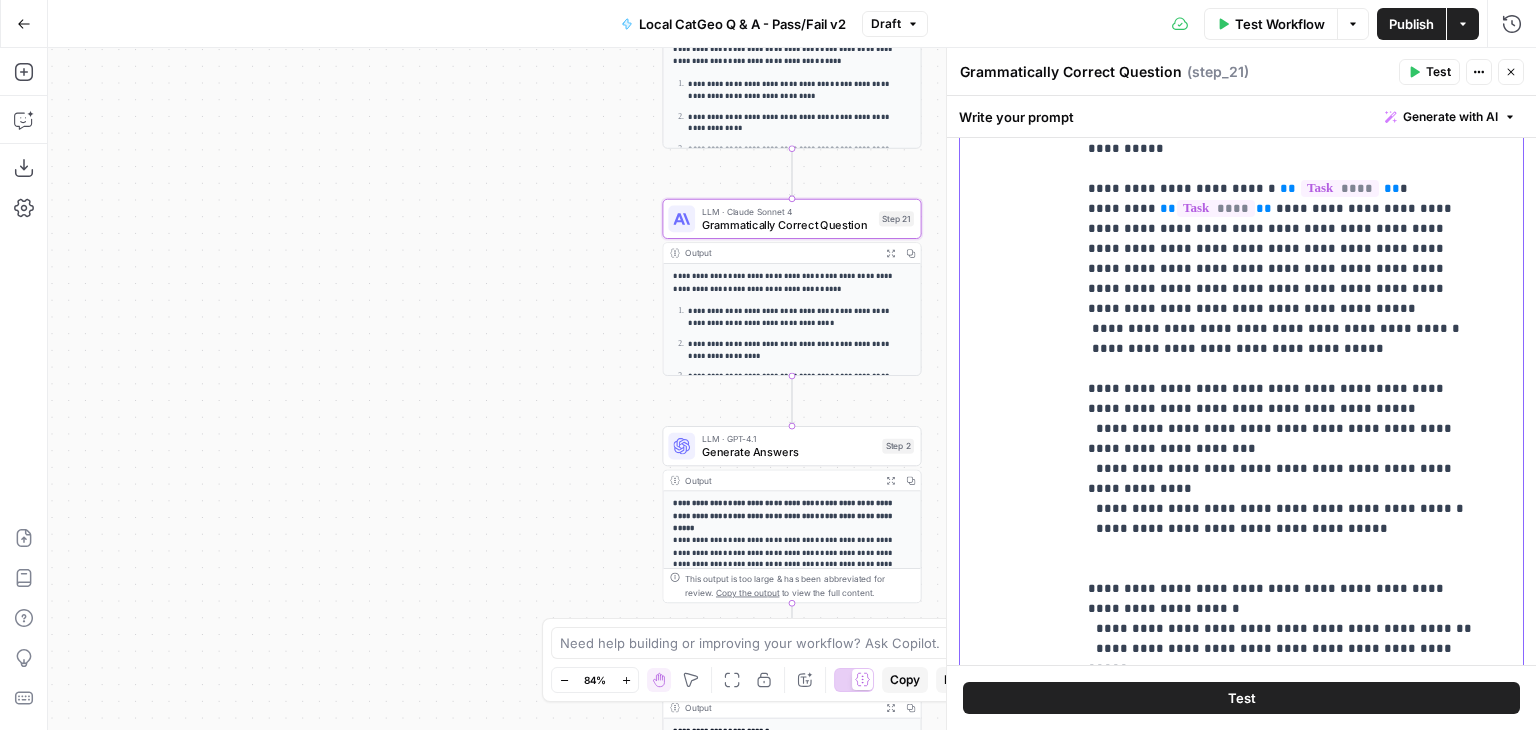 scroll, scrollTop: 825, scrollLeft: 0, axis: vertical 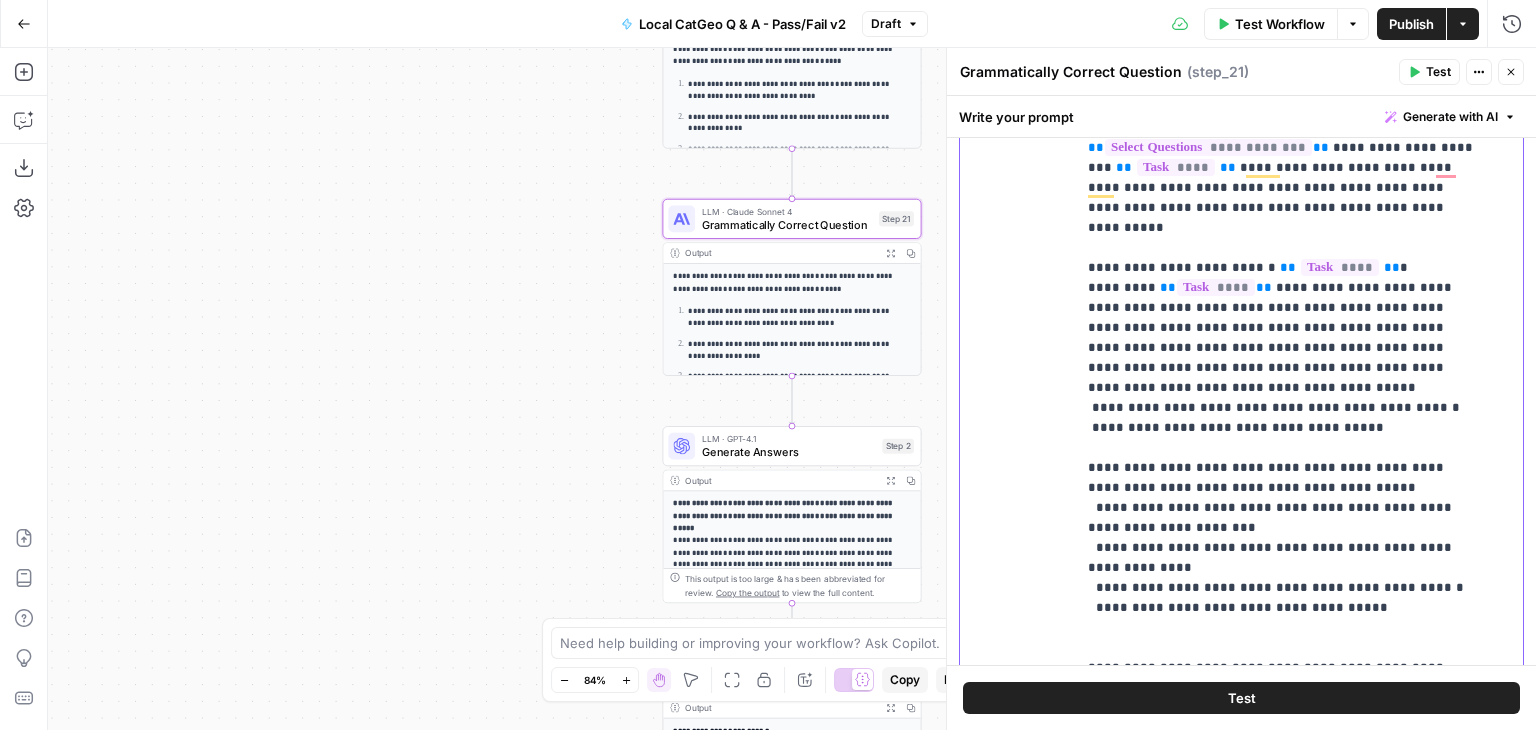 click on "**********" at bounding box center [1284, 388] 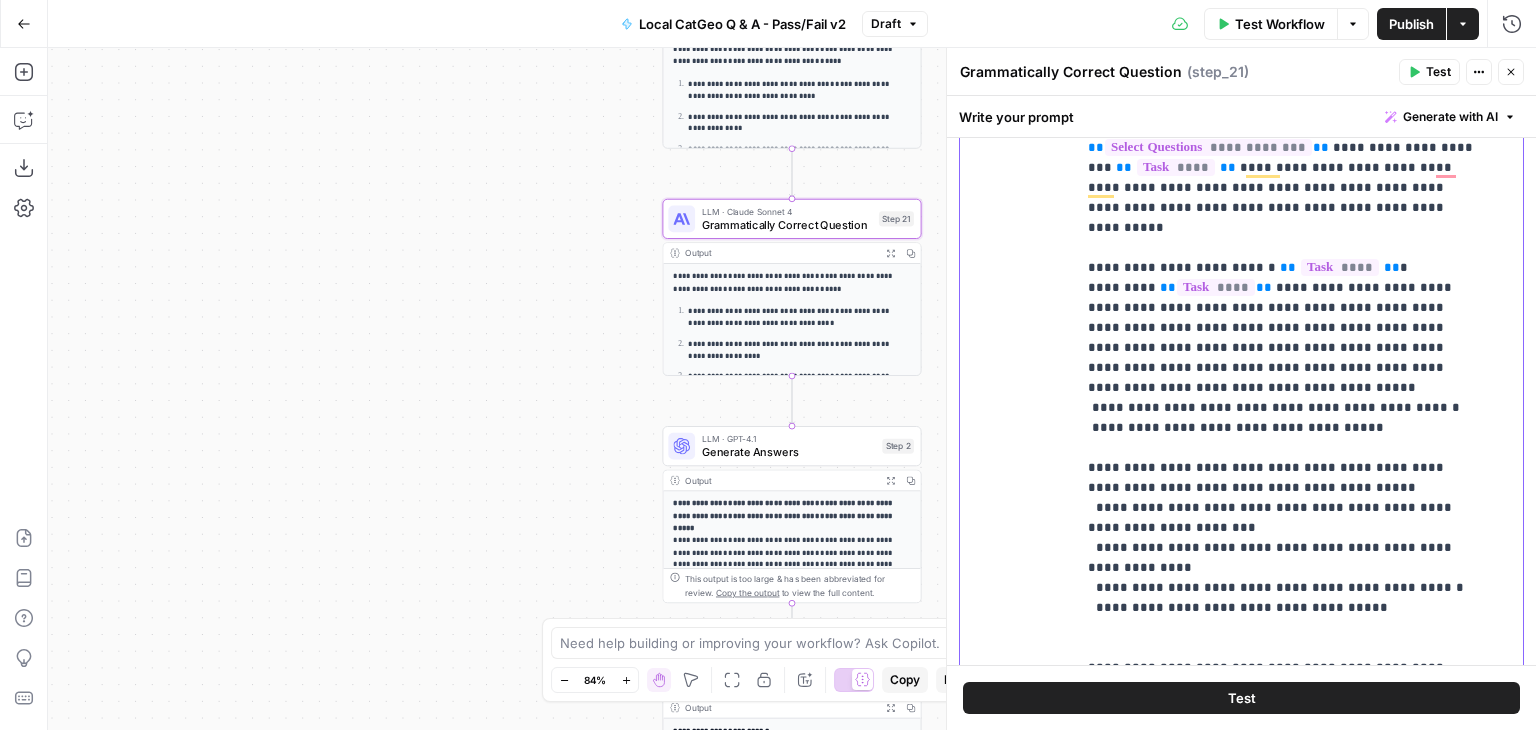 scroll, scrollTop: 0, scrollLeft: 0, axis: both 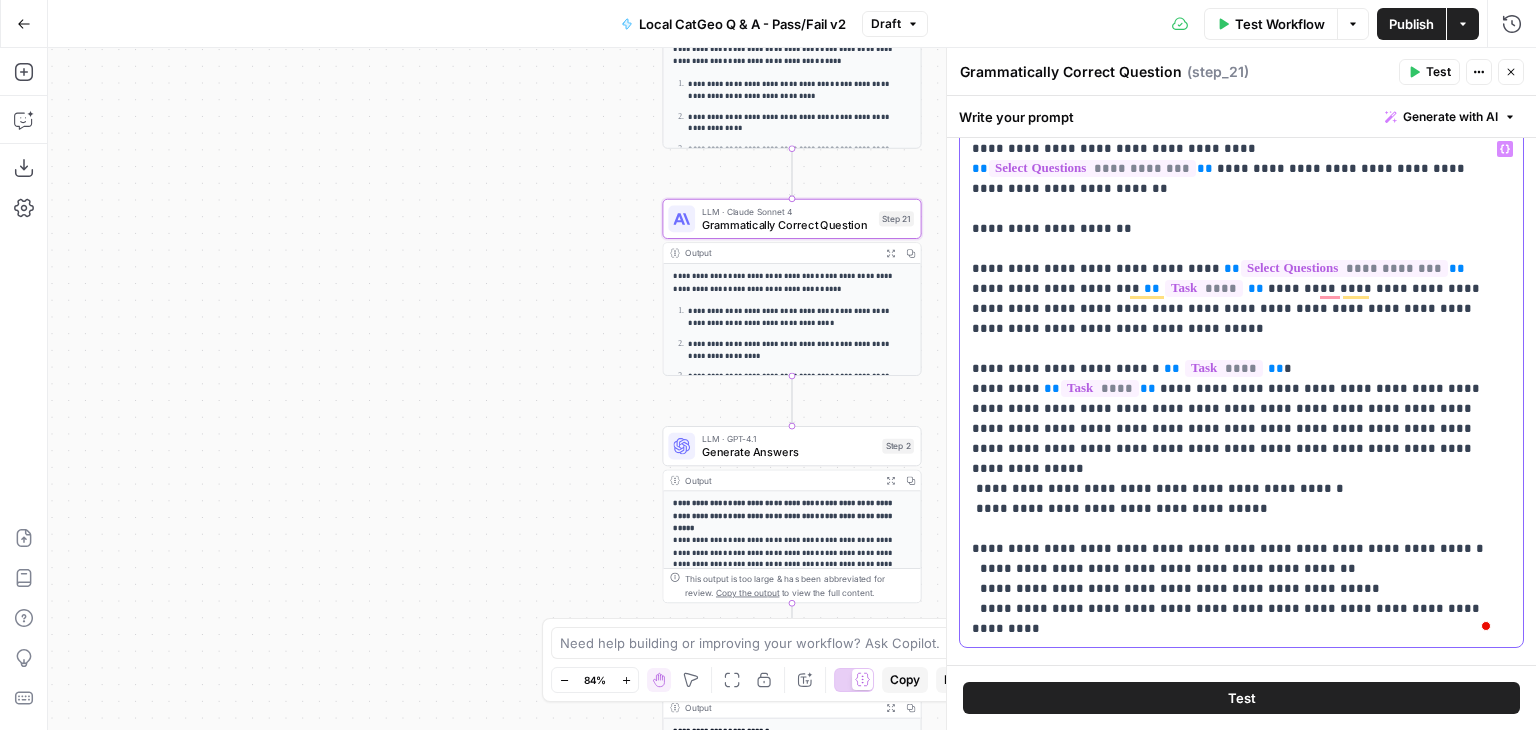 click on "**********" at bounding box center [1234, 389] 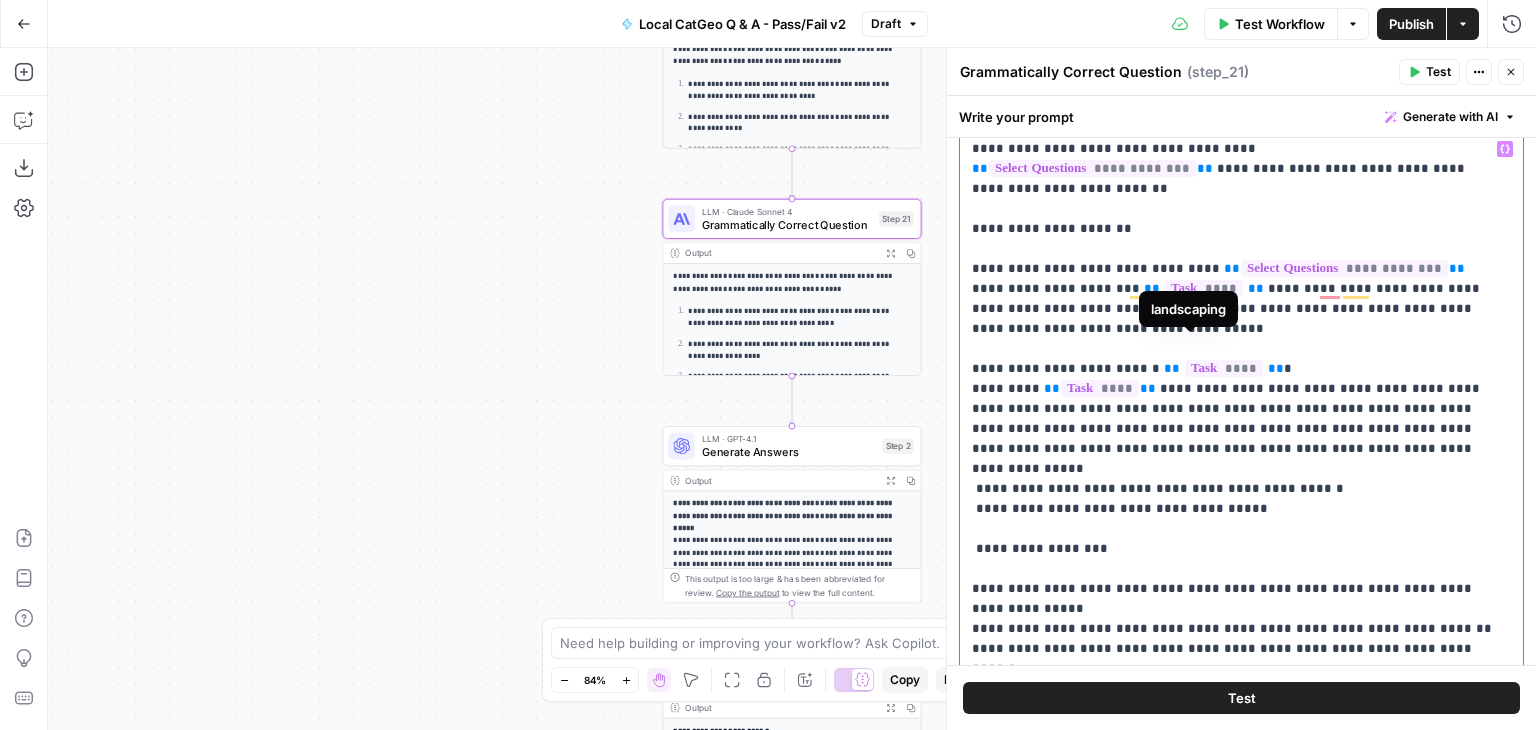 scroll, scrollTop: 460, scrollLeft: 0, axis: vertical 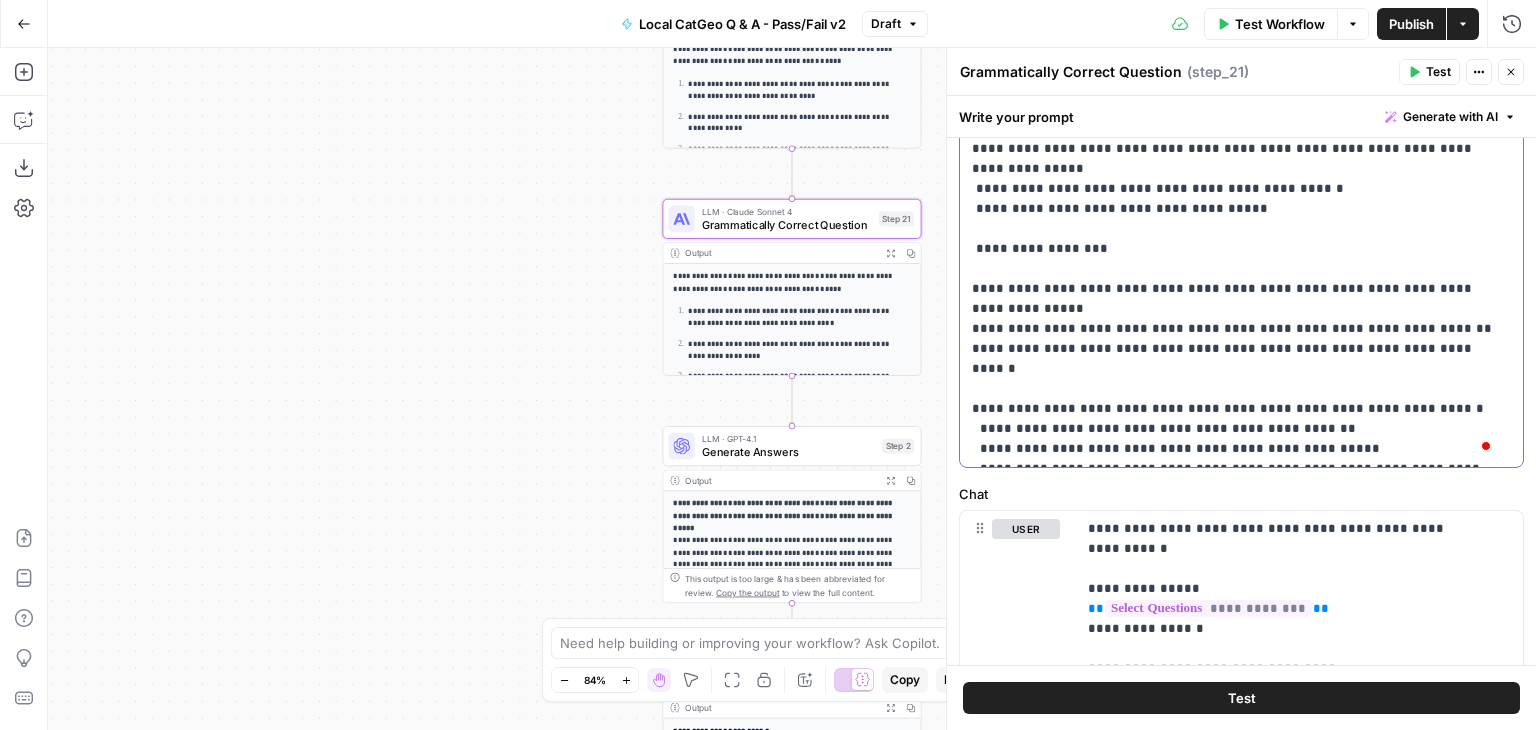 click on "**********" at bounding box center [1234, 149] 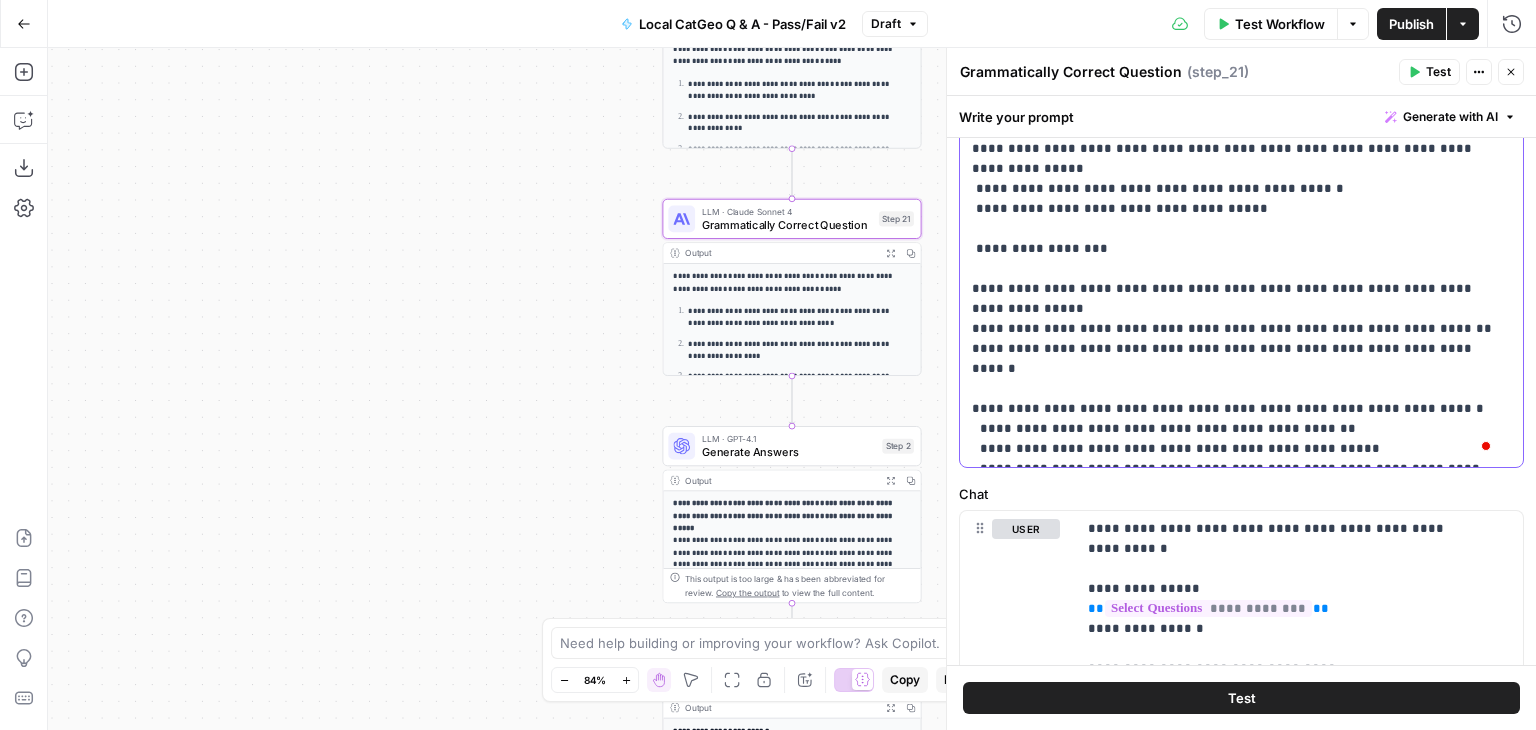drag, startPoint x: 1312, startPoint y: 450, endPoint x: 960, endPoint y: 333, distance: 370.9353 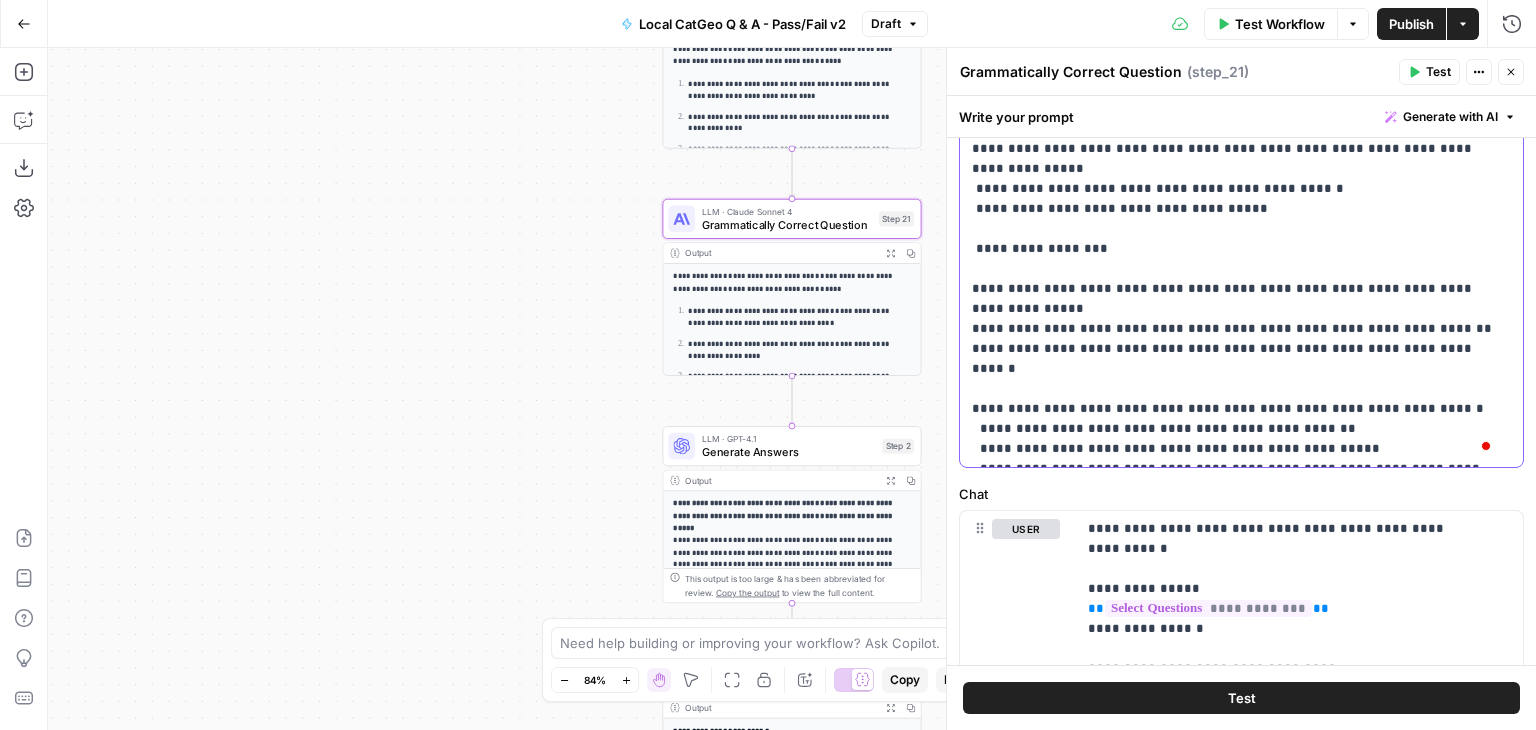 click on "**********" at bounding box center [1241, 149] 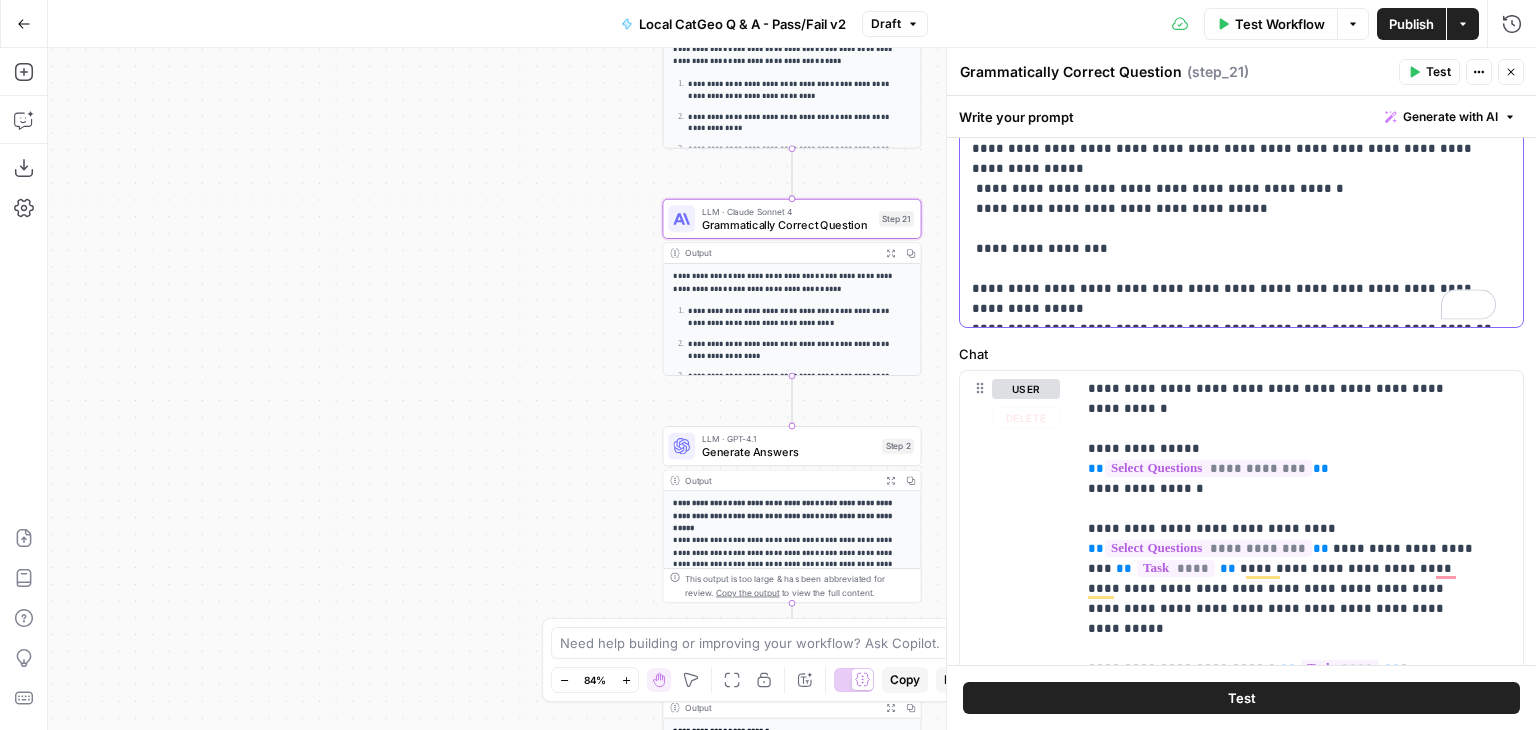 scroll, scrollTop: 332, scrollLeft: 0, axis: vertical 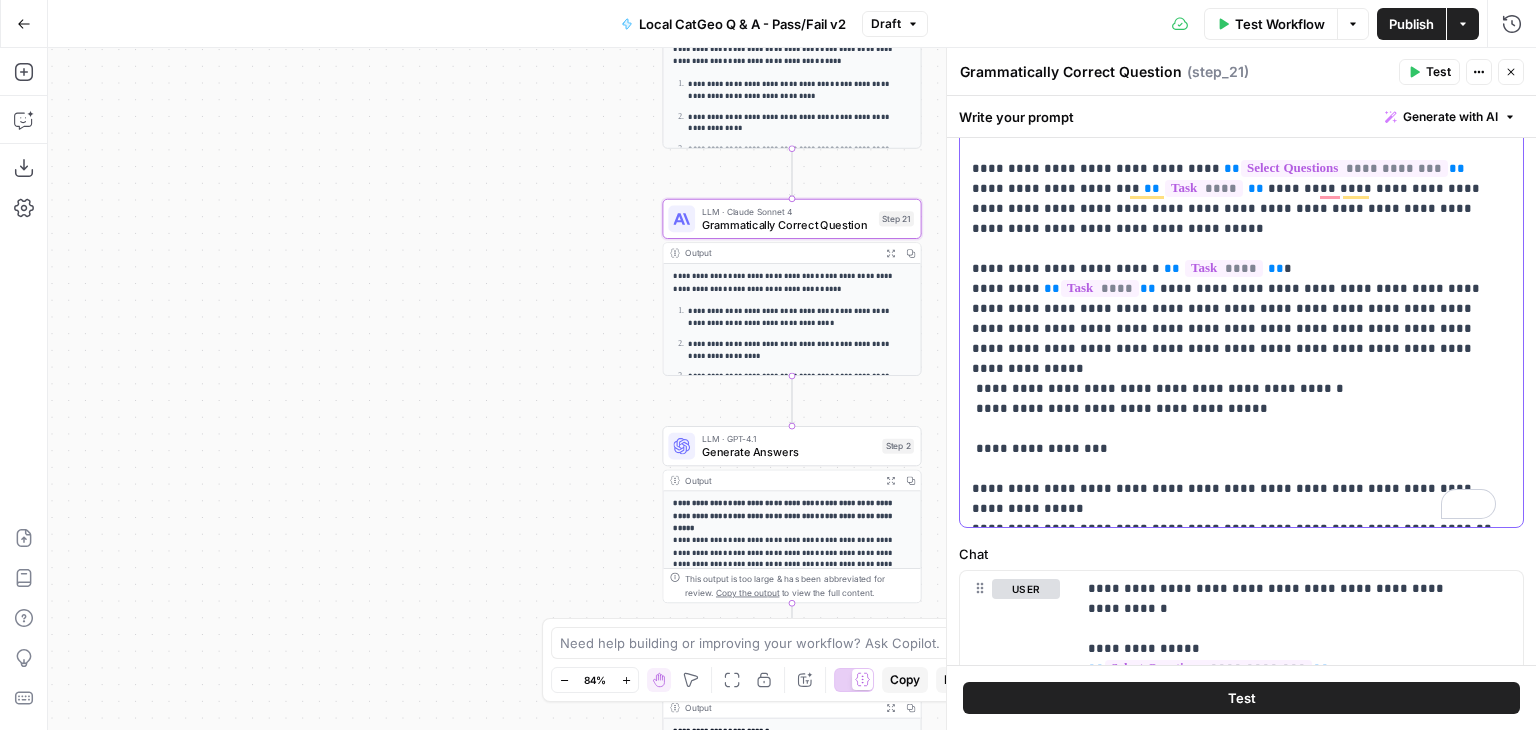 drag, startPoint x: 966, startPoint y: 249, endPoint x: 1231, endPoint y: 546, distance: 398.0377 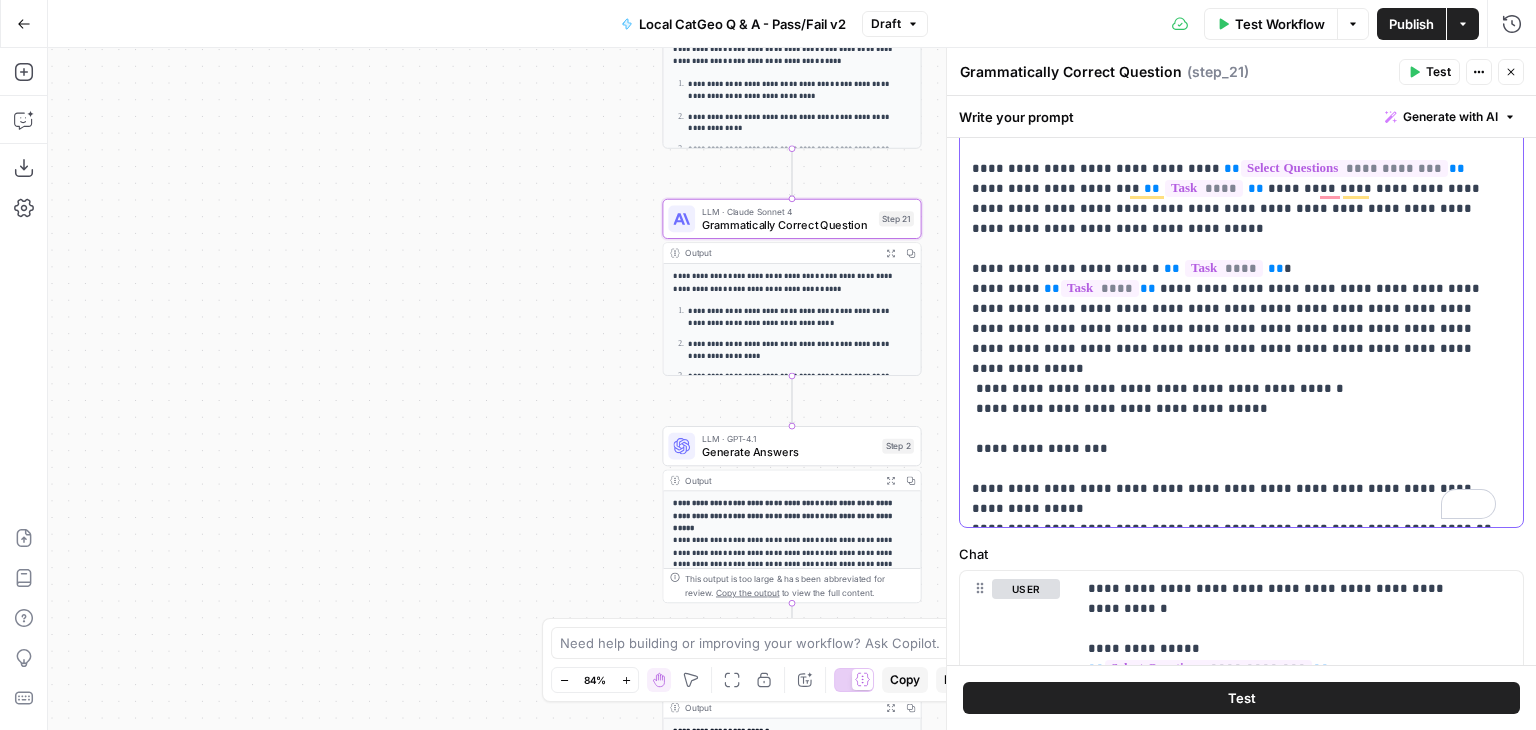 click on "**********" at bounding box center [1241, 401] 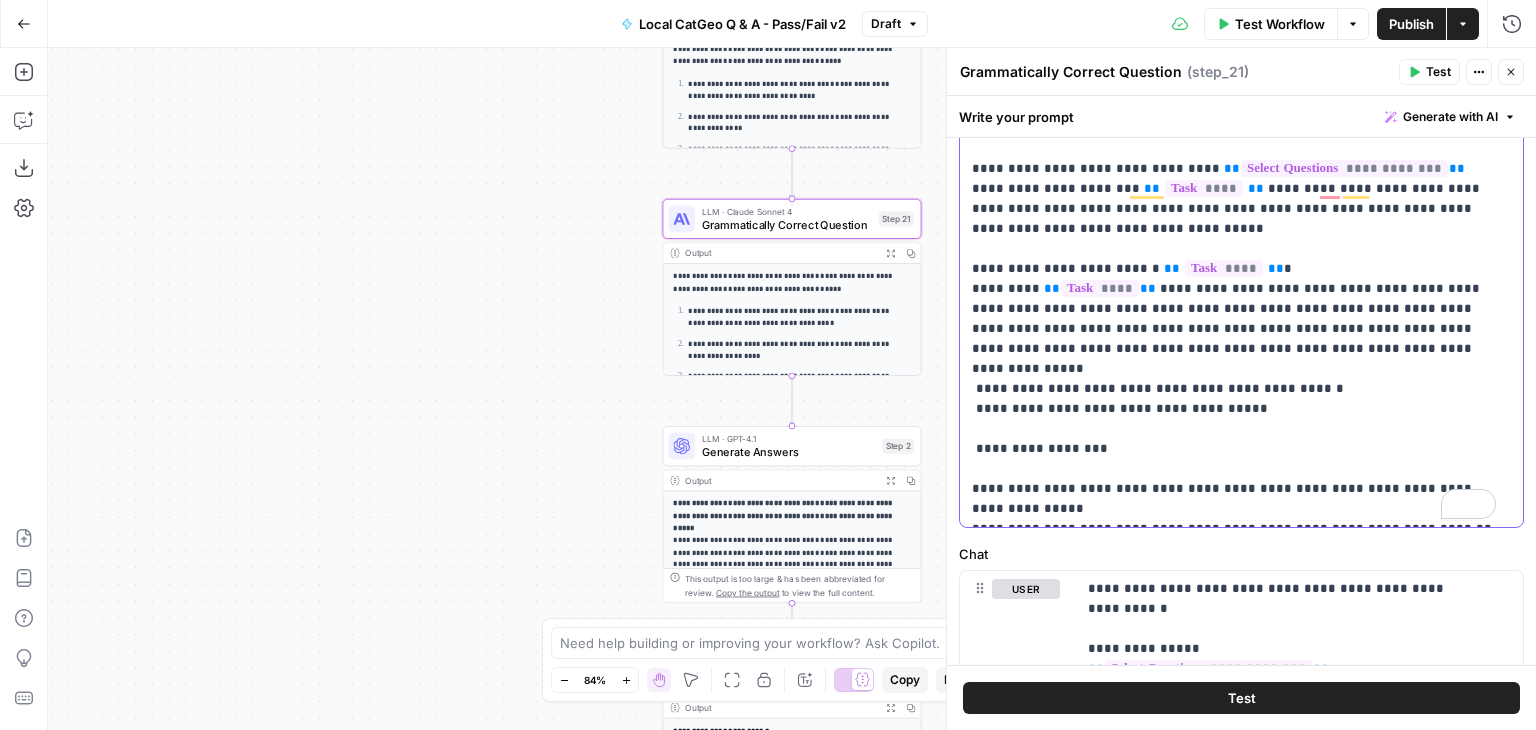 copy on "**********" 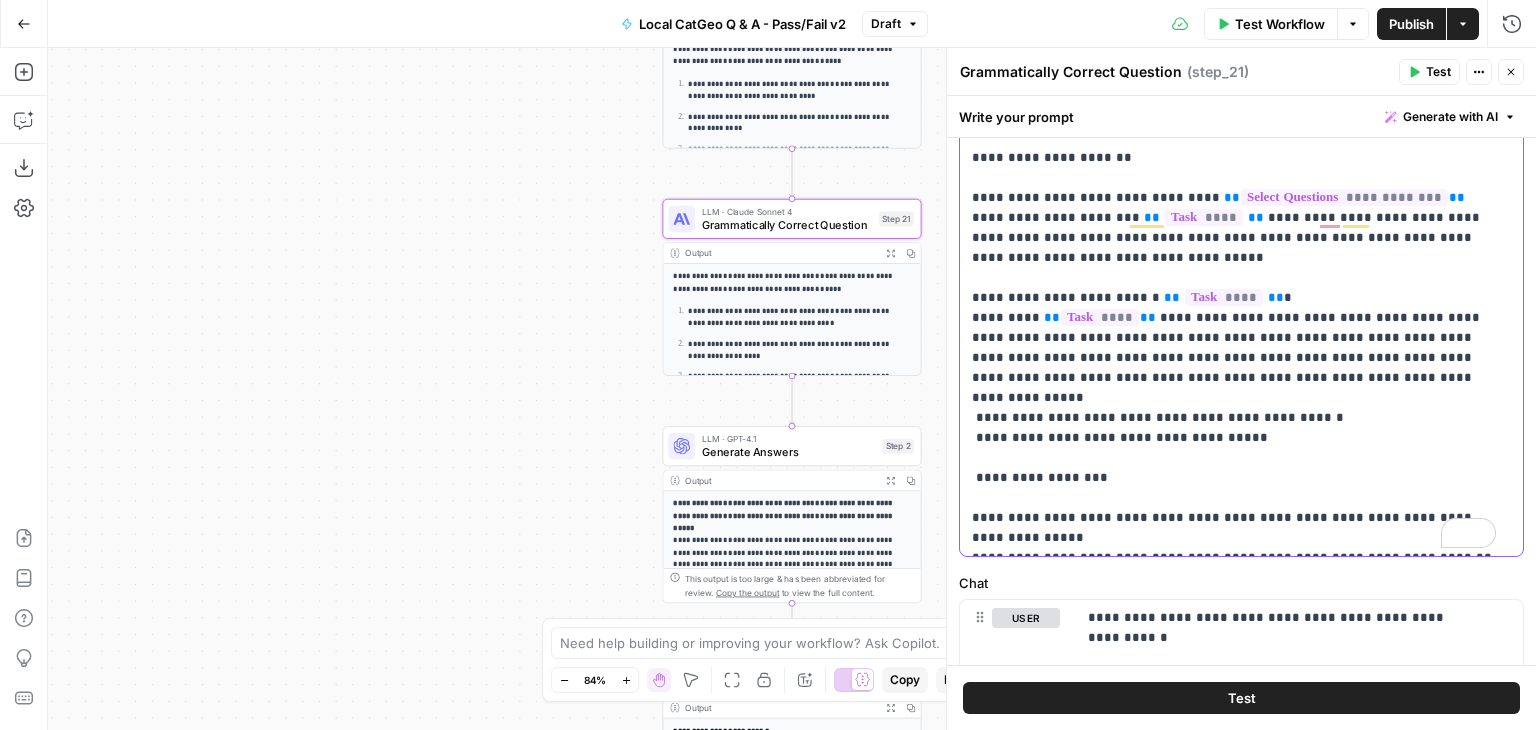 click on "**********" at bounding box center [1234, 308] 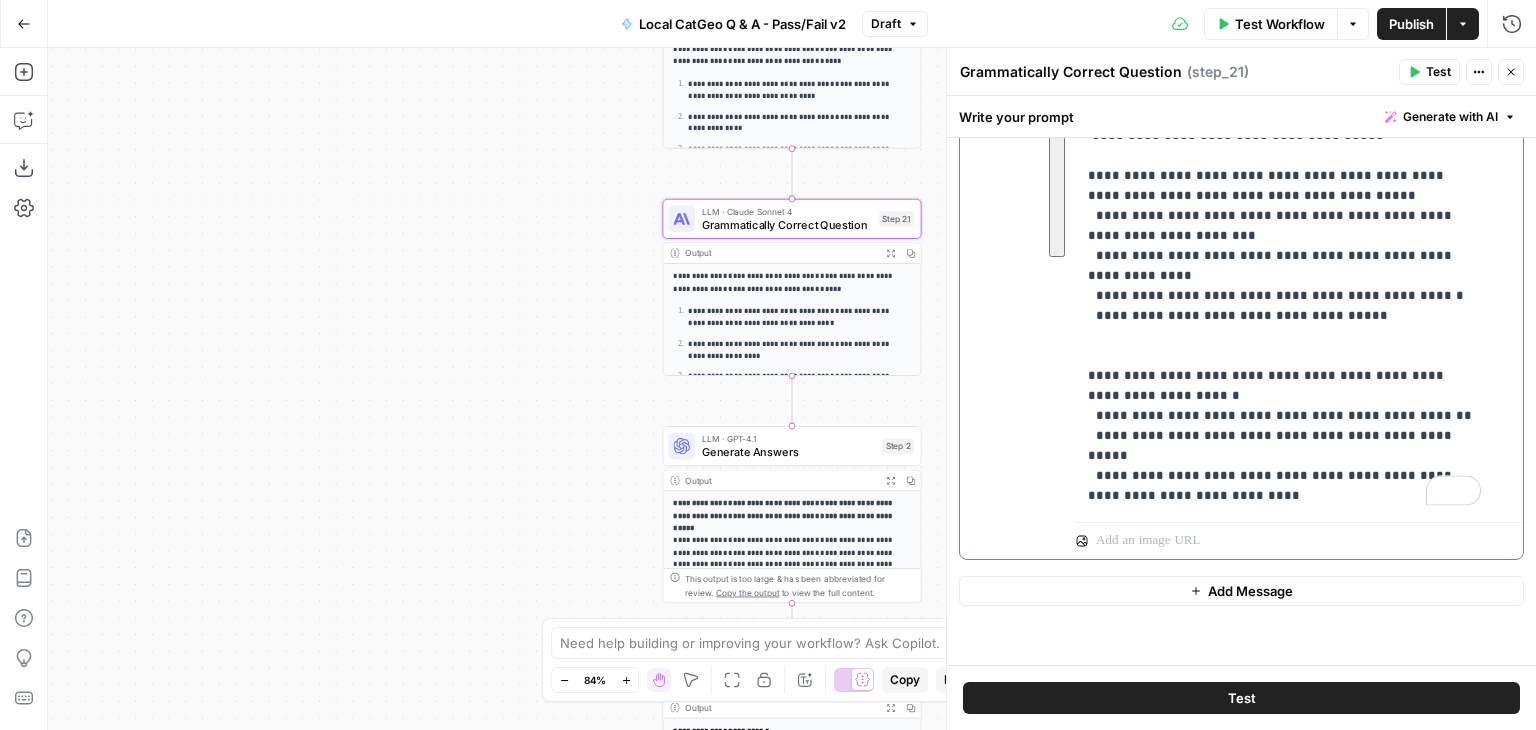 drag, startPoint x: 1084, startPoint y: 231, endPoint x: 1436, endPoint y: 546, distance: 472.36533 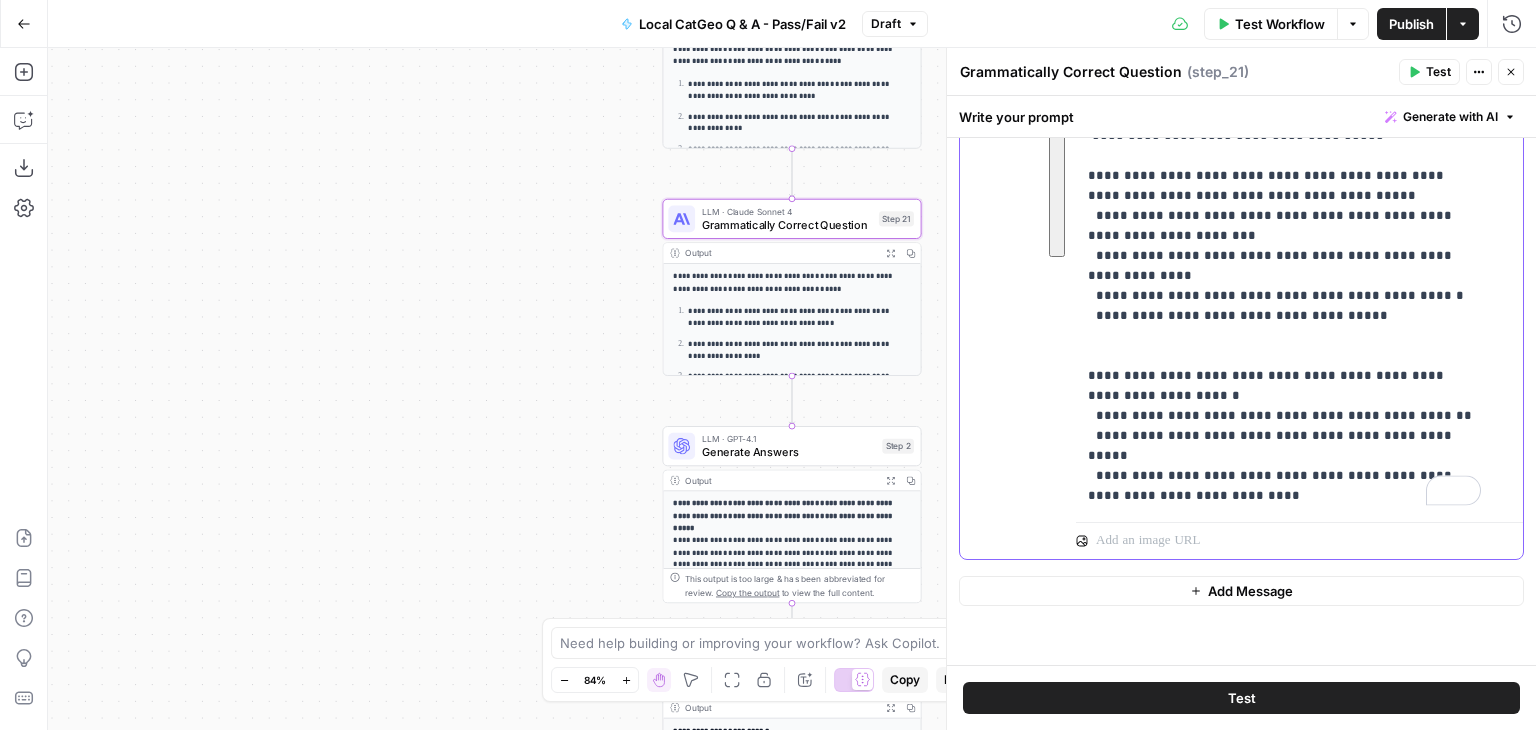 click on "**********" at bounding box center (1299, 129) 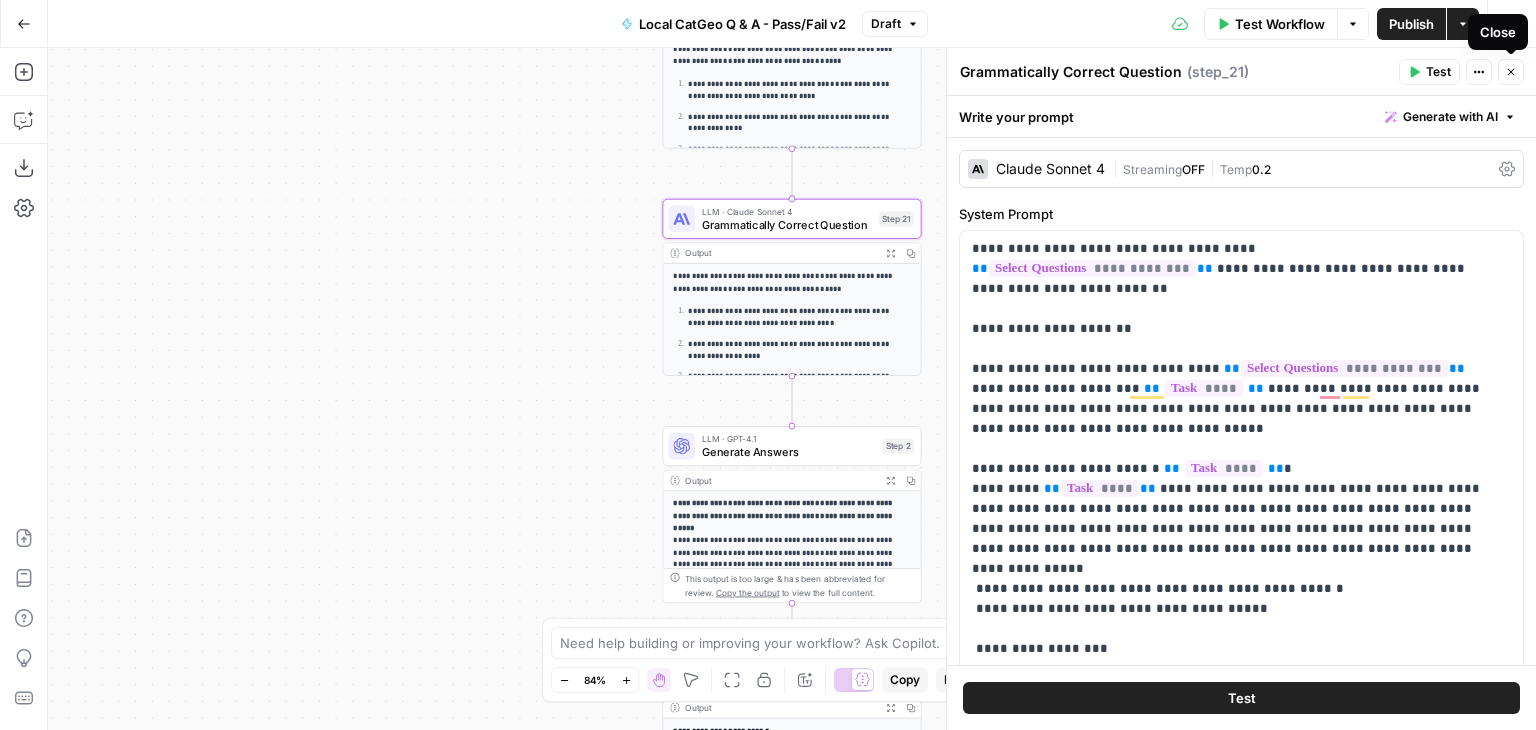 click 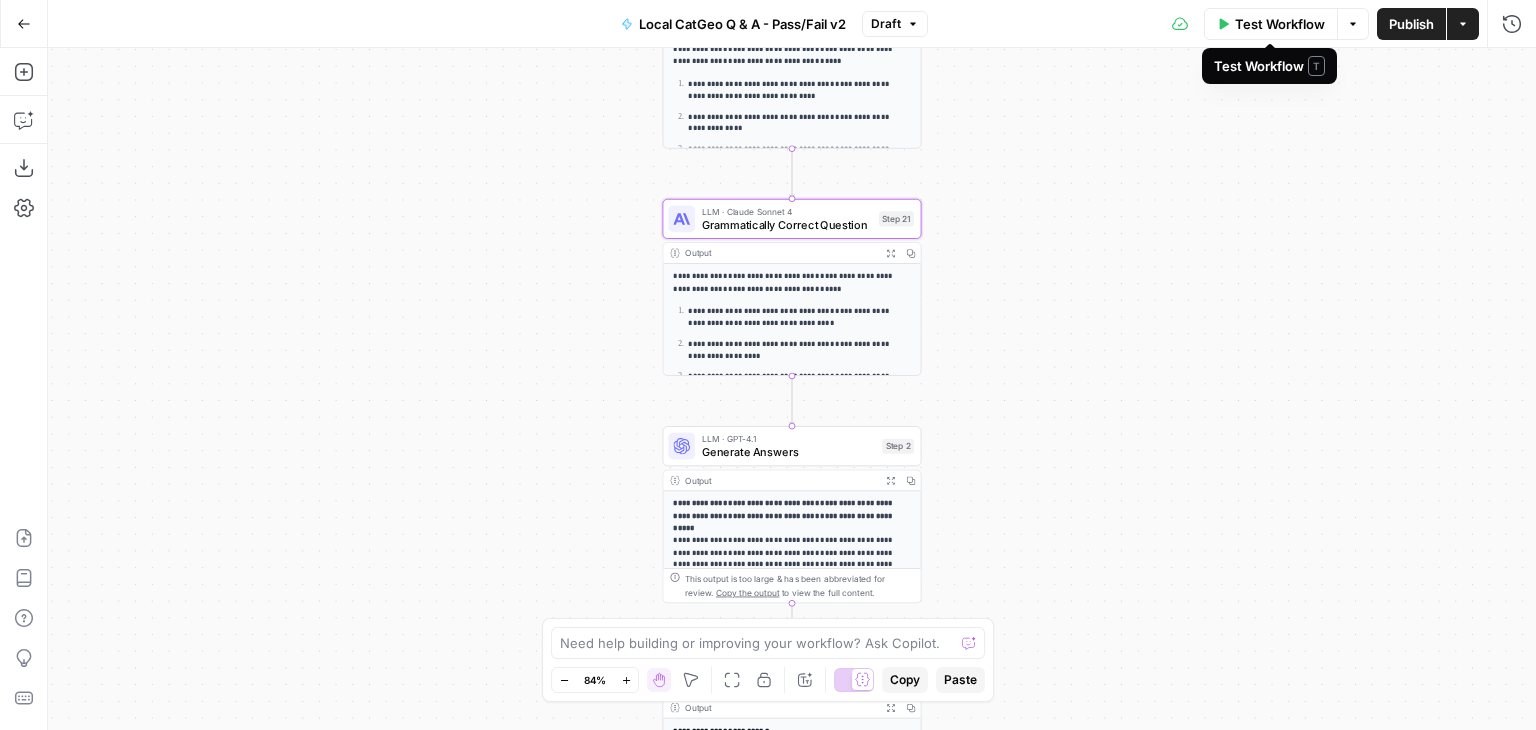 click on "Test Workflow" at bounding box center [1280, 24] 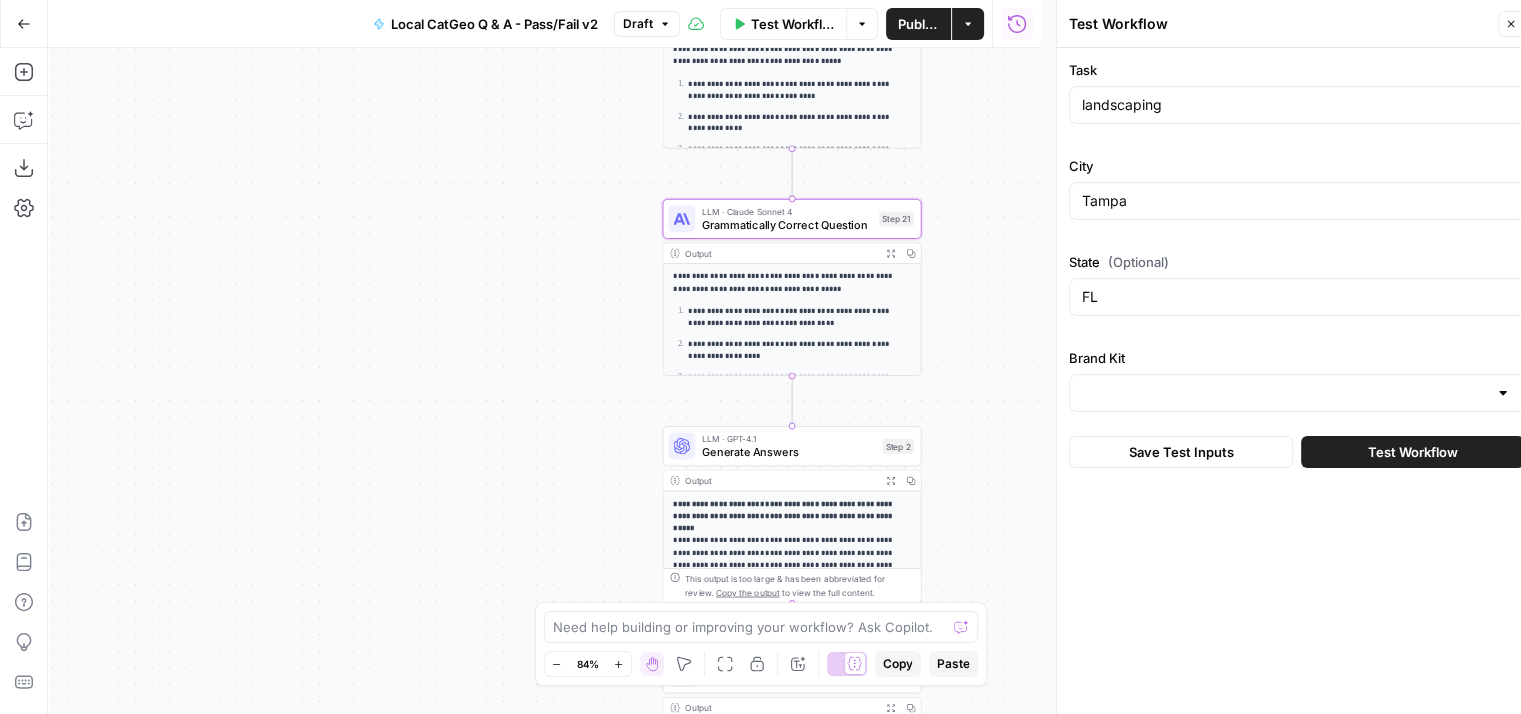 type on "Angi" 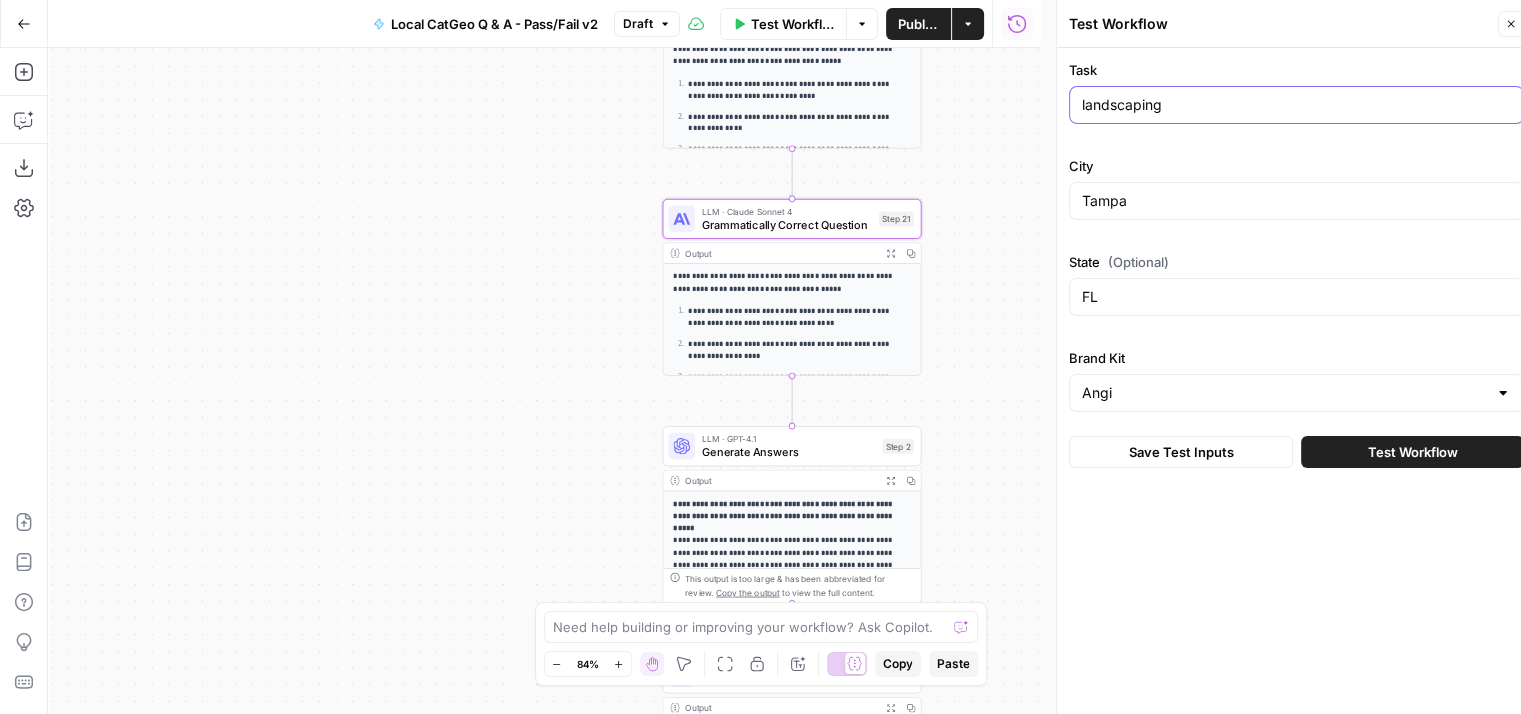 drag, startPoint x: 1189, startPoint y: 111, endPoint x: 1068, endPoint y: 123, distance: 121.59358 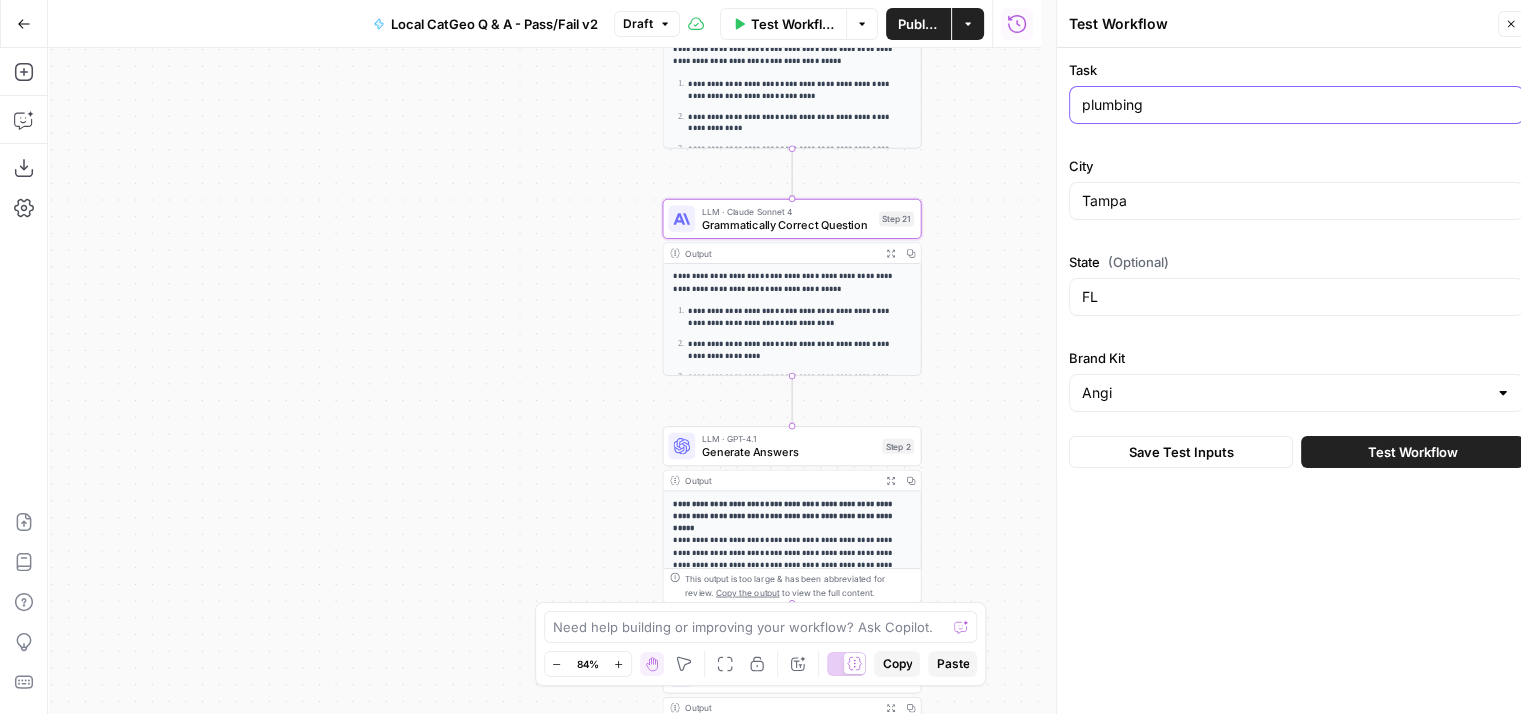 type on "plumbing" 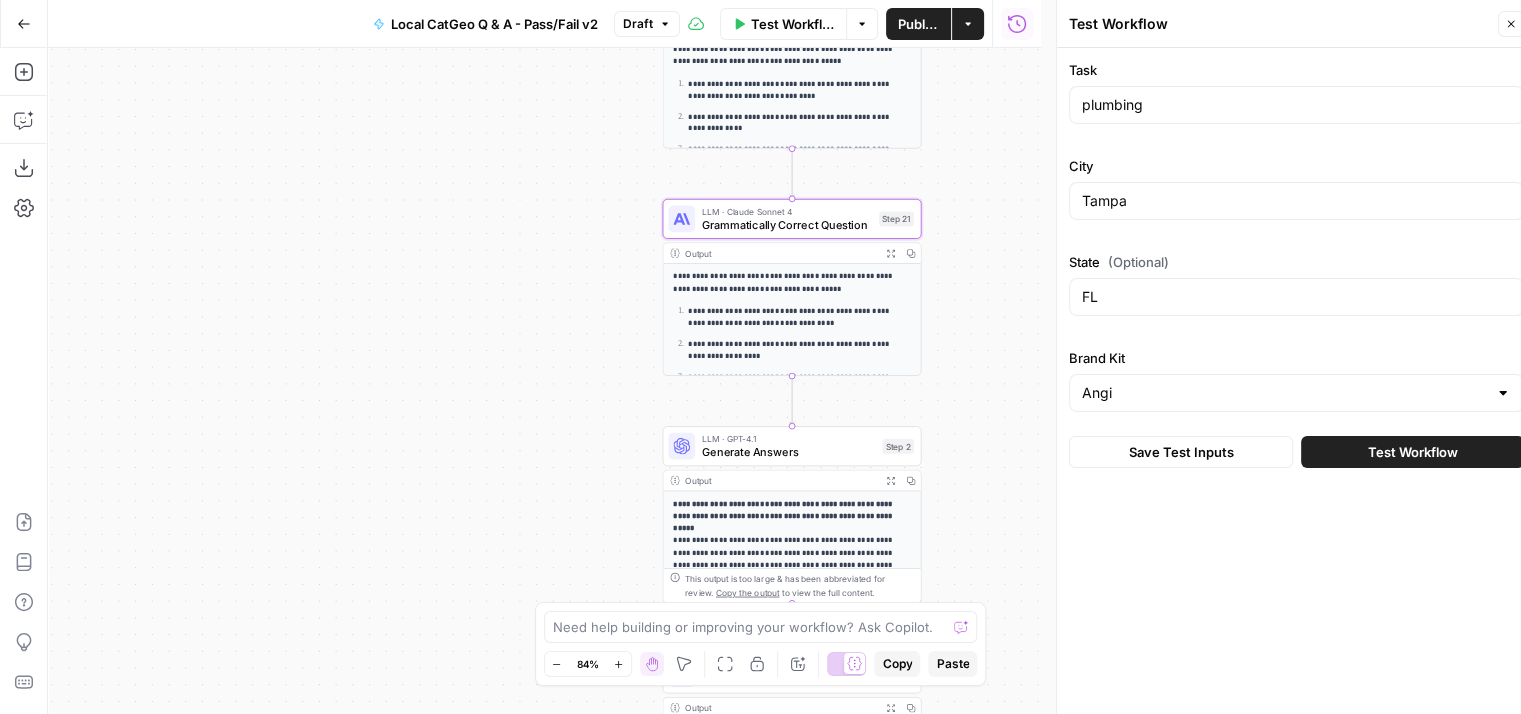 click on "Task plumbing City Tampa State   (Optional) FL Brand Kit Angi" at bounding box center (1296, 236) 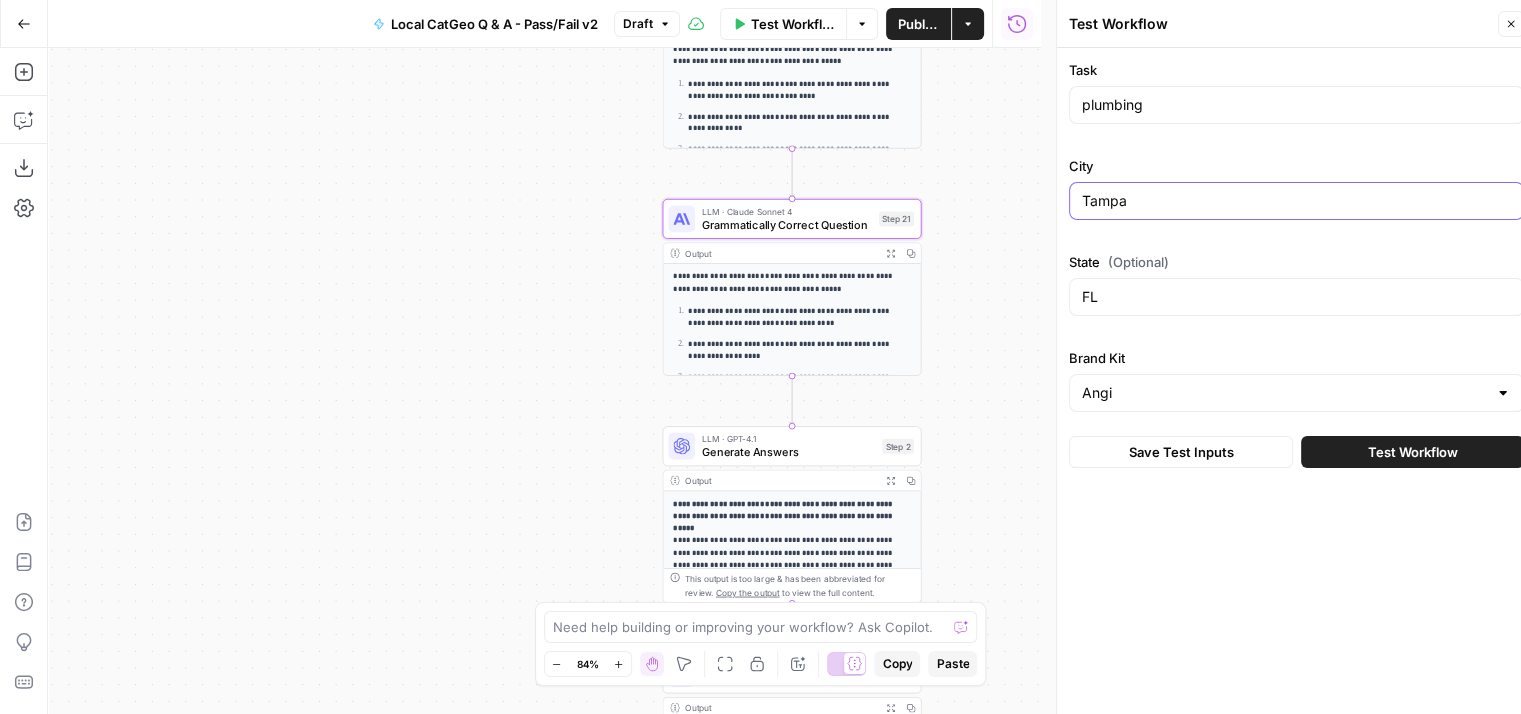 drag, startPoint x: 1172, startPoint y: 204, endPoint x: 1026, endPoint y: 197, distance: 146.16771 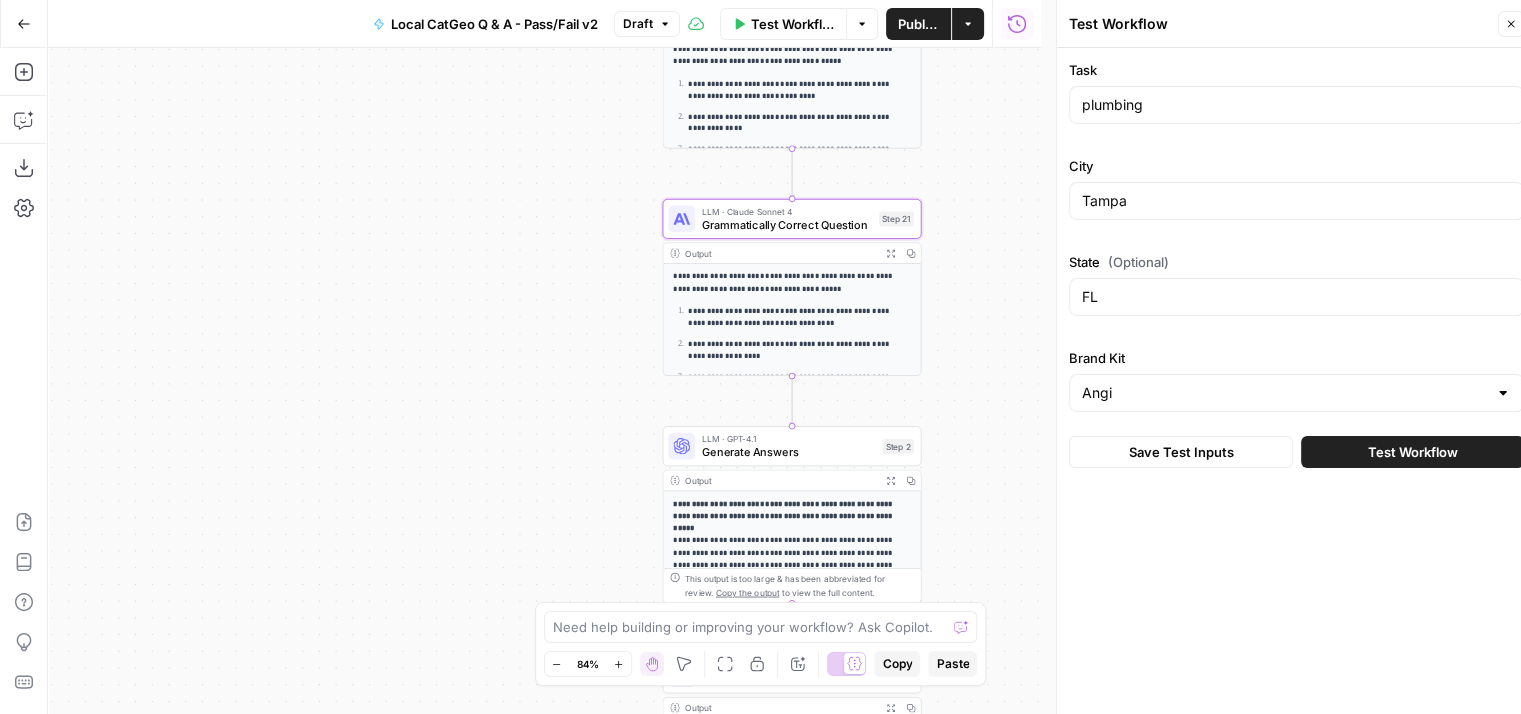 click on "**********" at bounding box center (544, 381) 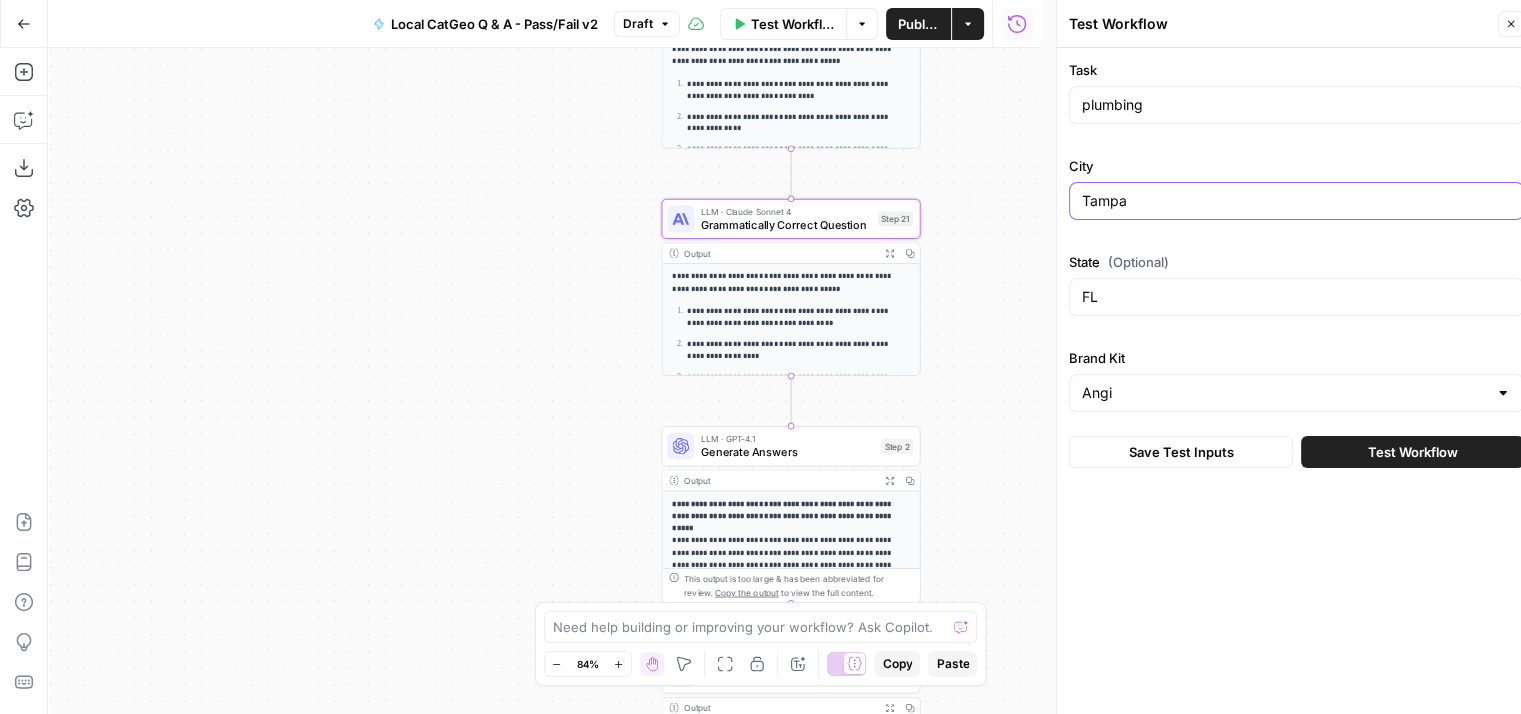 drag, startPoint x: 1088, startPoint y: 199, endPoint x: 1166, endPoint y: 198, distance: 78.00641 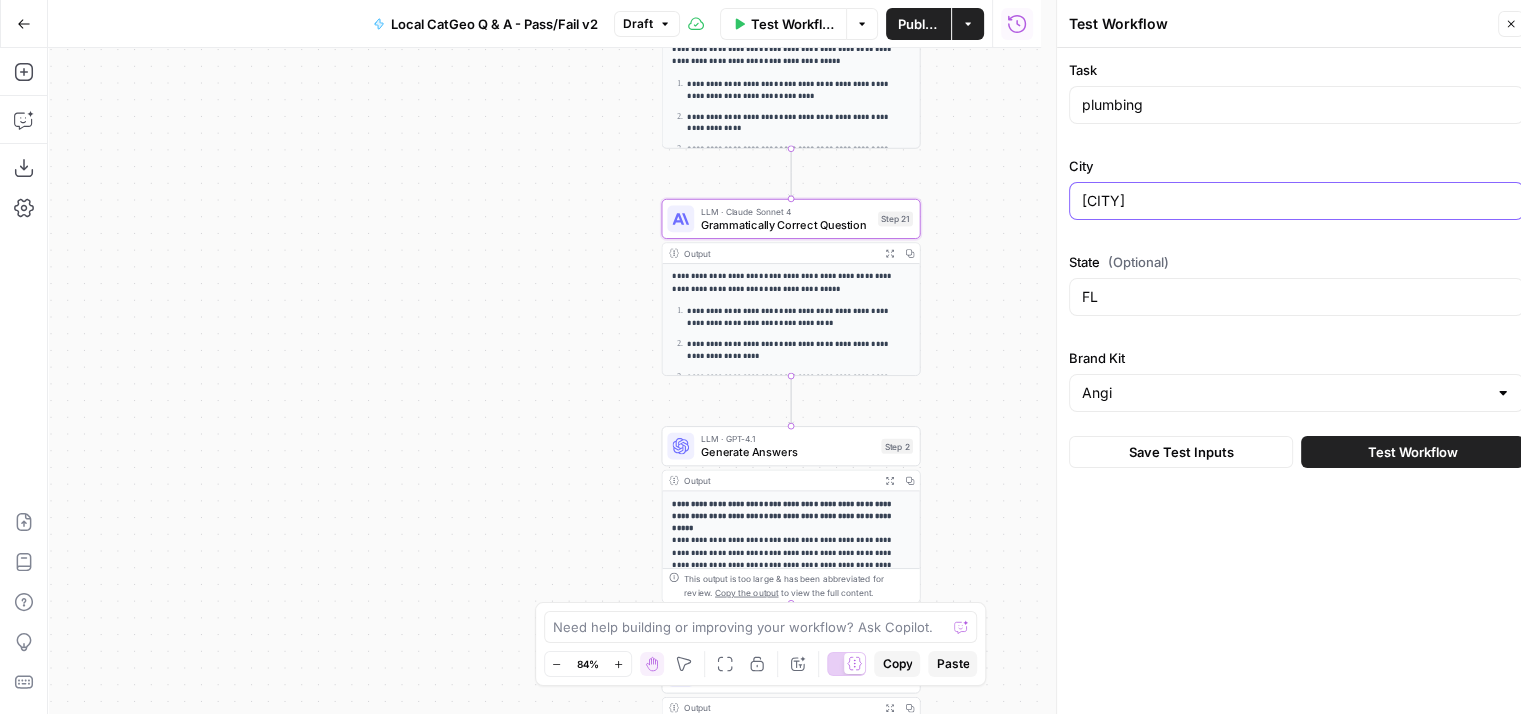 type on "Orlando" 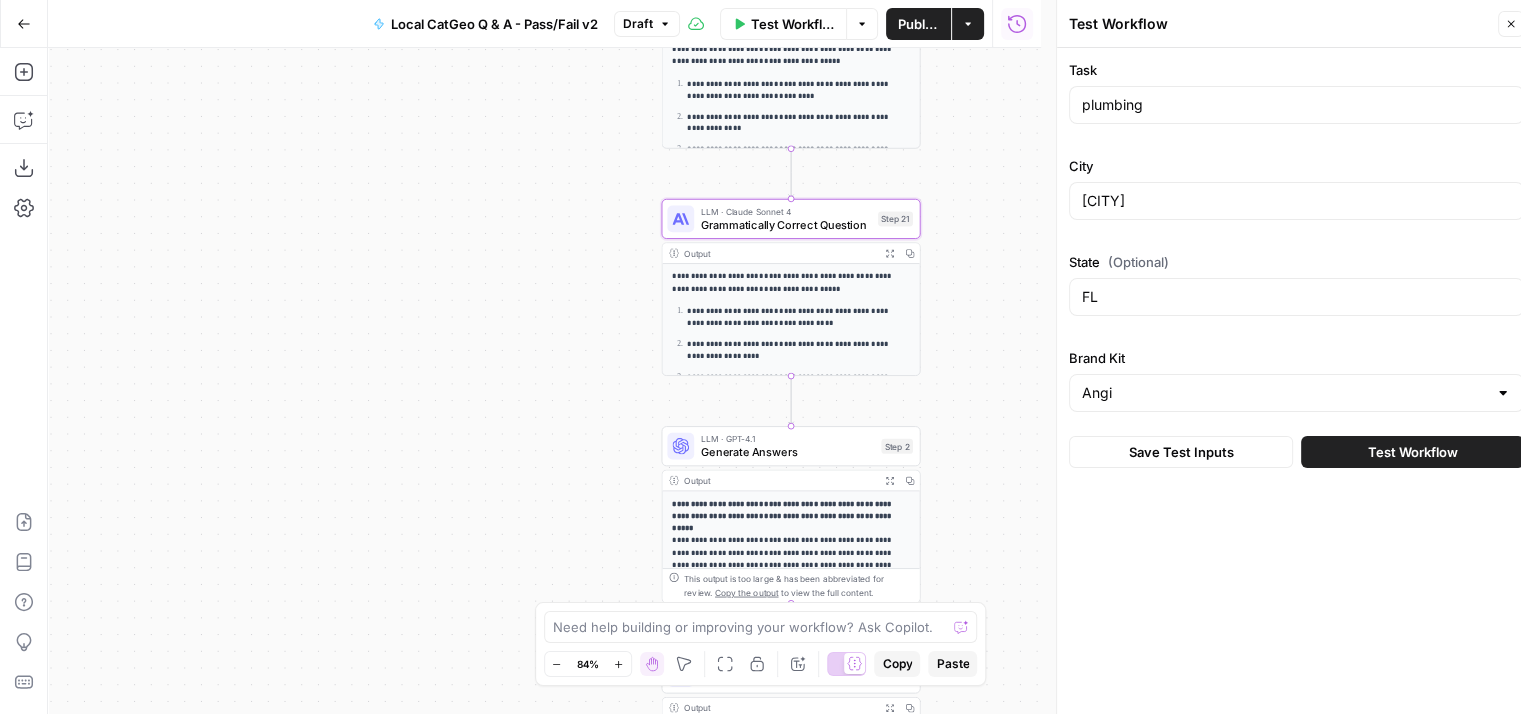 click on "Test Workflow" at bounding box center (1413, 452) 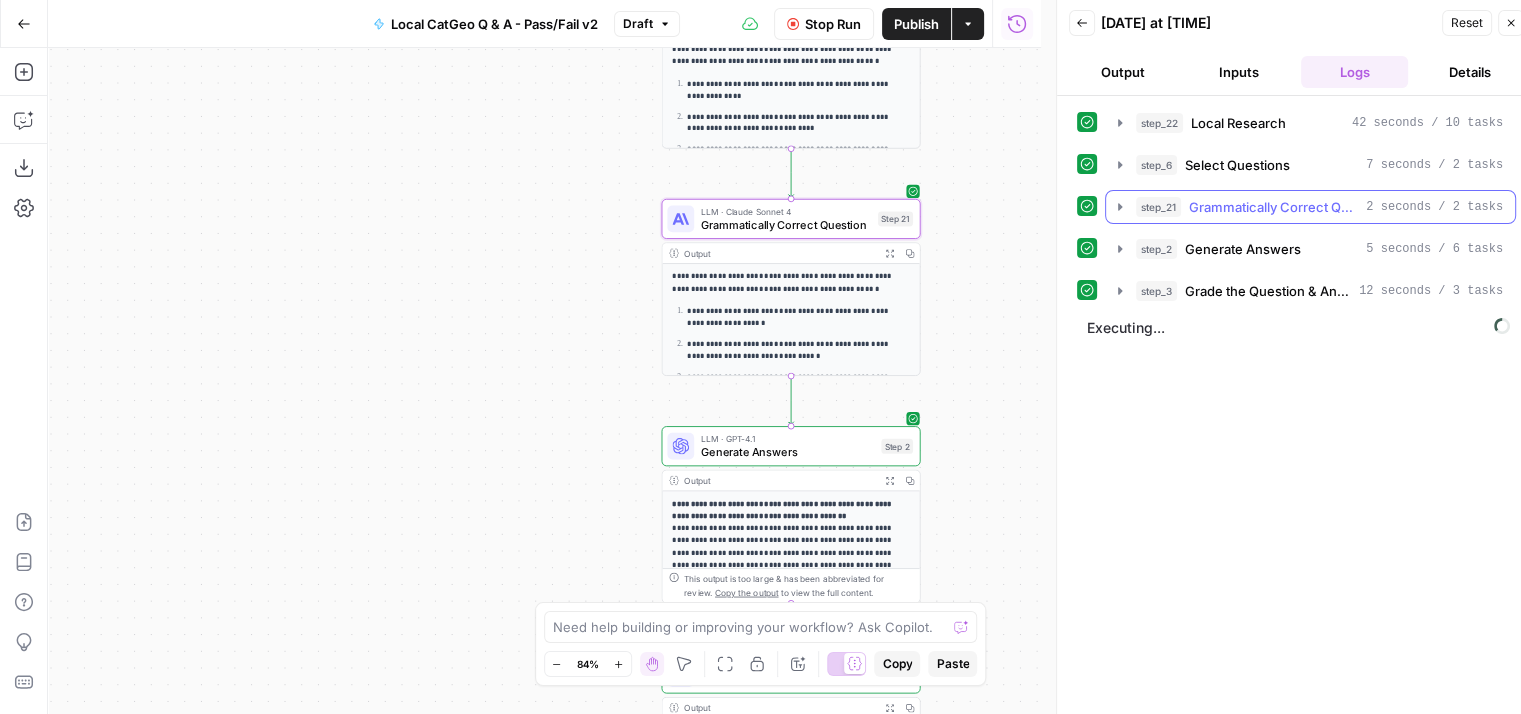 click 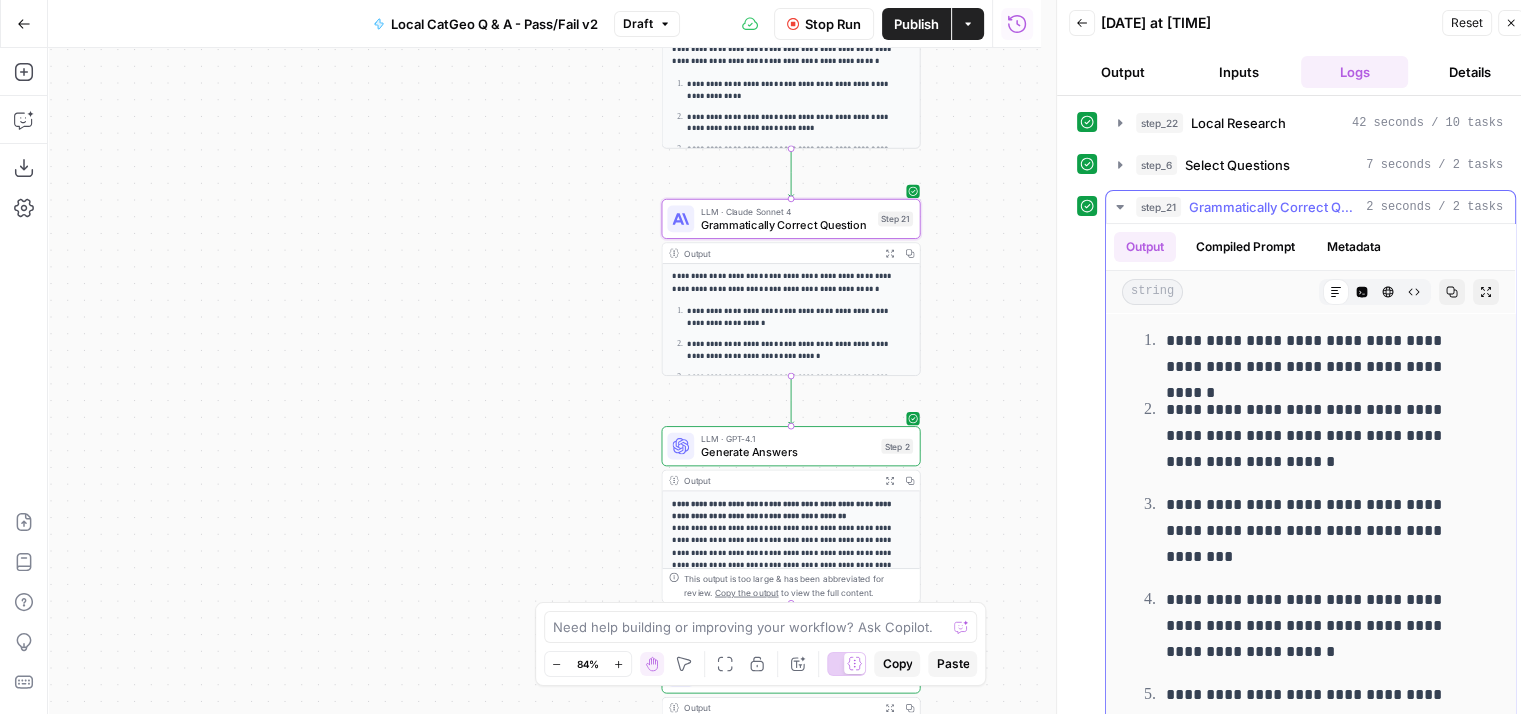scroll, scrollTop: 132, scrollLeft: 0, axis: vertical 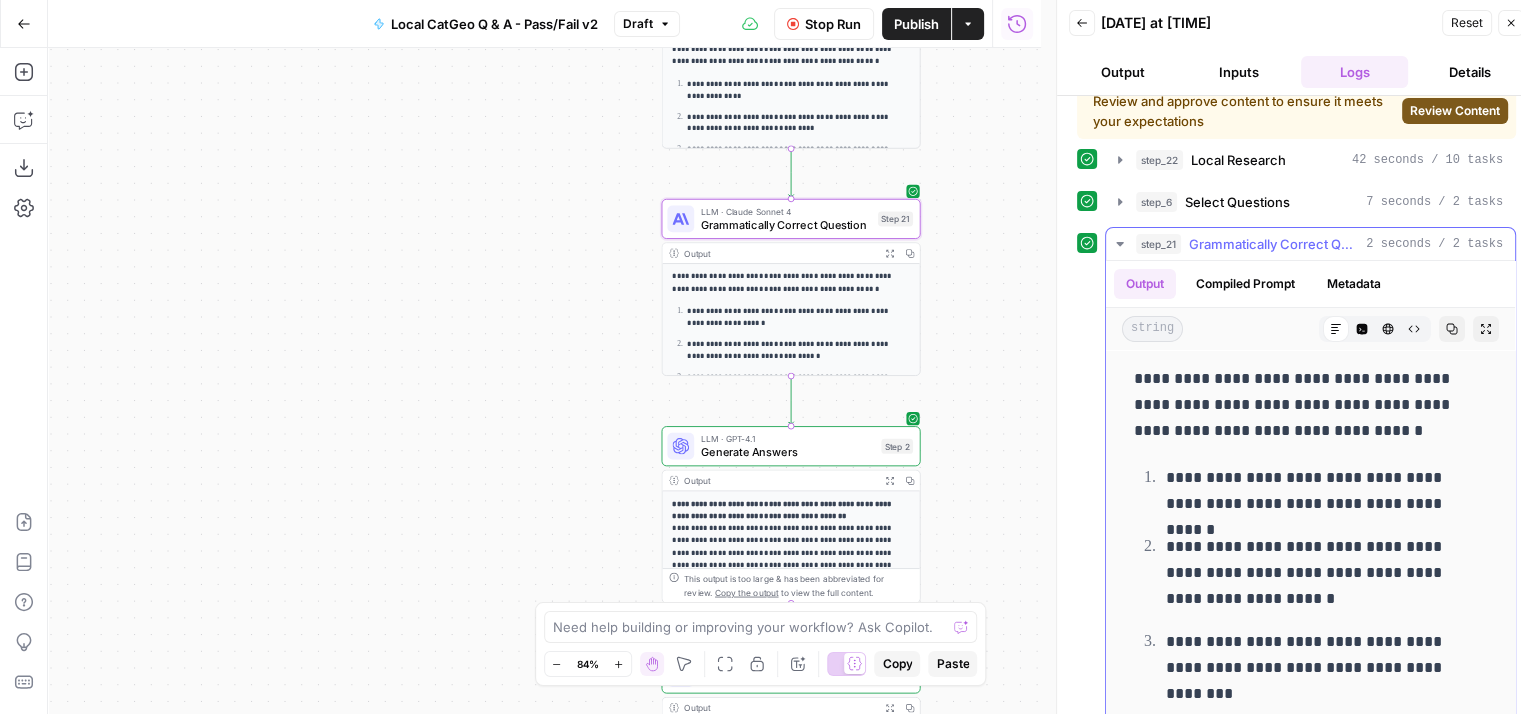 click 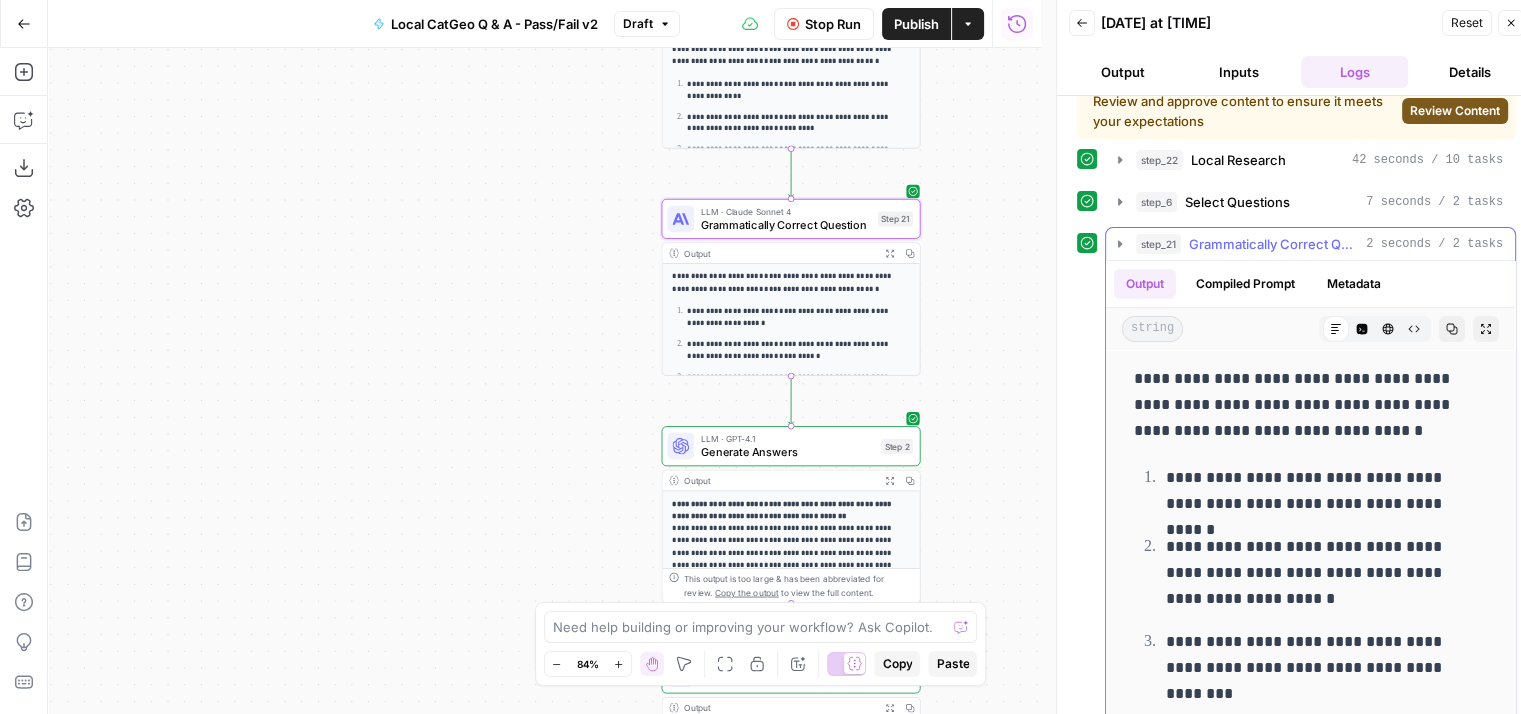 scroll, scrollTop: 0, scrollLeft: 0, axis: both 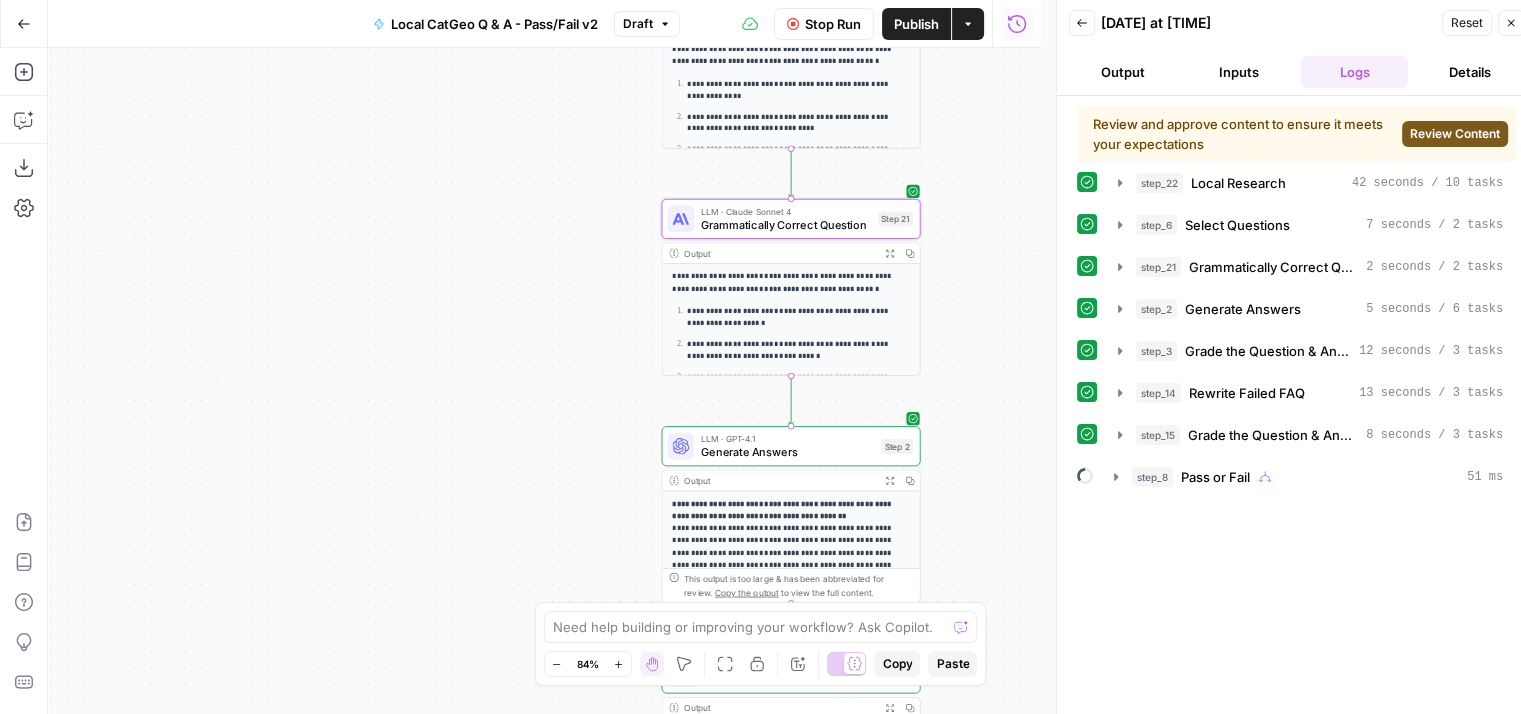 click on "Review and approve content to ensure it meets your expectations Review Content" at bounding box center [1296, 134] 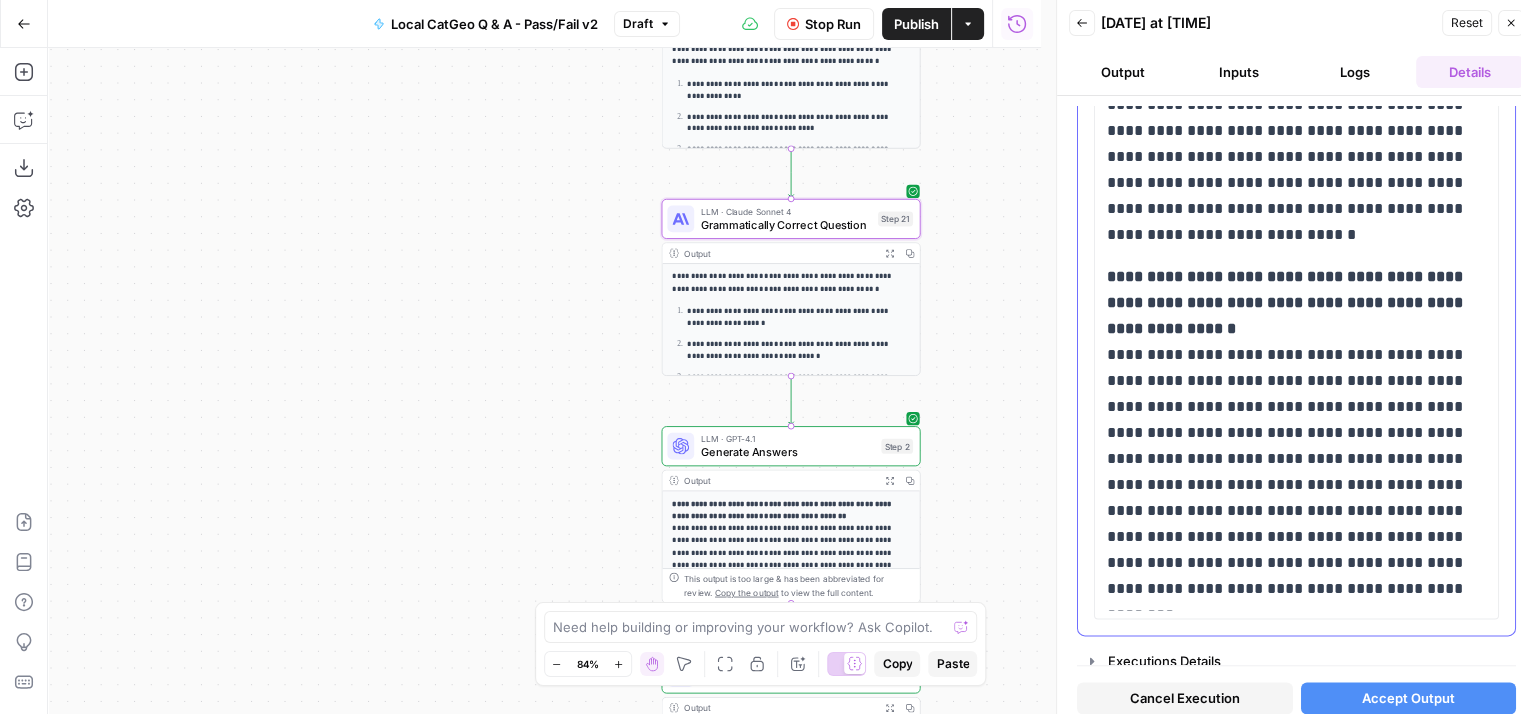 scroll, scrollTop: 2659, scrollLeft: 0, axis: vertical 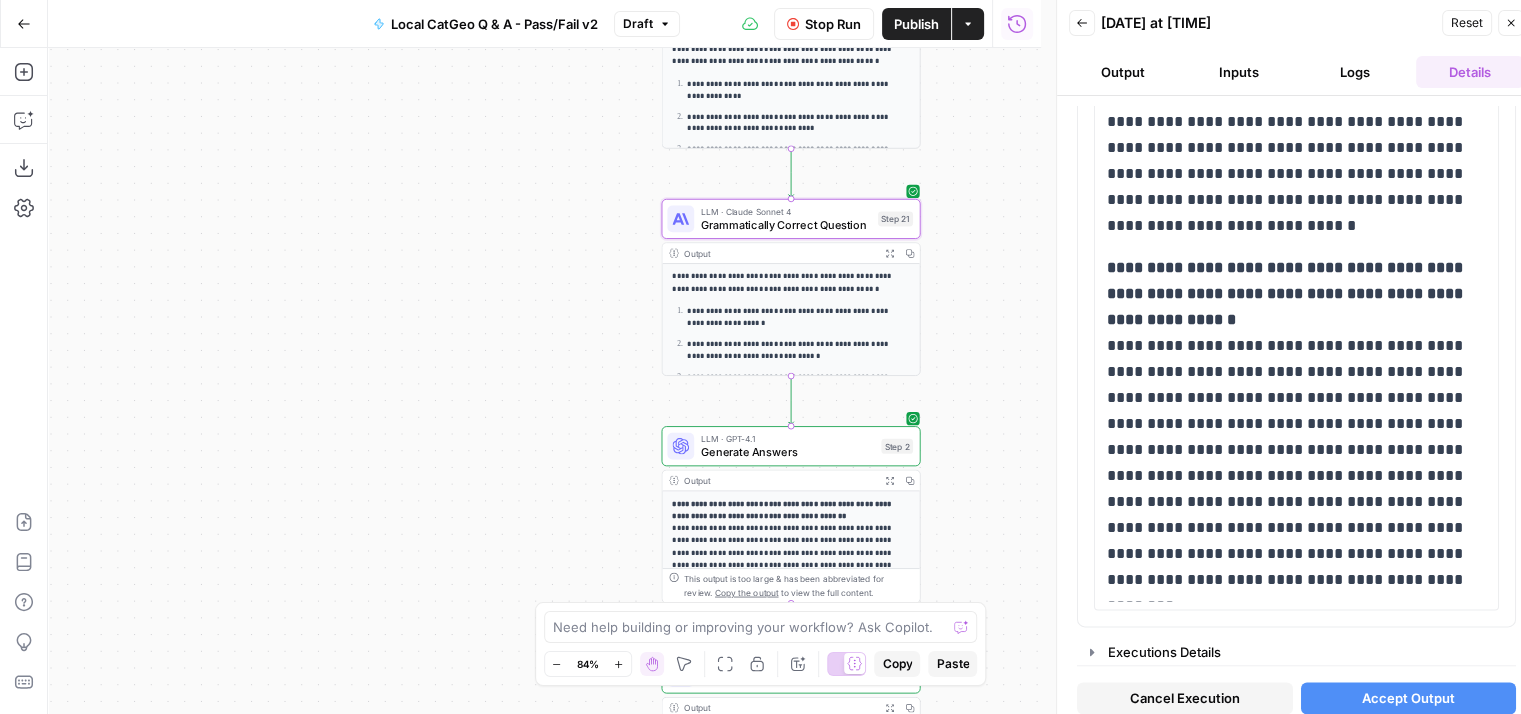 click on "Accept Output" at bounding box center [1408, 698] 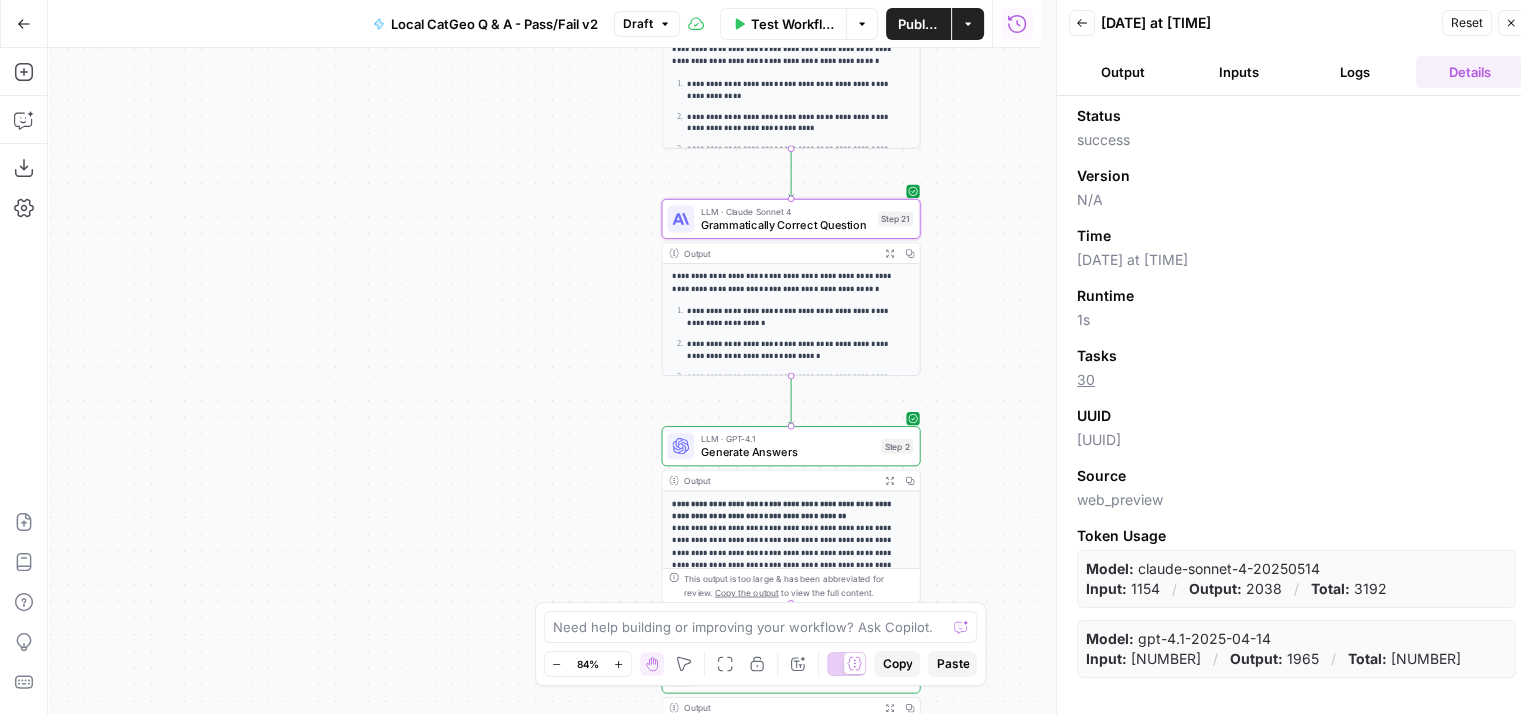 click on "Logs" at bounding box center [1355, 72] 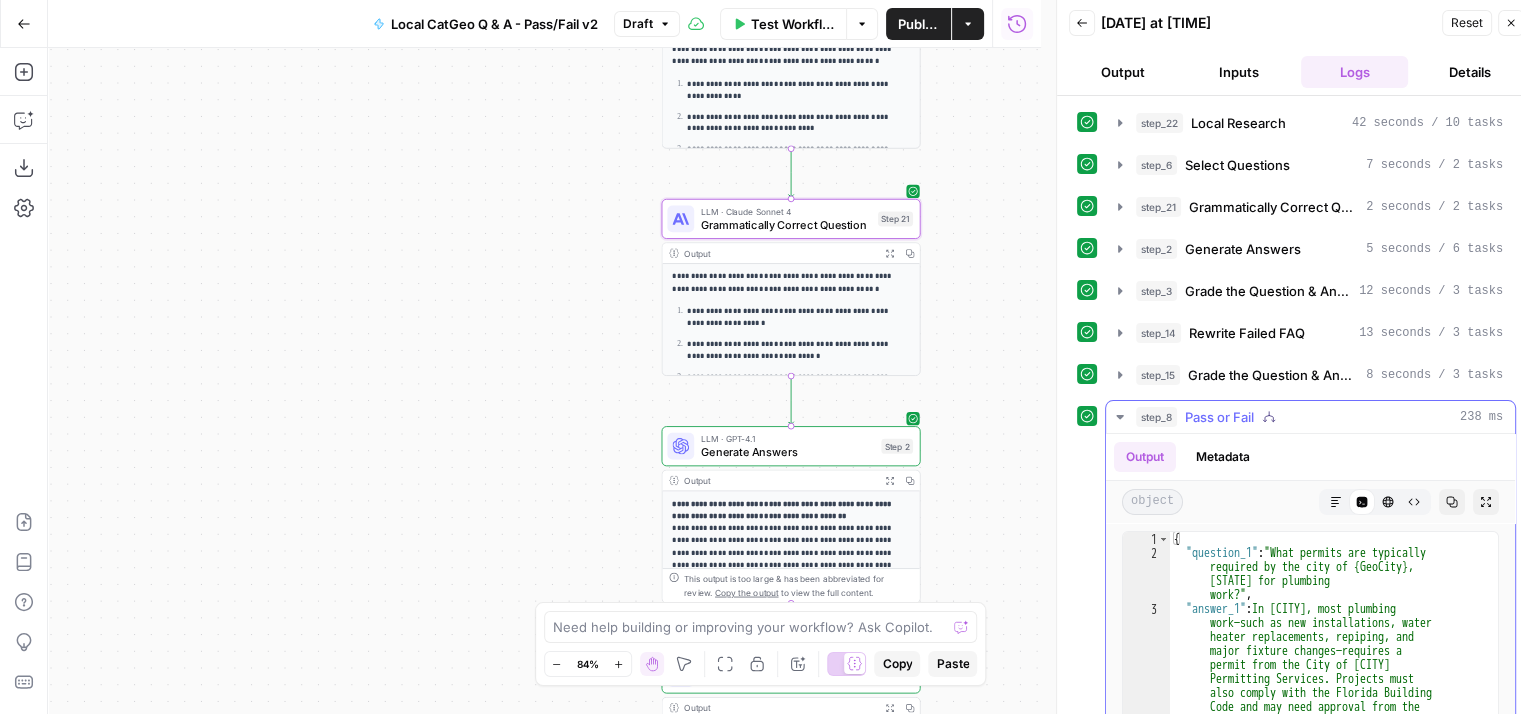 click 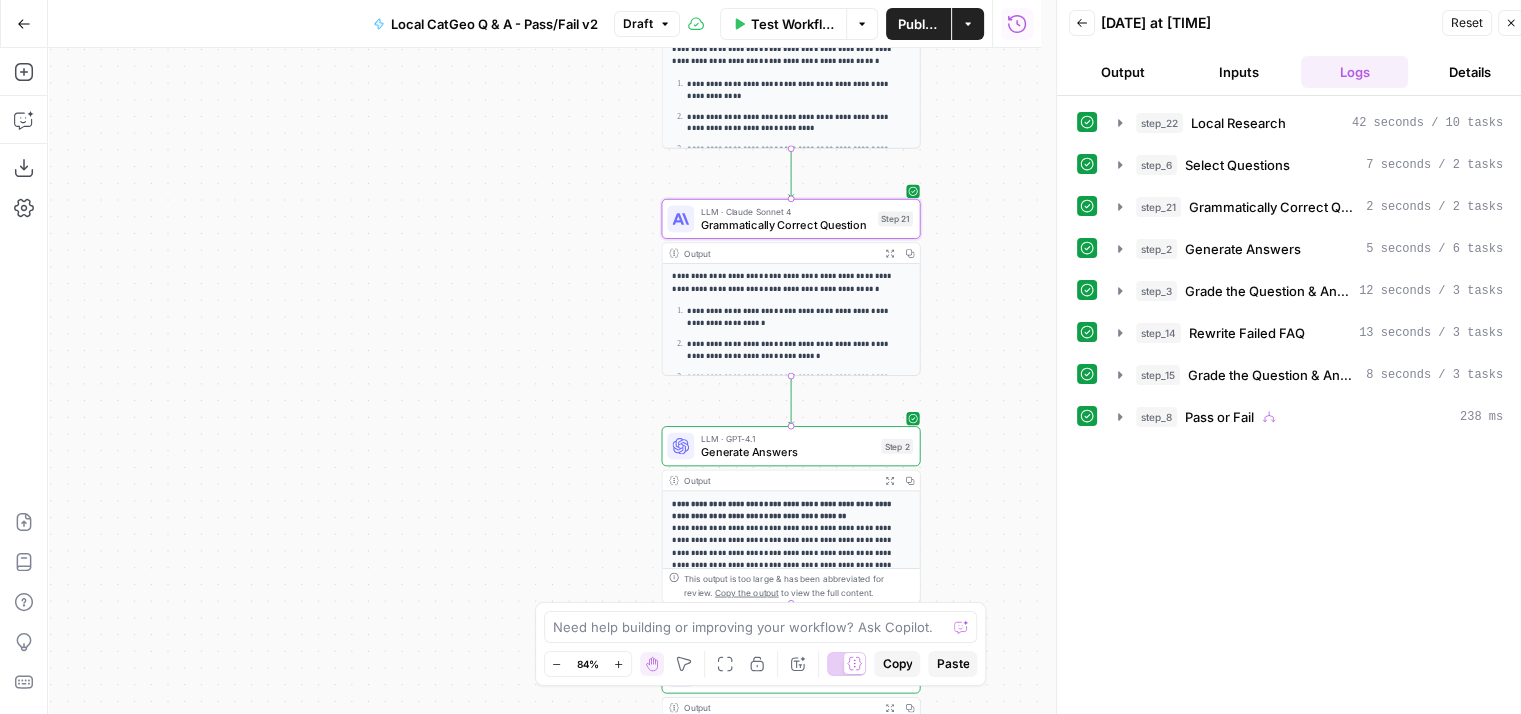 click on "Reset" at bounding box center [1467, 23] 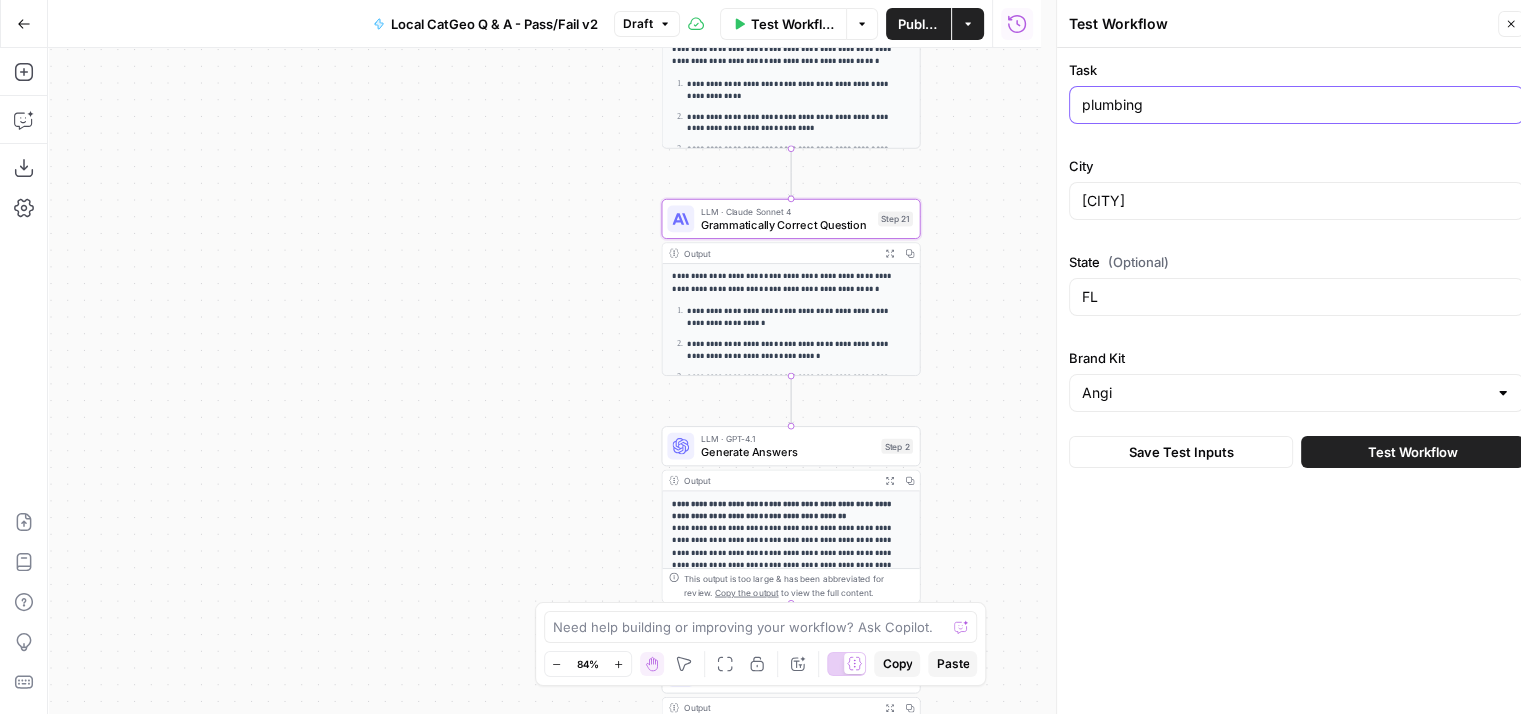 click on "plumbing" at bounding box center (1296, 105) 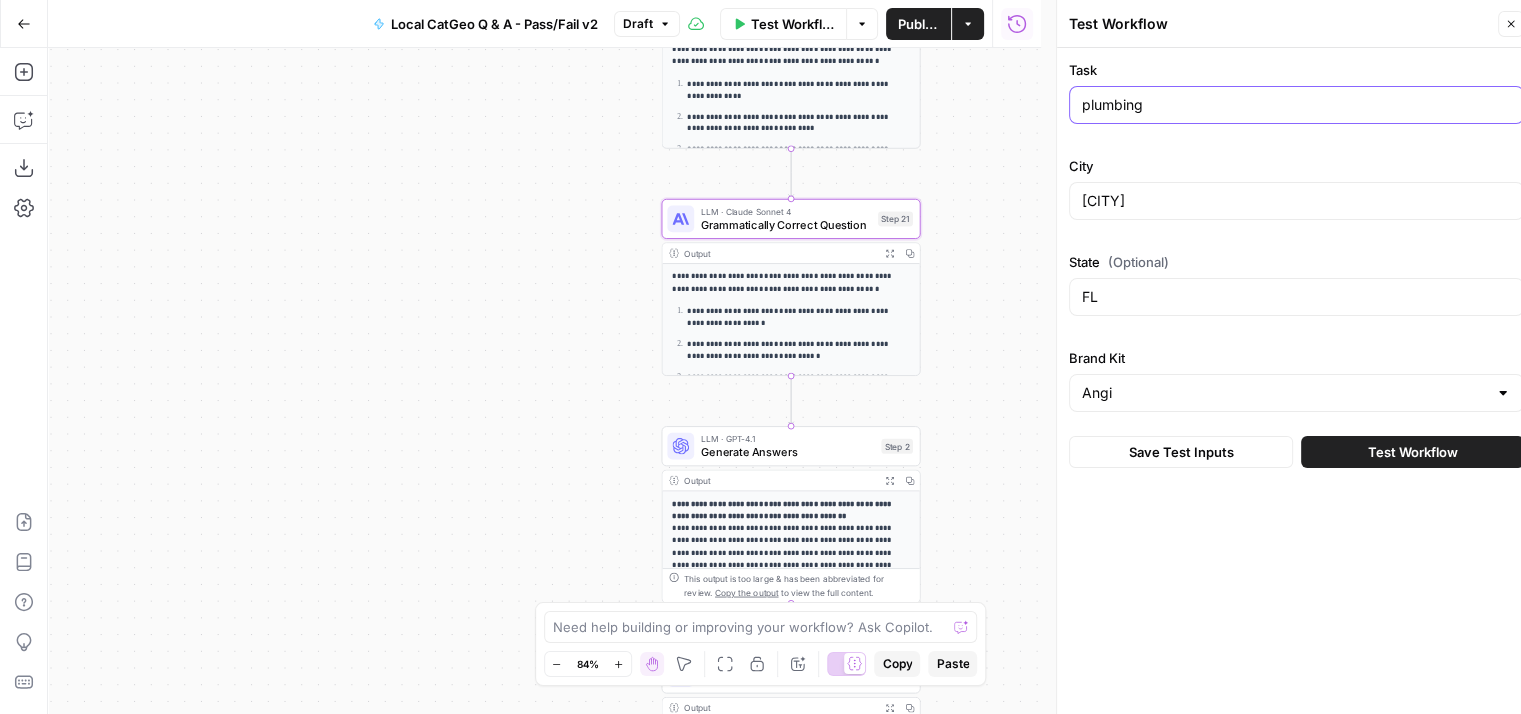 drag, startPoint x: 1174, startPoint y: 110, endPoint x: 1076, endPoint y: 109, distance: 98.005104 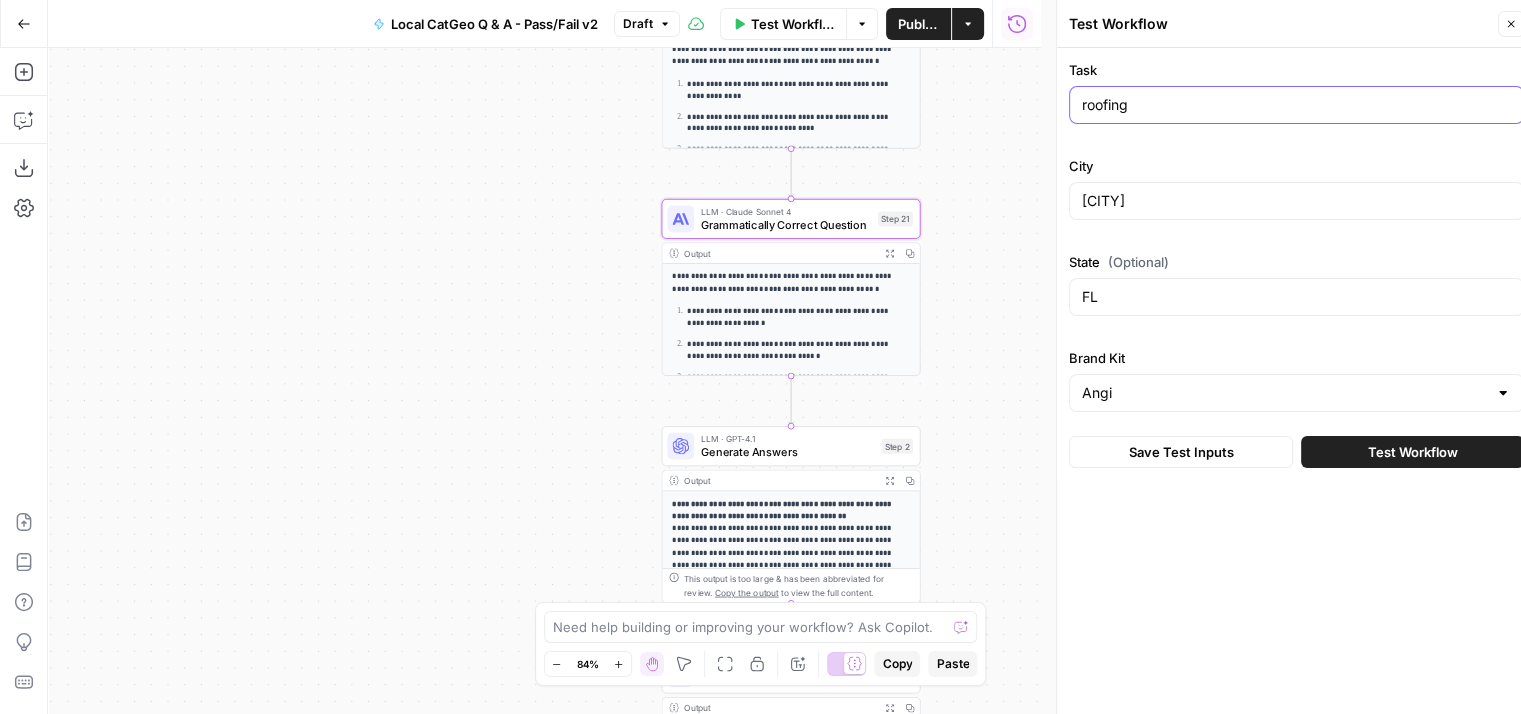 type on "roofing" 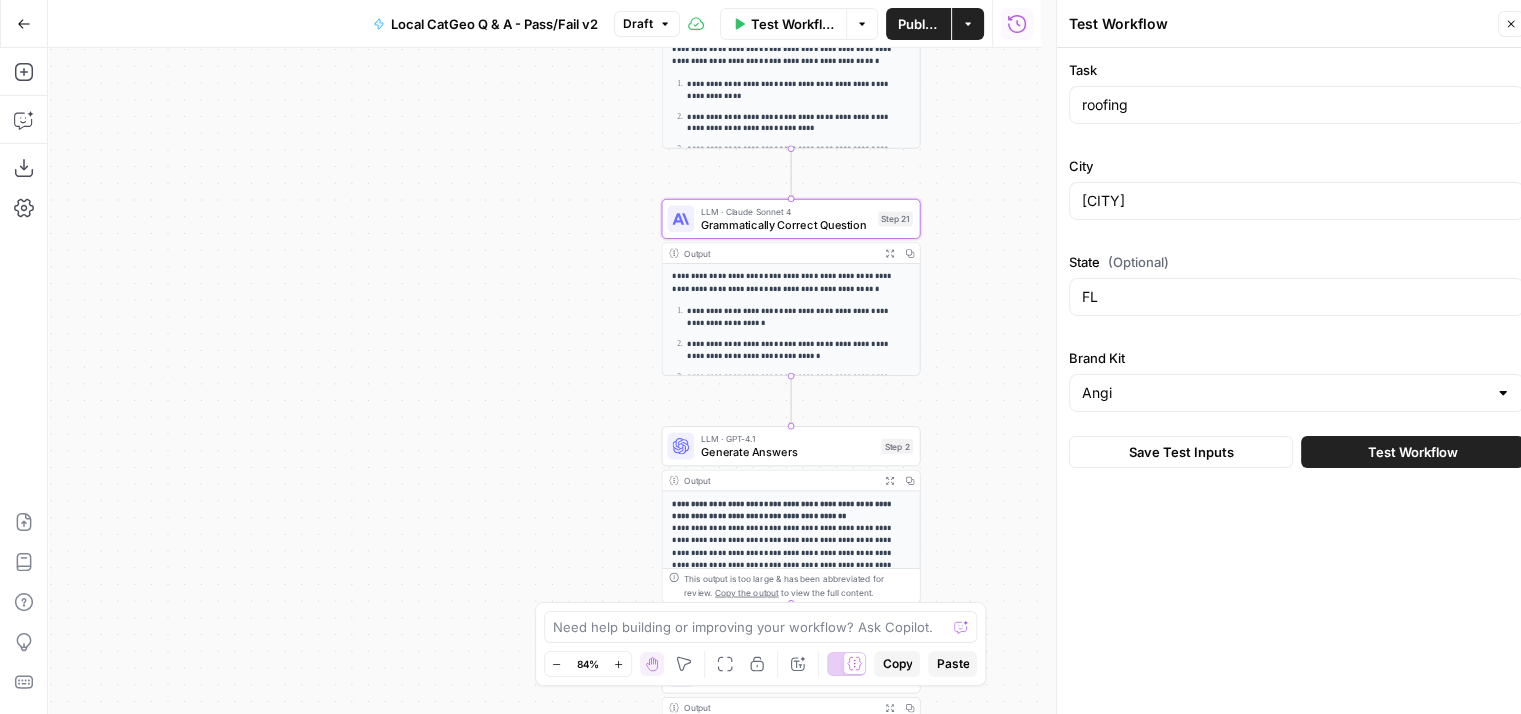 click on "Test Workflow" at bounding box center (1413, 452) 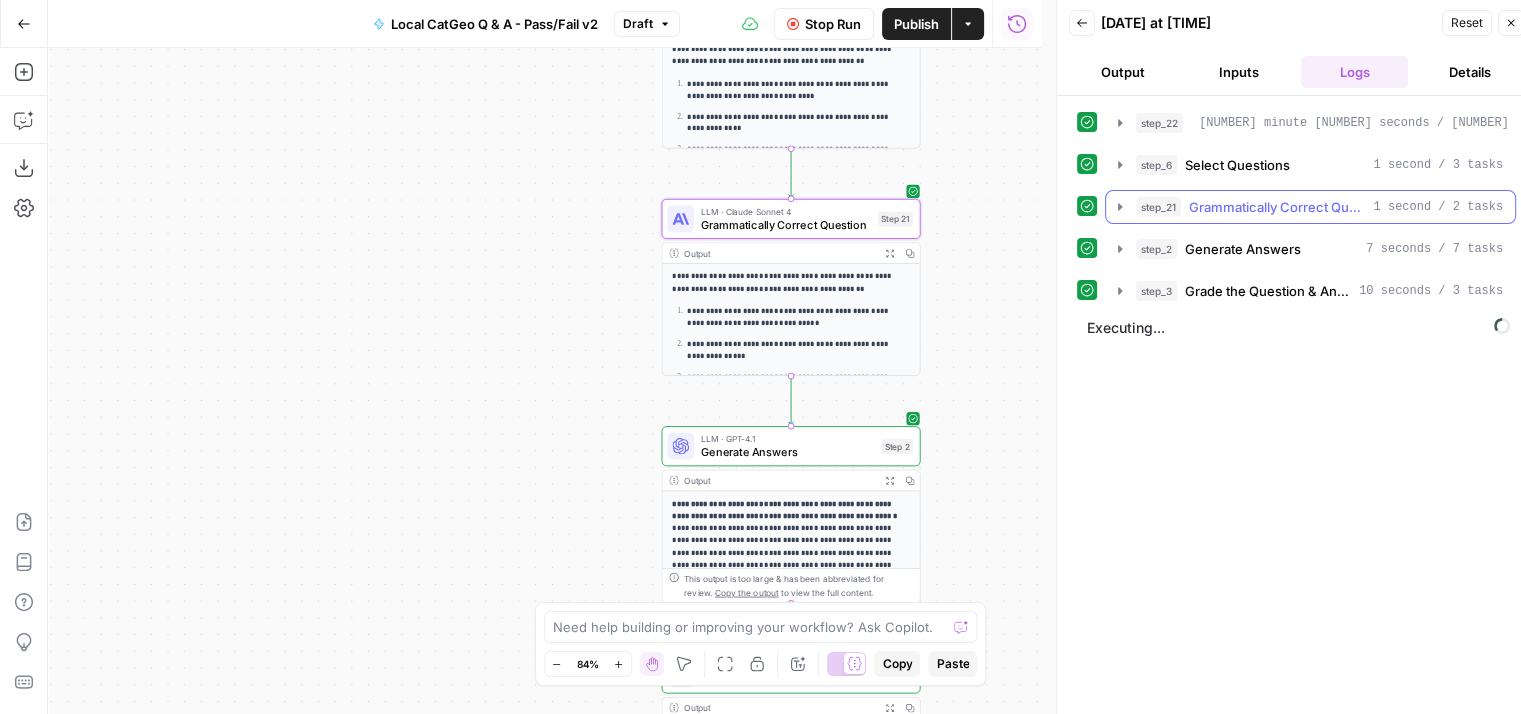 click 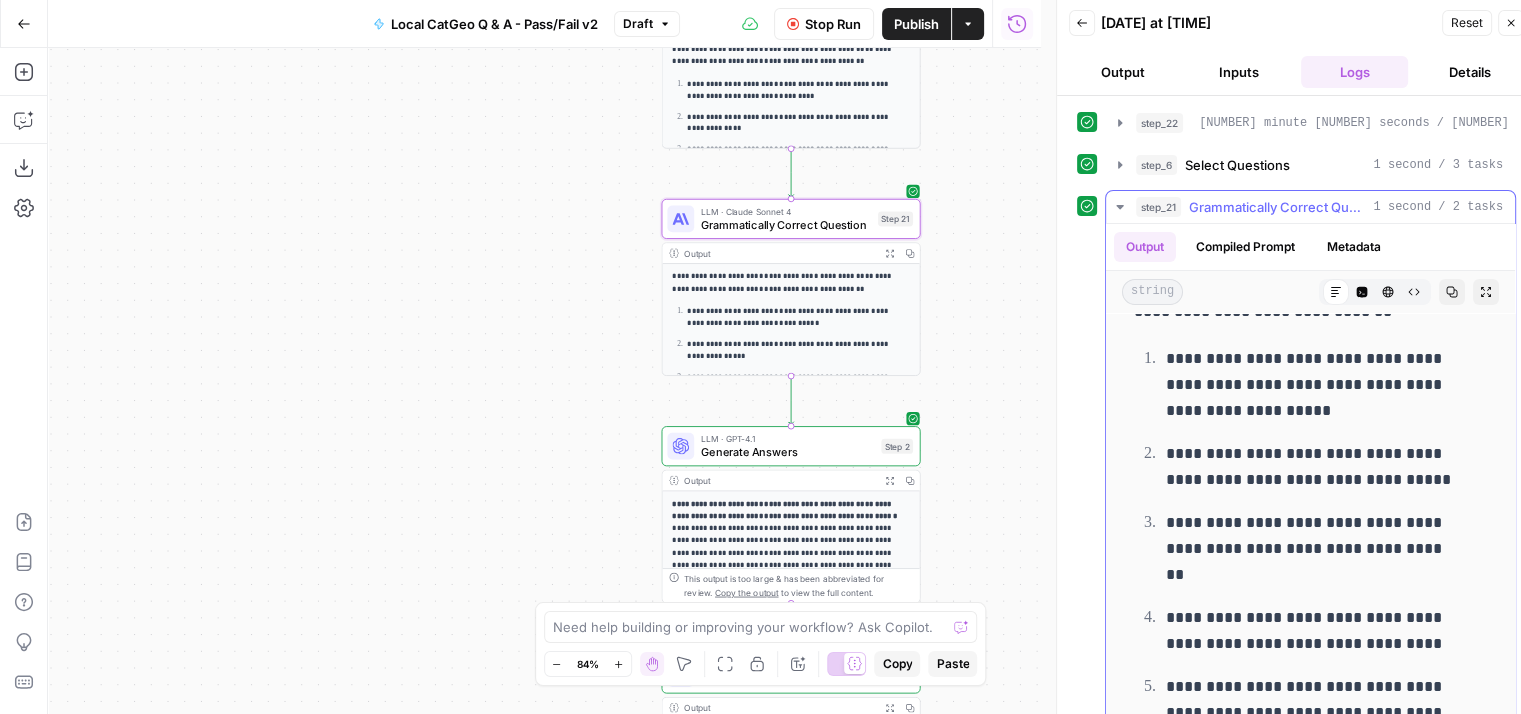 scroll, scrollTop: 132, scrollLeft: 0, axis: vertical 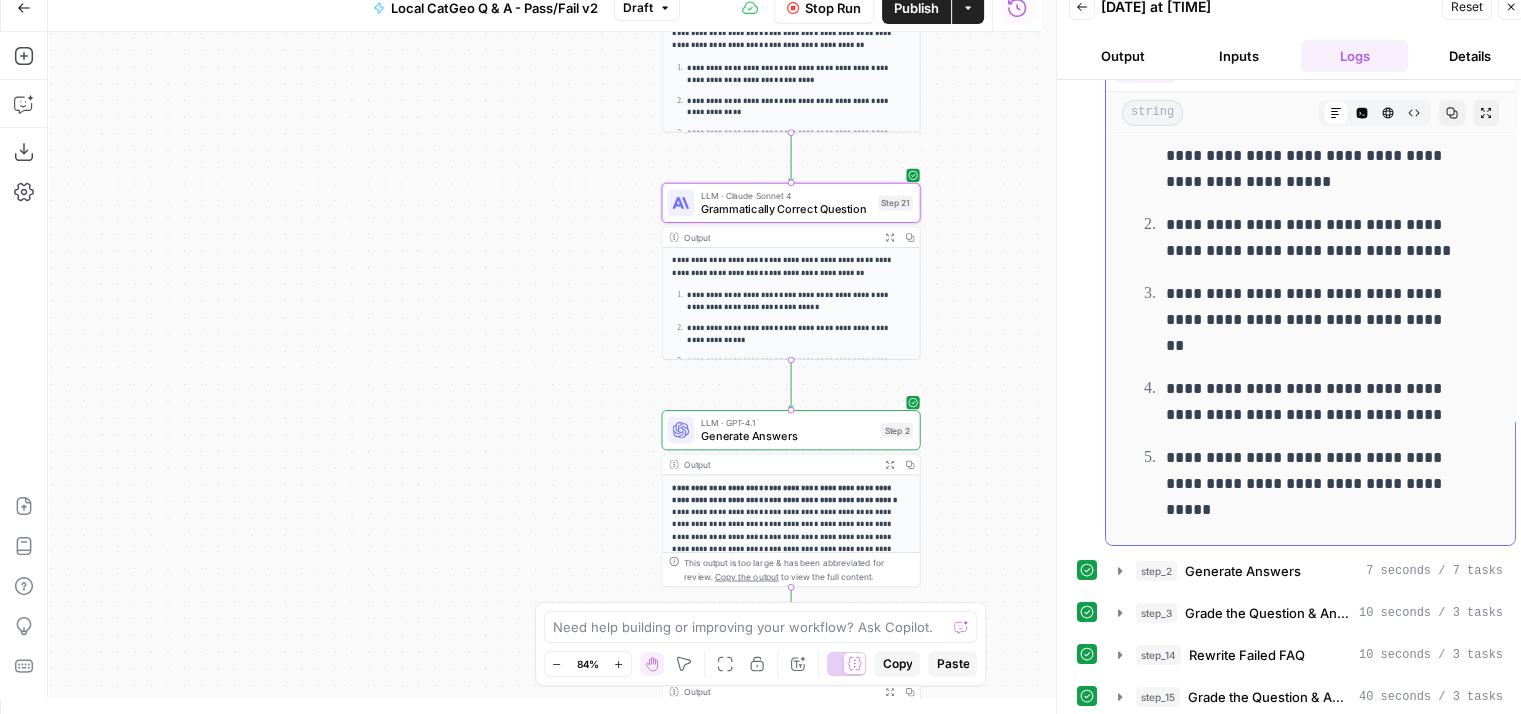 drag, startPoint x: 1166, startPoint y: 257, endPoint x: 1402, endPoint y: 507, distance: 343.79645 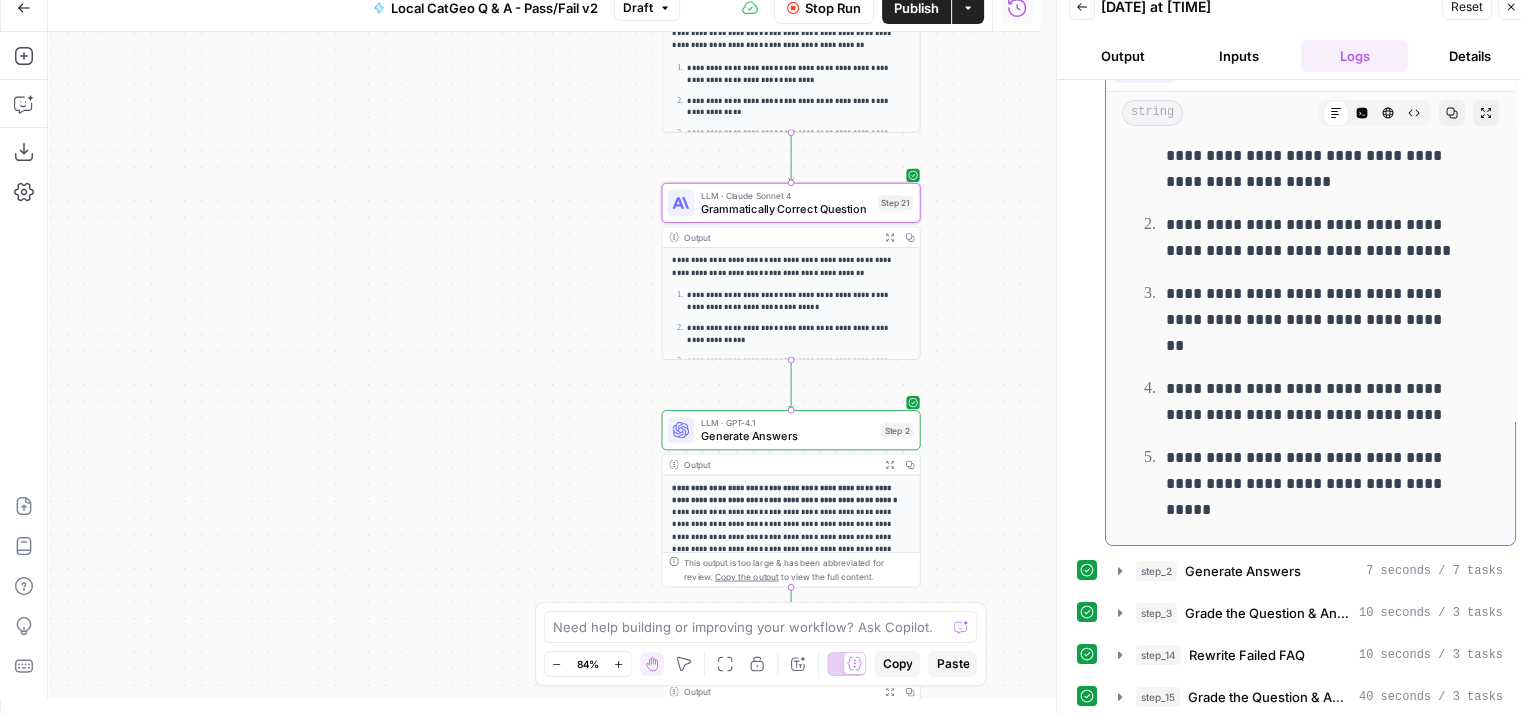 copy on "**********" 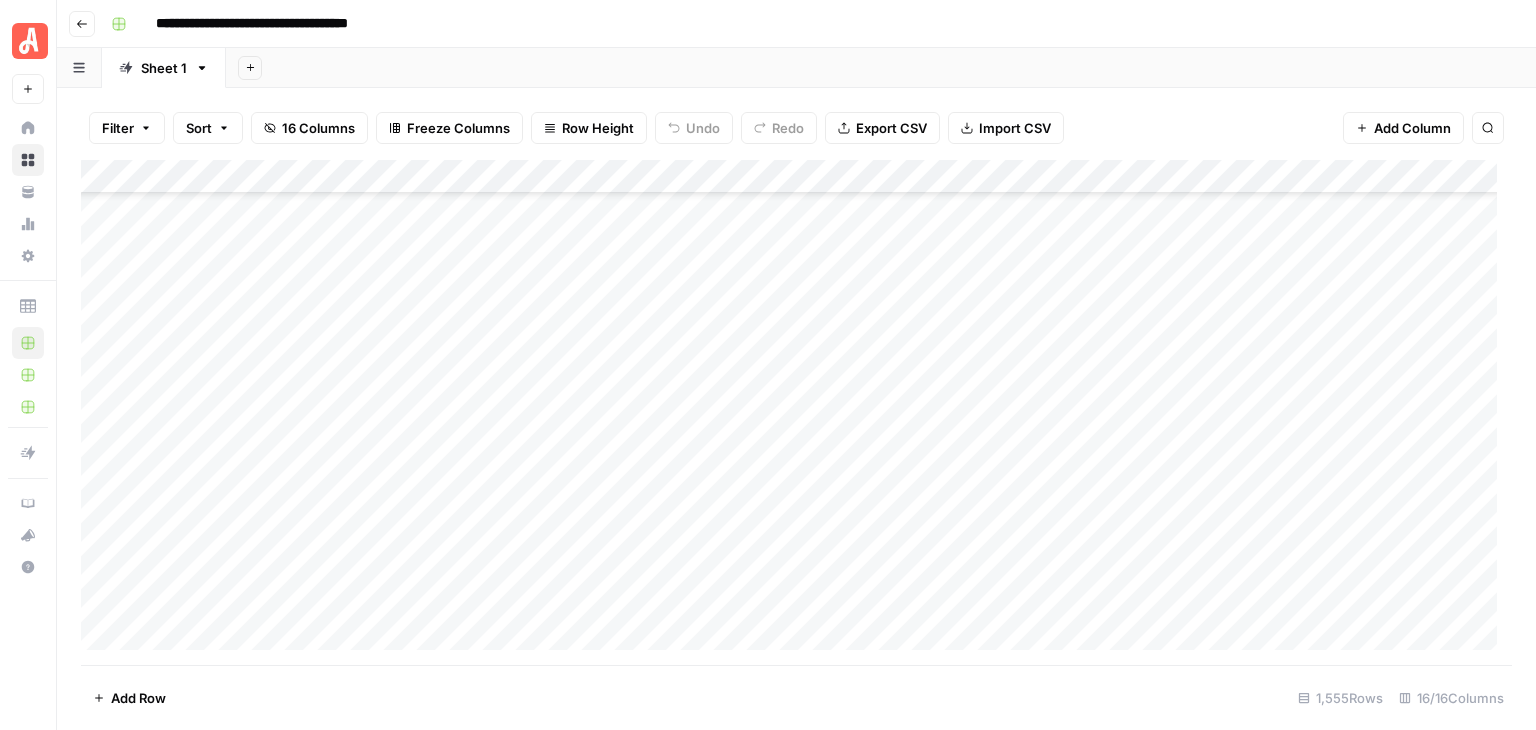 scroll, scrollTop: 0, scrollLeft: 0, axis: both 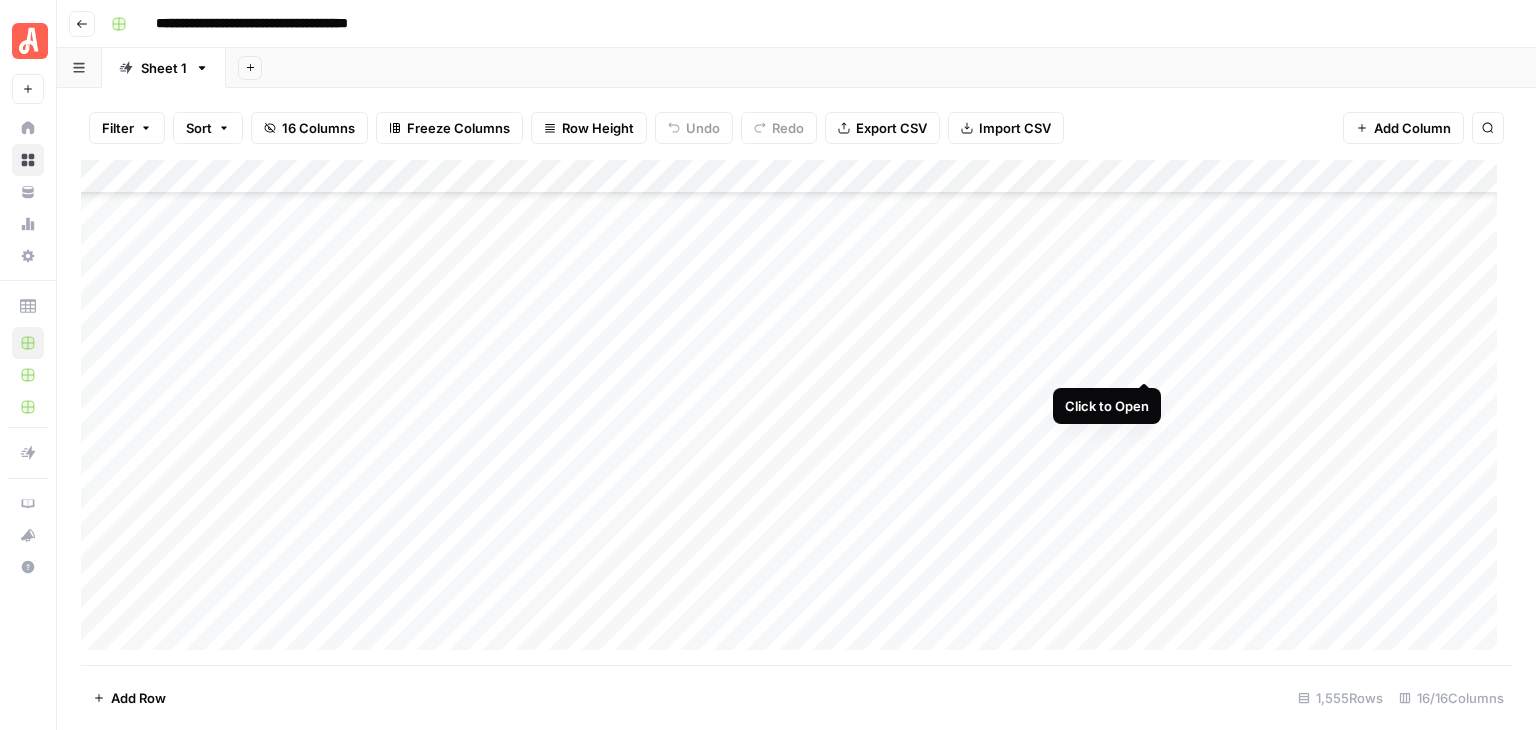 click on "Add Column" at bounding box center [796, 412] 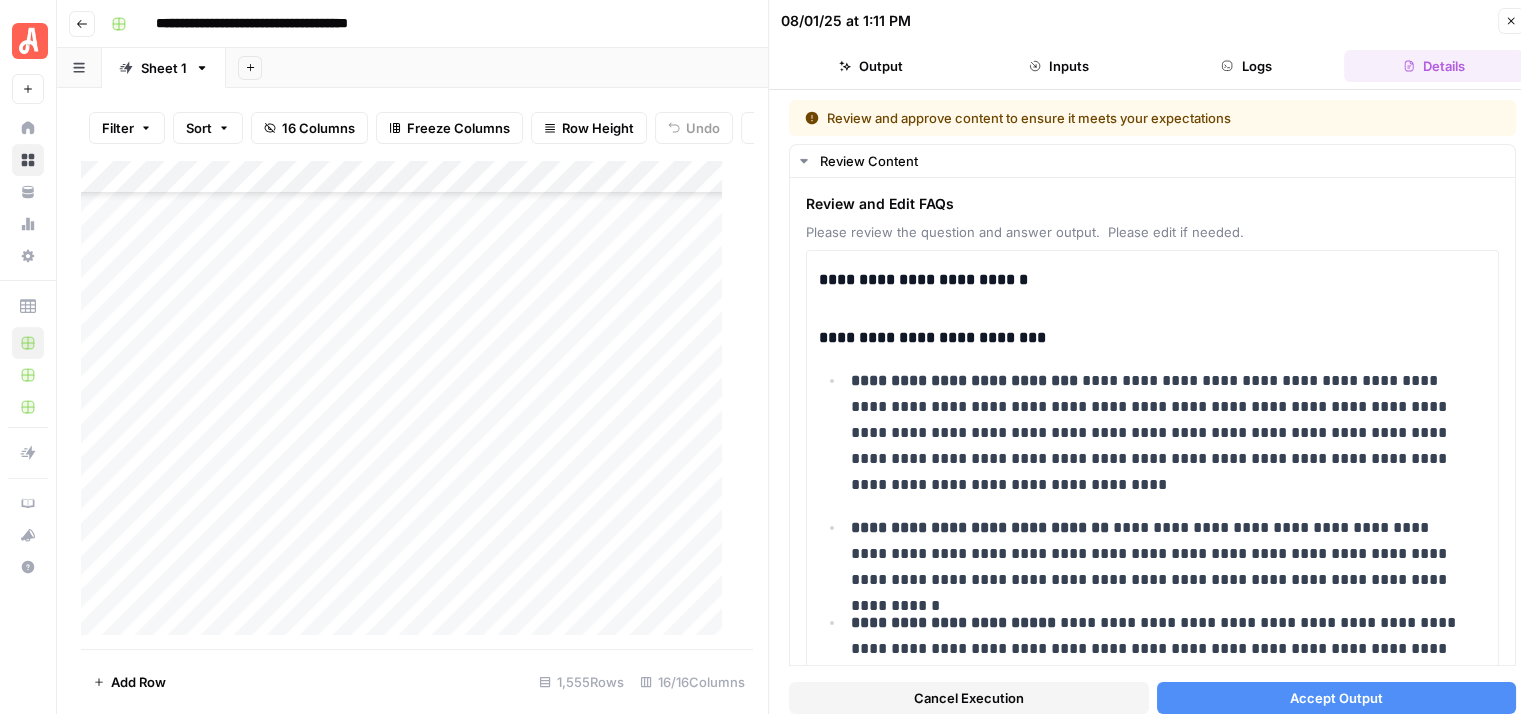 click on "Cancel Execution" at bounding box center (969, 698) 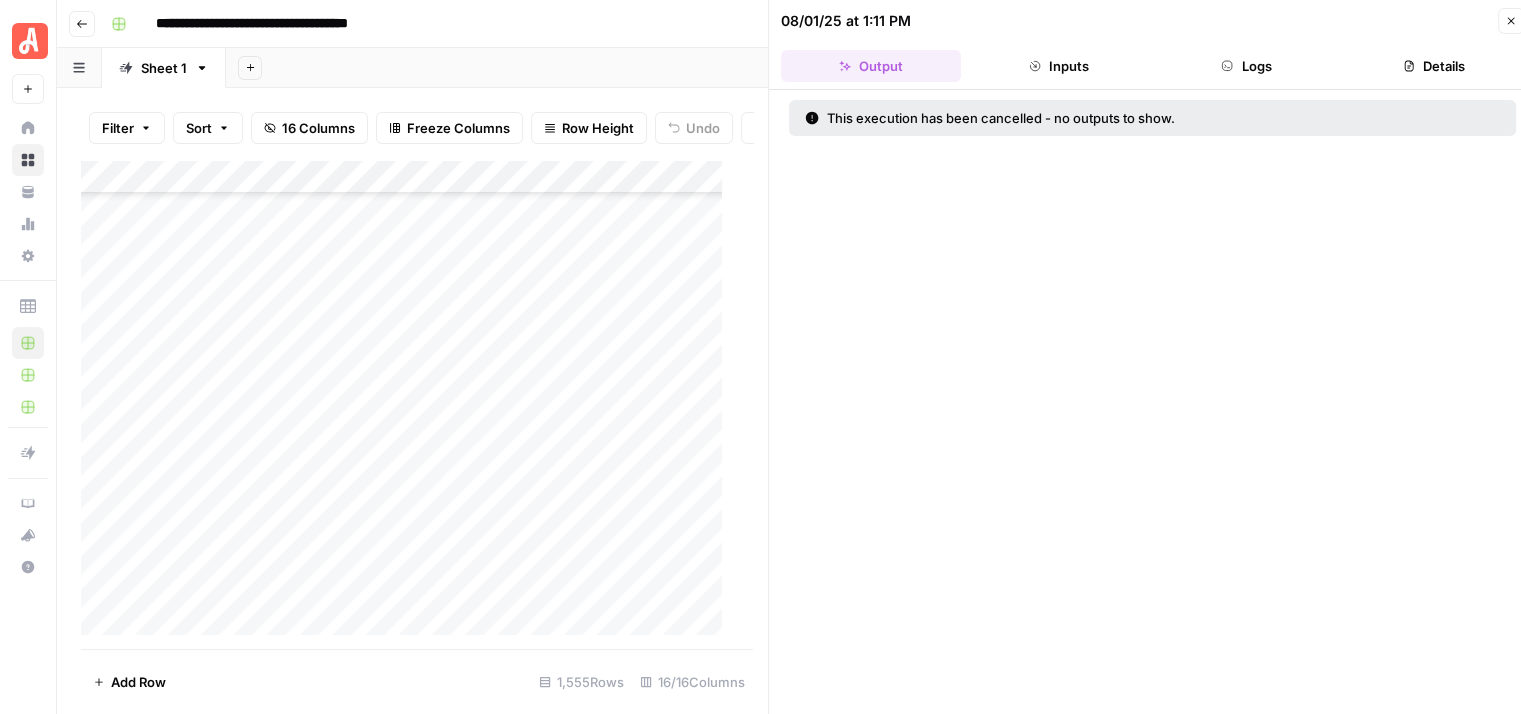 click 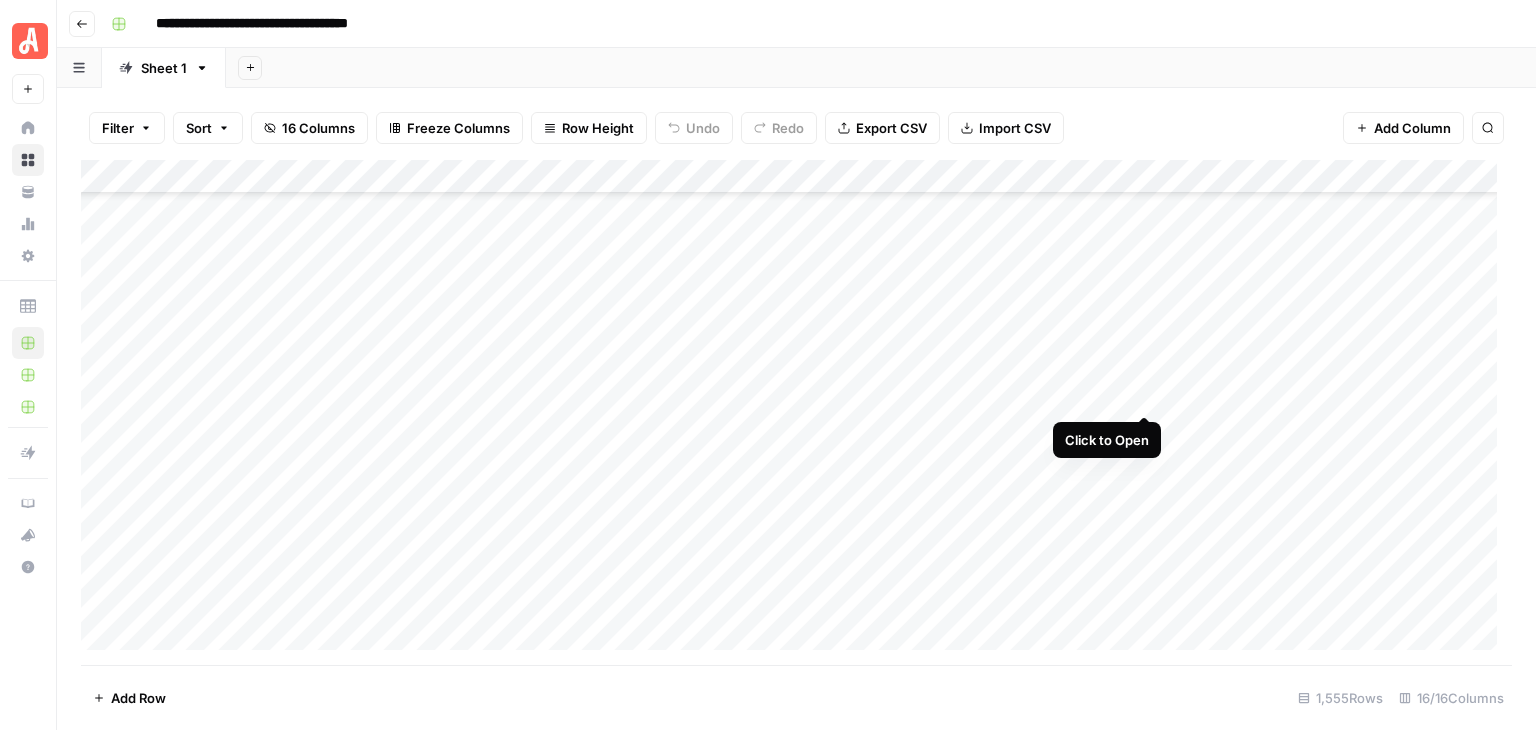 click on "Add Column" at bounding box center [796, 412] 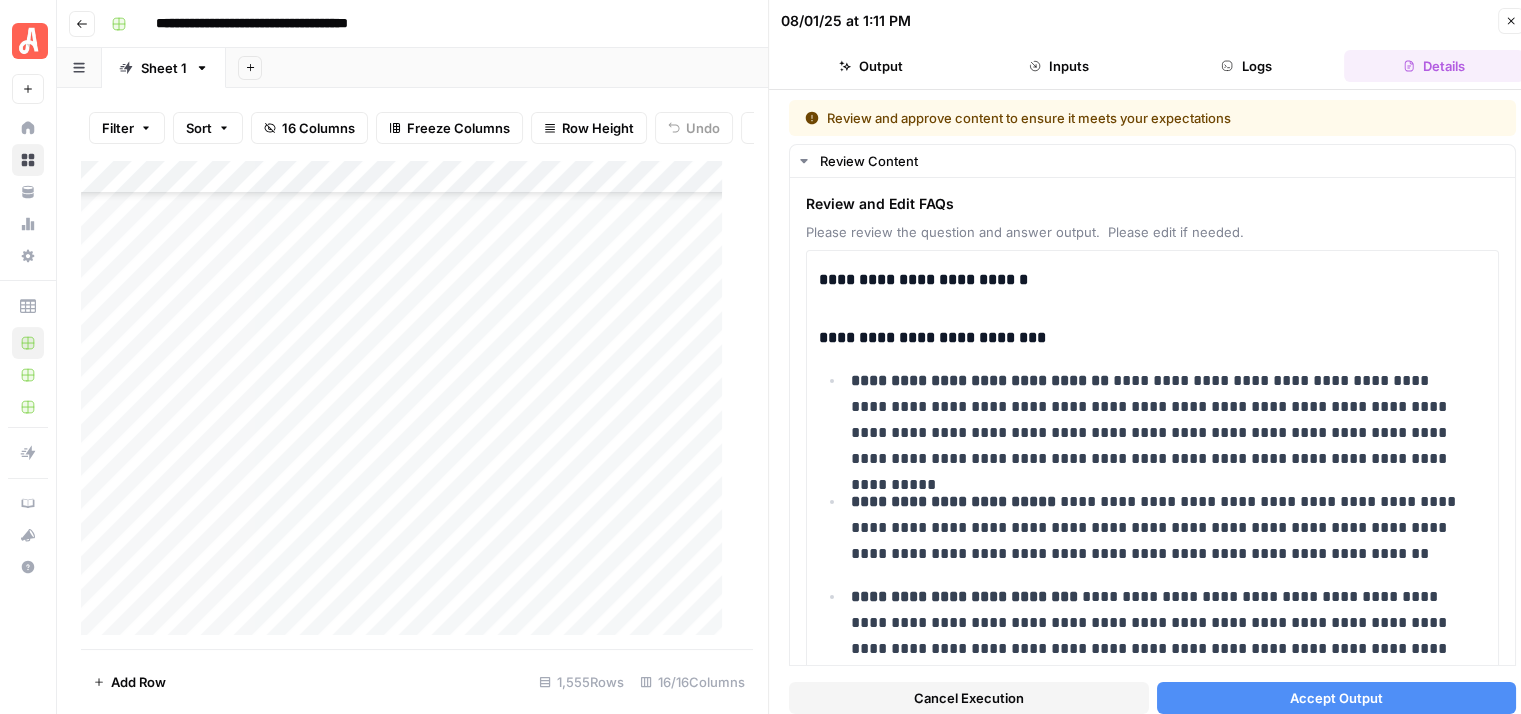 click on "Cancel Execution" at bounding box center (969, 698) 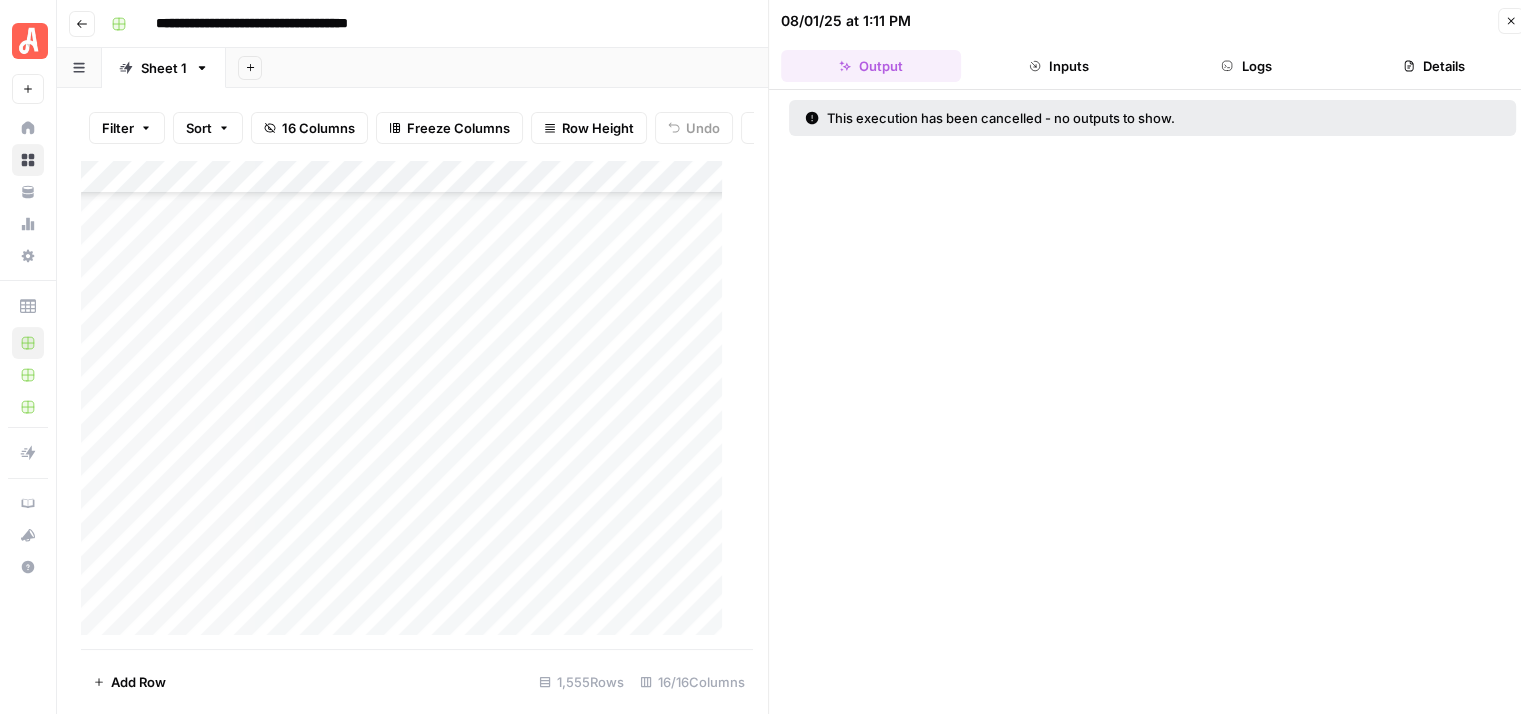 click on "Close" at bounding box center [1511, 21] 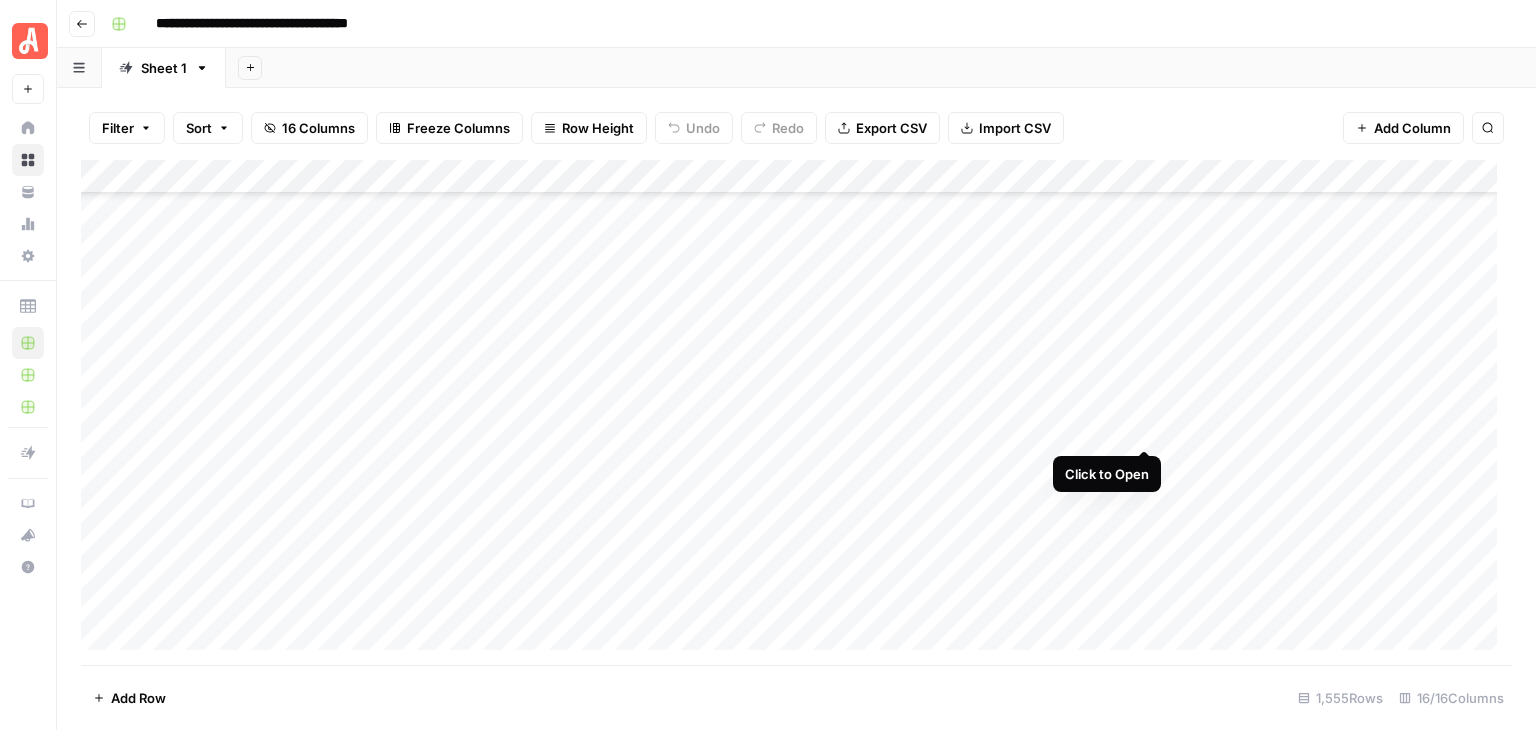 click on "Add Column" at bounding box center (796, 412) 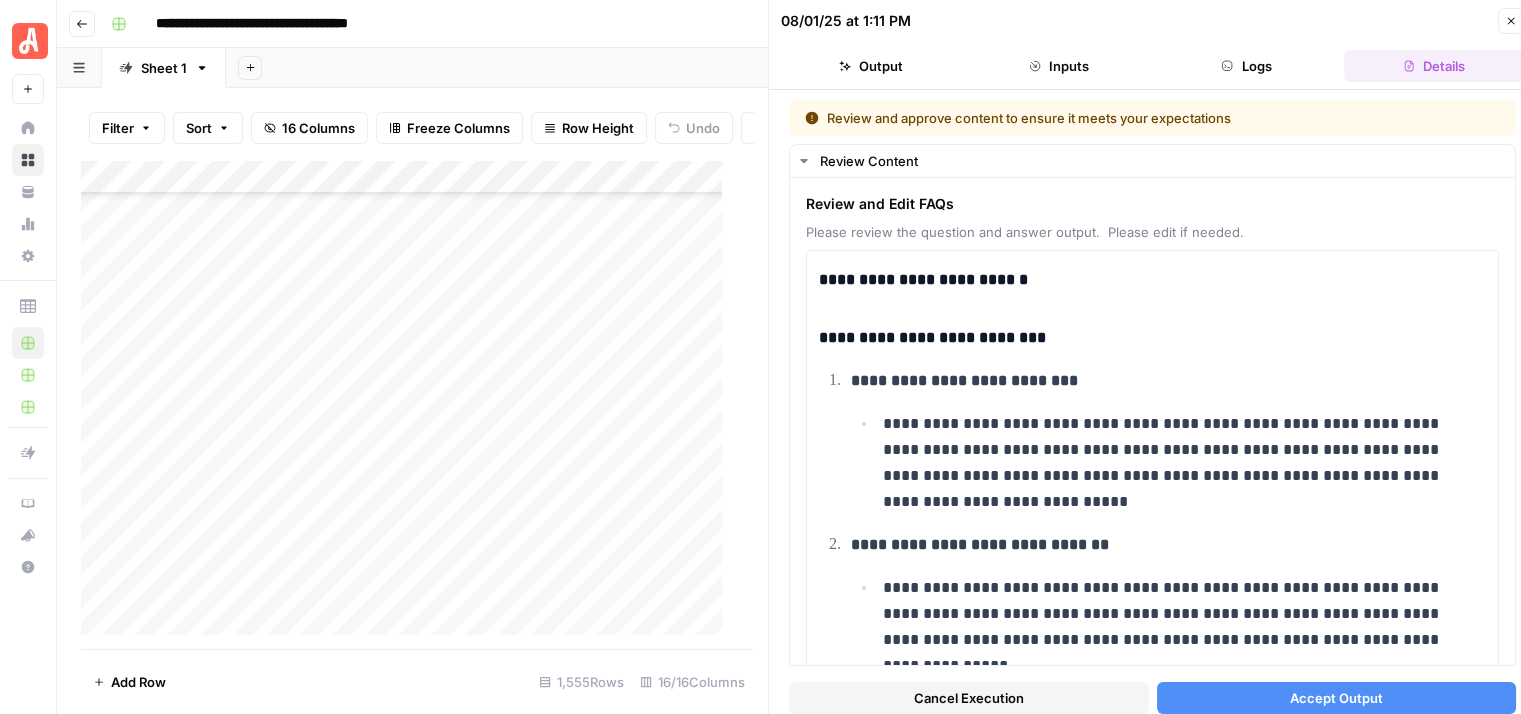 click on "Cancel Execution" at bounding box center [969, 698] 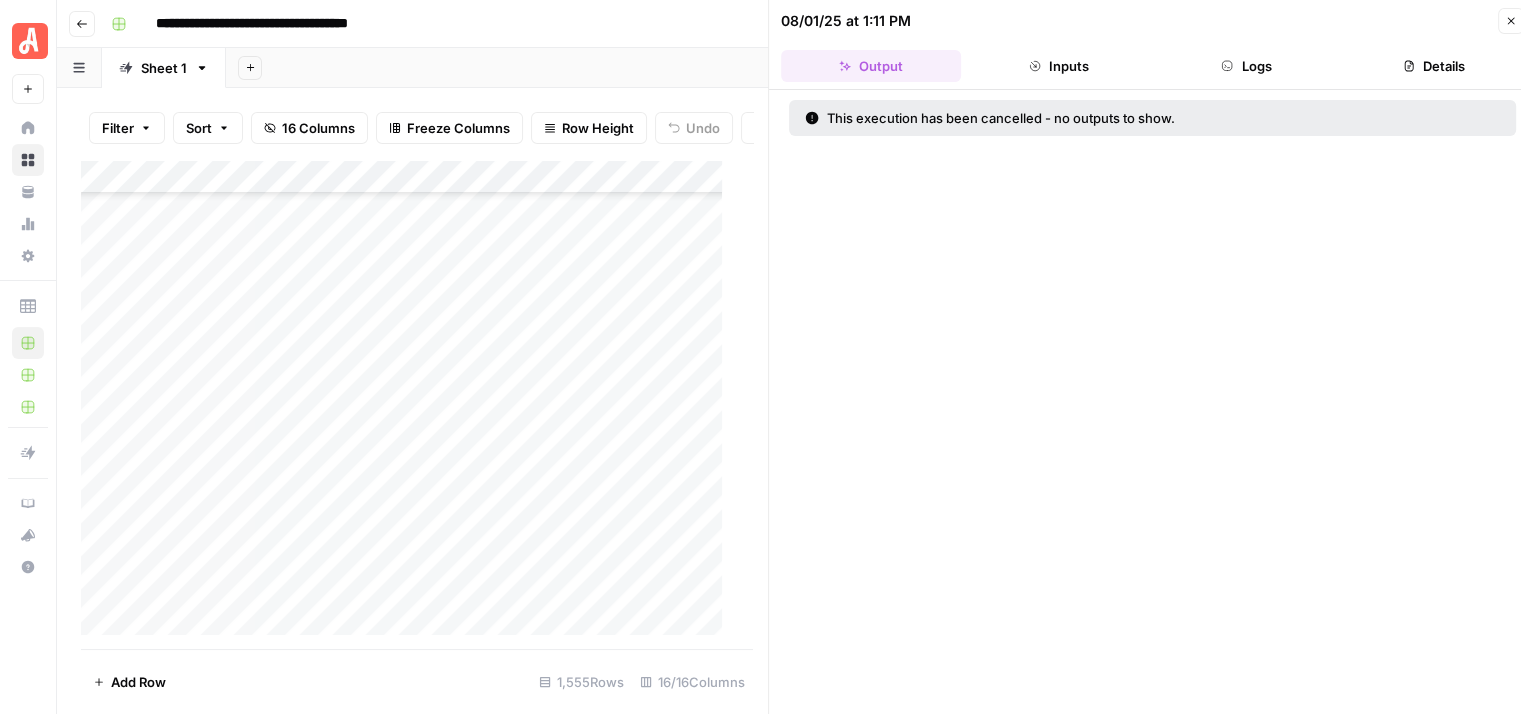 click 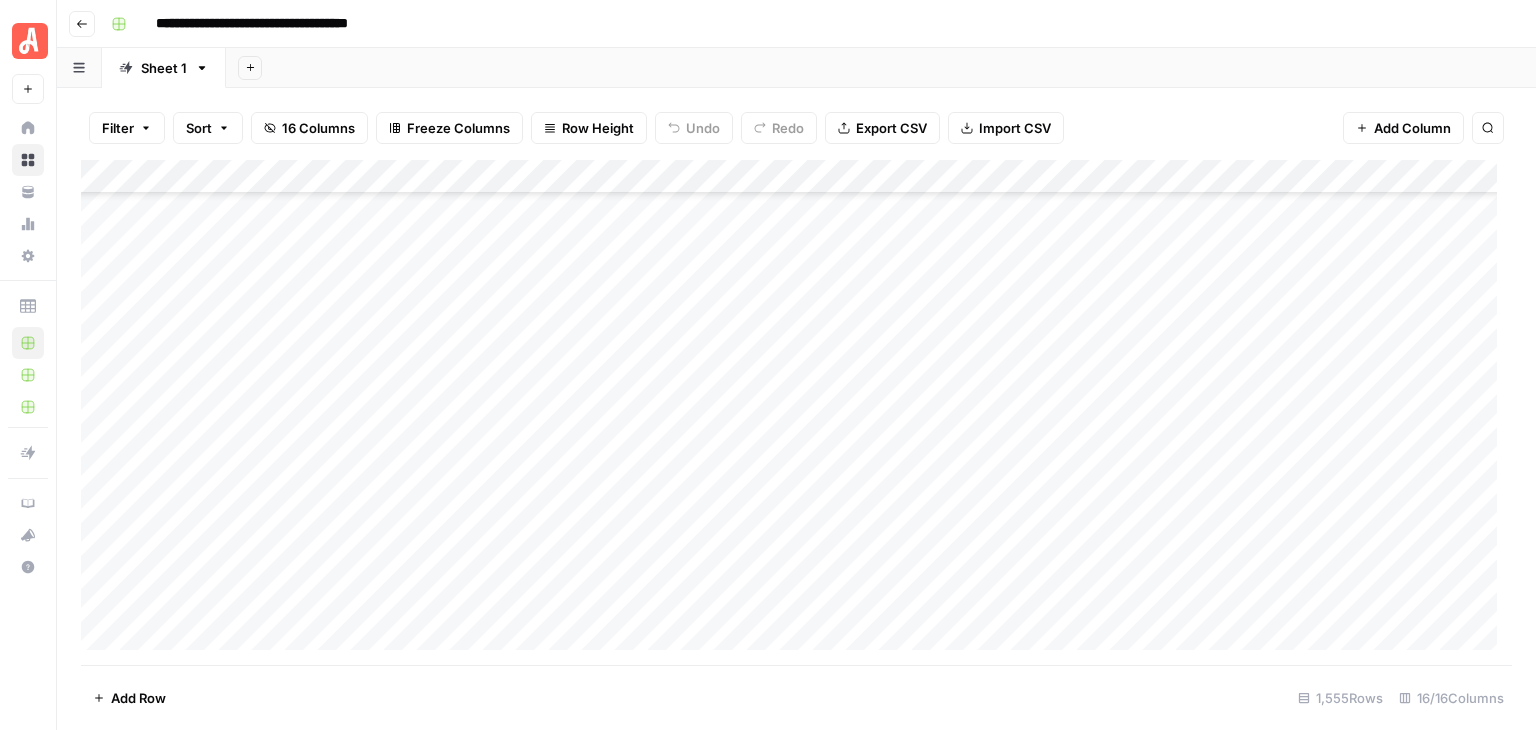click on "Add Column" at bounding box center [796, 412] 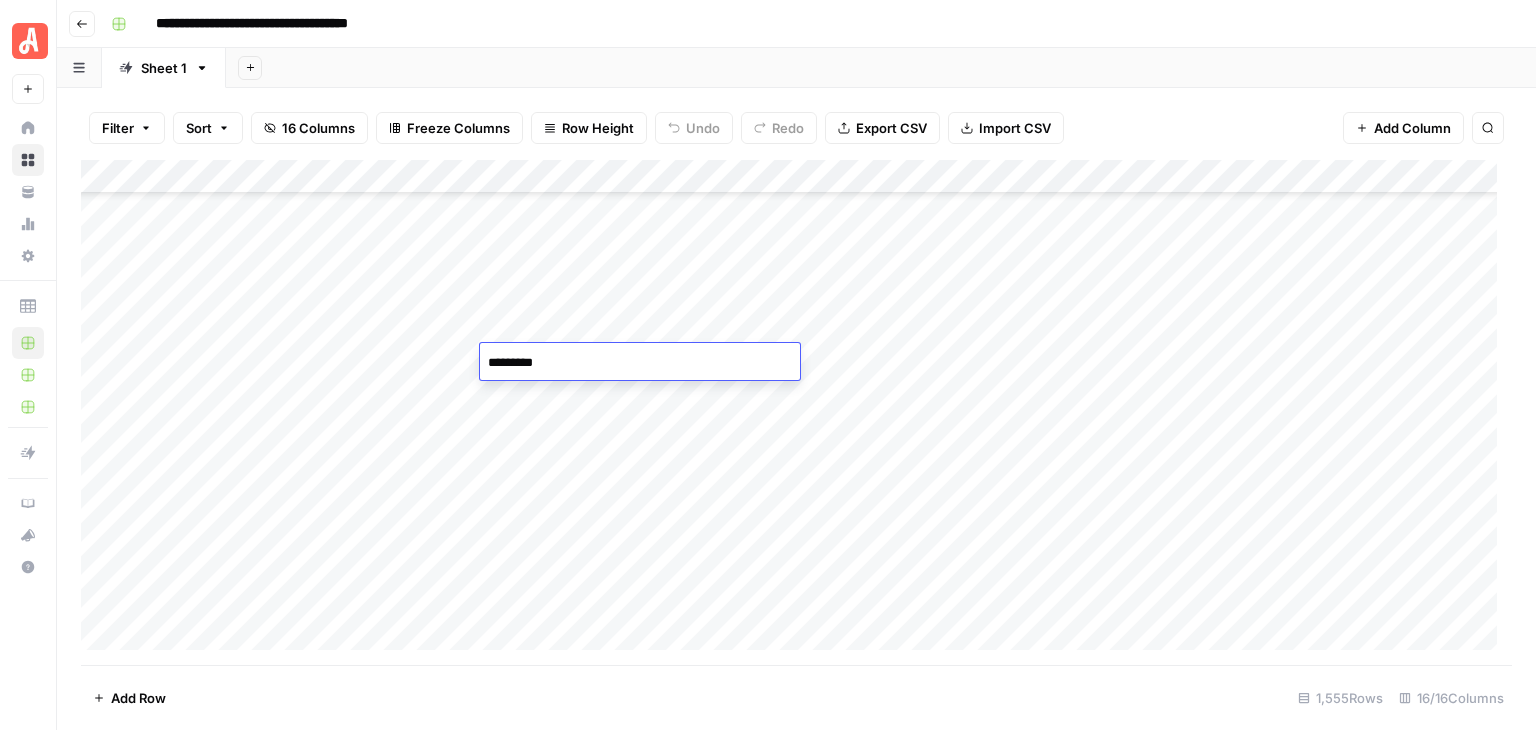 type on "********" 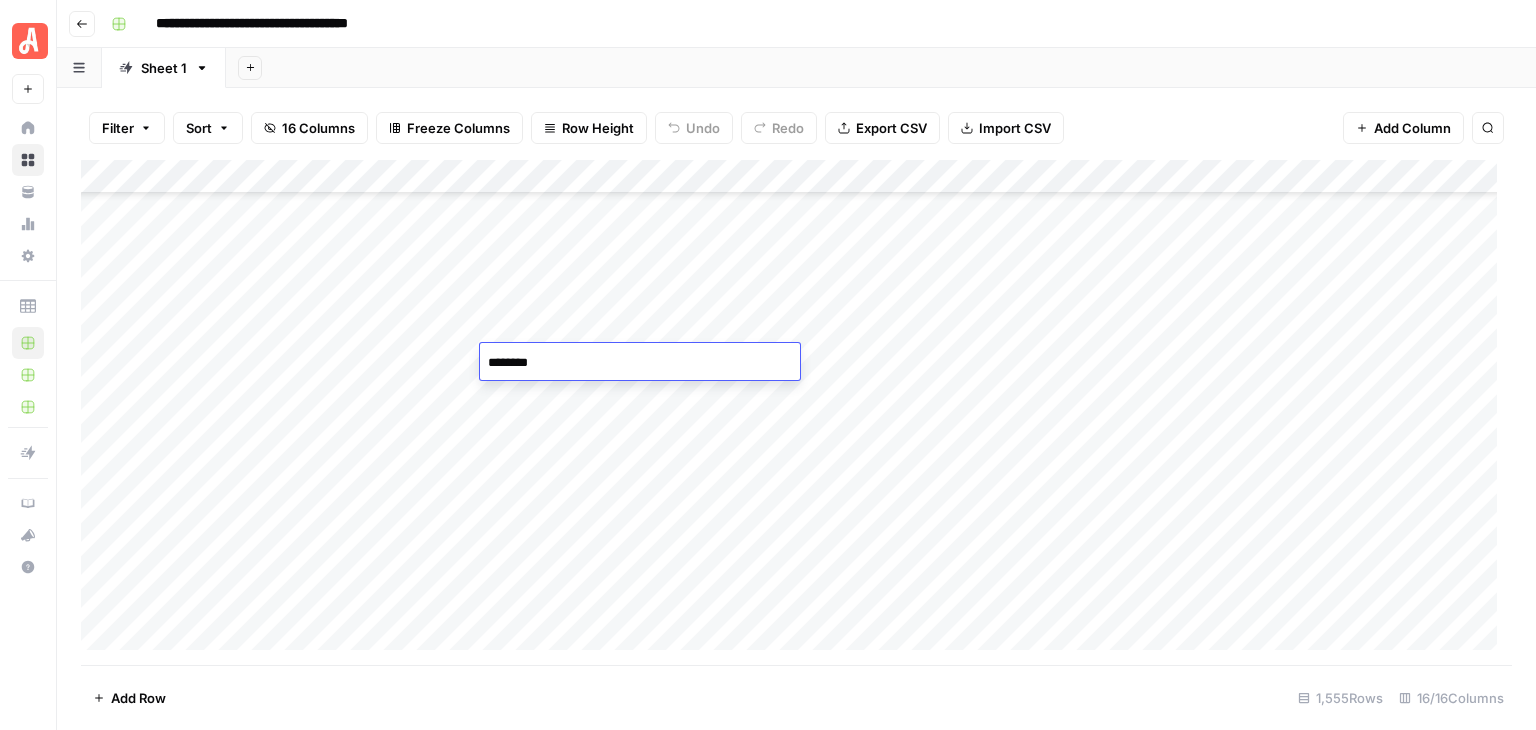 click on "Add Column" at bounding box center (796, 412) 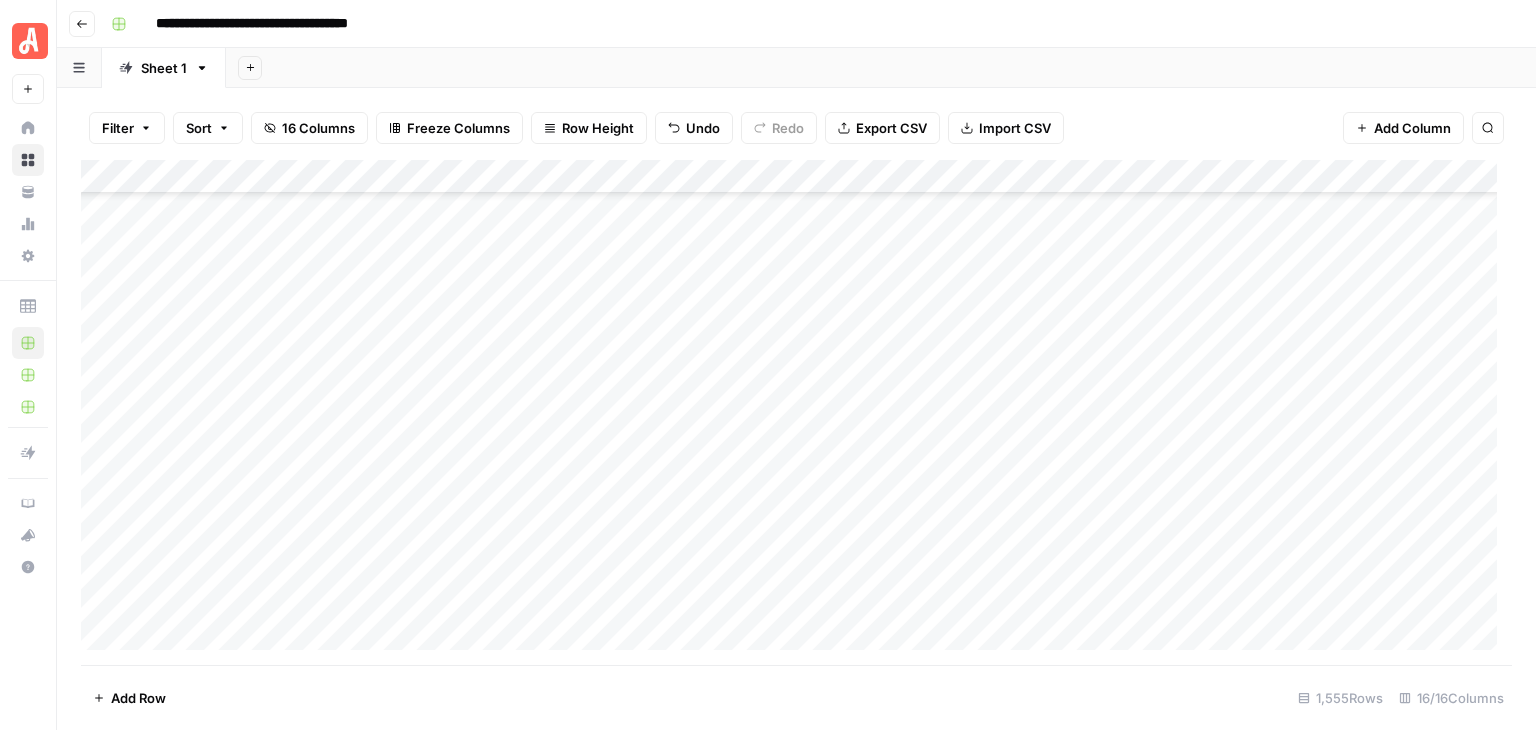 click on "Add Column" at bounding box center (796, 412) 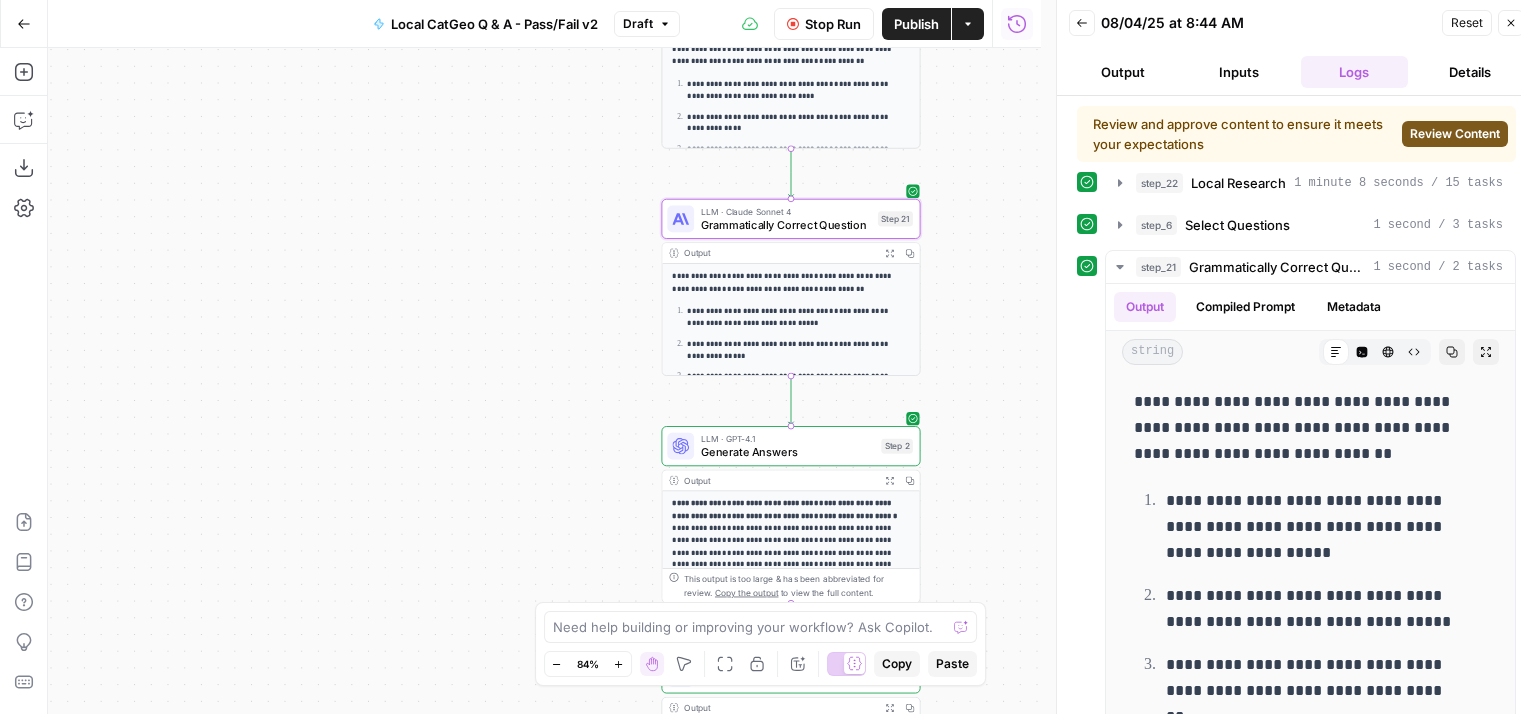 scroll, scrollTop: 16, scrollLeft: 0, axis: vertical 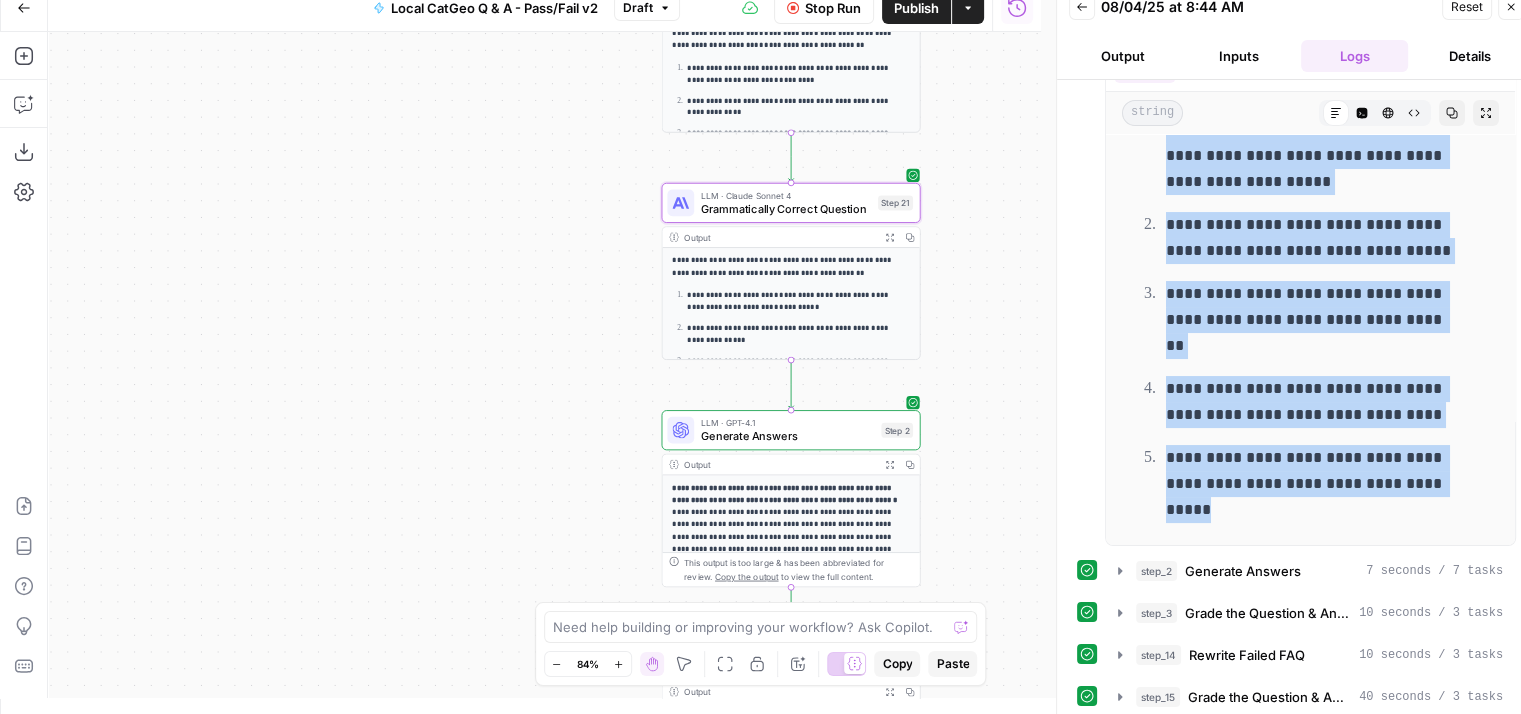 click 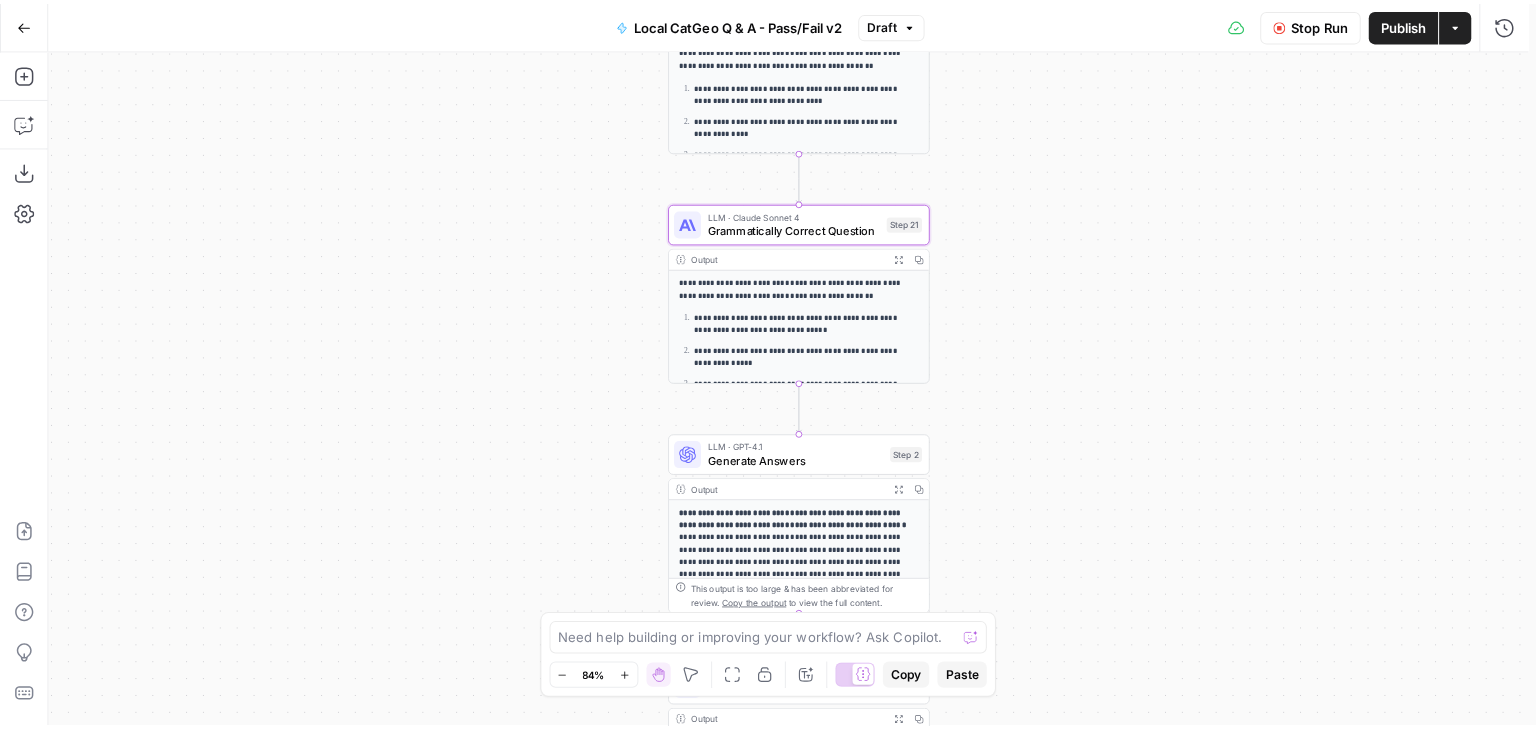 scroll, scrollTop: 0, scrollLeft: 0, axis: both 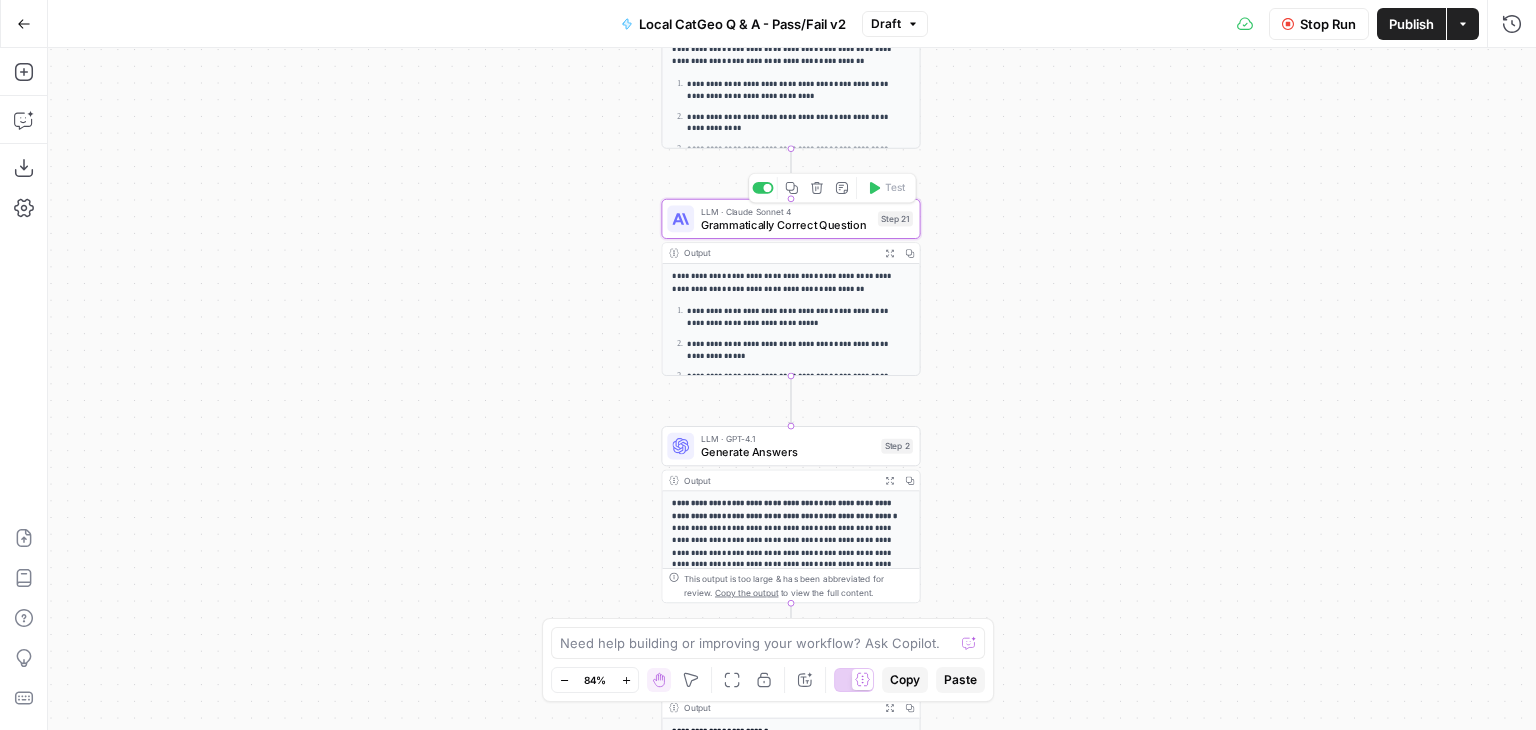 click on "Grammatically Correct Question" at bounding box center (786, 224) 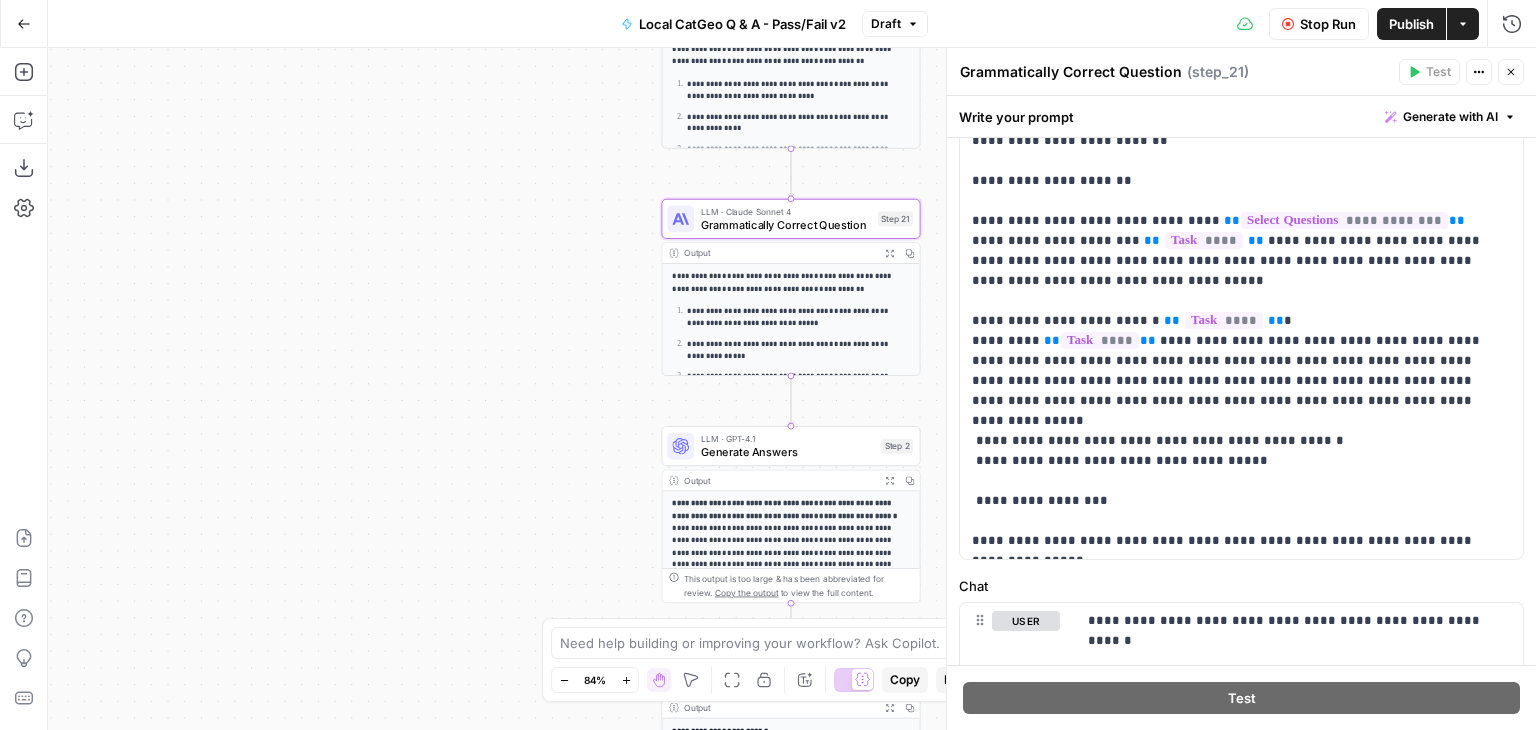 scroll, scrollTop: 200, scrollLeft: 0, axis: vertical 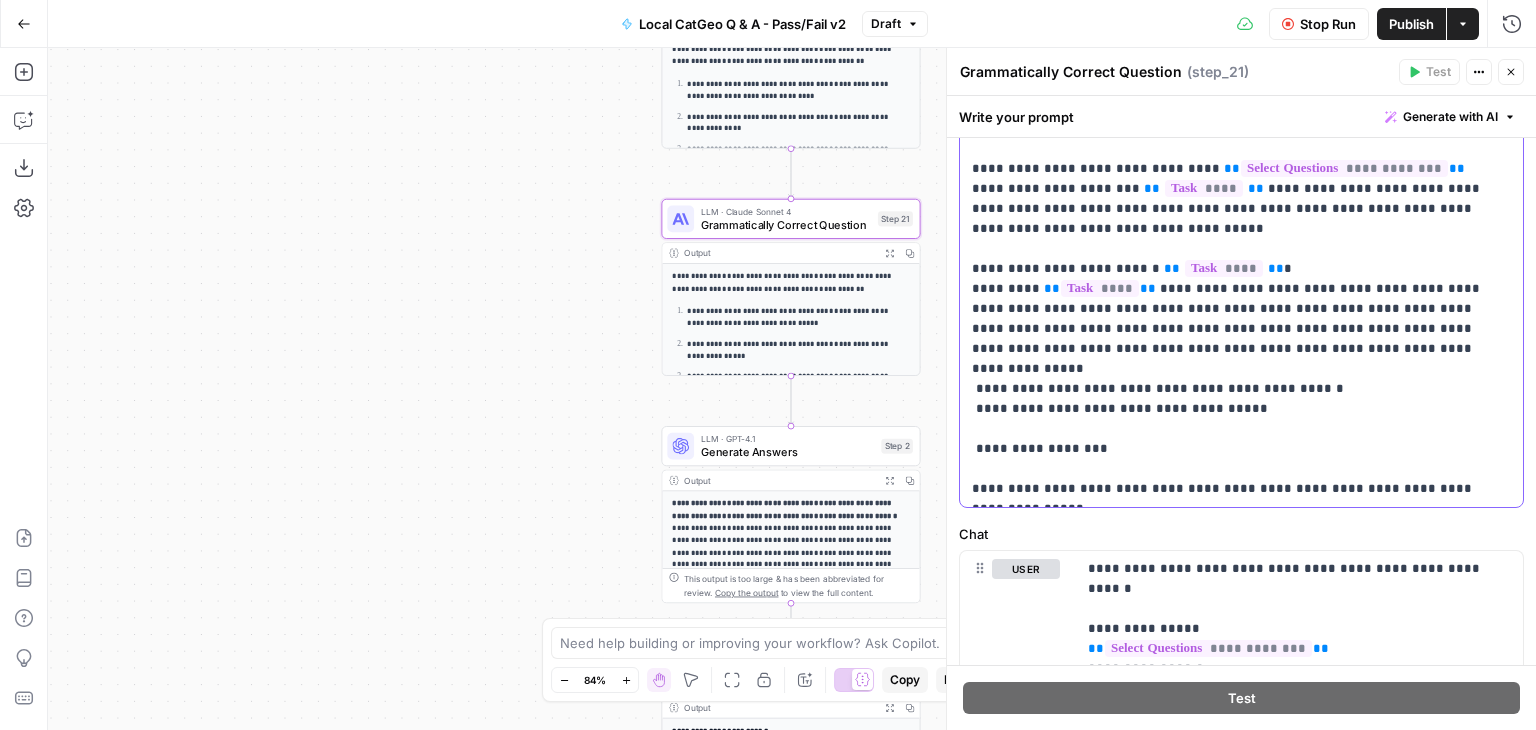 click on "**********" at bounding box center (1234, 269) 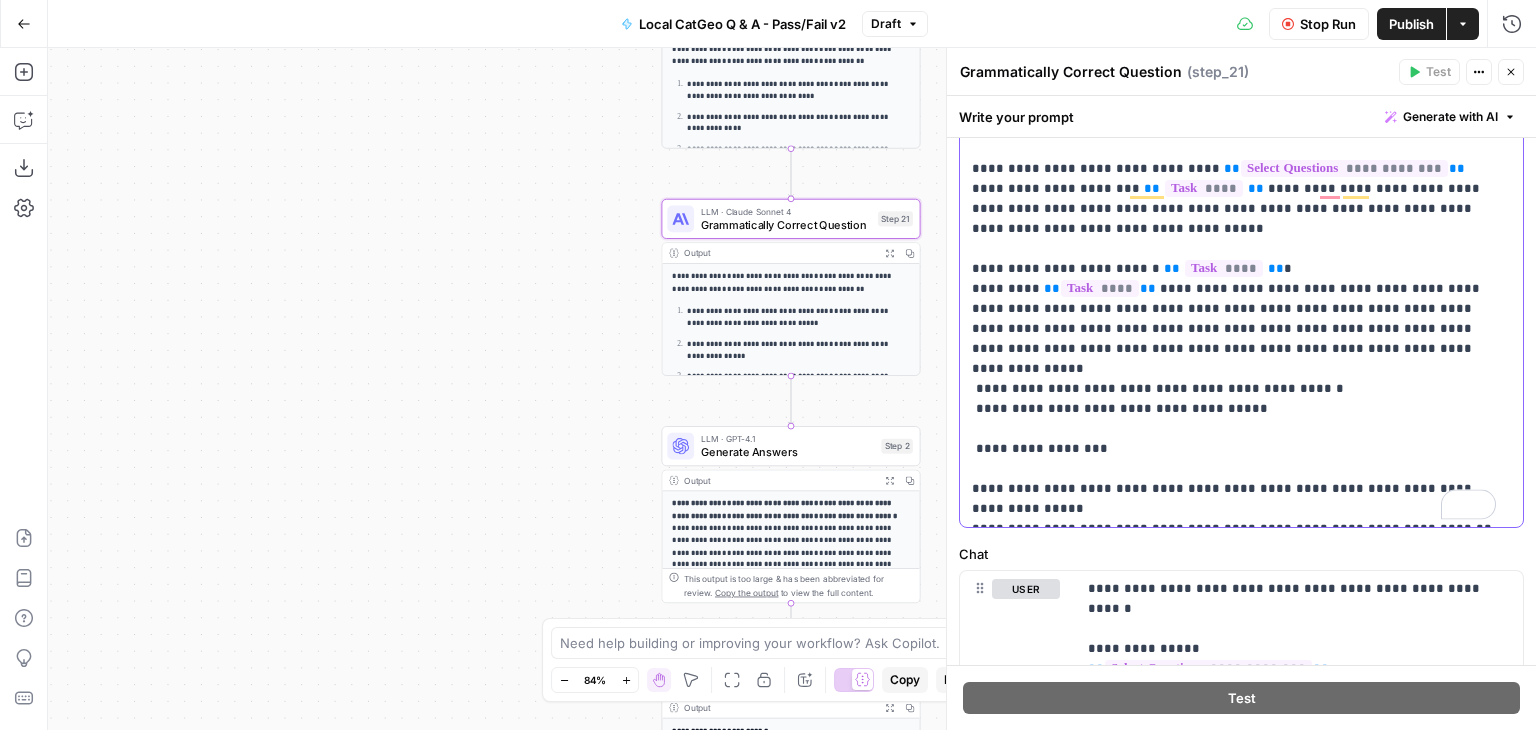 scroll, scrollTop: 200, scrollLeft: 0, axis: vertical 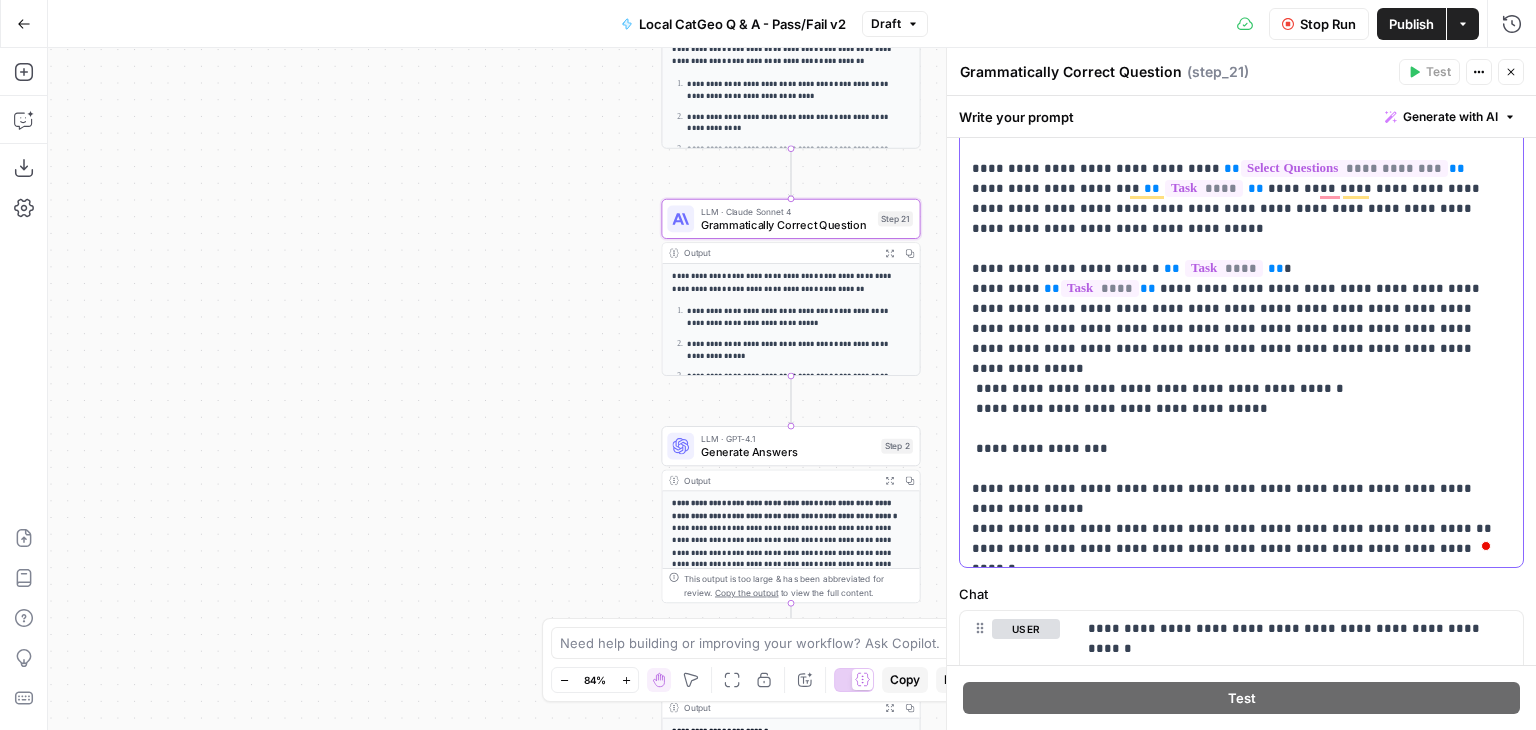 click on "**********" at bounding box center [1234, 299] 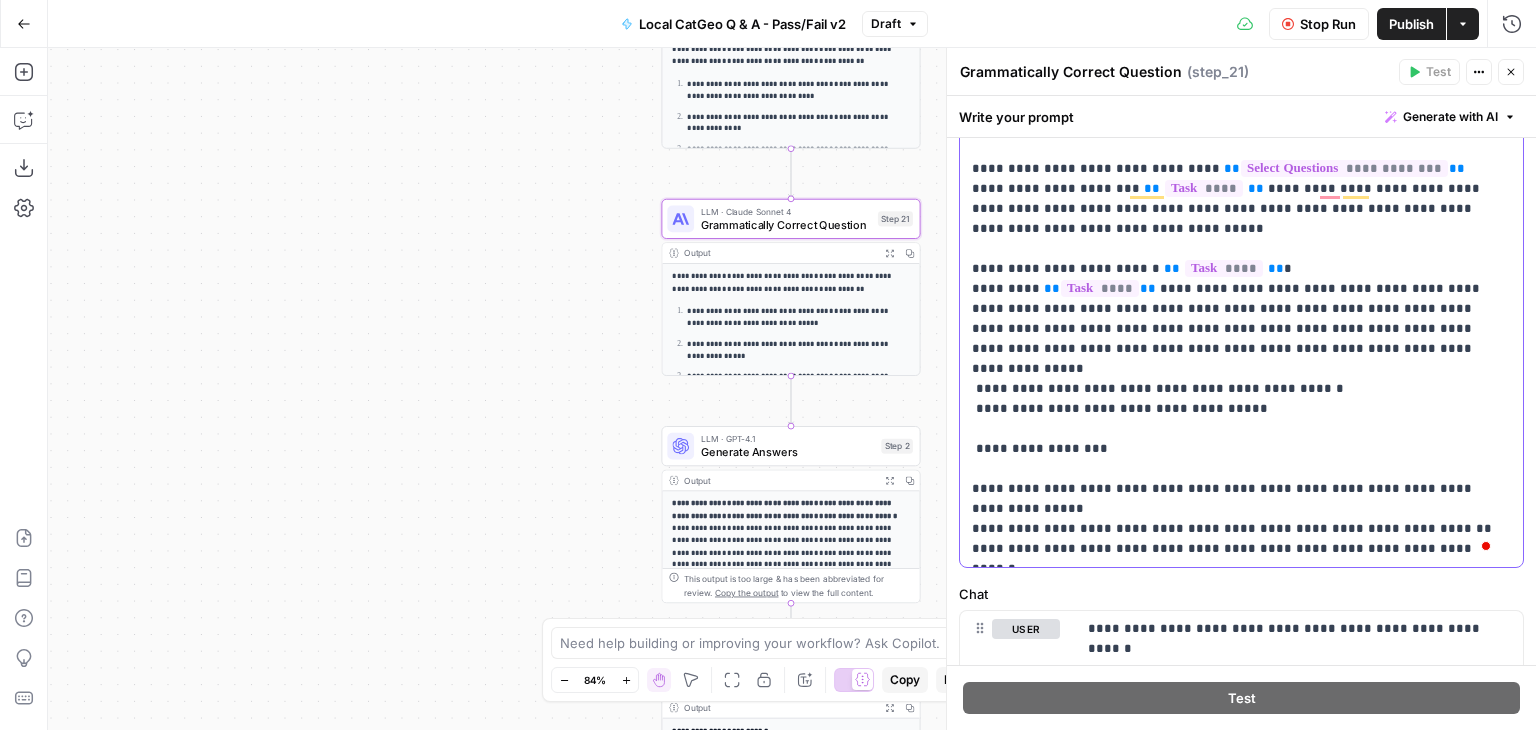 type 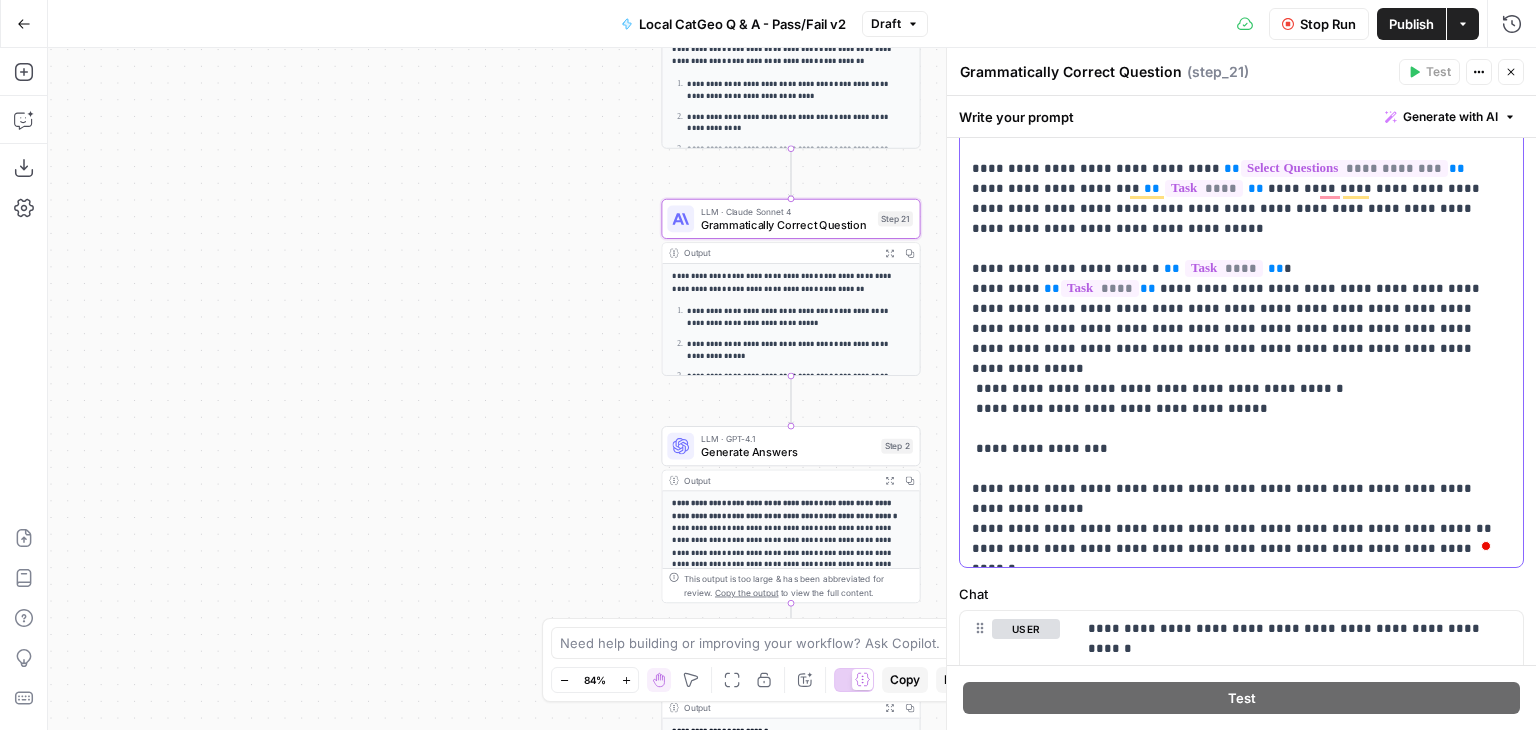 scroll, scrollTop: 290, scrollLeft: 0, axis: vertical 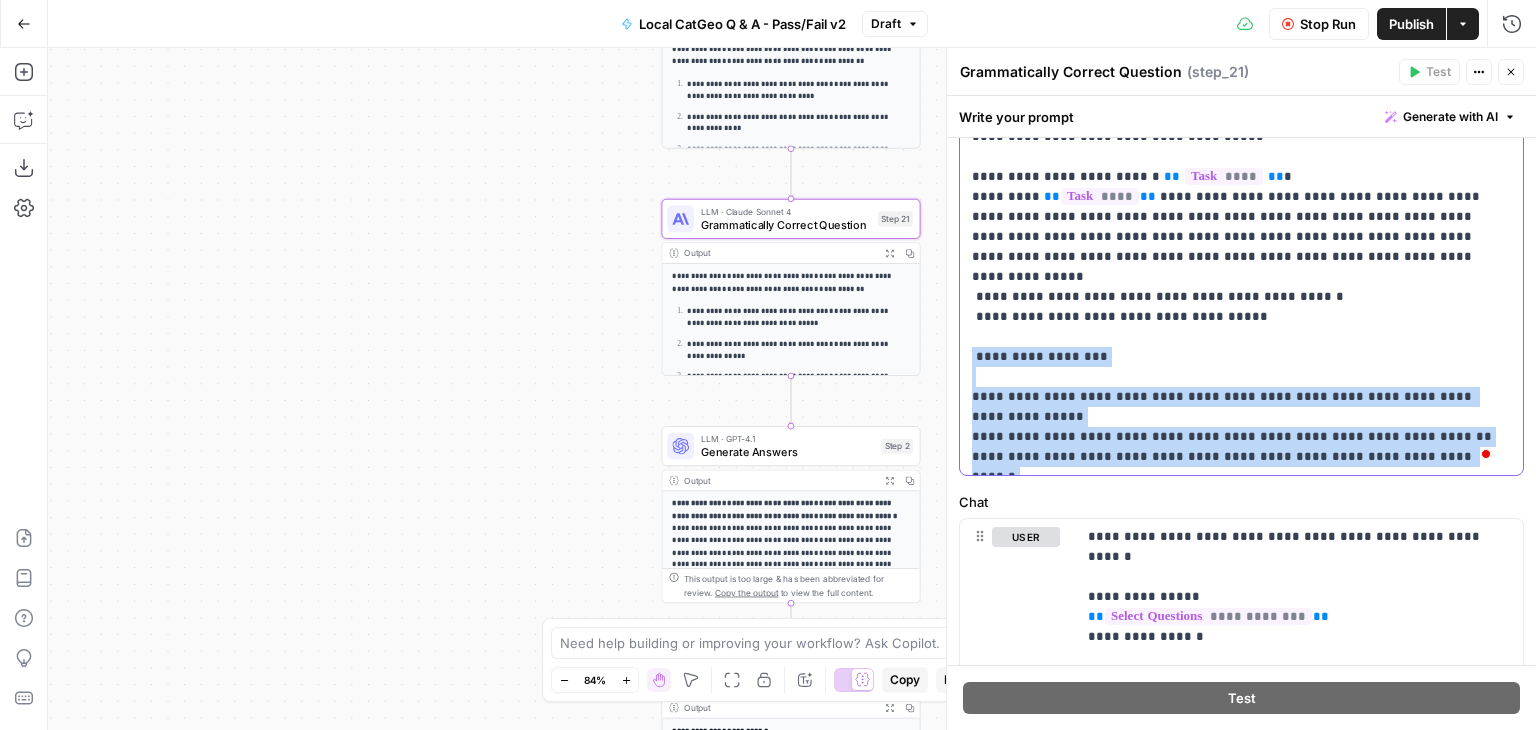 drag, startPoint x: 1144, startPoint y: 457, endPoint x: 1064, endPoint y: 357, distance: 128.06248 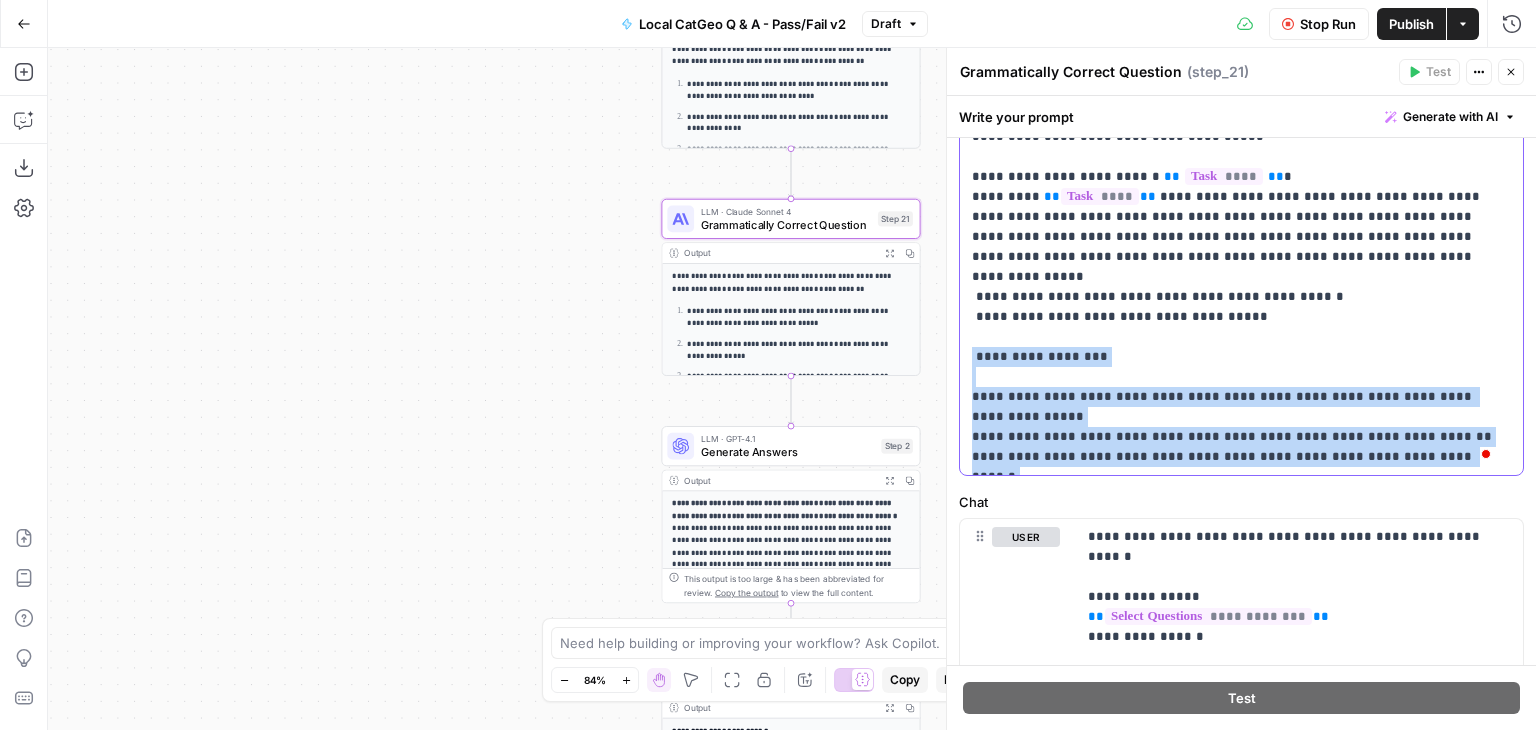 click on "**********" at bounding box center (1241, 389) 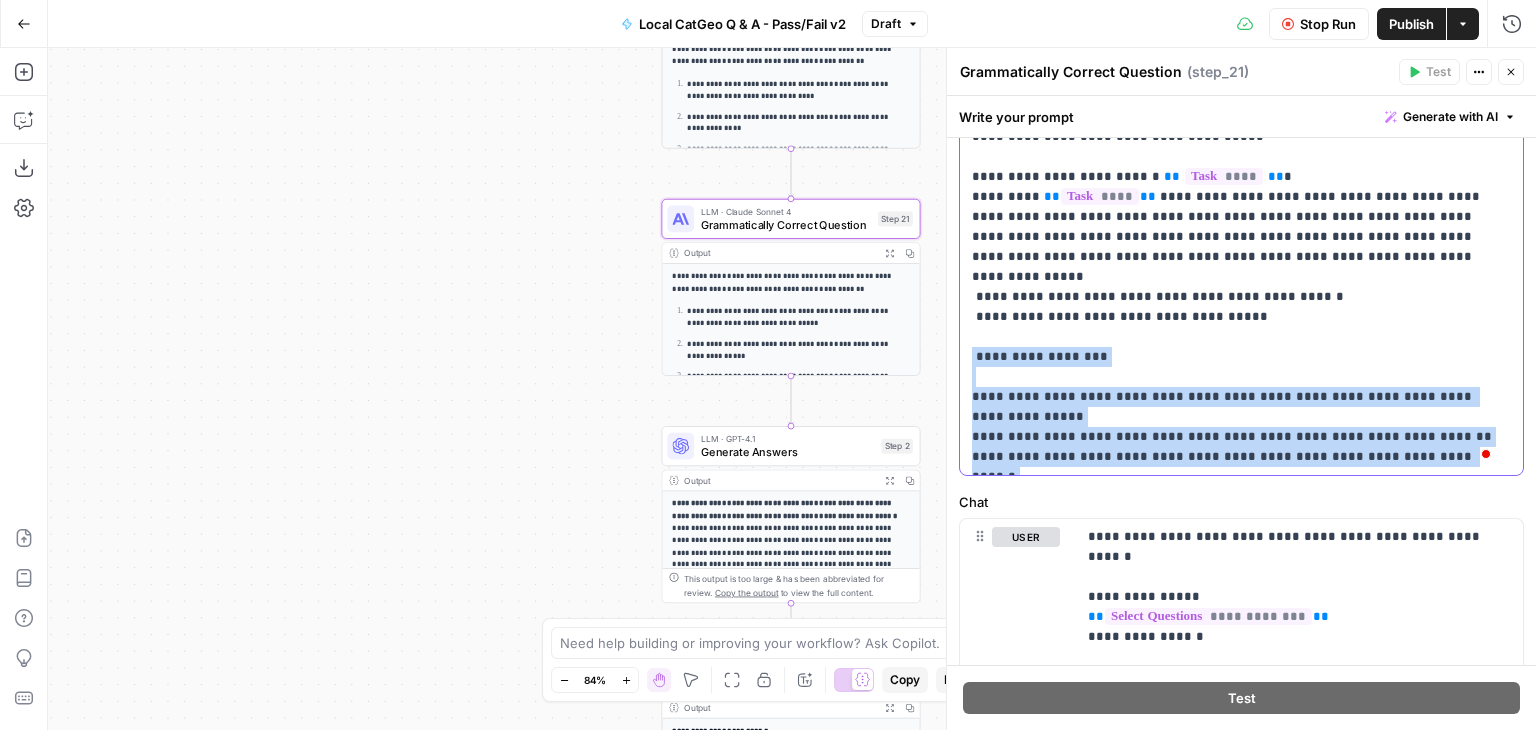 copy on "**********" 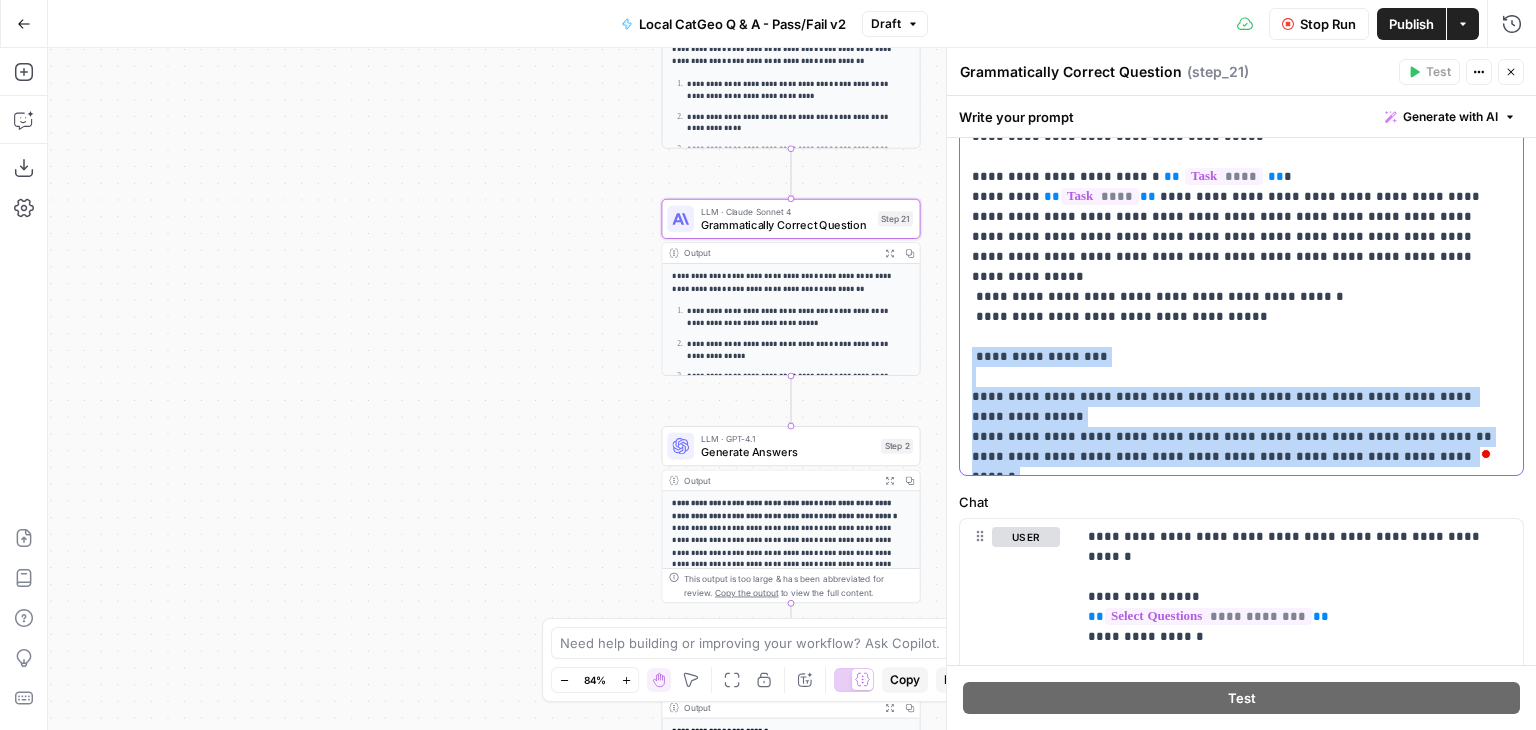 scroll, scrollTop: 773, scrollLeft: 0, axis: vertical 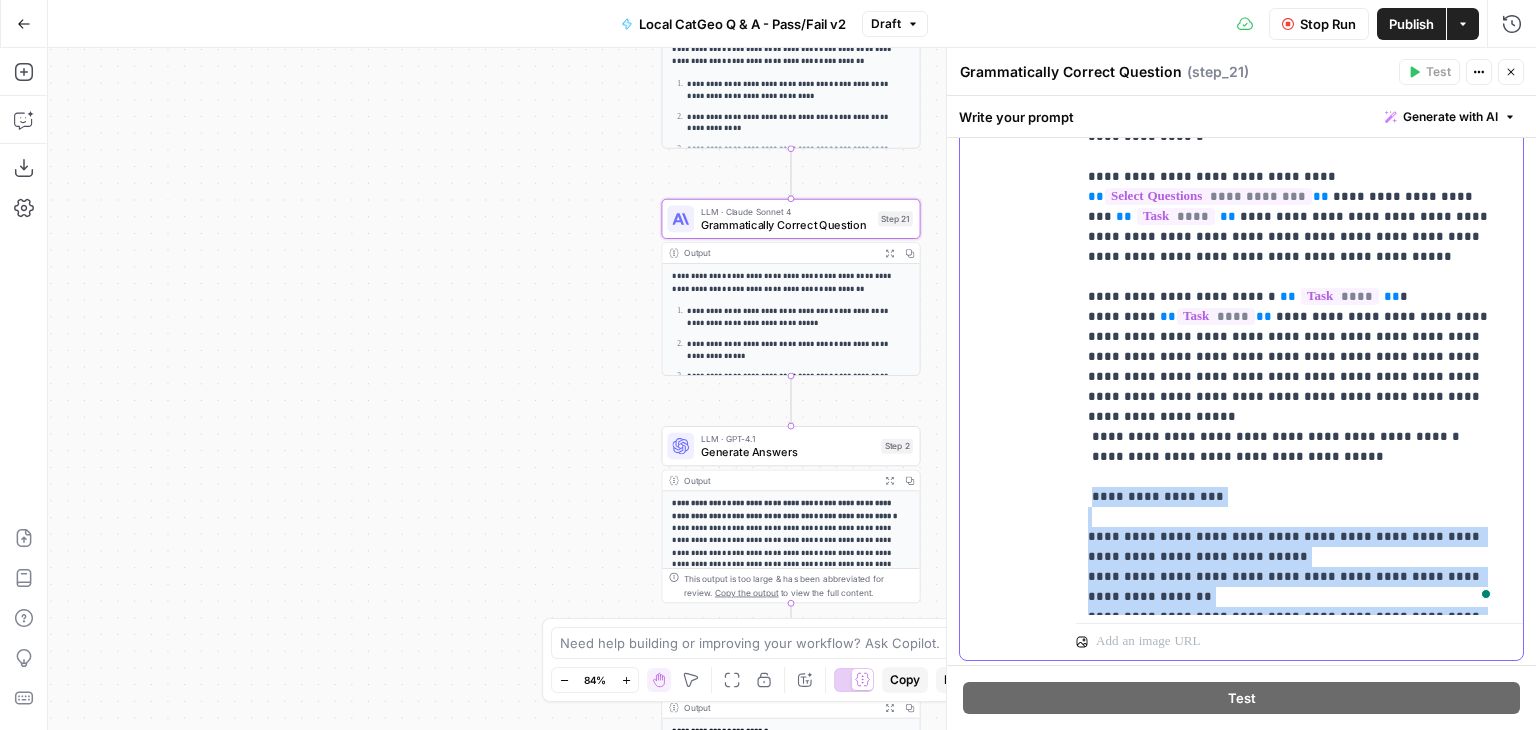 drag, startPoint x: 1098, startPoint y: 454, endPoint x: 1184, endPoint y: 614, distance: 181.64801 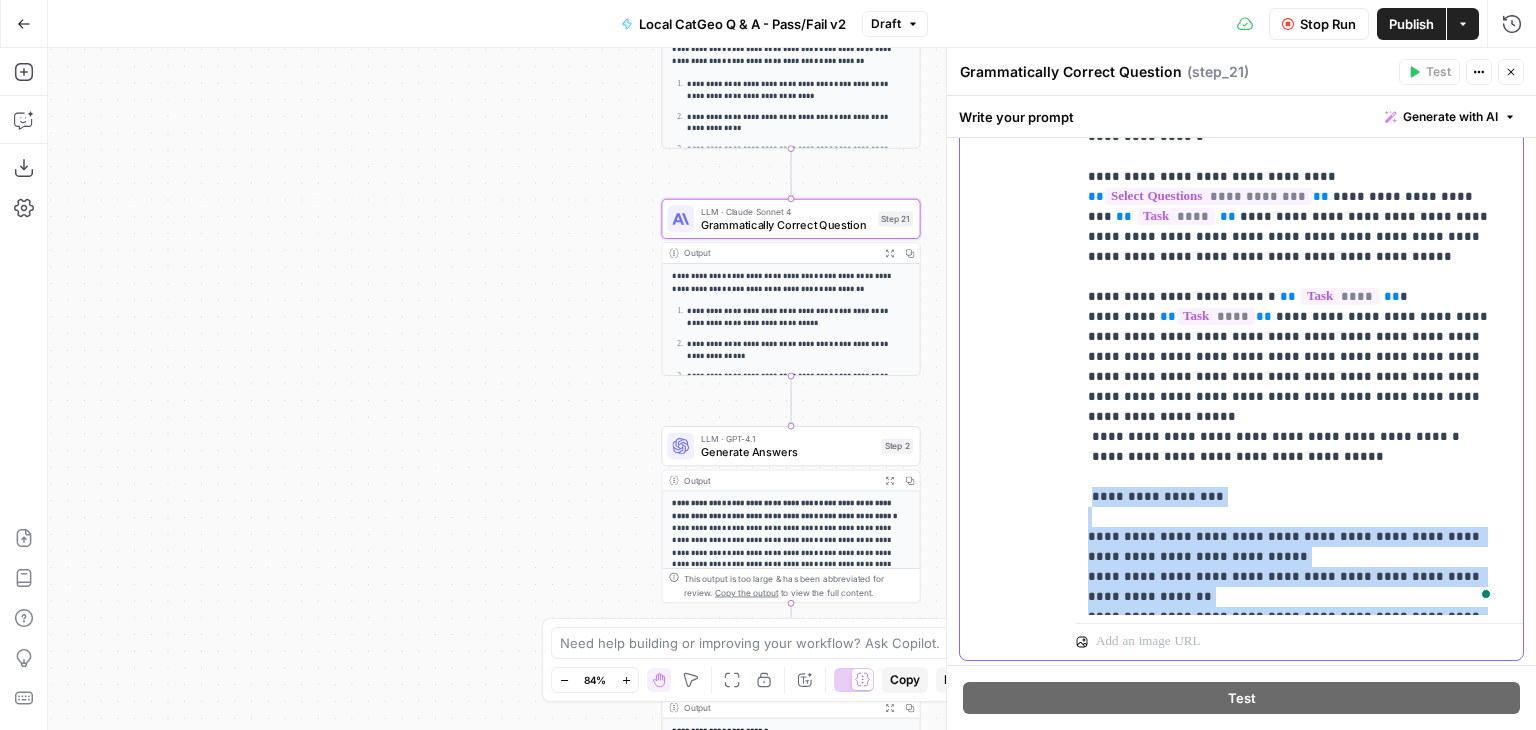 click on "**********" at bounding box center (1299, 339) 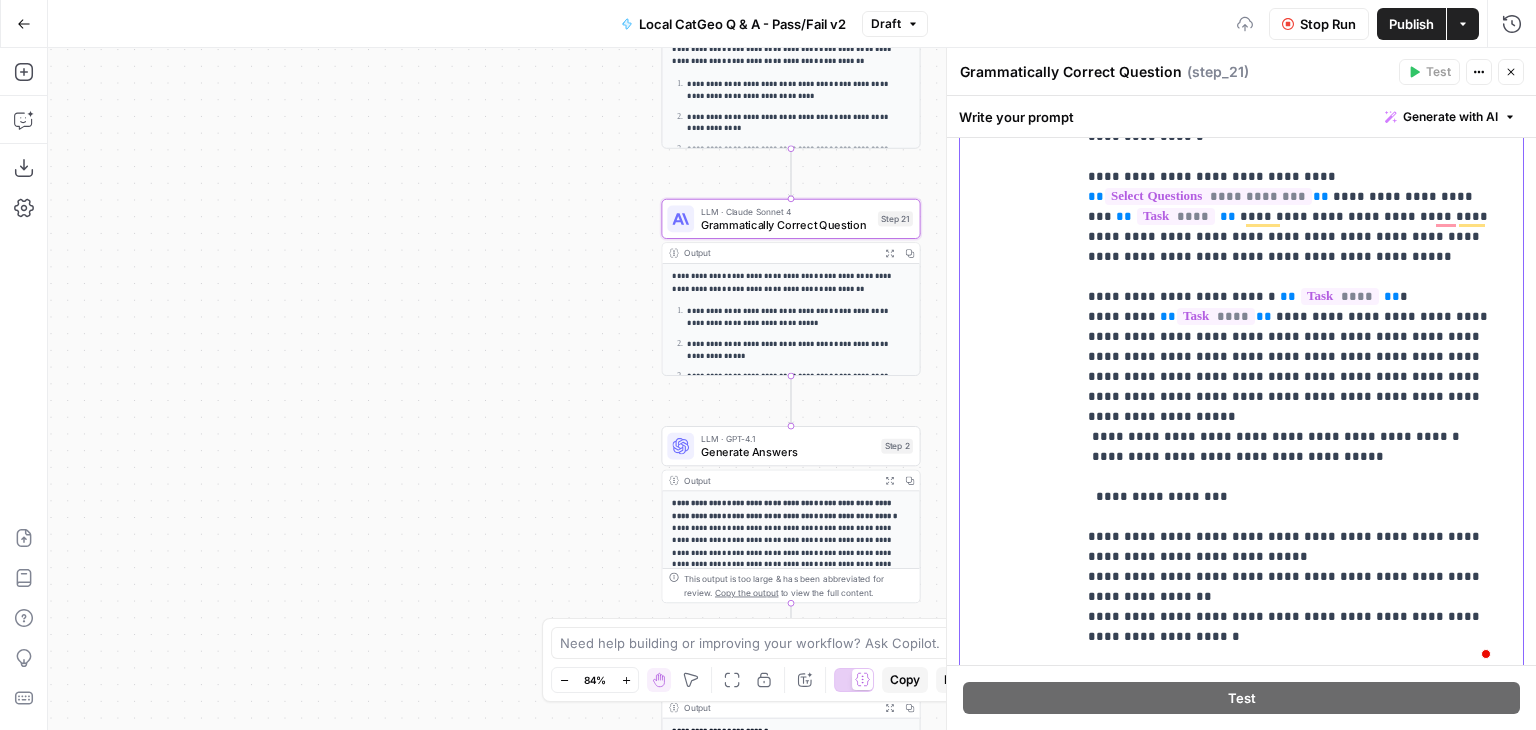 scroll, scrollTop: 792, scrollLeft: 0, axis: vertical 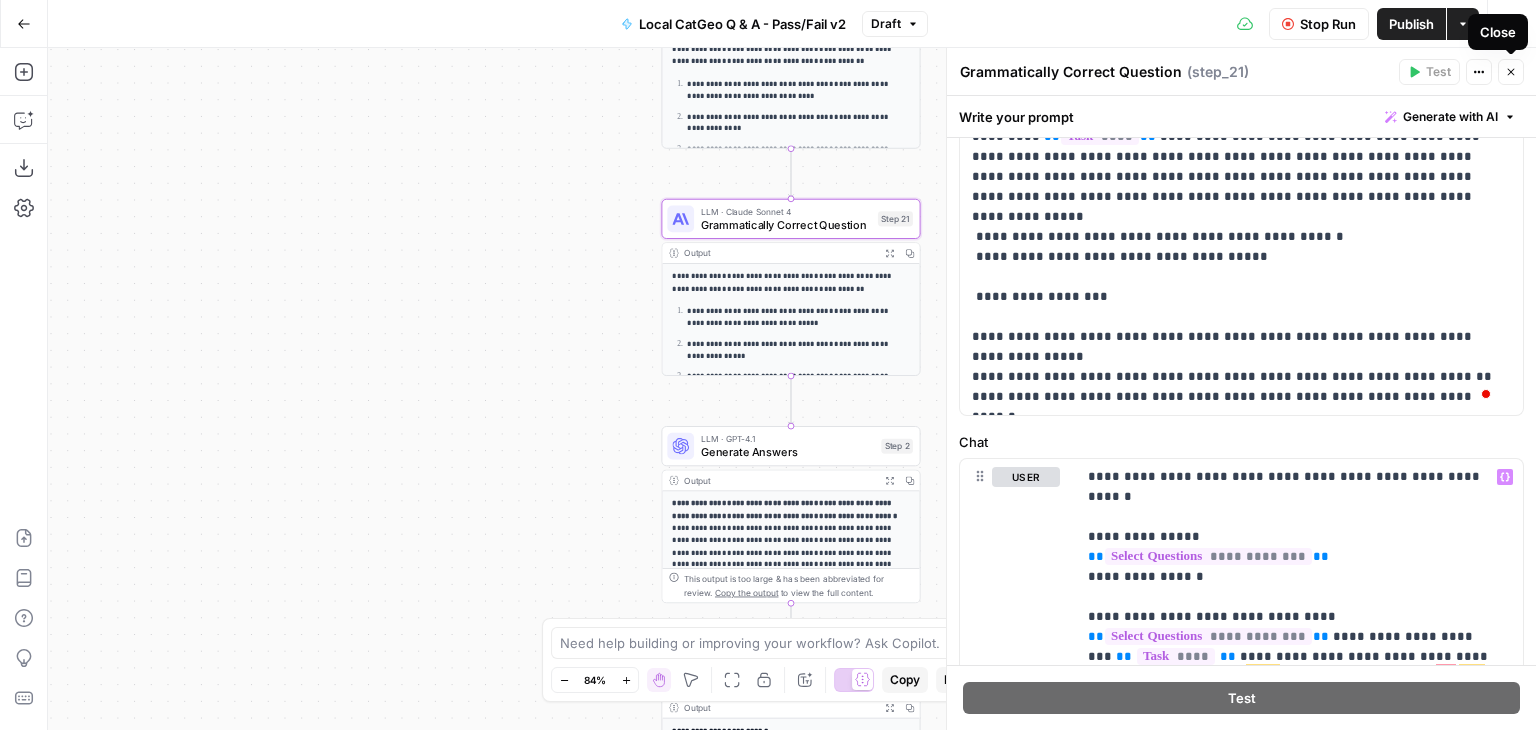 click 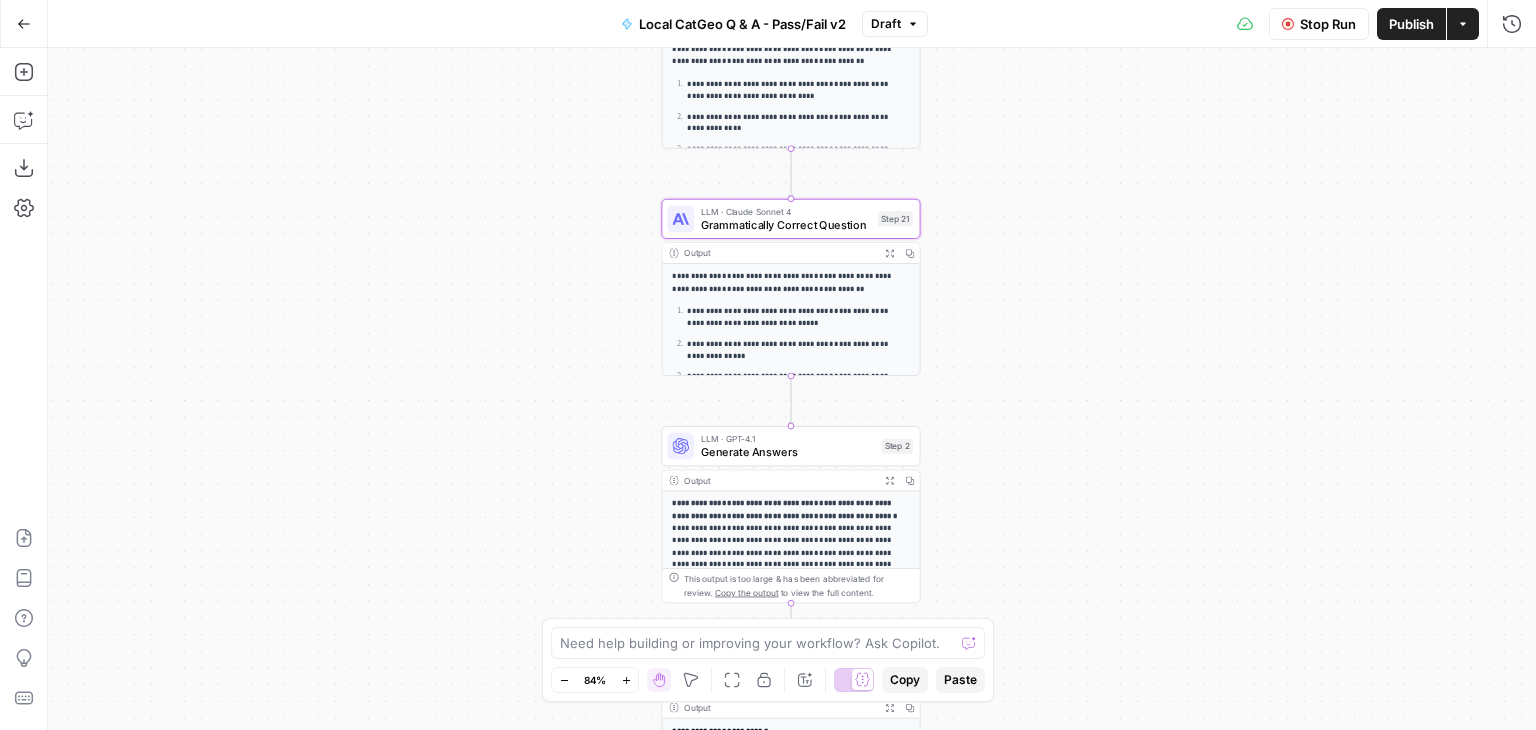 click on "Stop Run" at bounding box center [1328, 24] 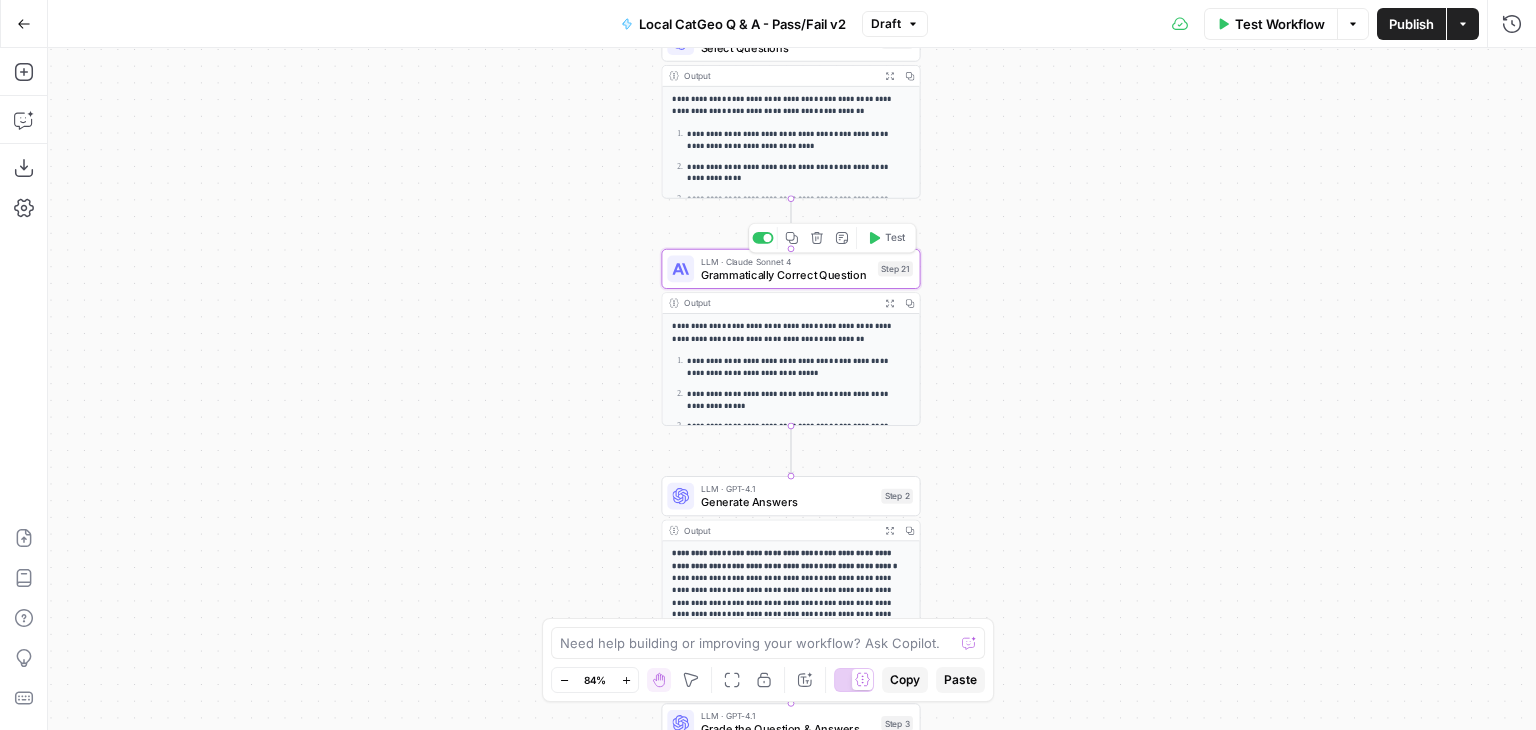 click on "Grammatically Correct Question" at bounding box center [786, 274] 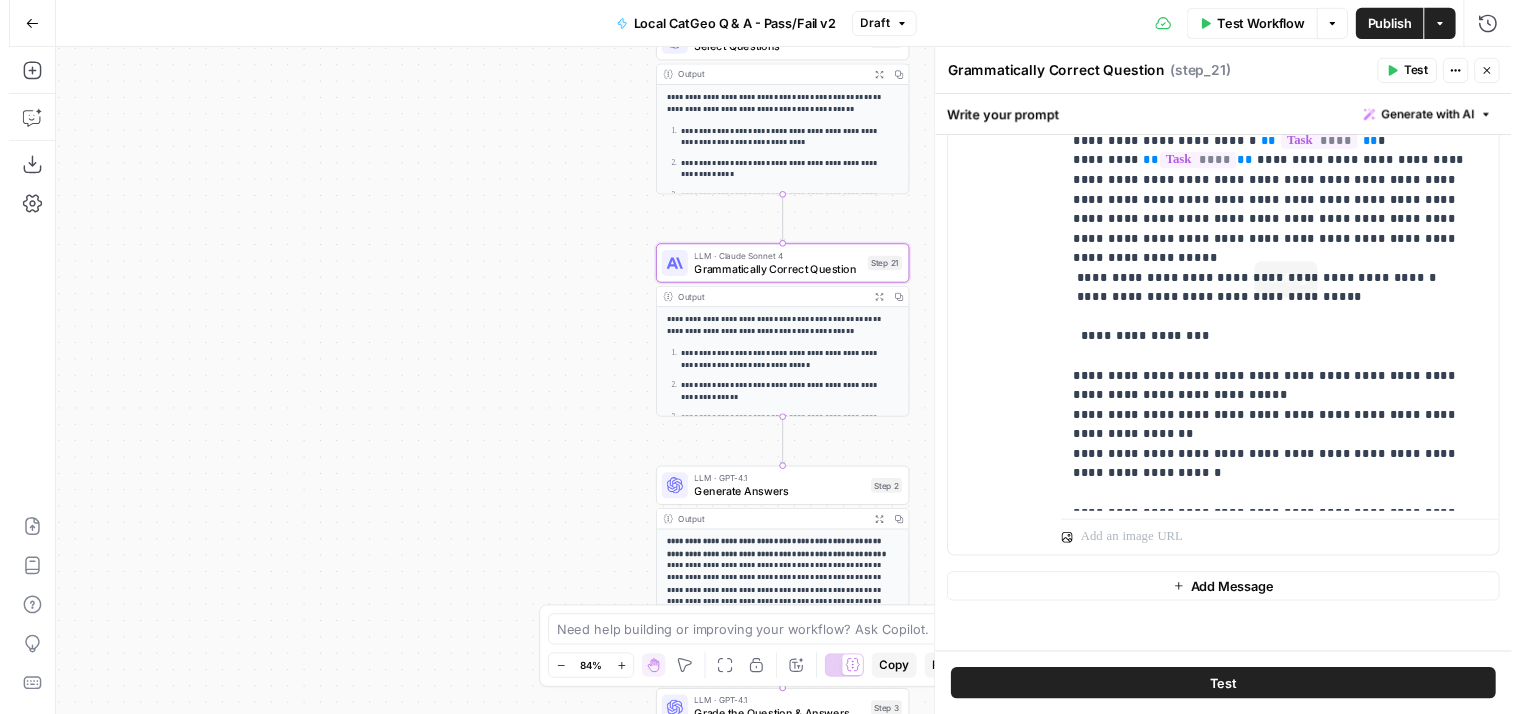 scroll, scrollTop: 952, scrollLeft: 0, axis: vertical 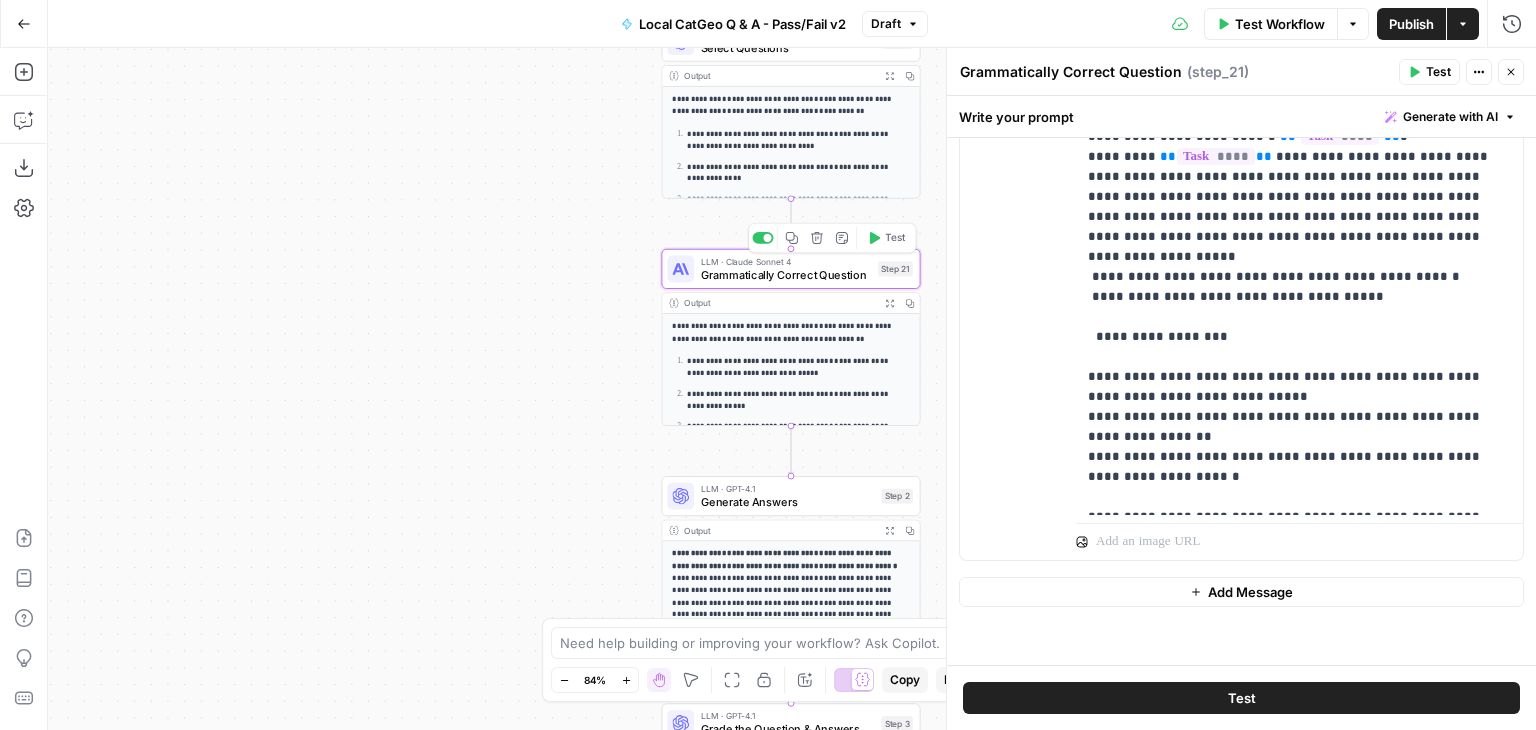 click on "Test" at bounding box center (895, 237) 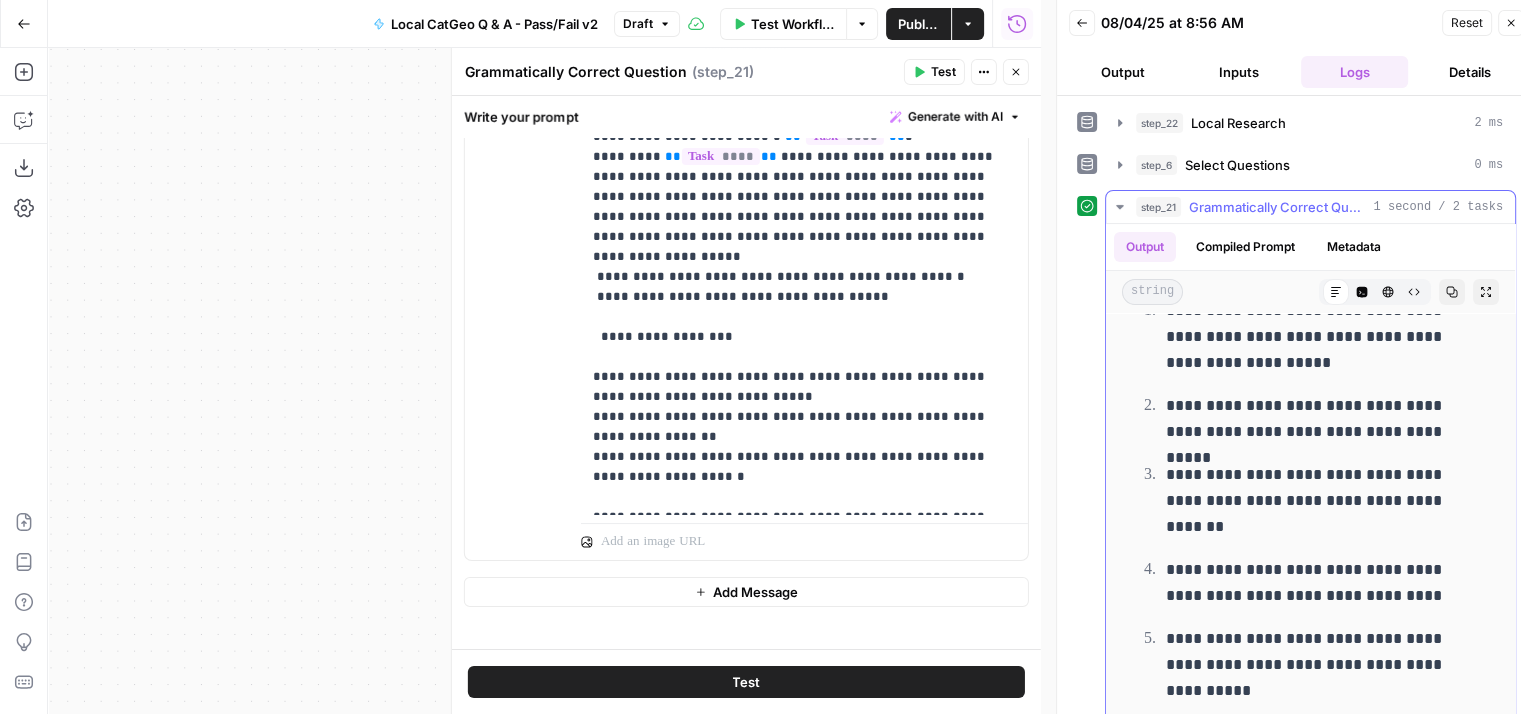scroll 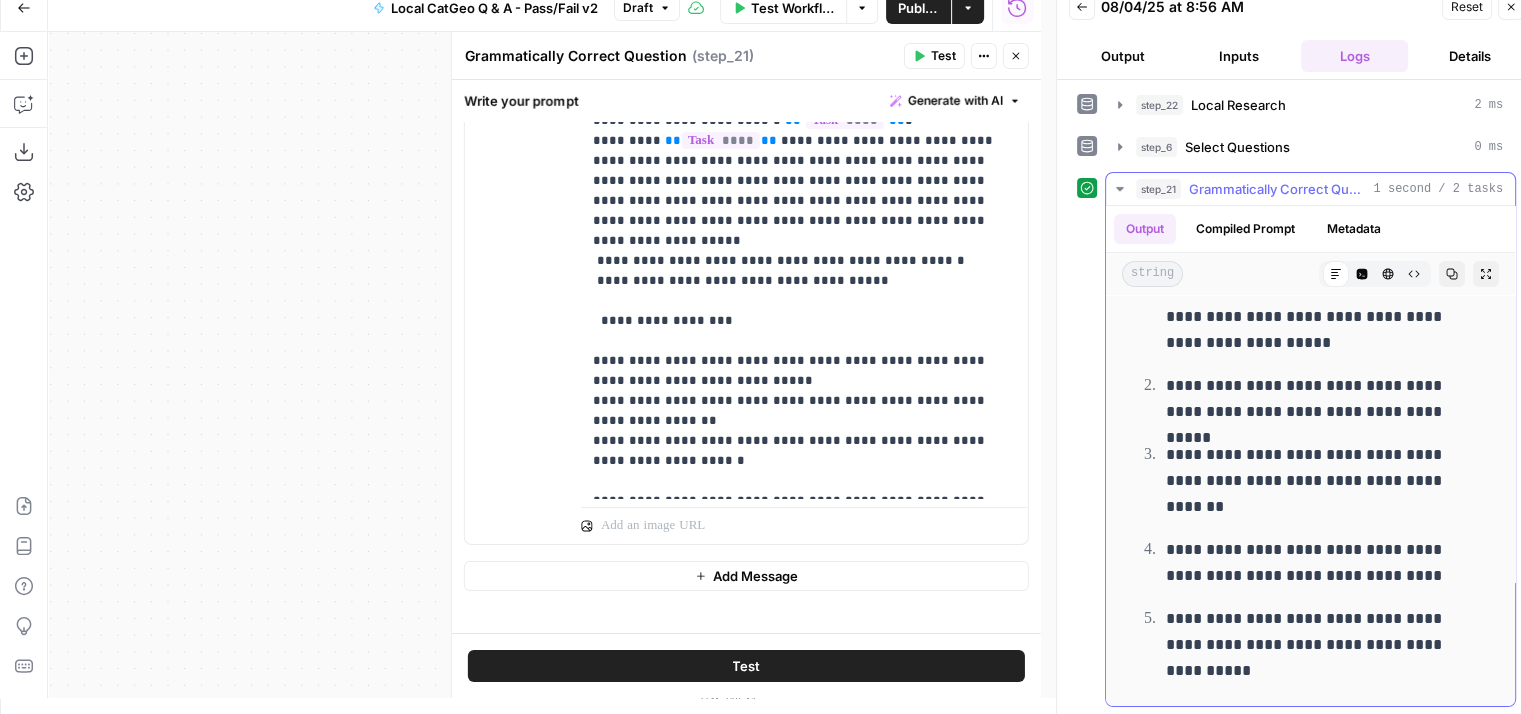 click 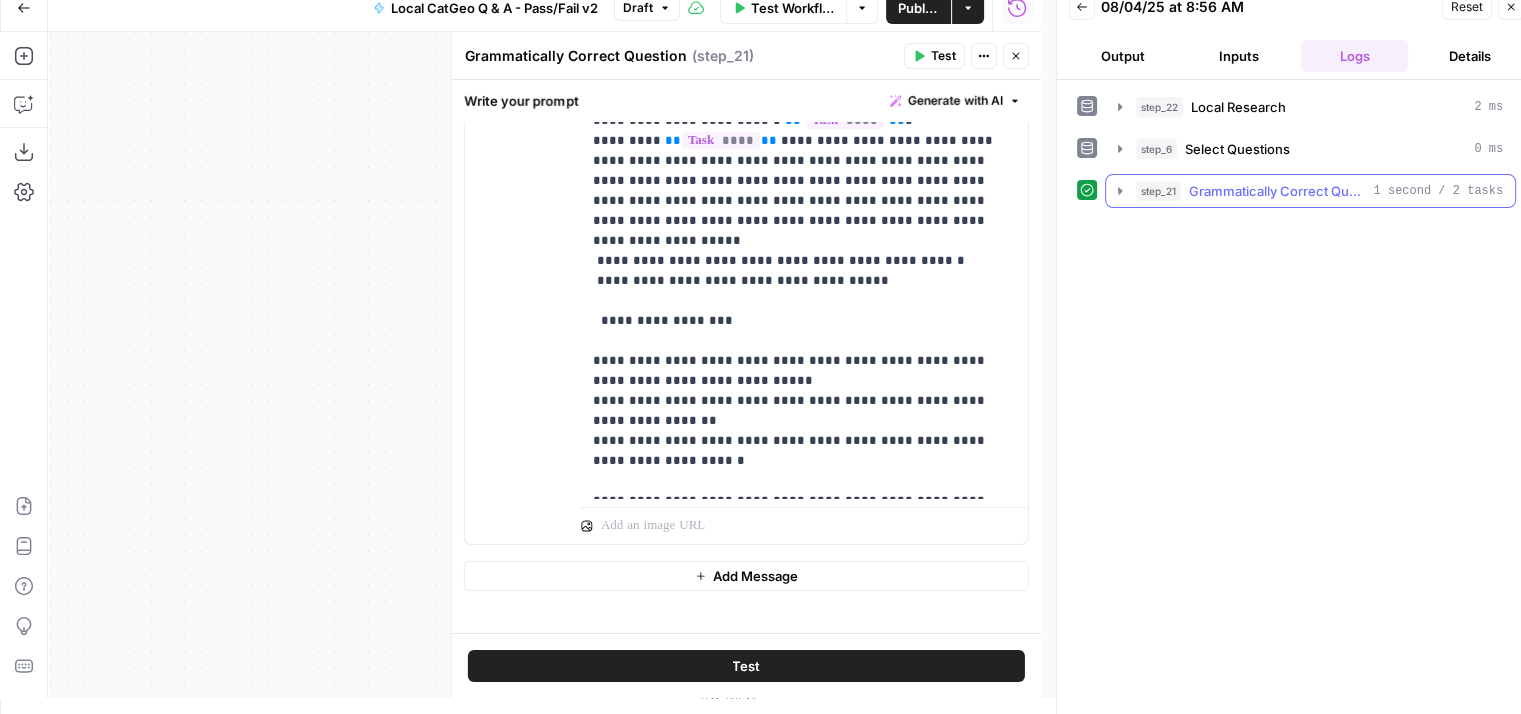 scroll, scrollTop: 0, scrollLeft: 0, axis: both 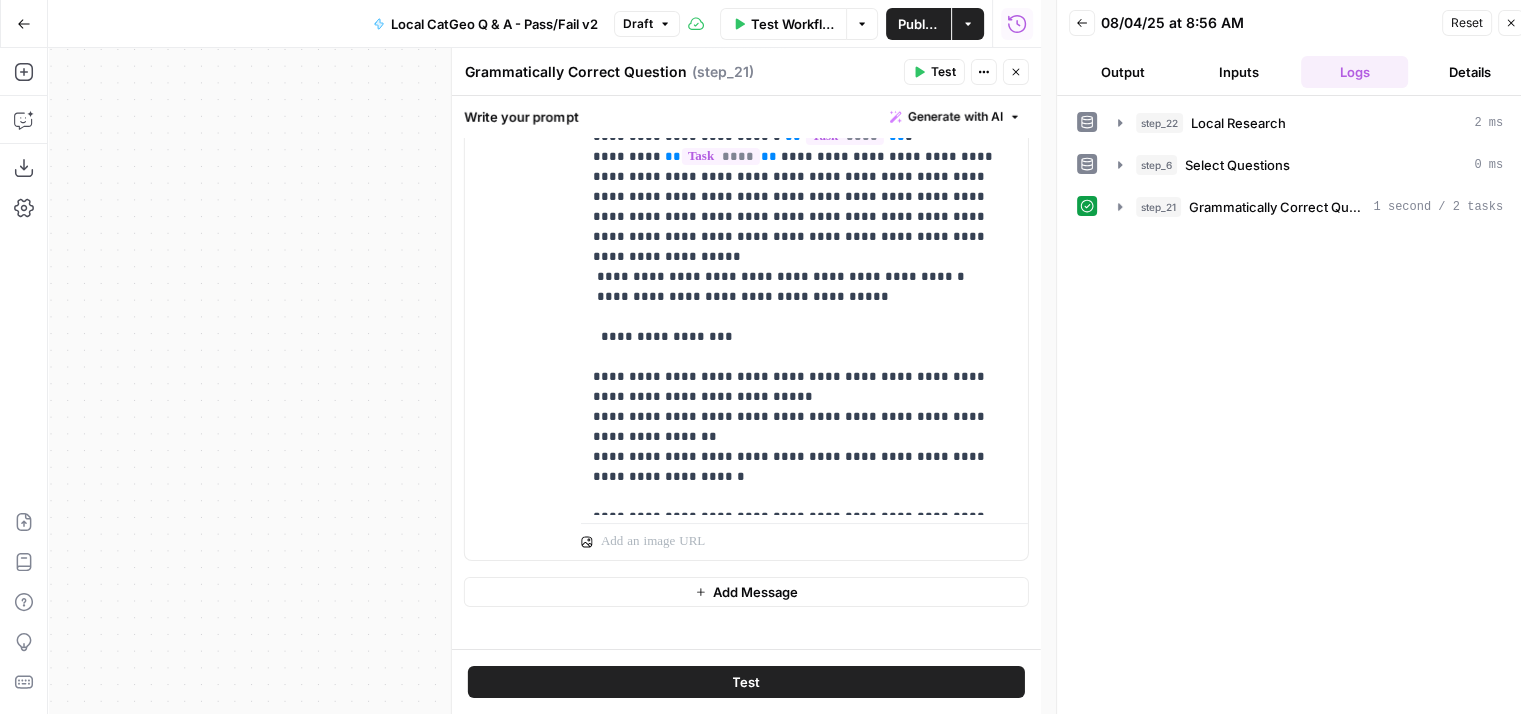 click on "Inputs" at bounding box center [1239, 72] 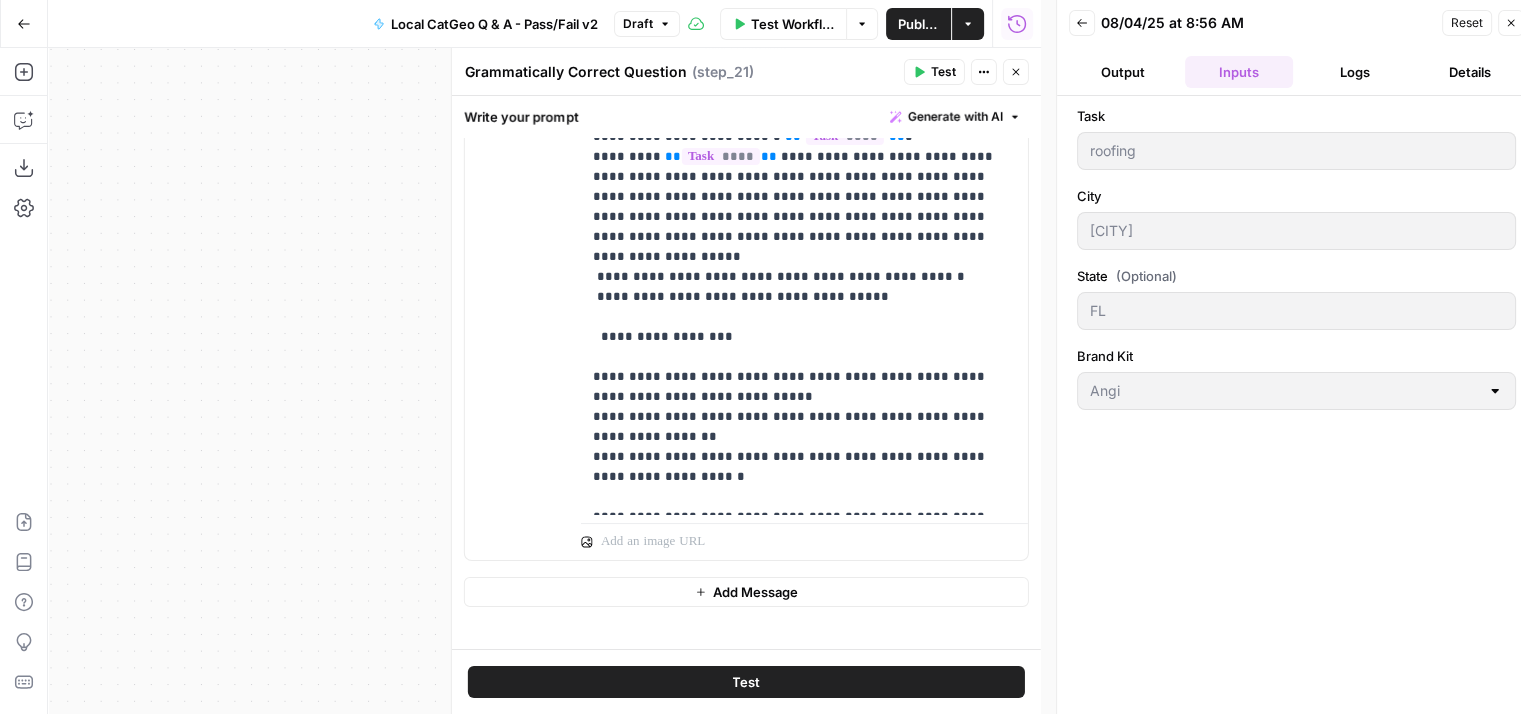 click on "Reset" at bounding box center [1467, 23] 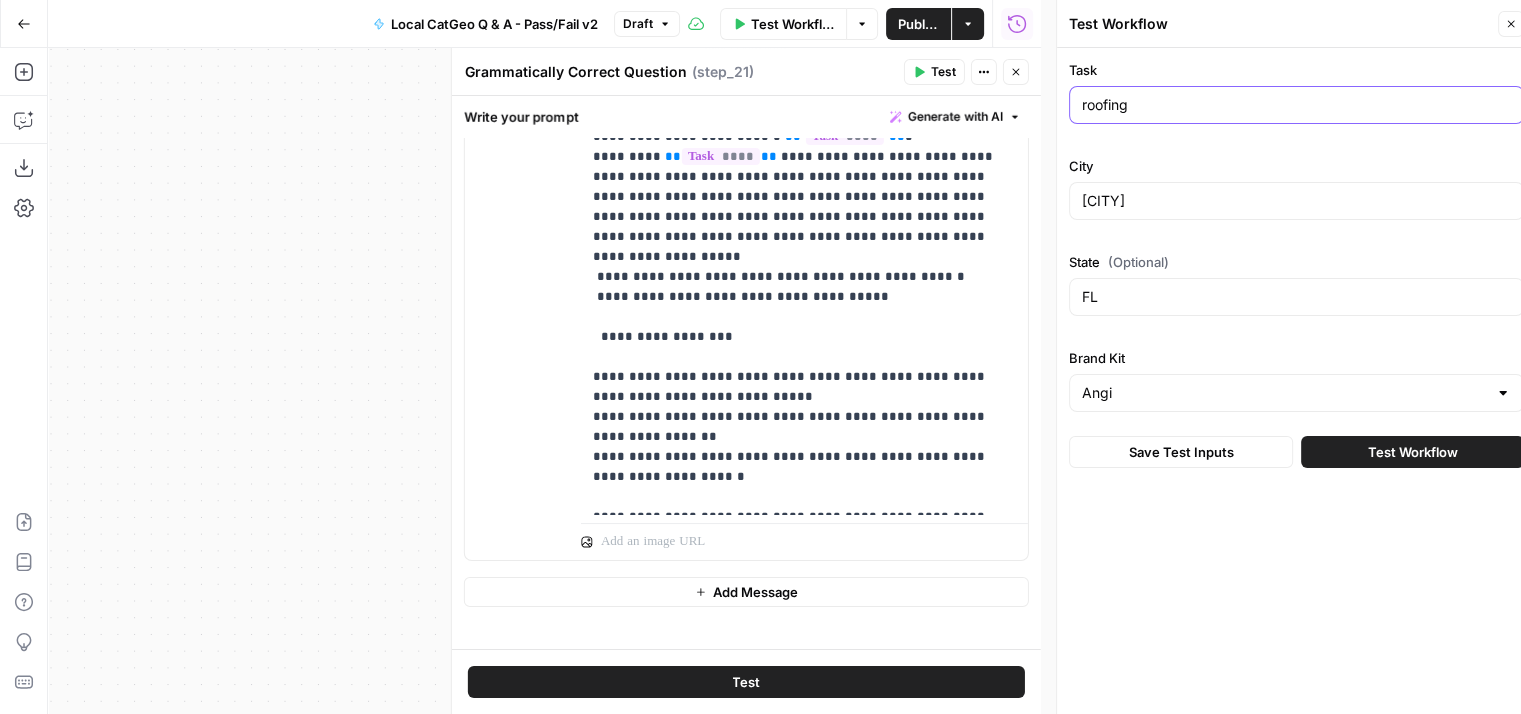 drag, startPoint x: 1180, startPoint y: 109, endPoint x: 1063, endPoint y: 116, distance: 117.20921 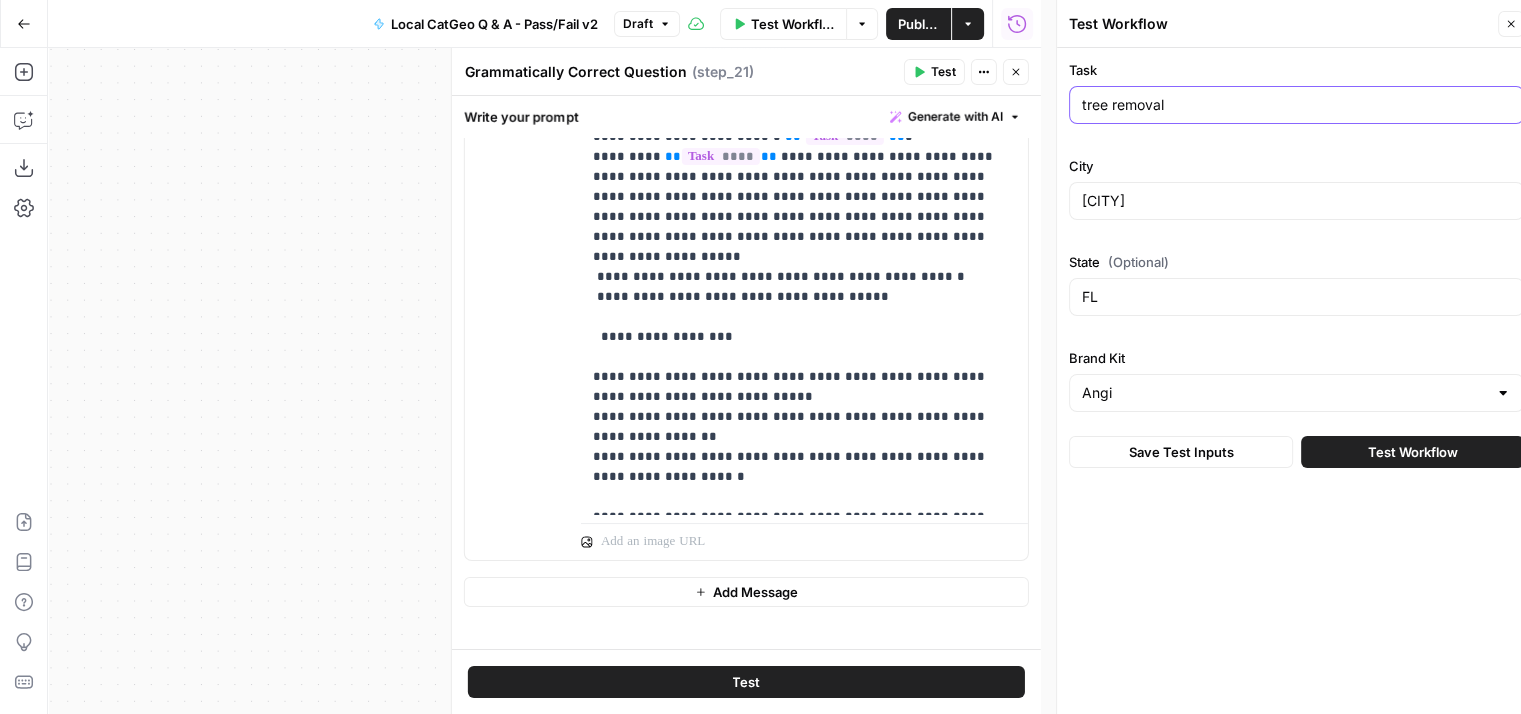 type on "tree removal" 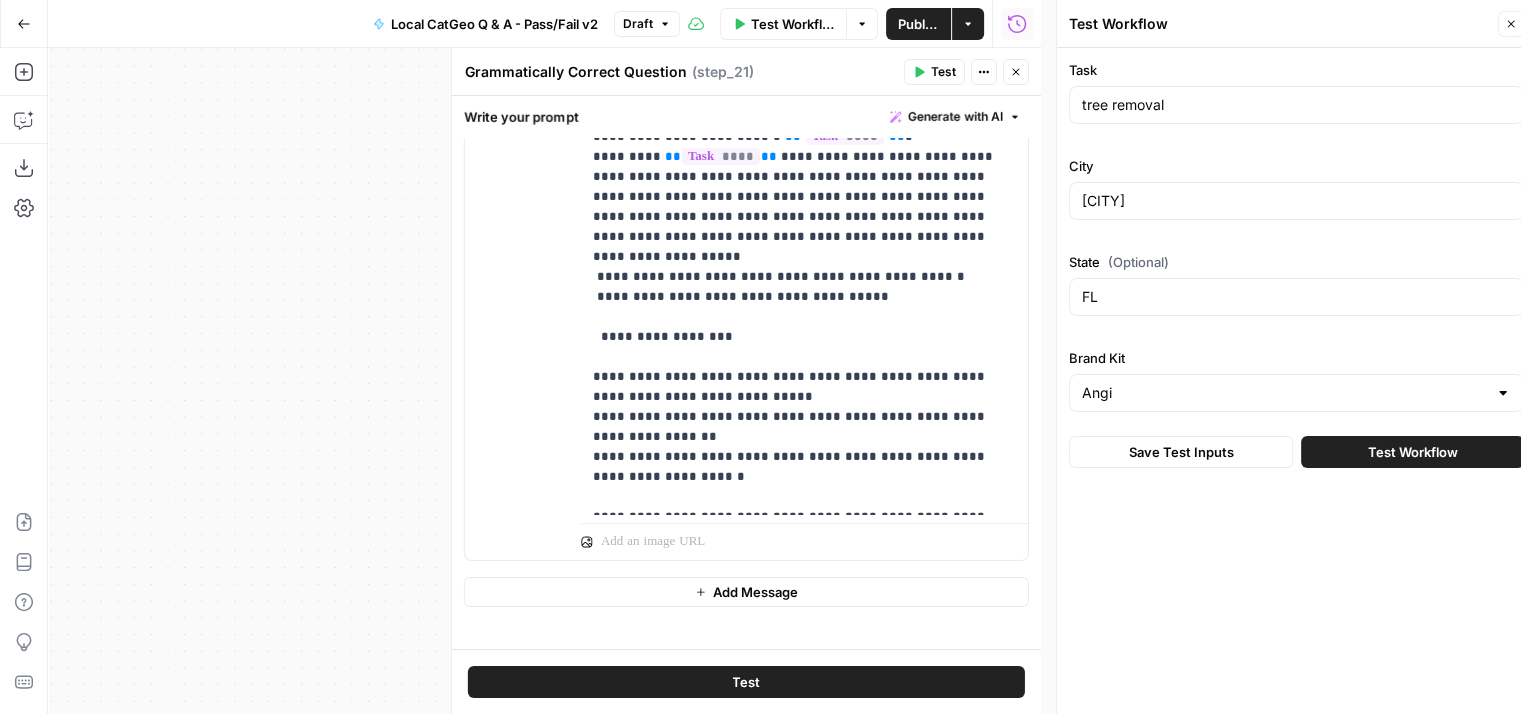click on "Orlando" at bounding box center (1296, 201) 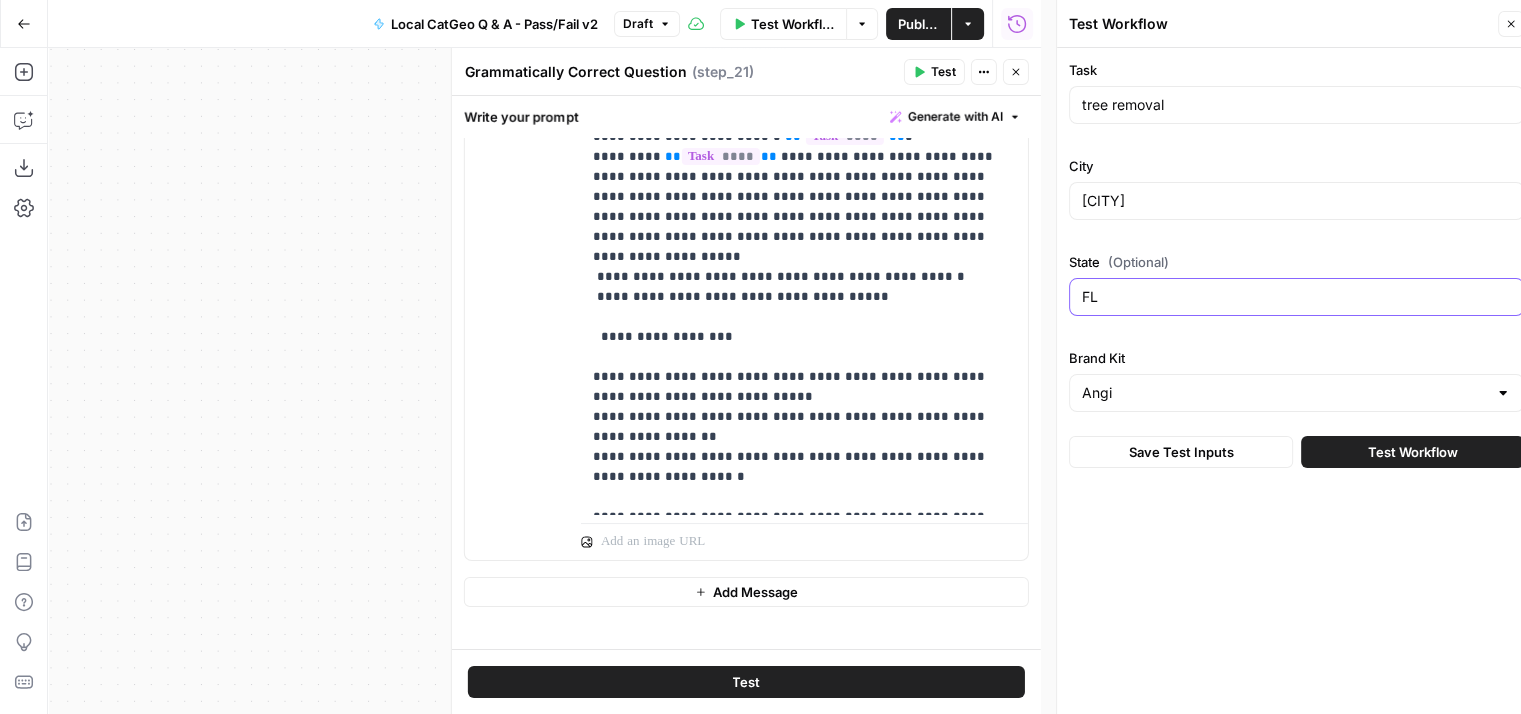 click on "FL" at bounding box center [1296, 297] 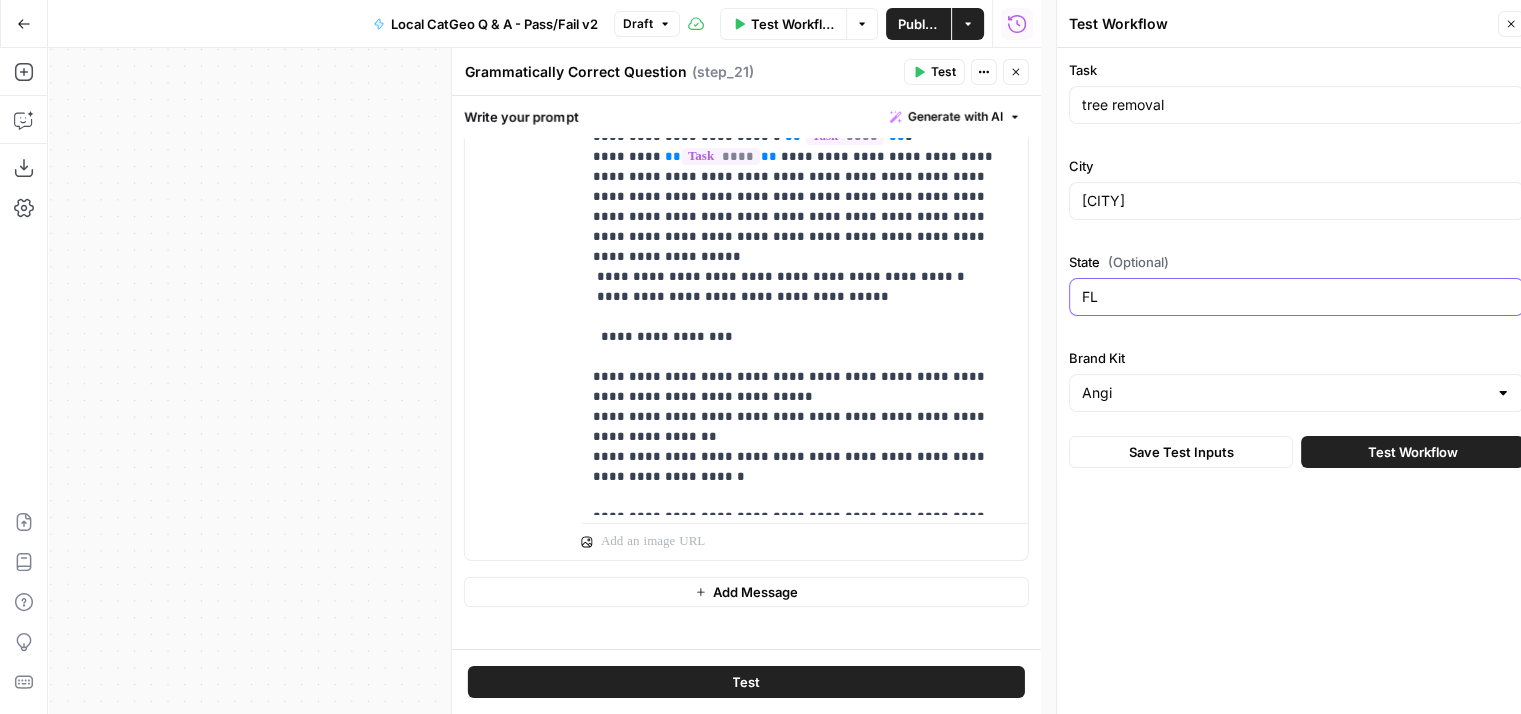 type on "F" 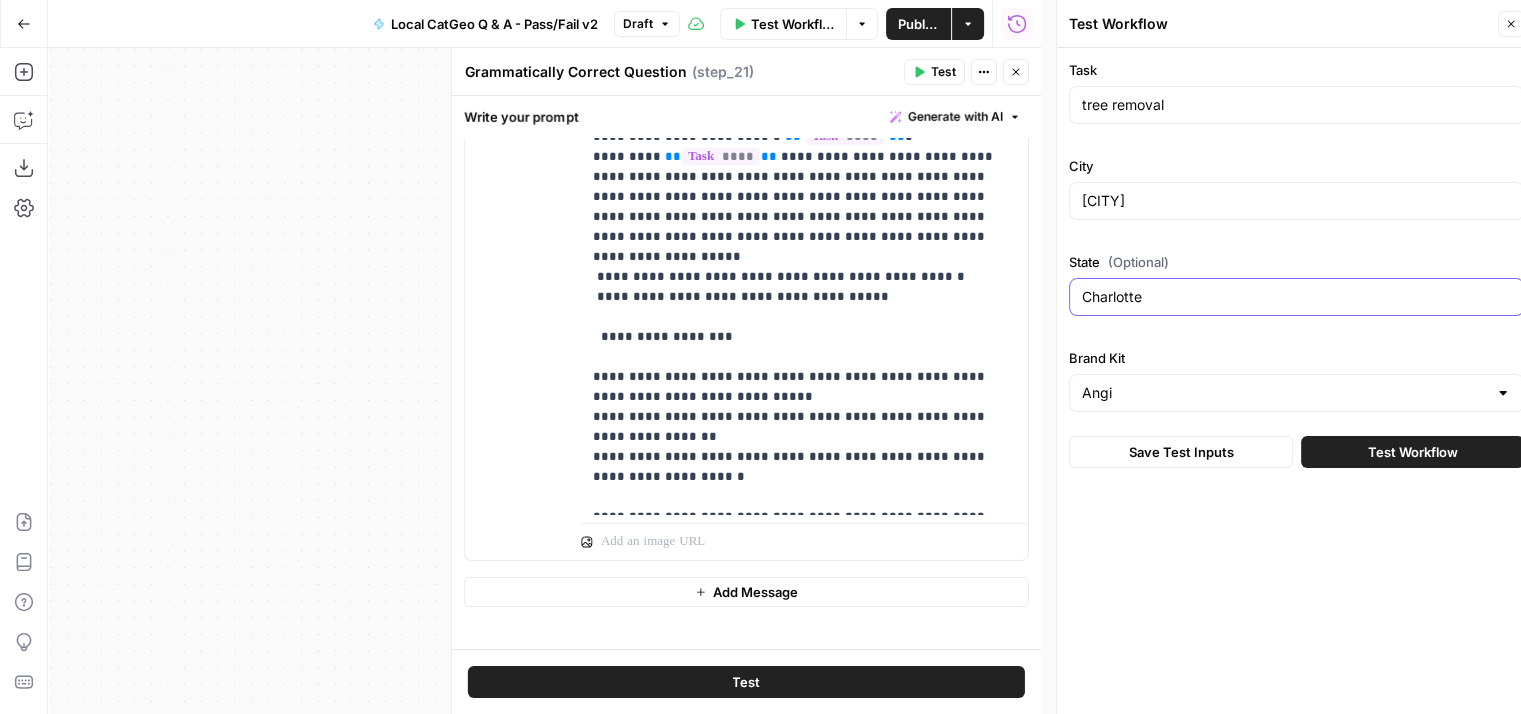 type on "Charlotte" 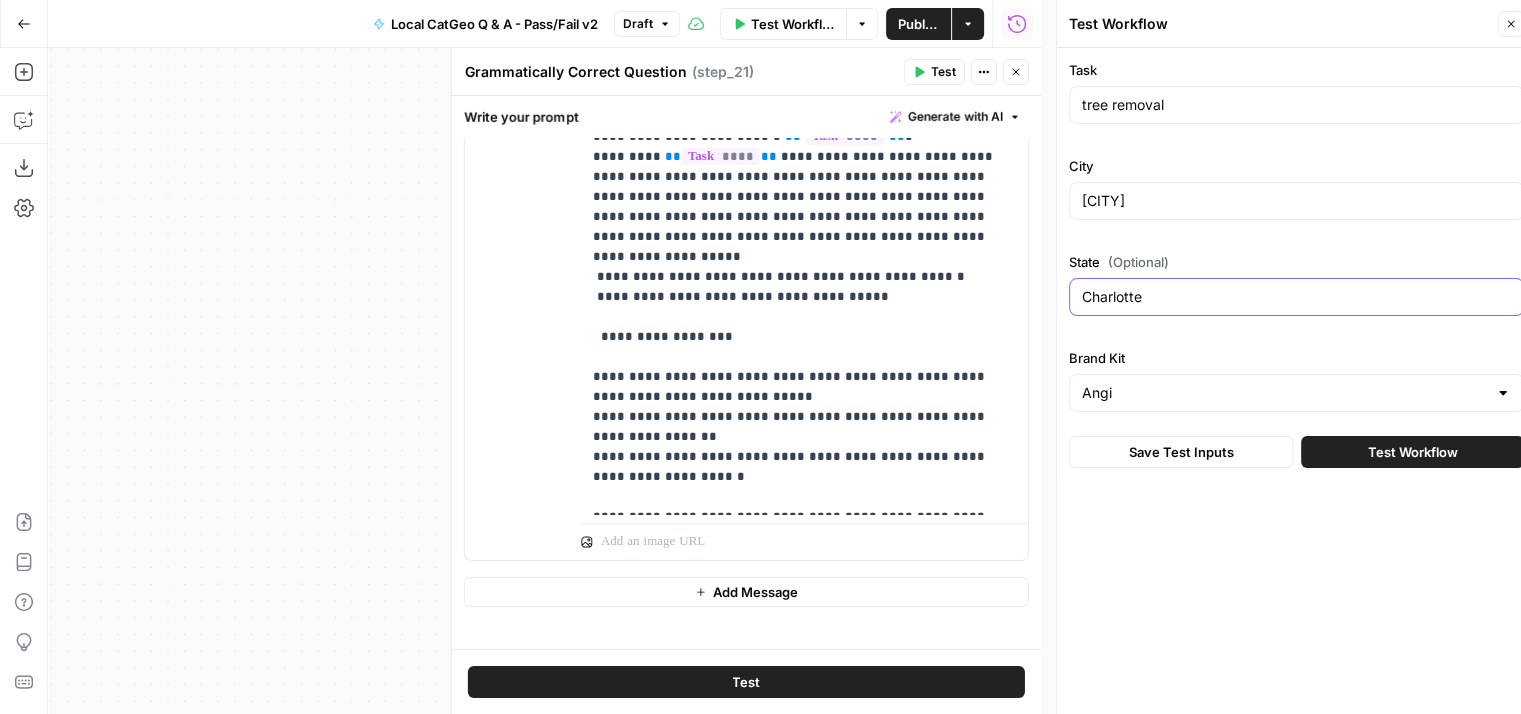 click on "Charlotte" at bounding box center [1296, 297] 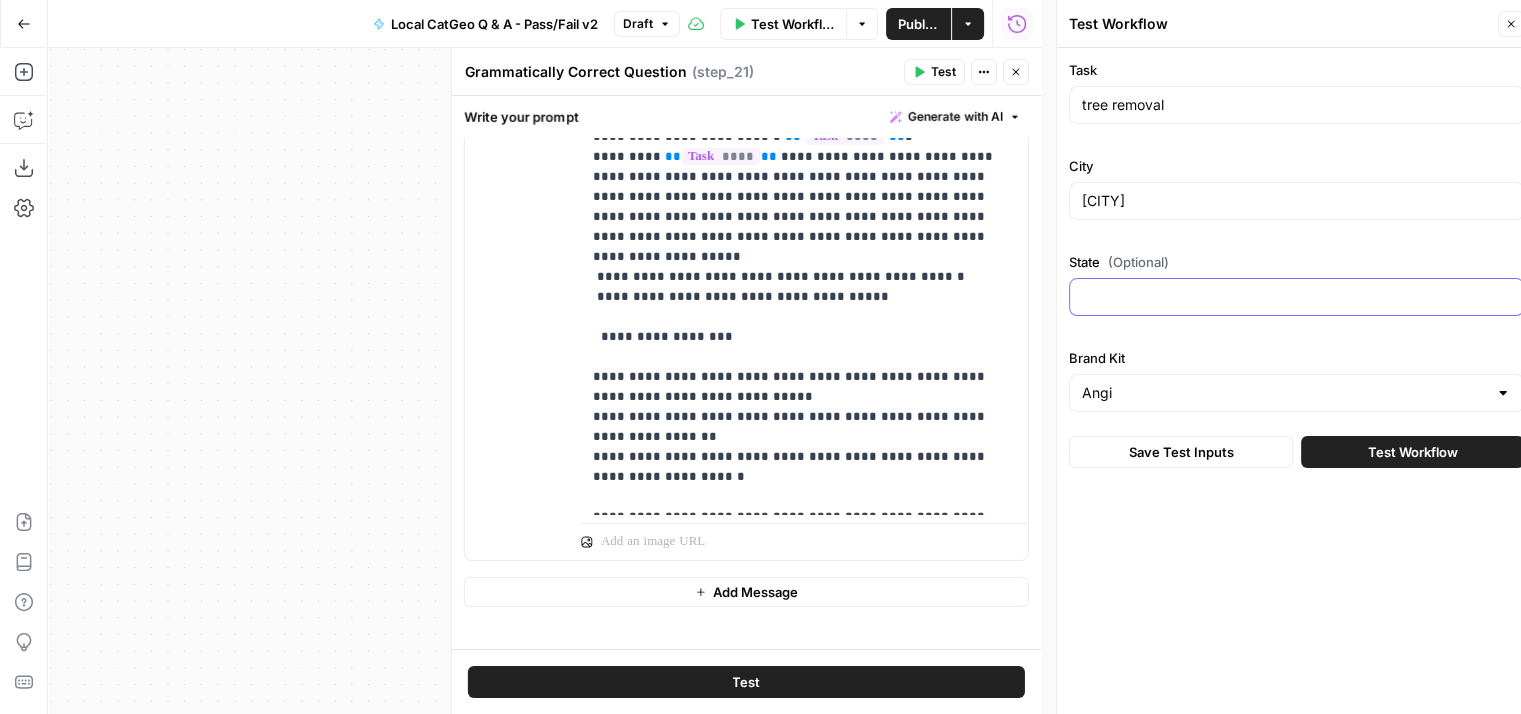 type 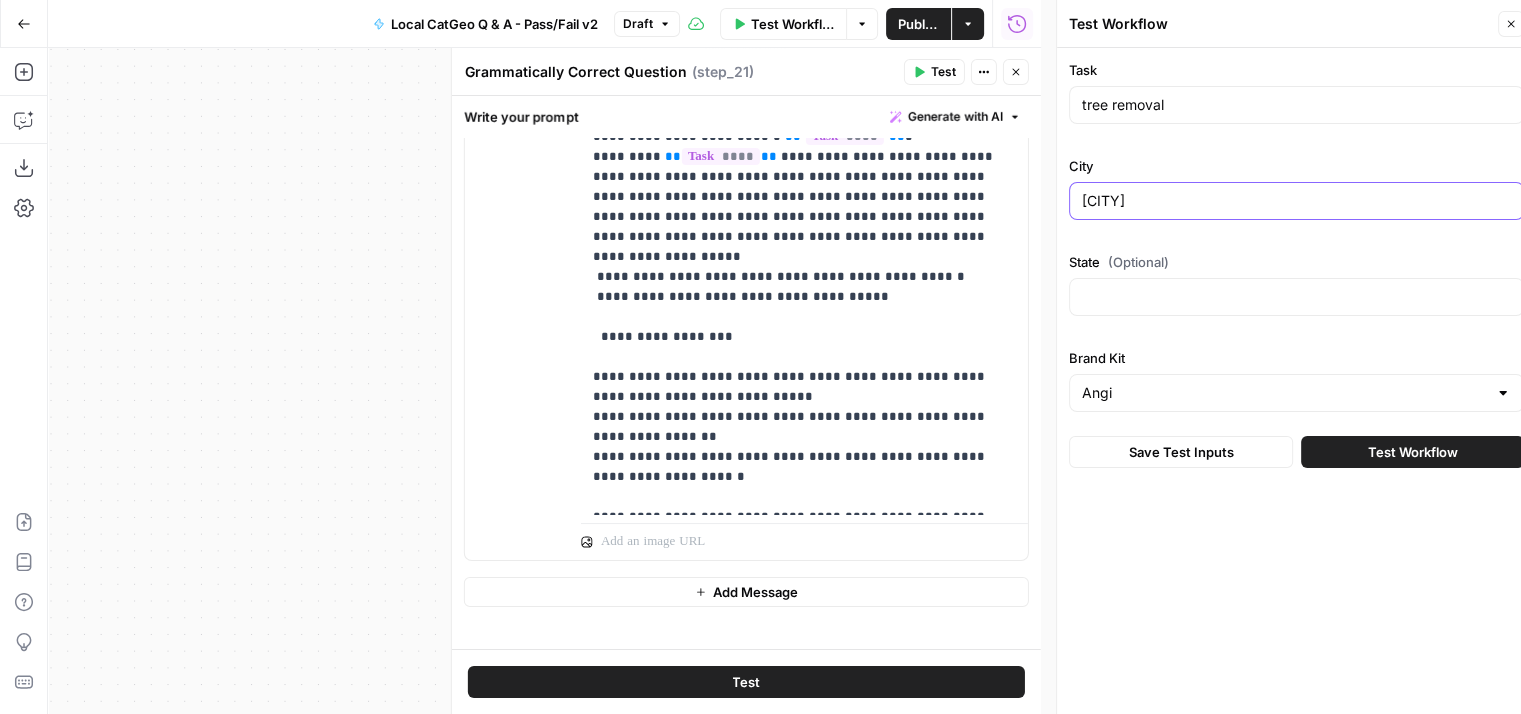 drag, startPoint x: 1109, startPoint y: 204, endPoint x: 1037, endPoint y: 224, distance: 74.726166 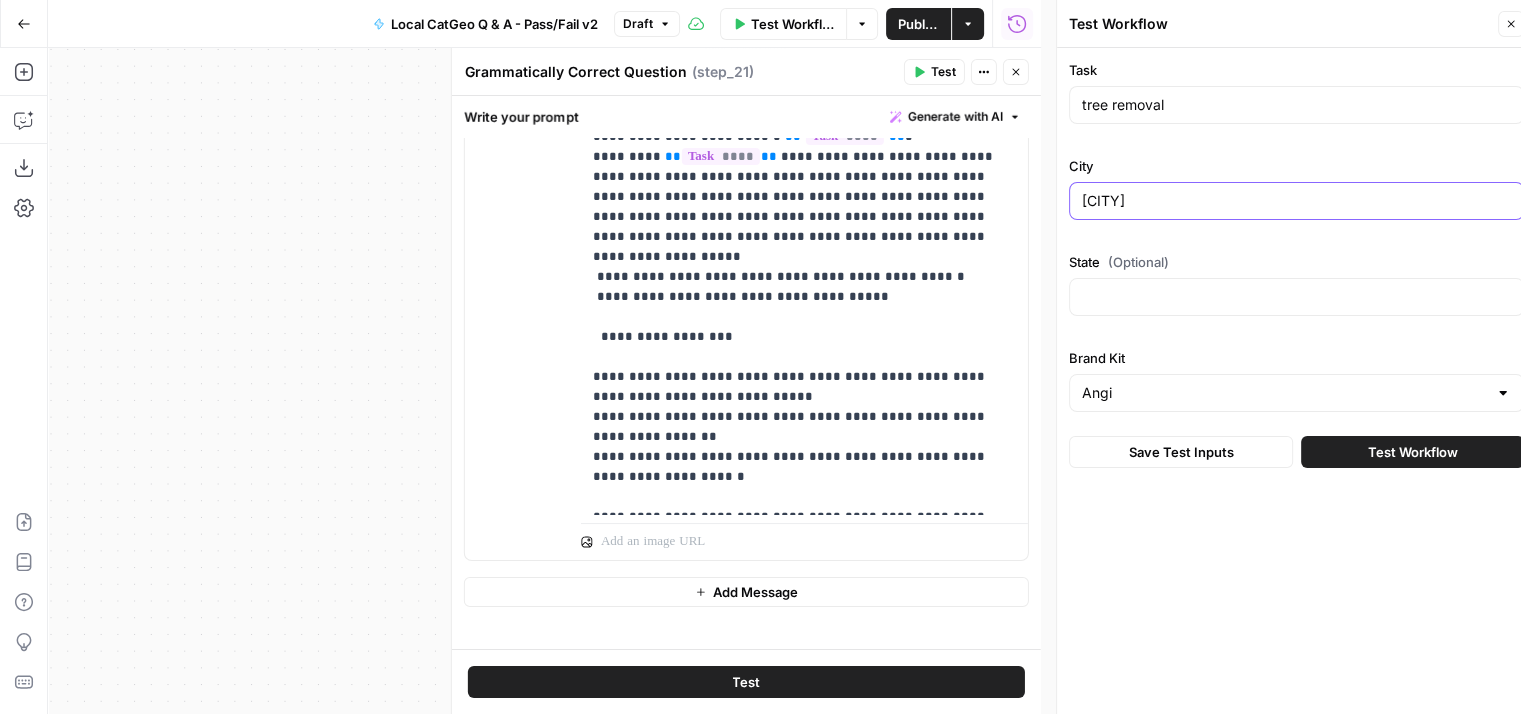 click on "**********" at bounding box center (760, 357) 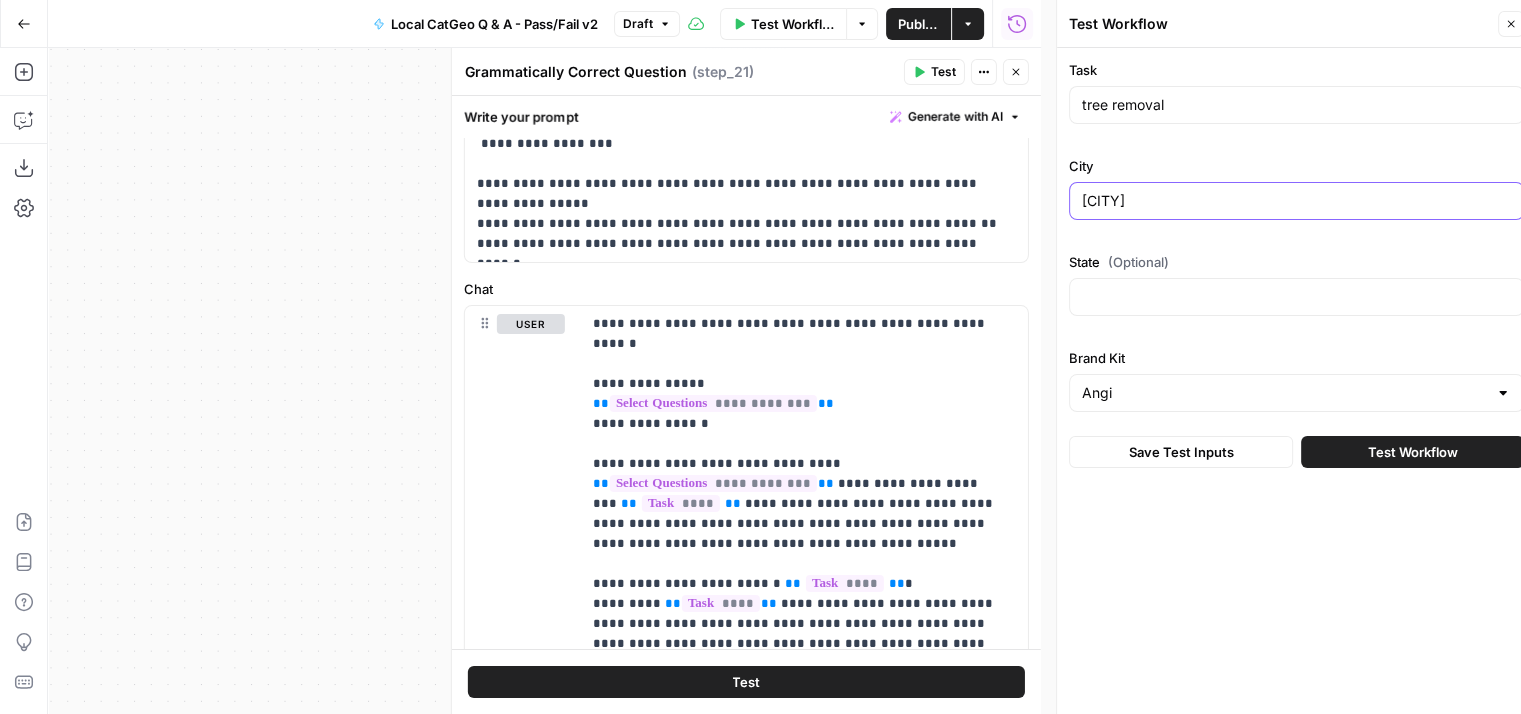 click on "Orlando" at bounding box center (1296, 201) 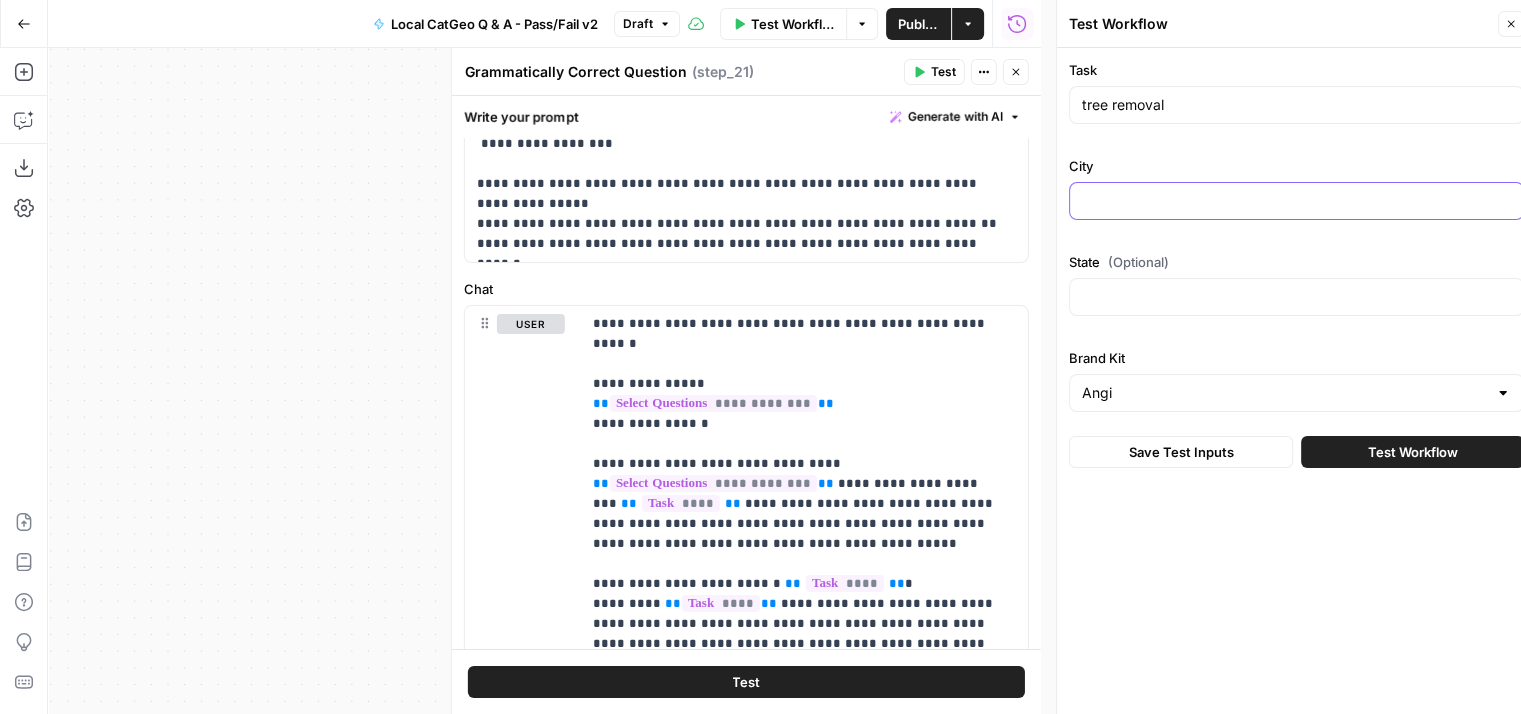 paste on "Orlando" 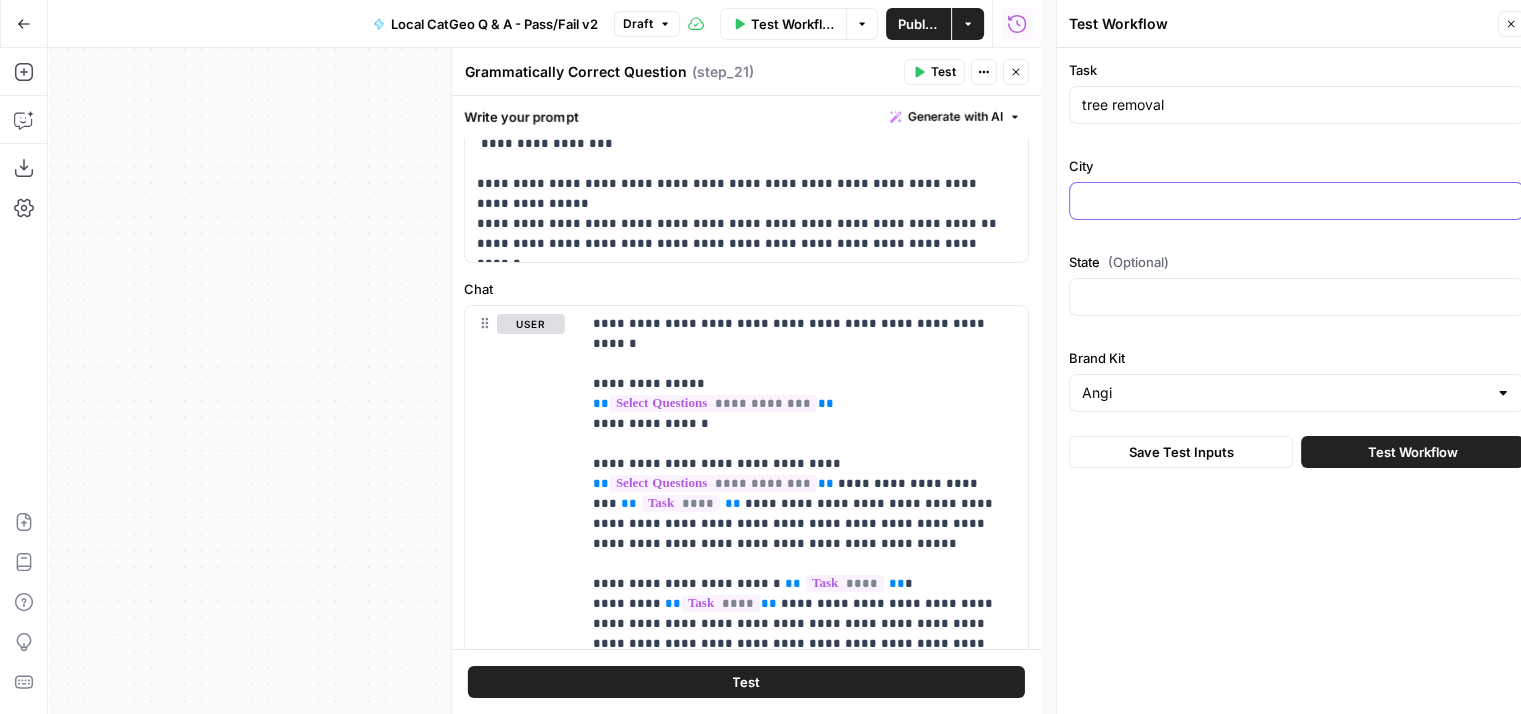 type on "Orlando" 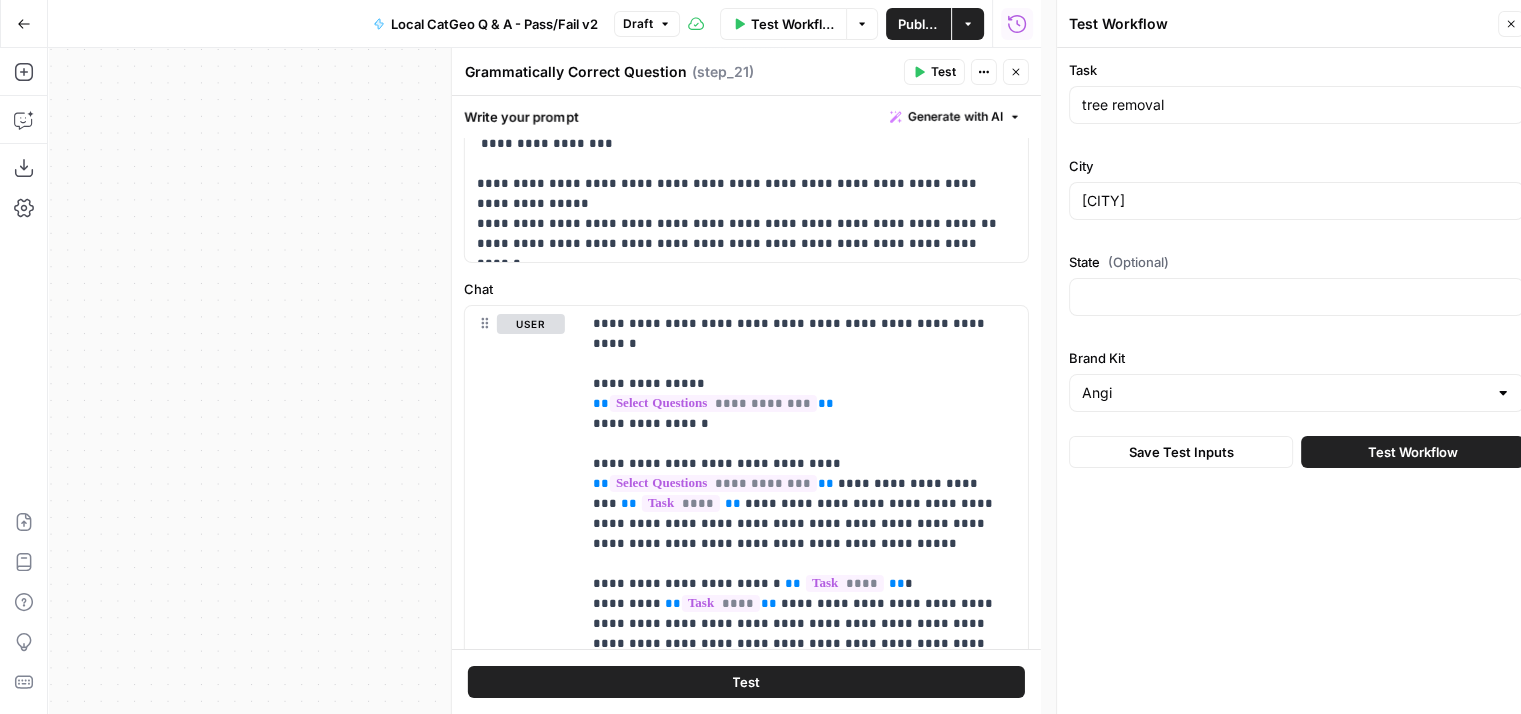 click on "State   (Optional)" at bounding box center [1296, 288] 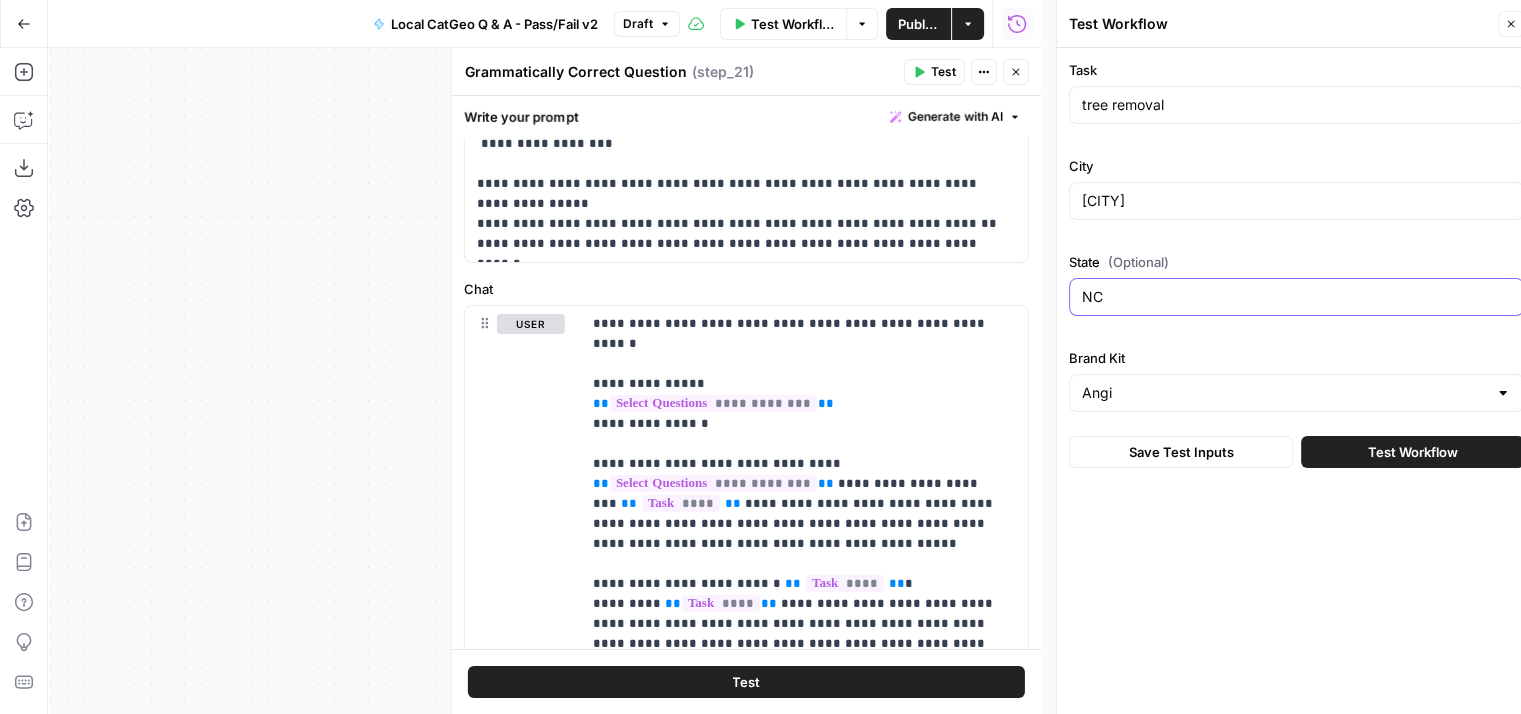 type on "NC" 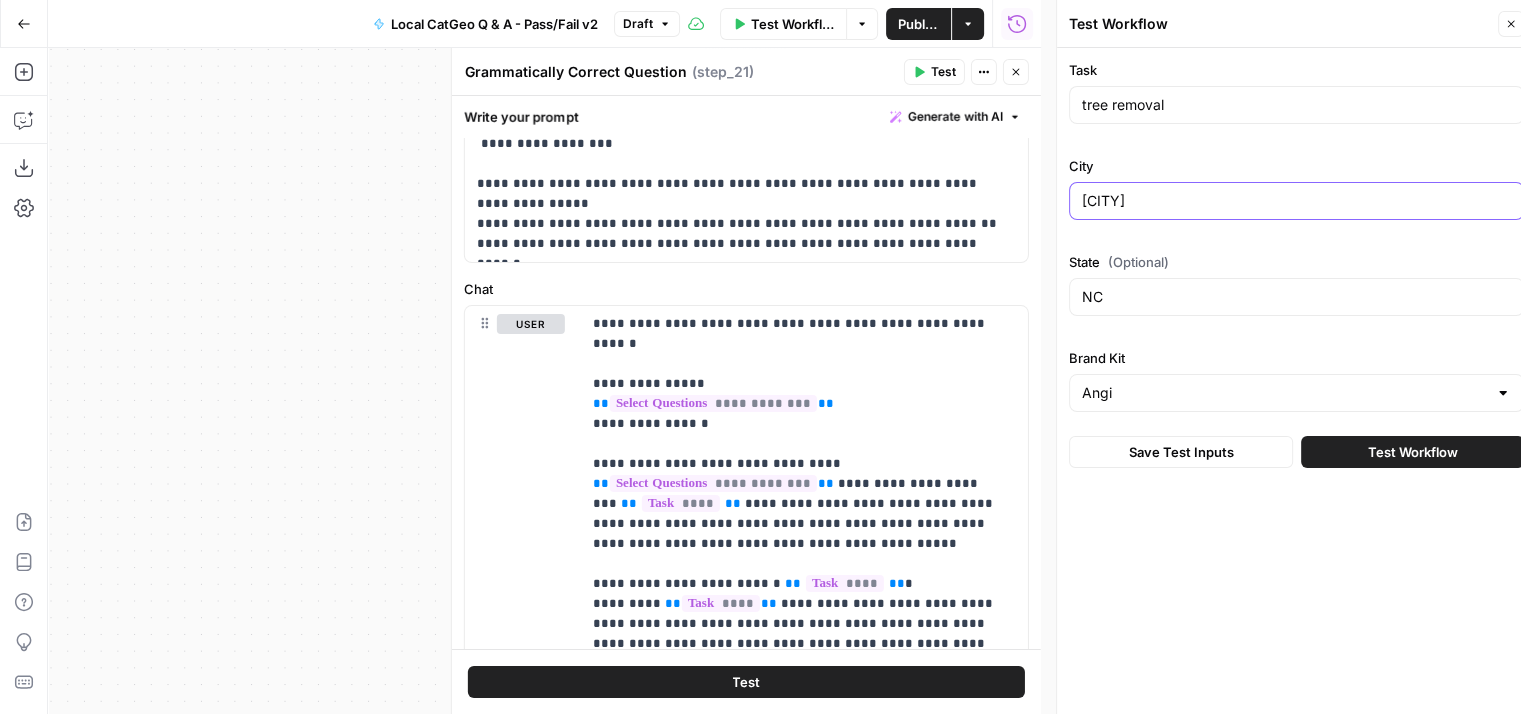 drag, startPoint x: 1142, startPoint y: 195, endPoint x: 1068, endPoint y: 197, distance: 74.02702 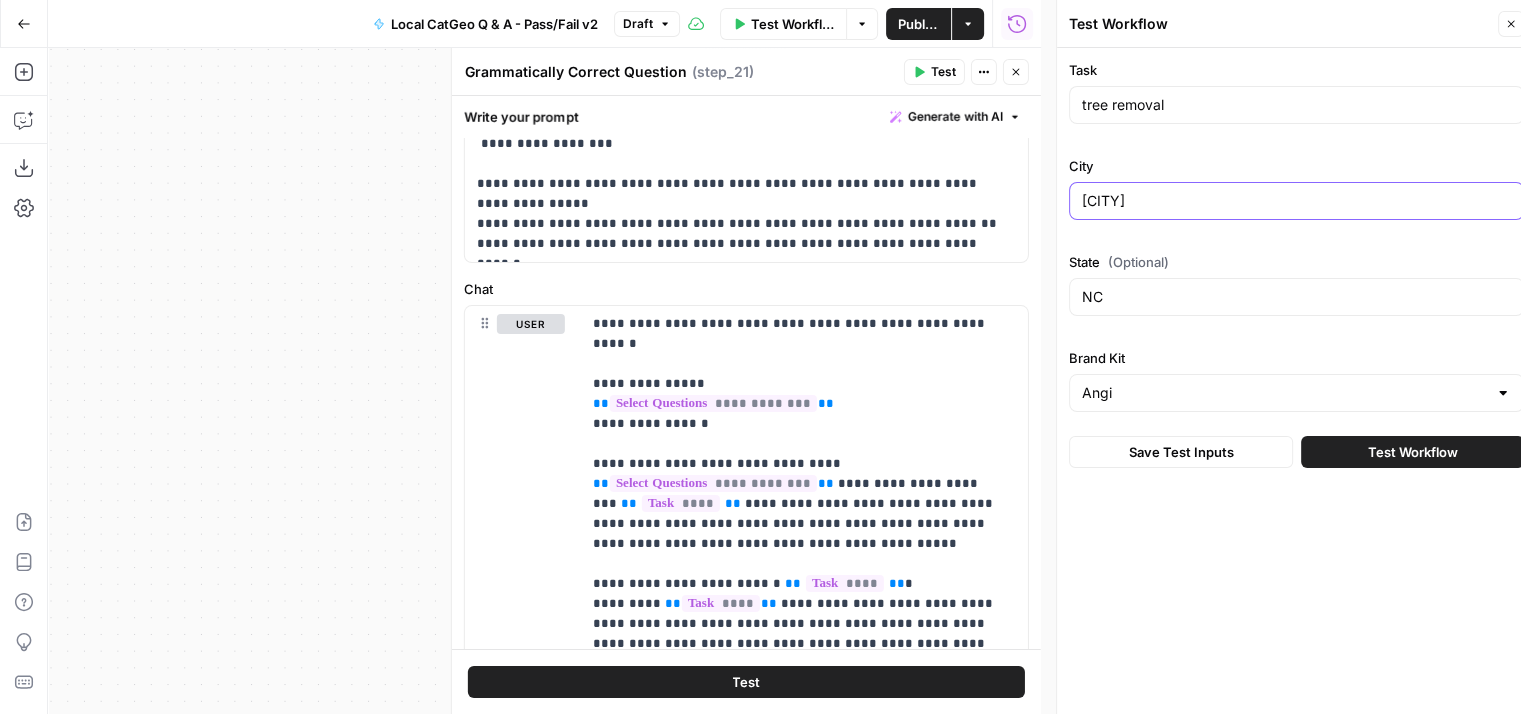 click on "Orlando" at bounding box center (1296, 201) 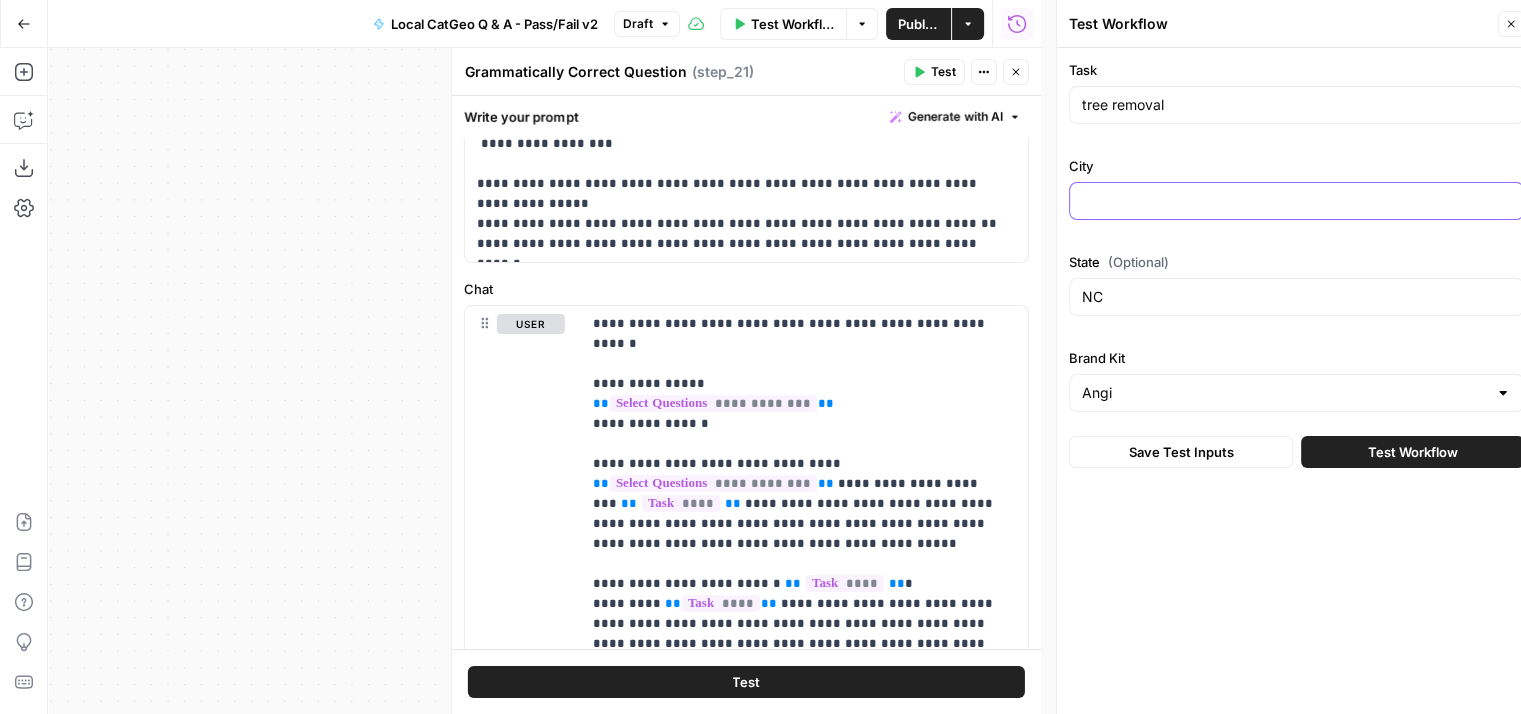 paste on "Orlando" 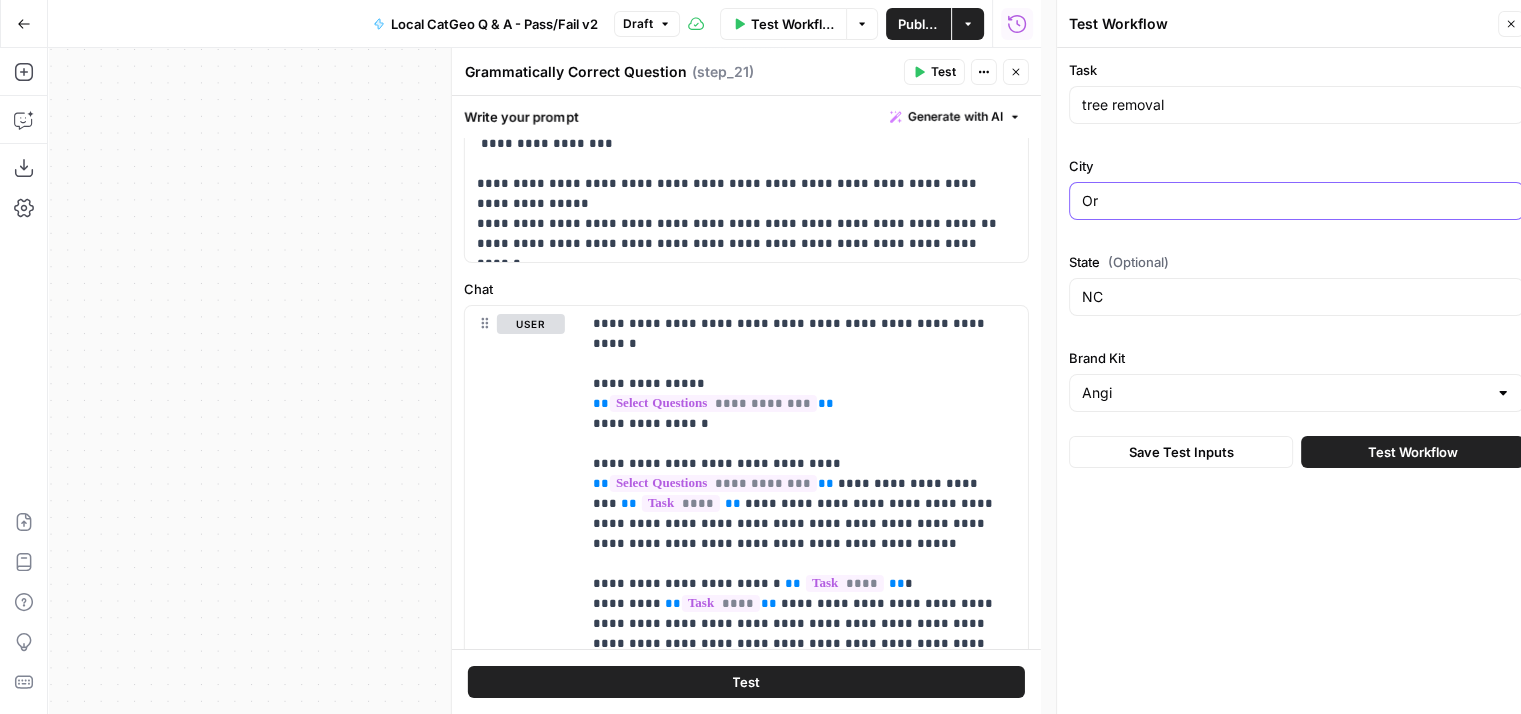 type on "O" 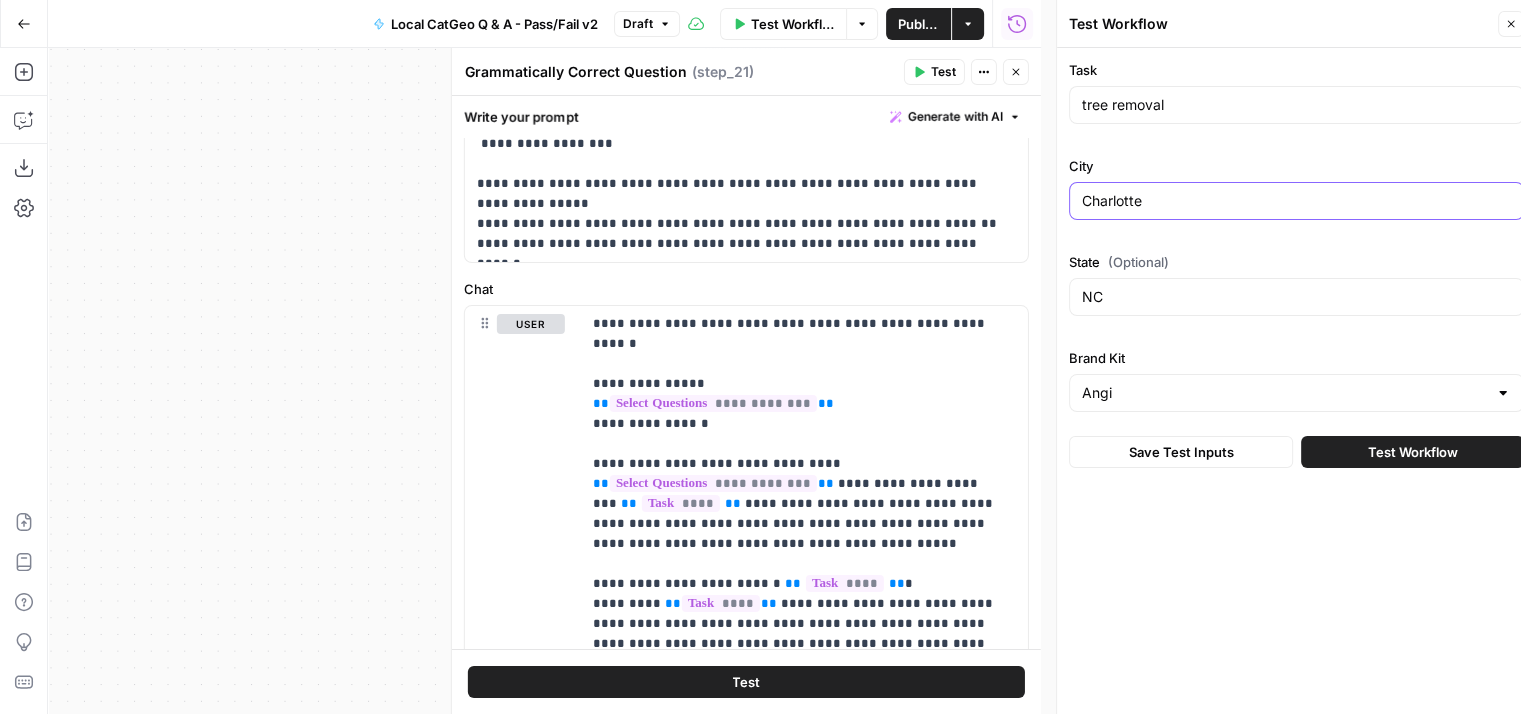 type on "Charlotte" 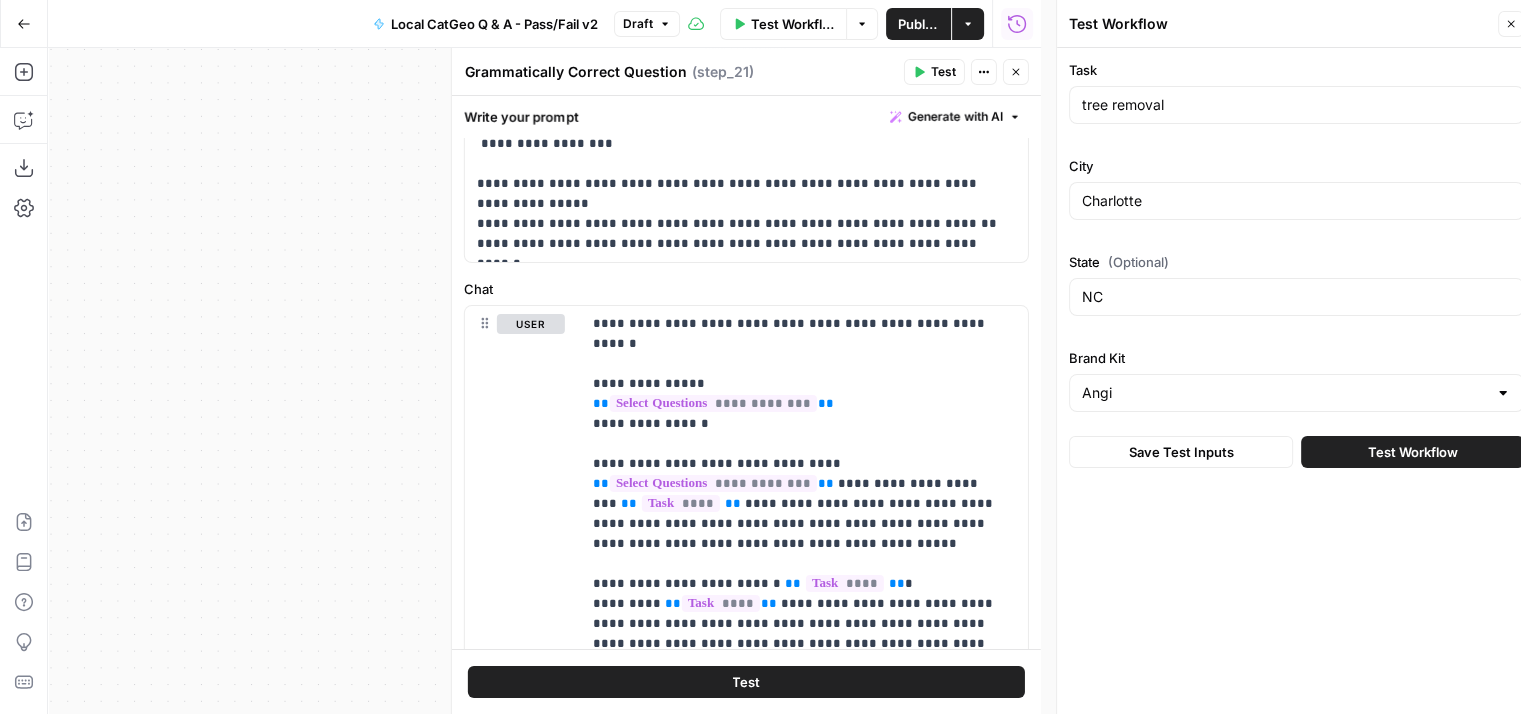 click on "Task tree removal City Charlotte State   (Optional) NC Brand Kit Angi Save Test Inputs Test Workflow" at bounding box center [1296, 389] 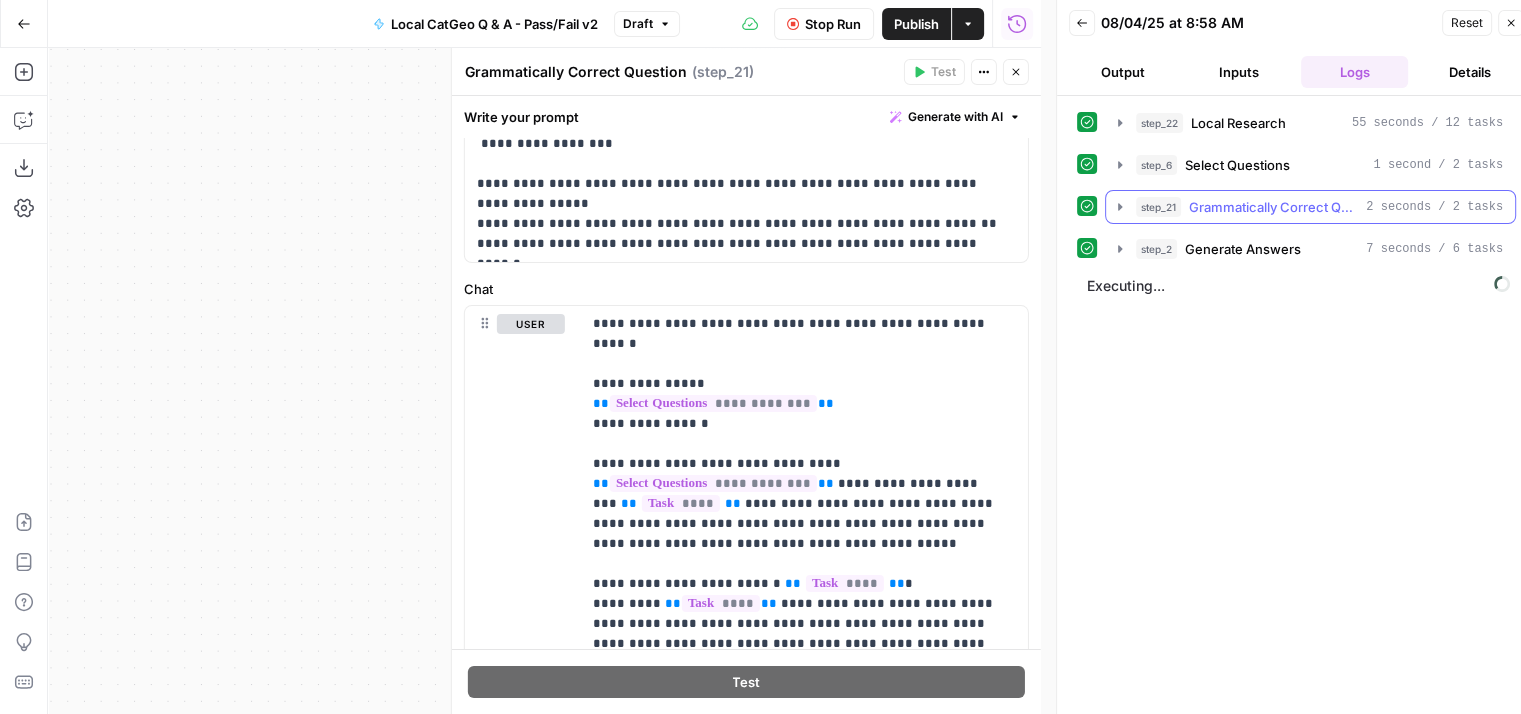 click 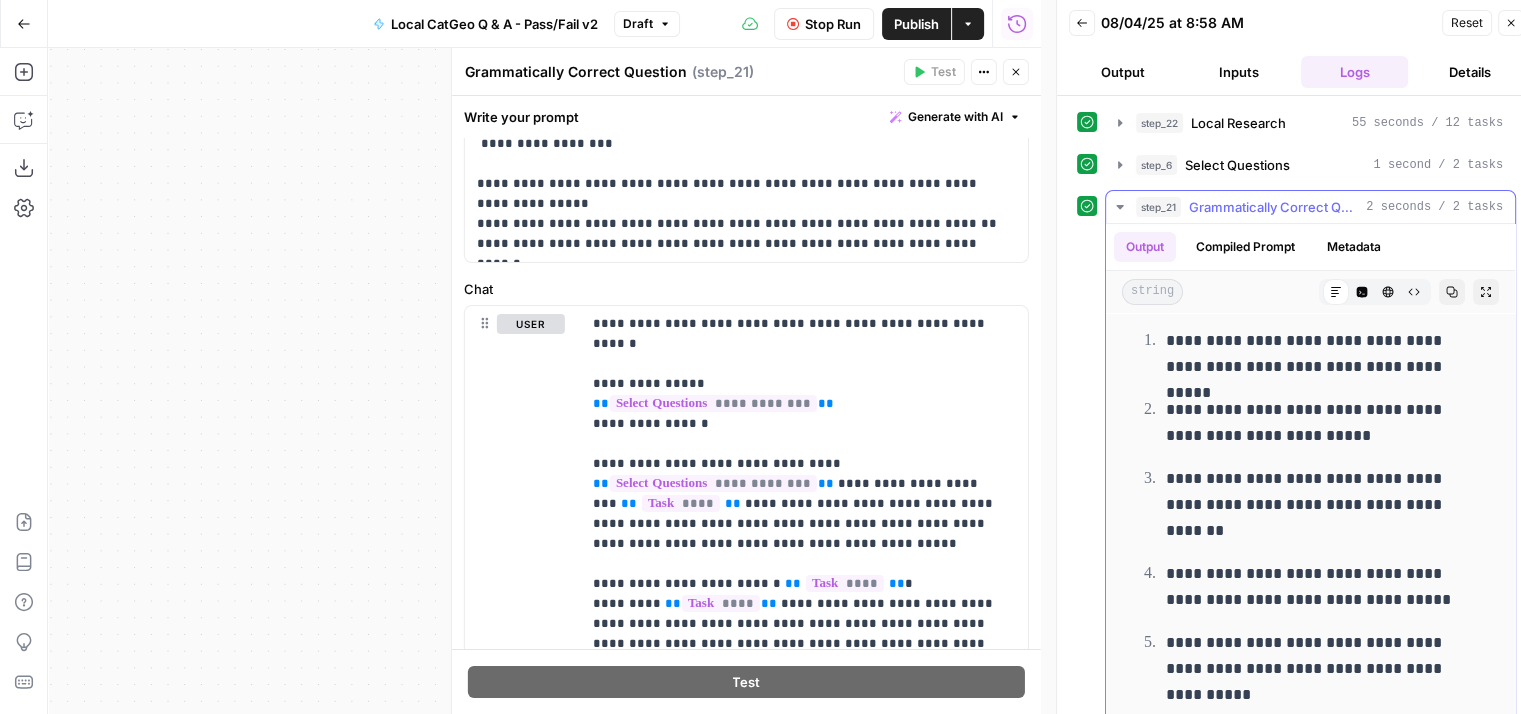 scroll, scrollTop: 106, scrollLeft: 0, axis: vertical 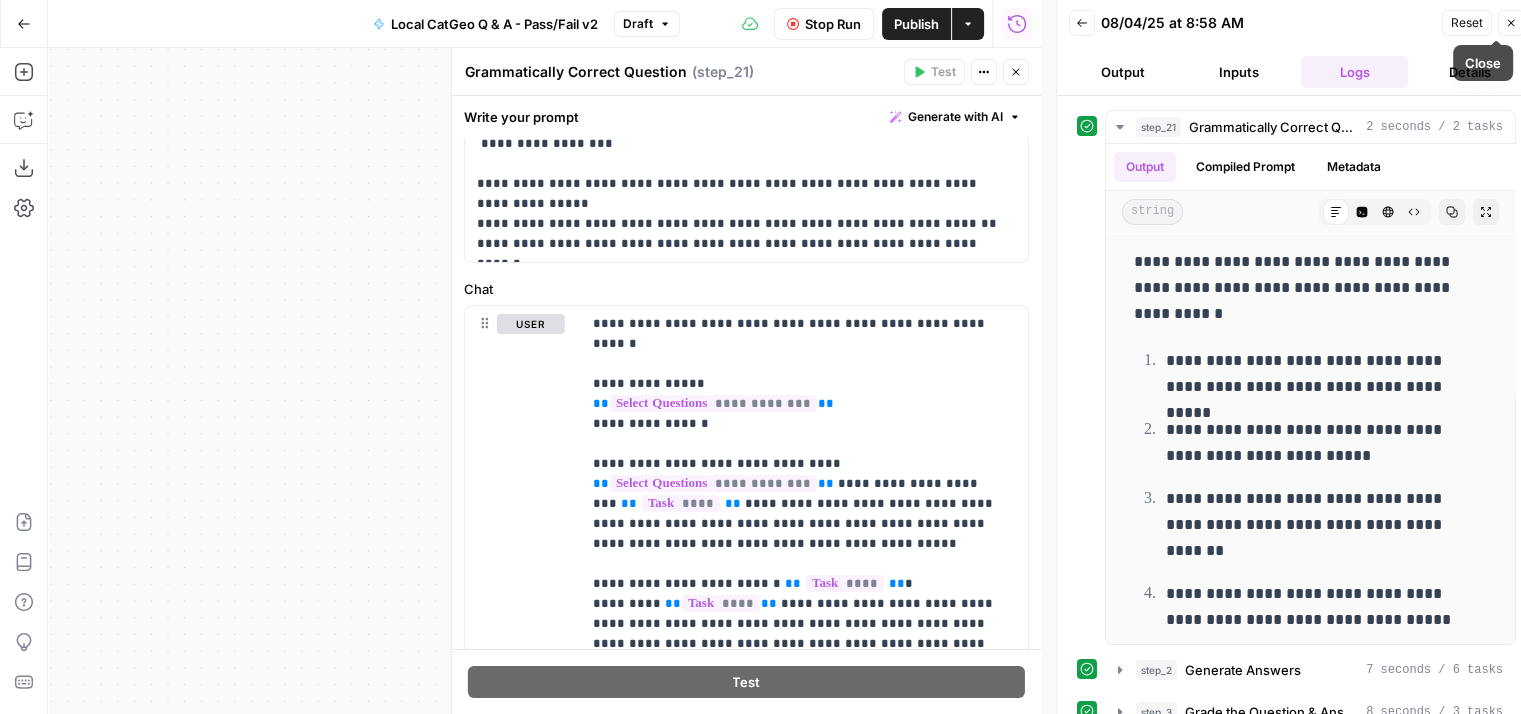 click 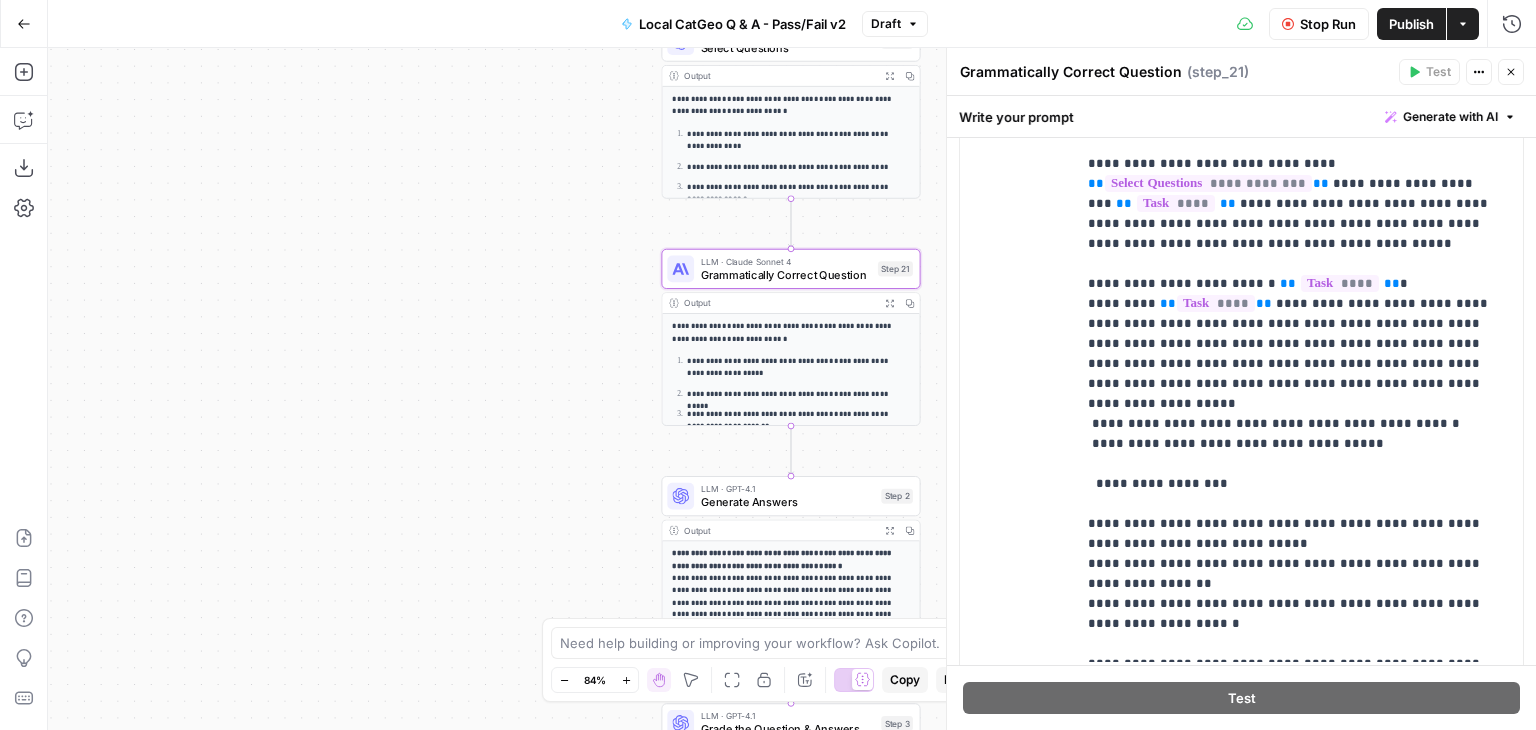 scroll, scrollTop: 952, scrollLeft: 0, axis: vertical 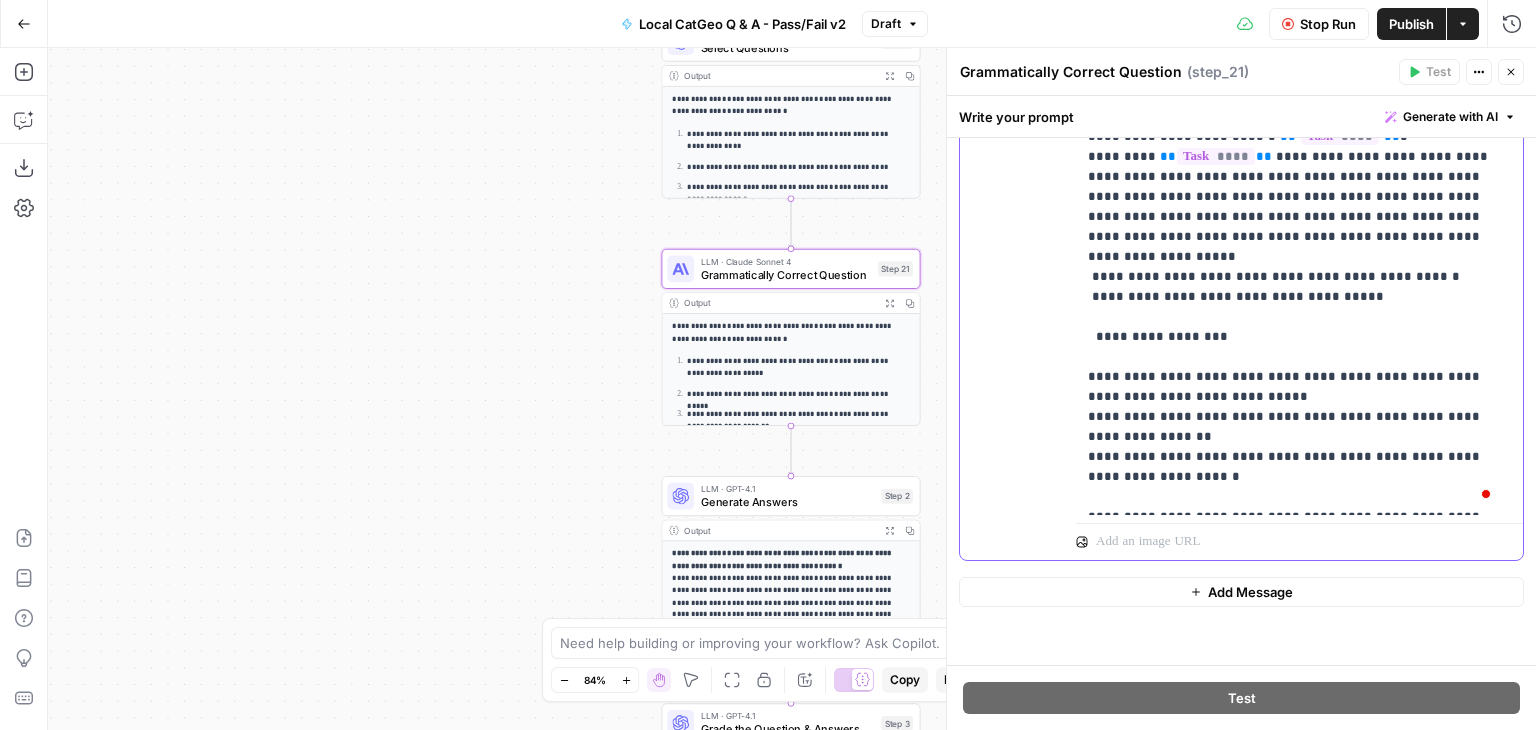 drag, startPoint x: 1371, startPoint y: 498, endPoint x: 1054, endPoint y: 471, distance: 318.14777 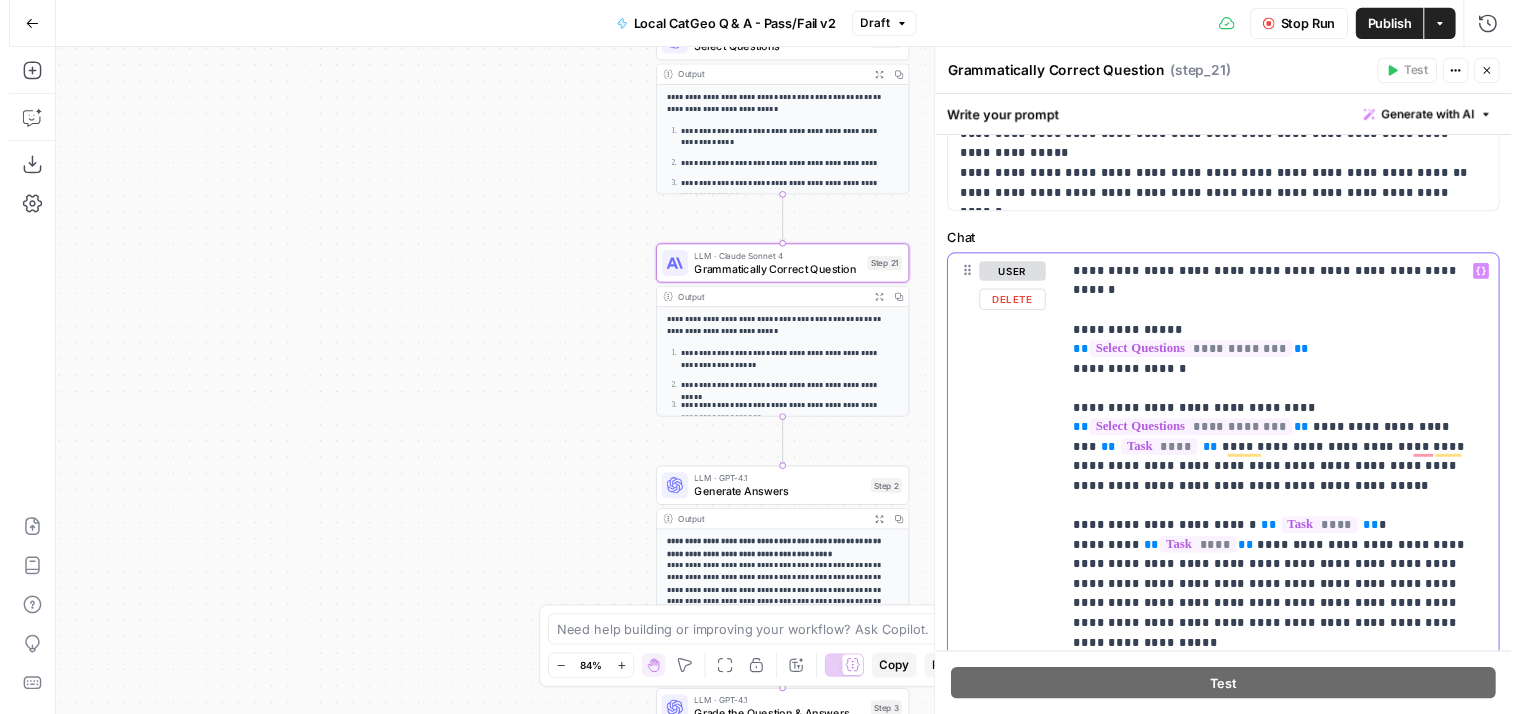 scroll, scrollTop: 952, scrollLeft: 0, axis: vertical 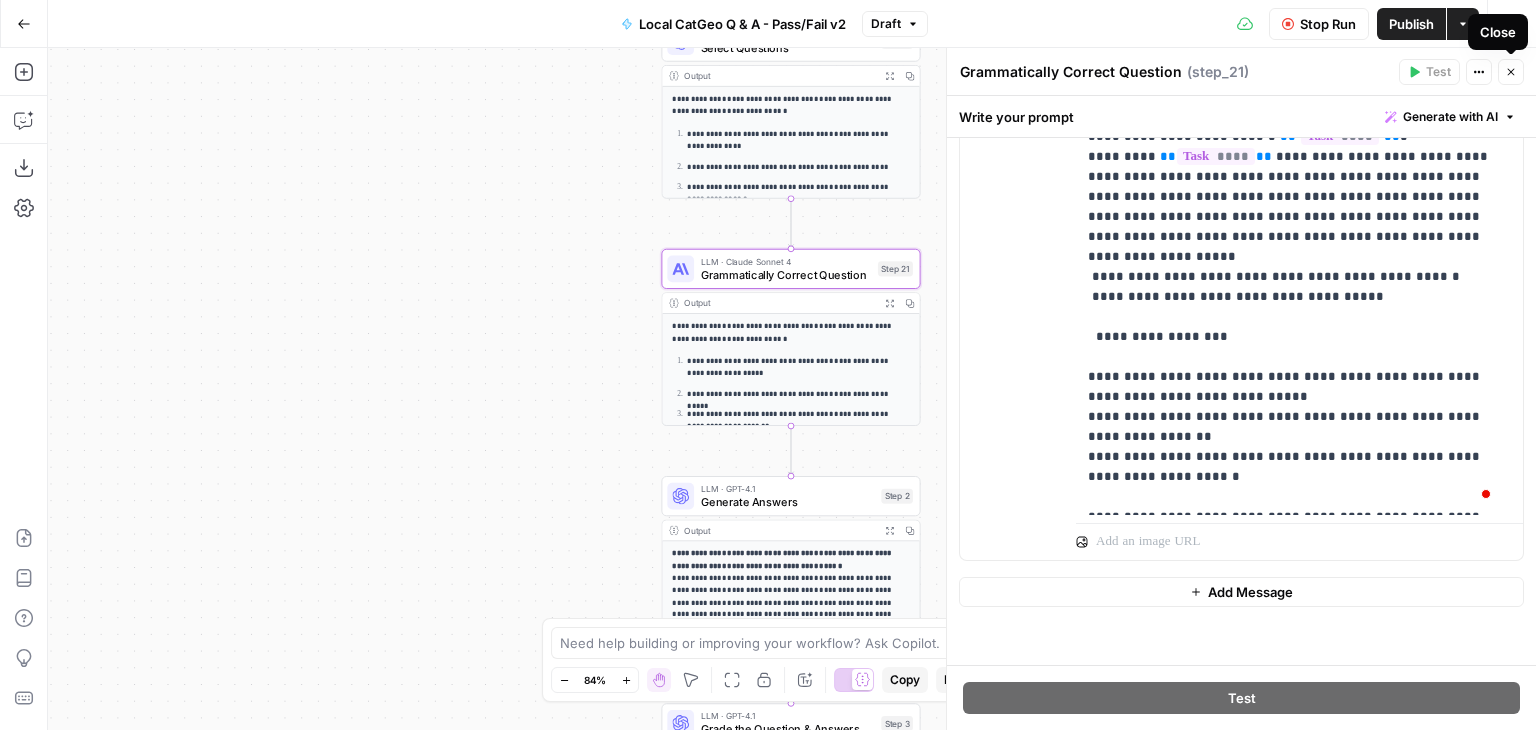 click 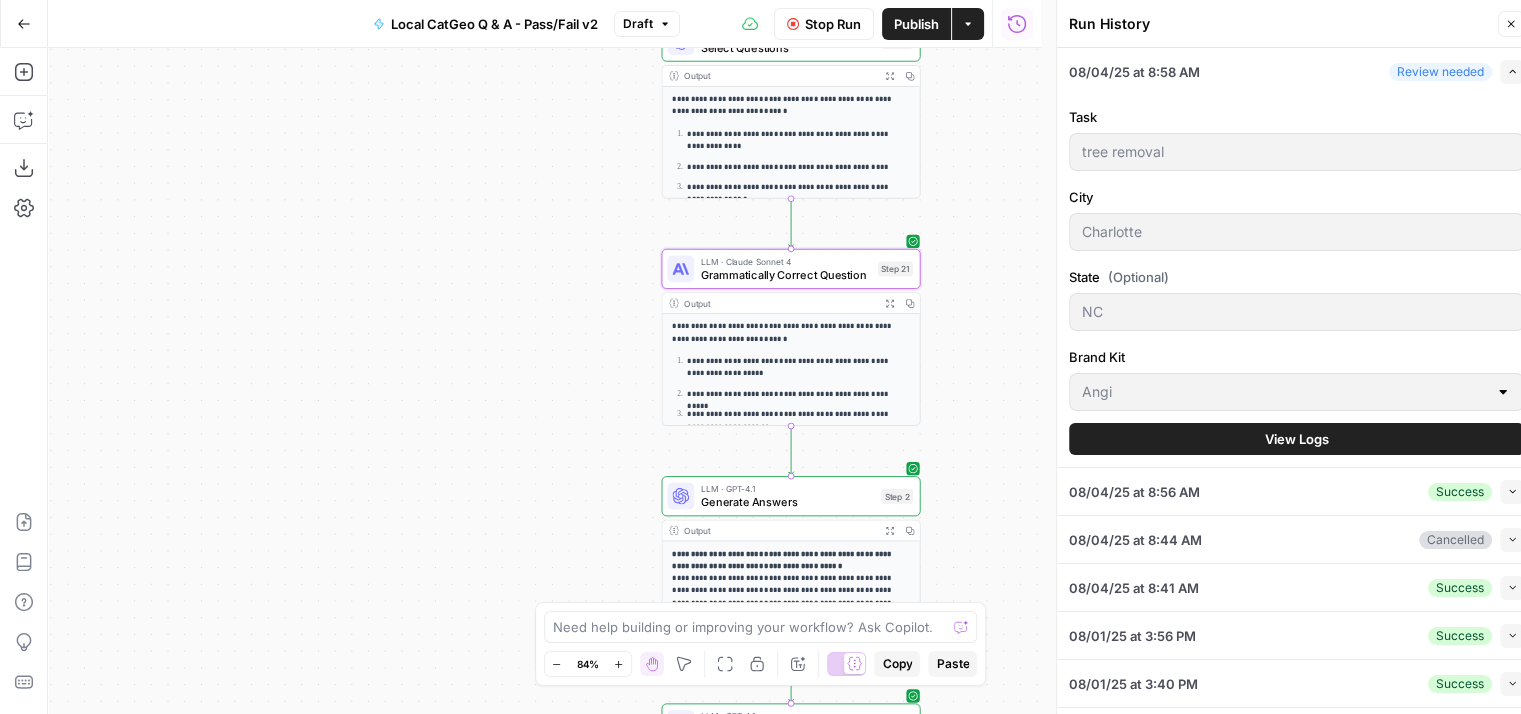 click on "View Logs" at bounding box center (1296, 439) 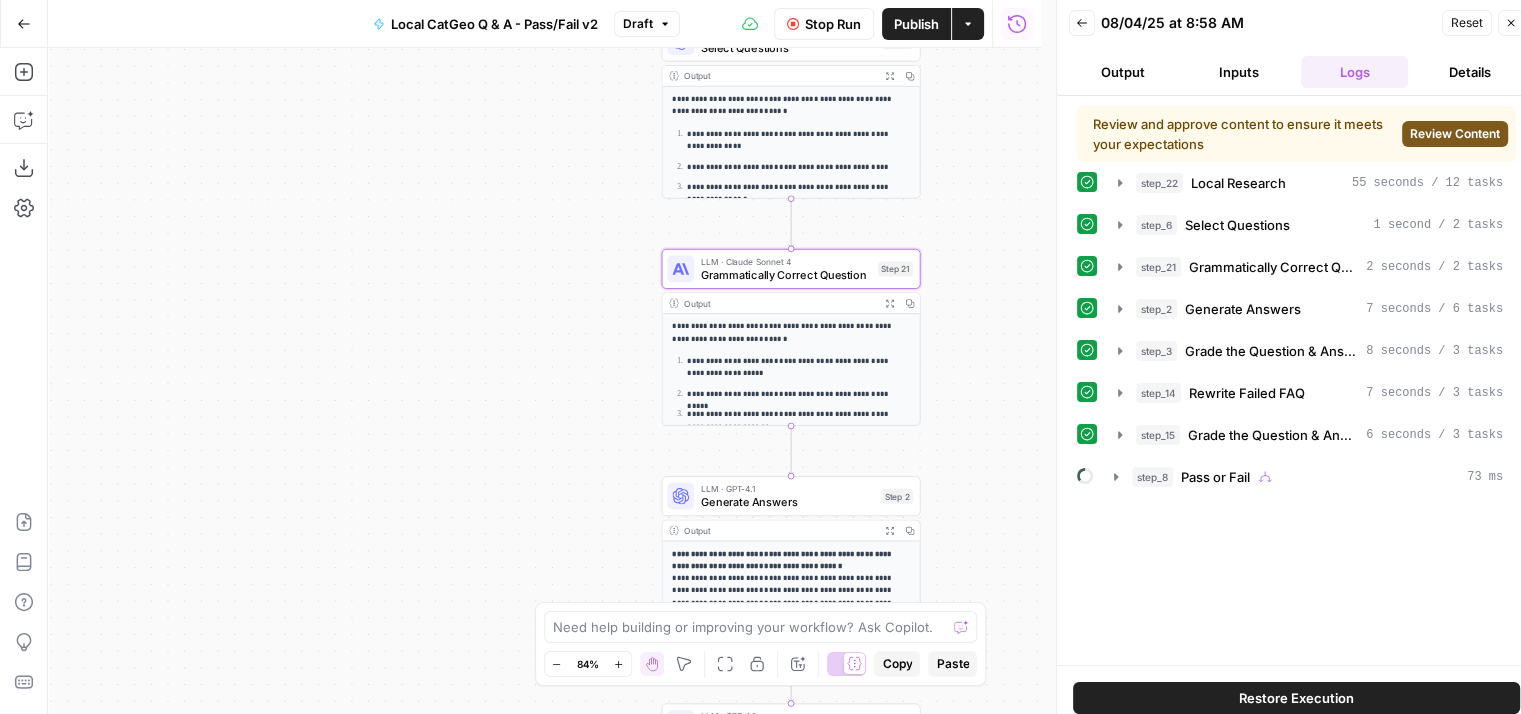 click on "Review Content" at bounding box center (1455, 134) 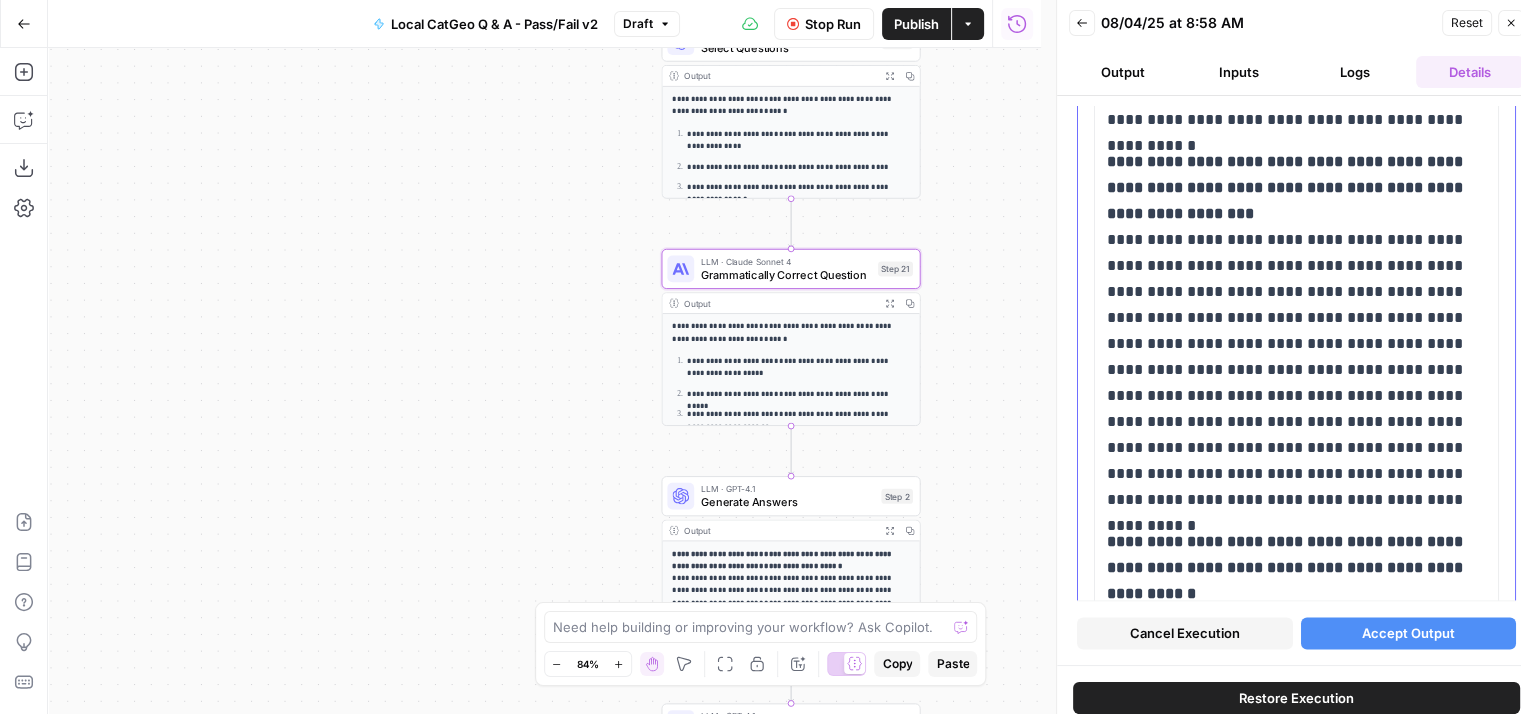 scroll, scrollTop: 2800, scrollLeft: 0, axis: vertical 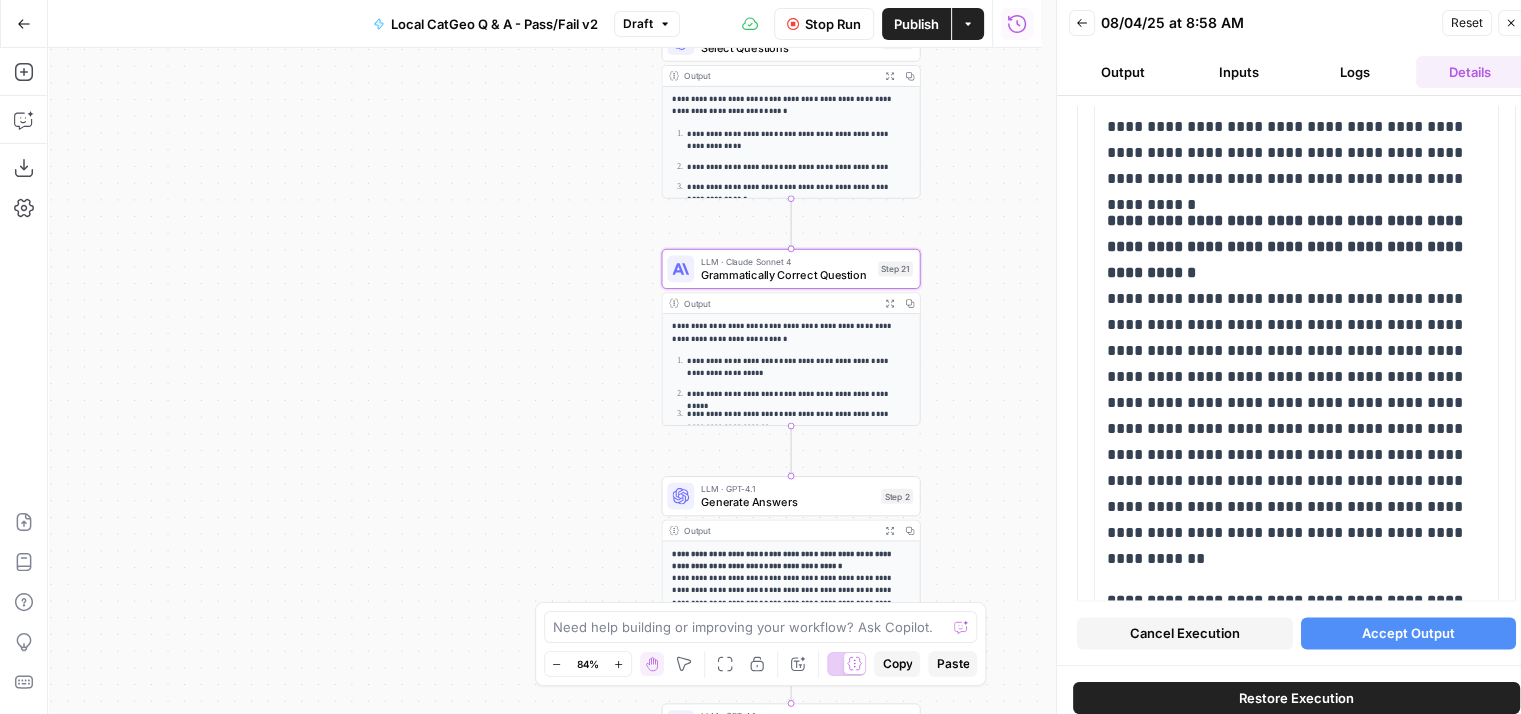 click on "Accept Output" at bounding box center (1408, 633) 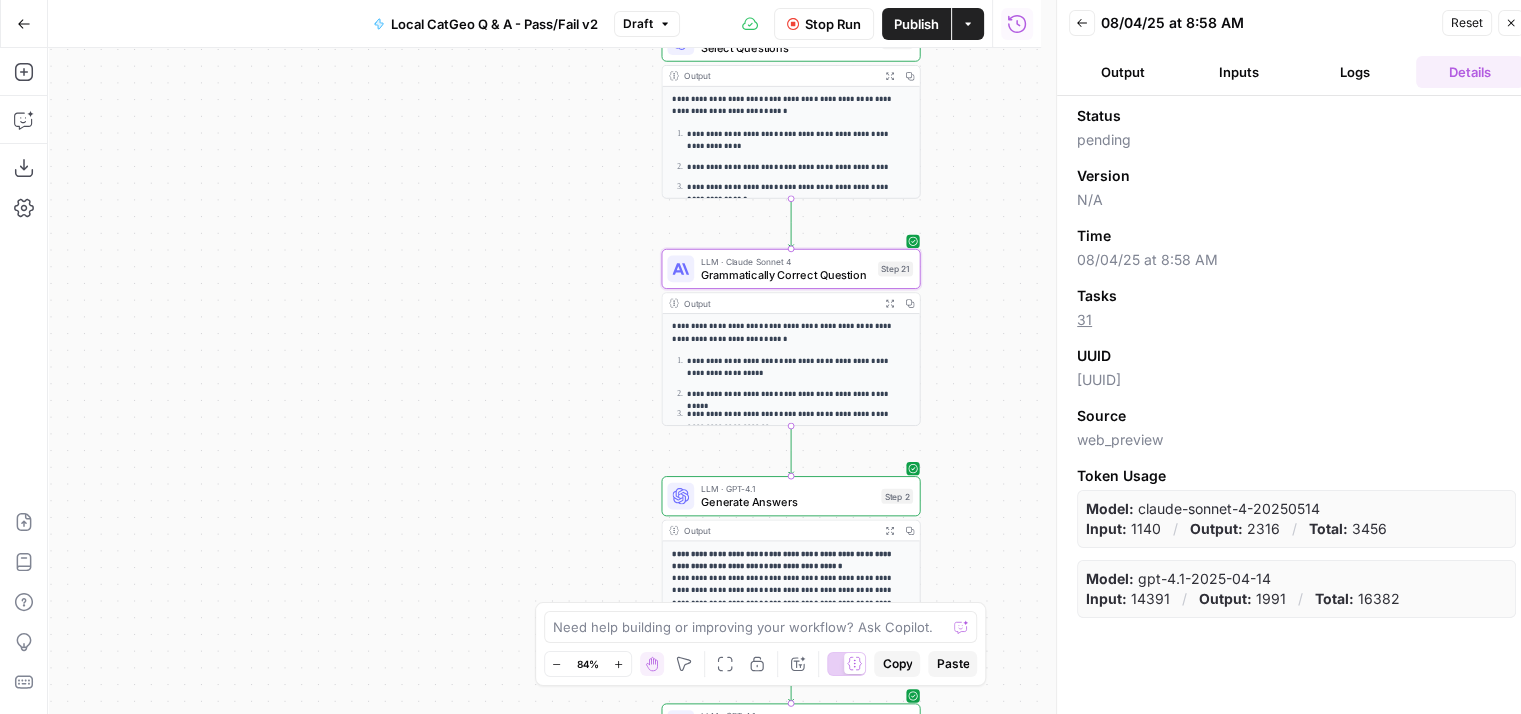 click on "Reset" at bounding box center [1467, 23] 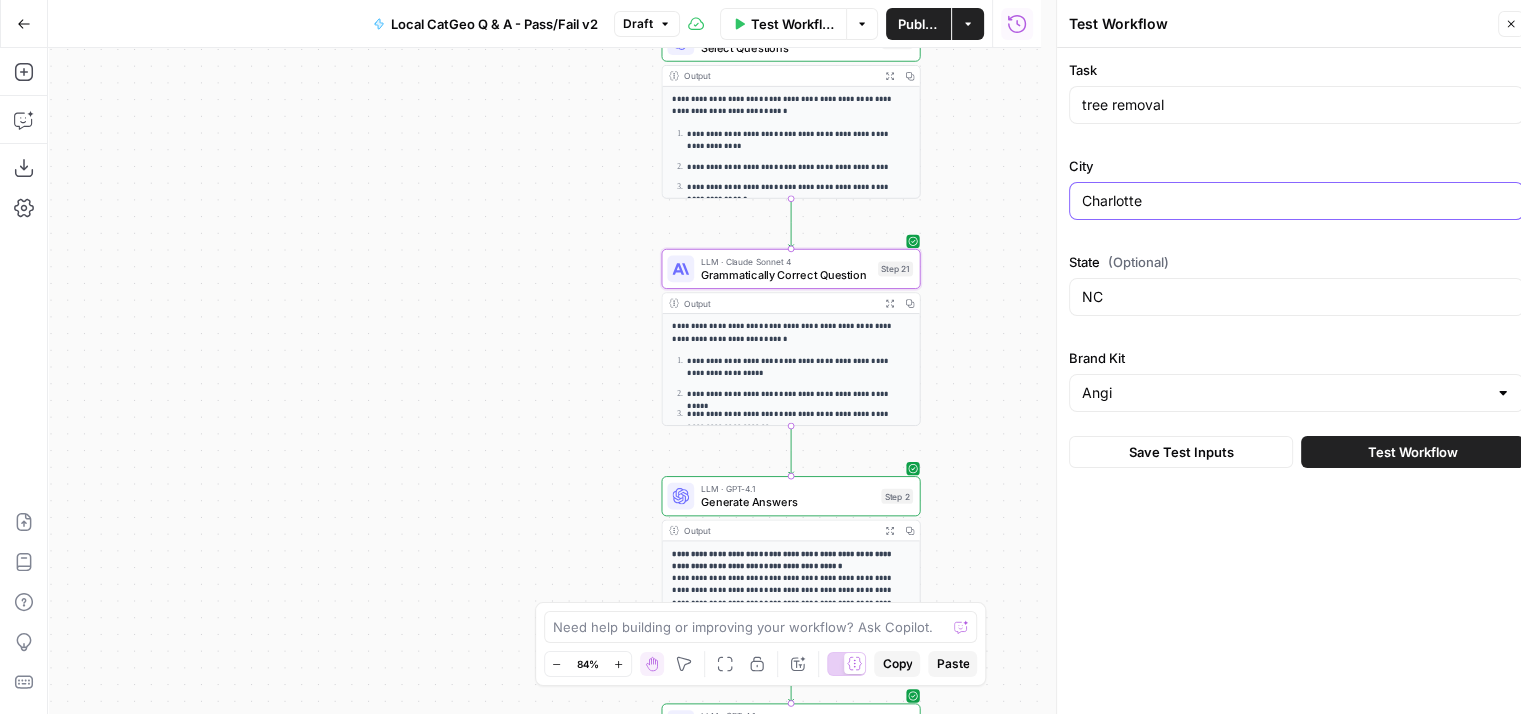 drag, startPoint x: 1164, startPoint y: 199, endPoint x: 1075, endPoint y: 212, distance: 89.94443 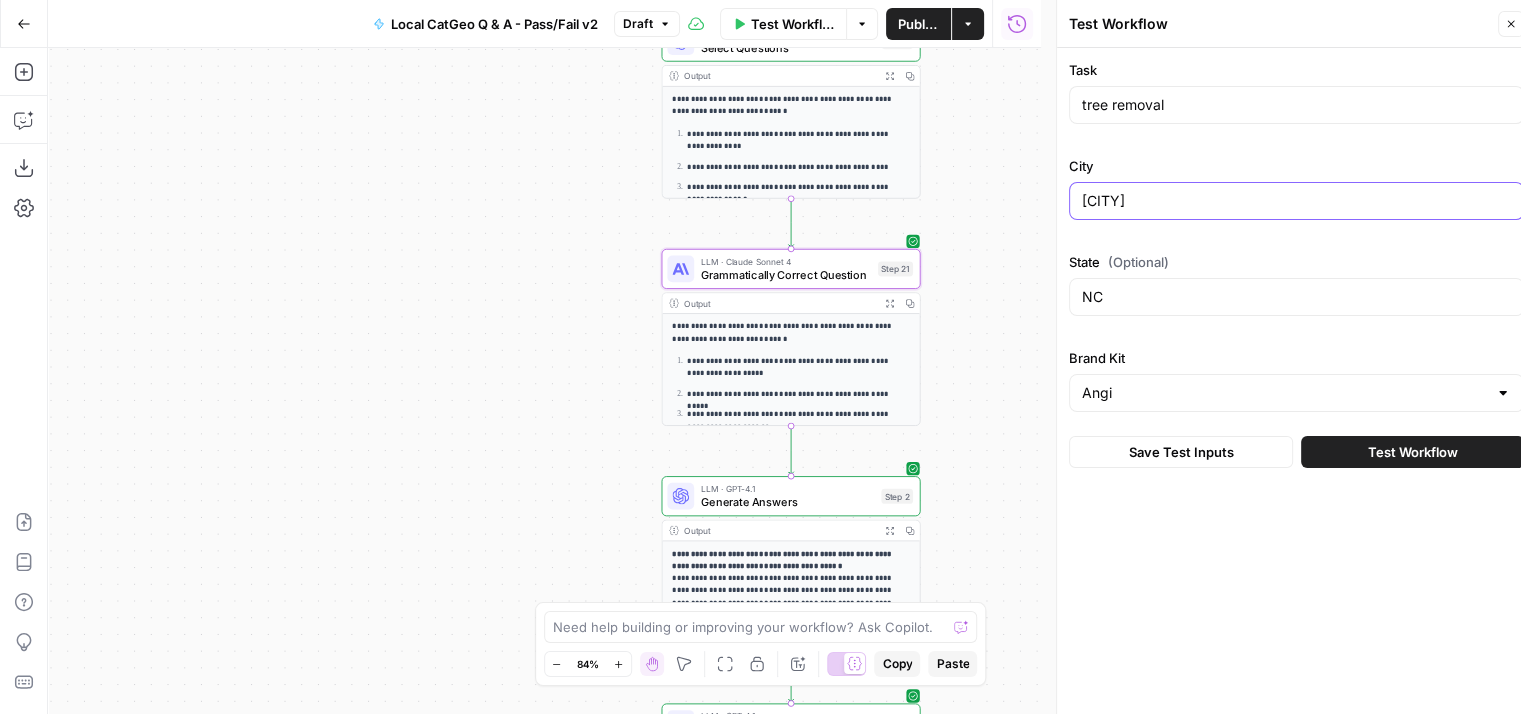 type on "Denver" 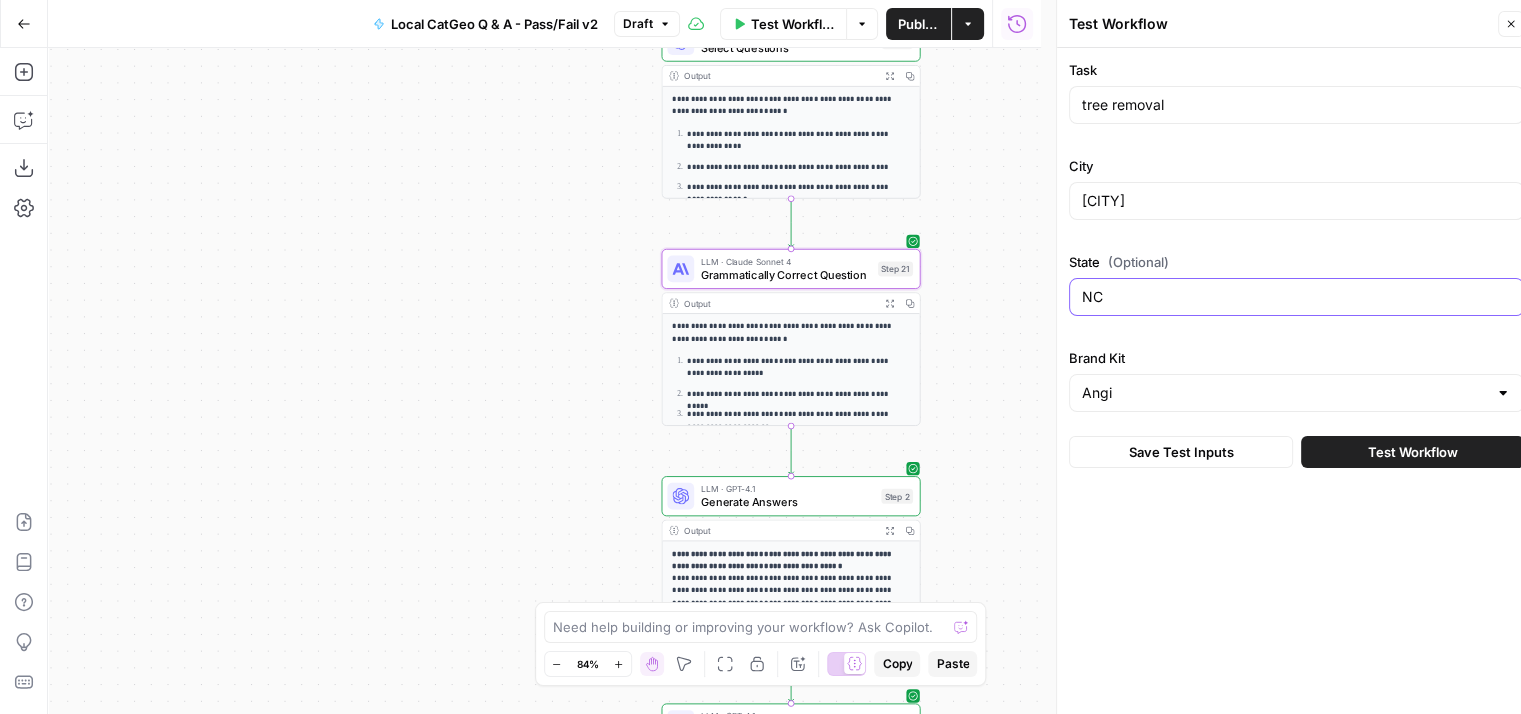 drag, startPoint x: 1125, startPoint y: 286, endPoint x: 1072, endPoint y: 291, distance: 53.235325 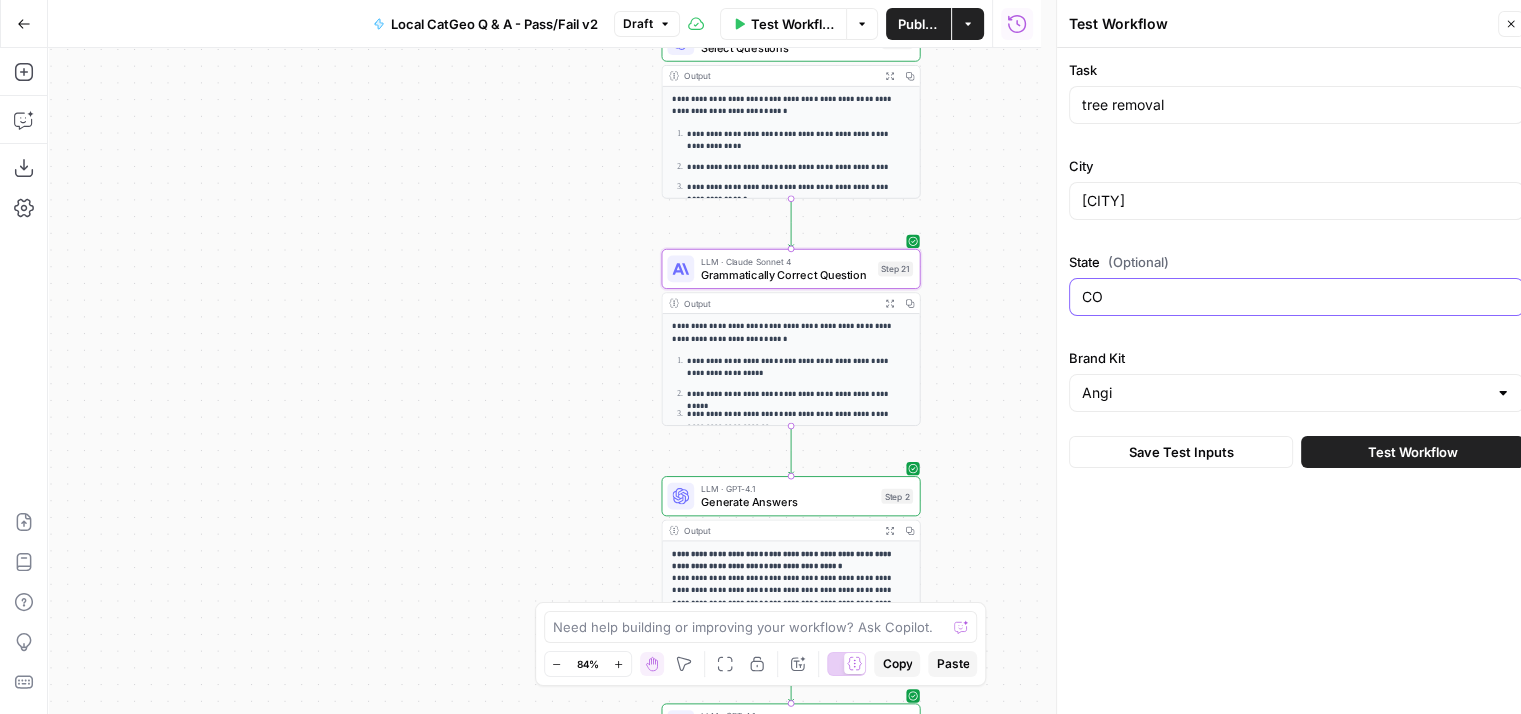 type on "CO" 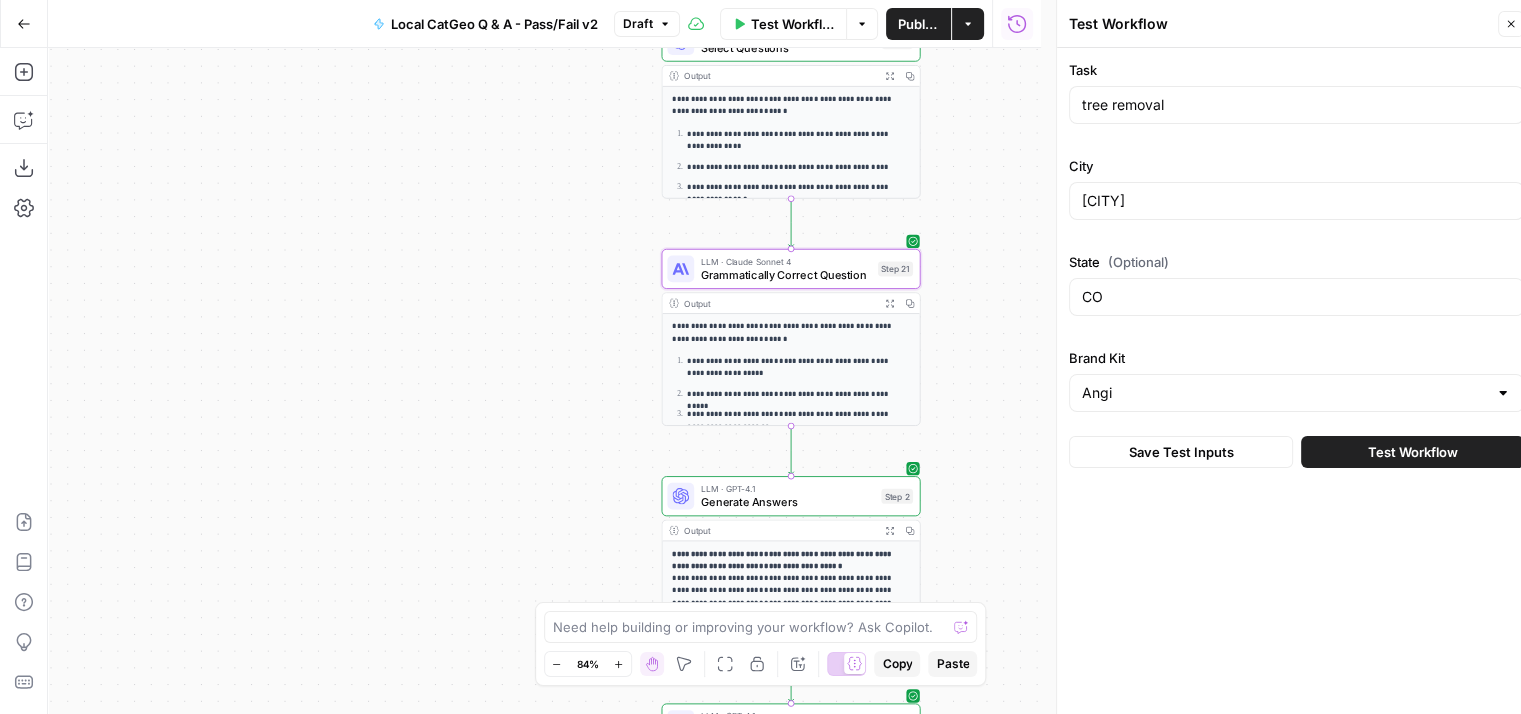 click on "Task tree removal City Denver State   (Optional) CO Brand Kit Angi Save Test Inputs Test Workflow" at bounding box center (1296, 389) 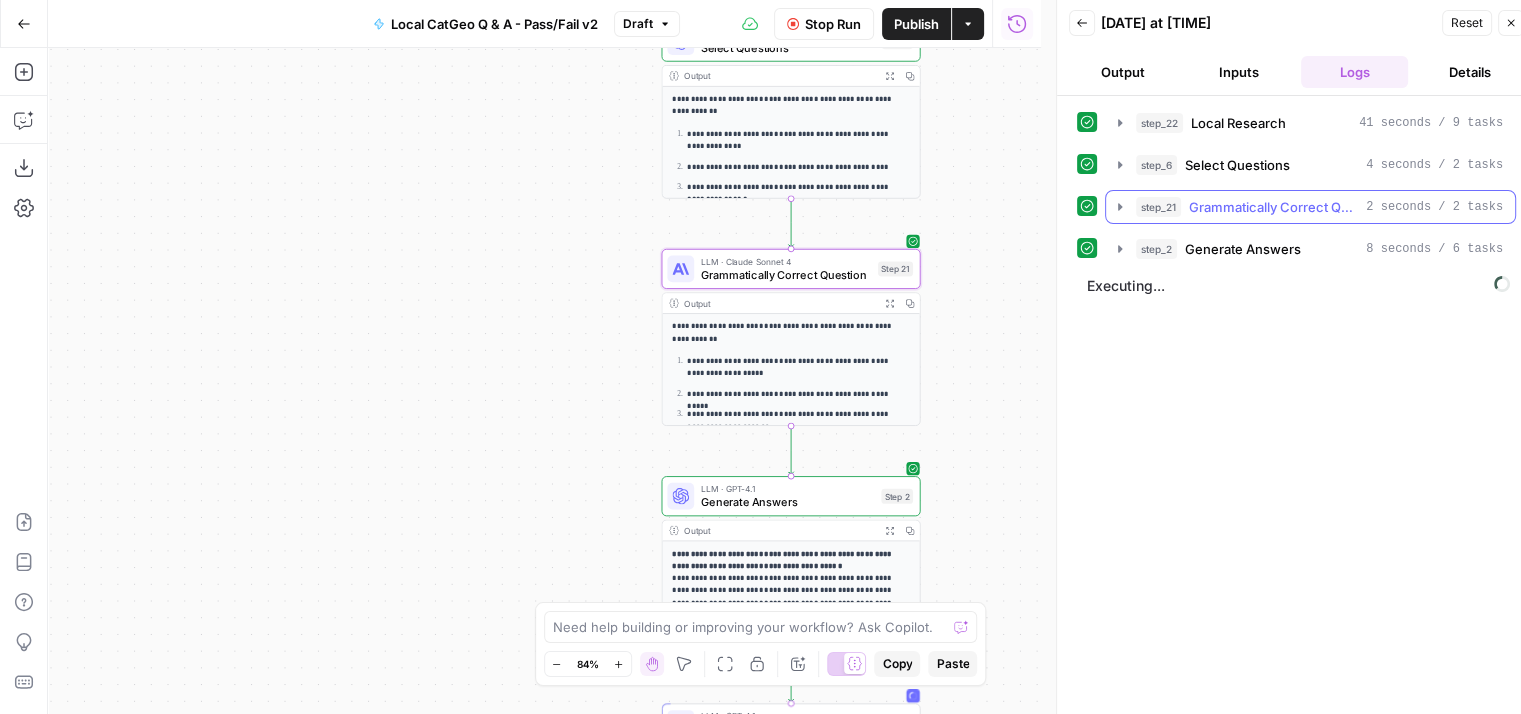 click 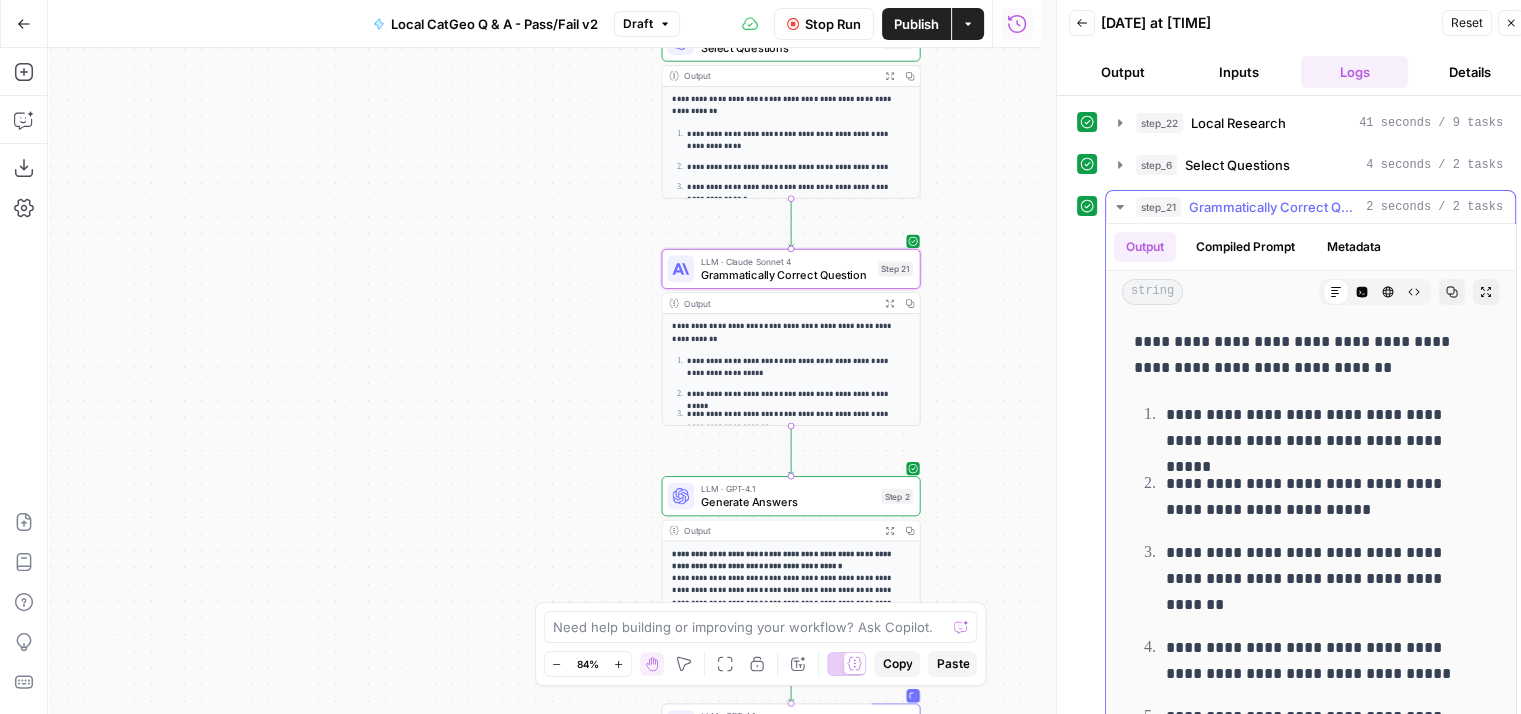 scroll, scrollTop: 80, scrollLeft: 0, axis: vertical 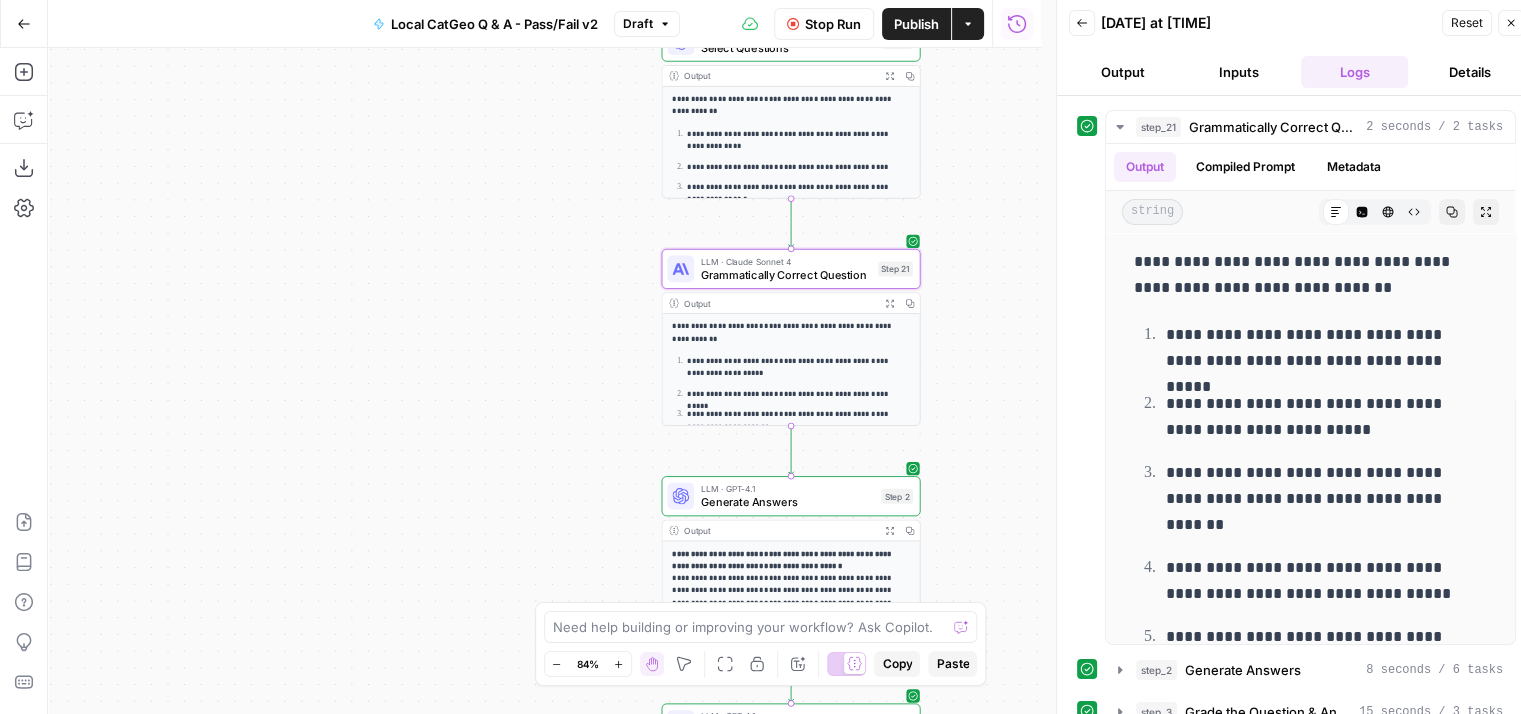 click on "Details" at bounding box center [1470, 72] 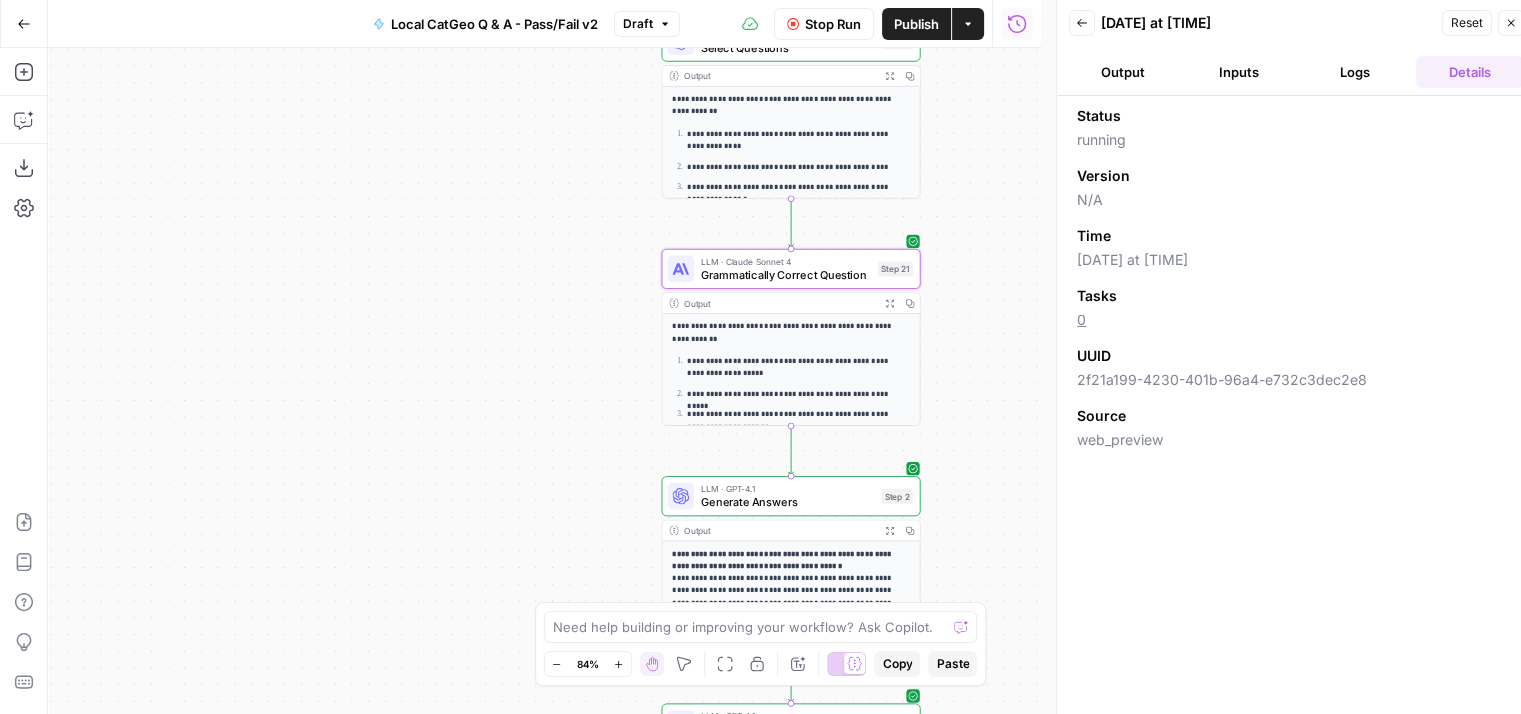 scroll, scrollTop: 0, scrollLeft: 0, axis: both 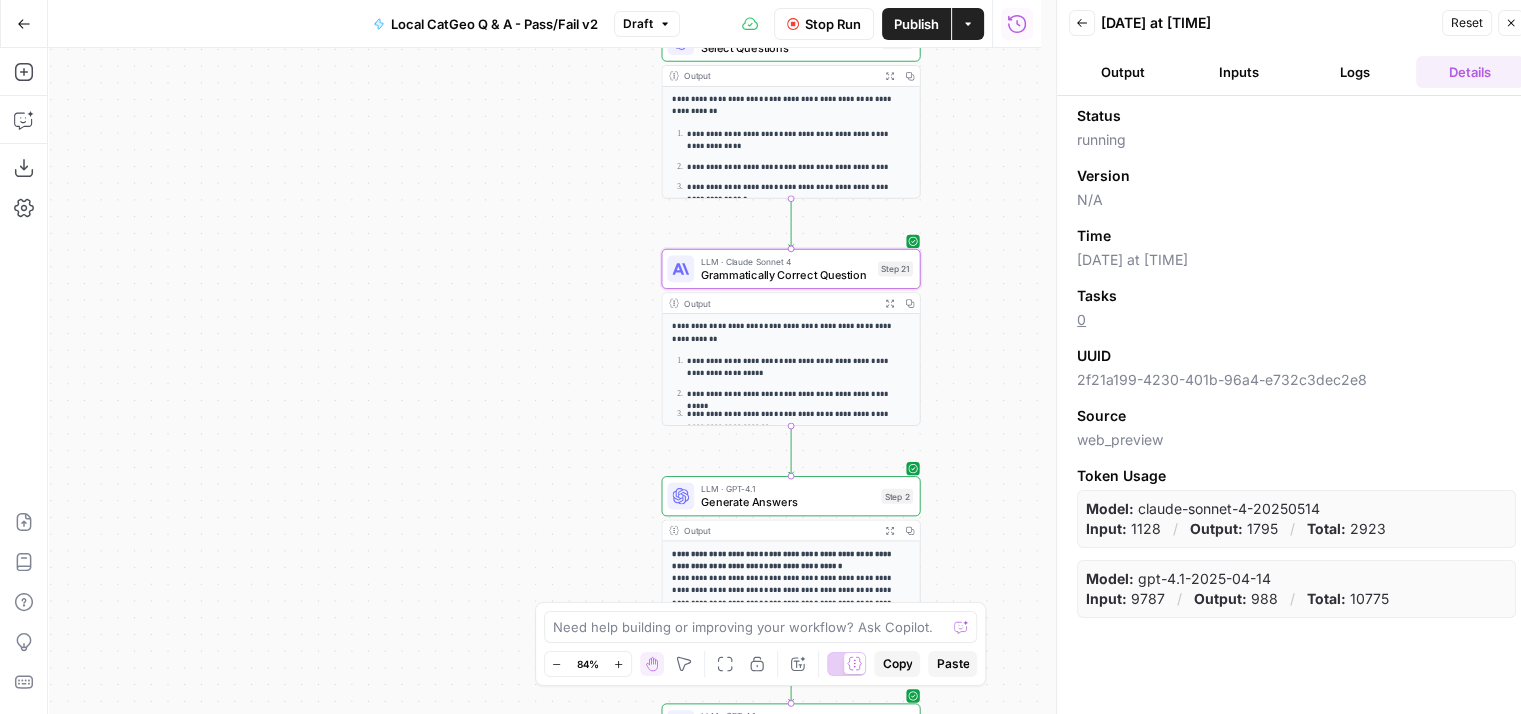 click on "Logs" at bounding box center [1355, 72] 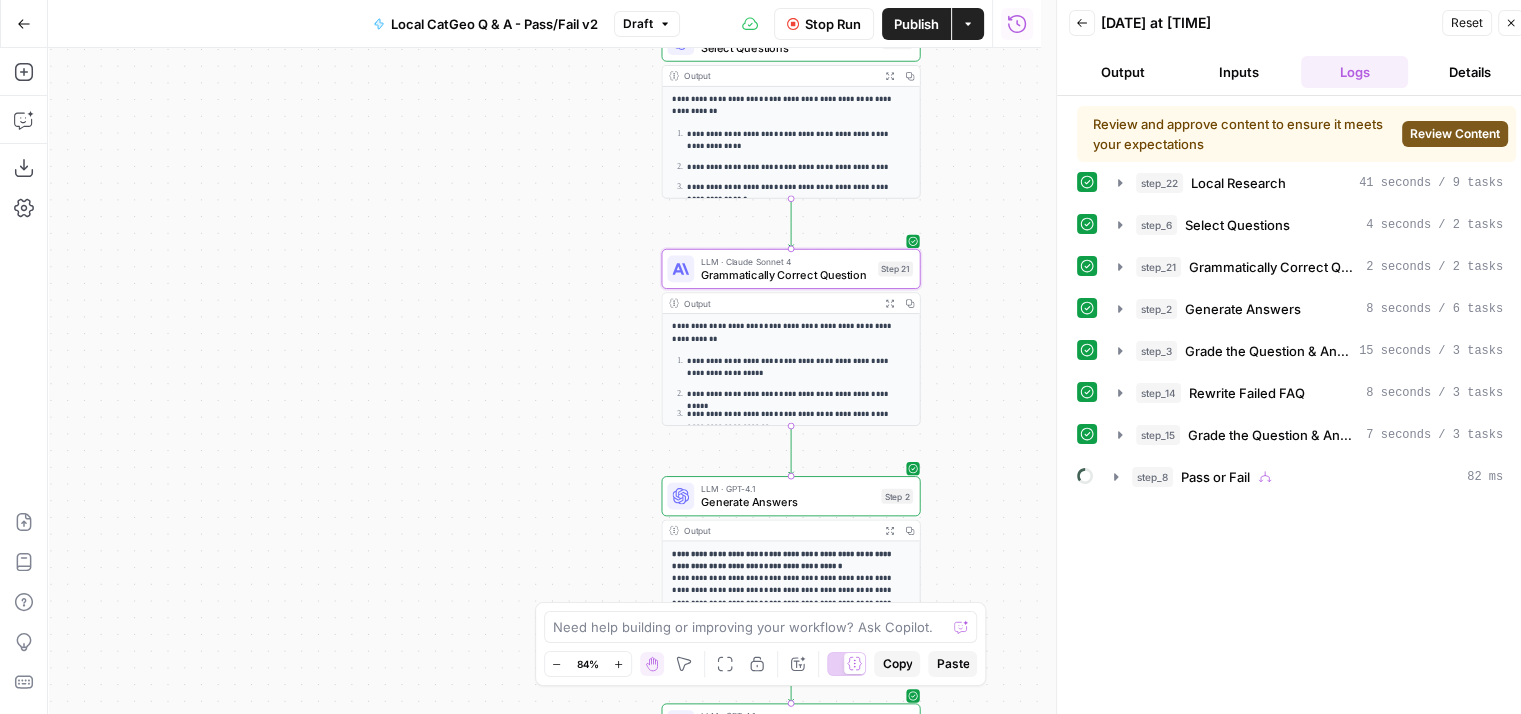 click on "Review Content" at bounding box center [1455, 134] 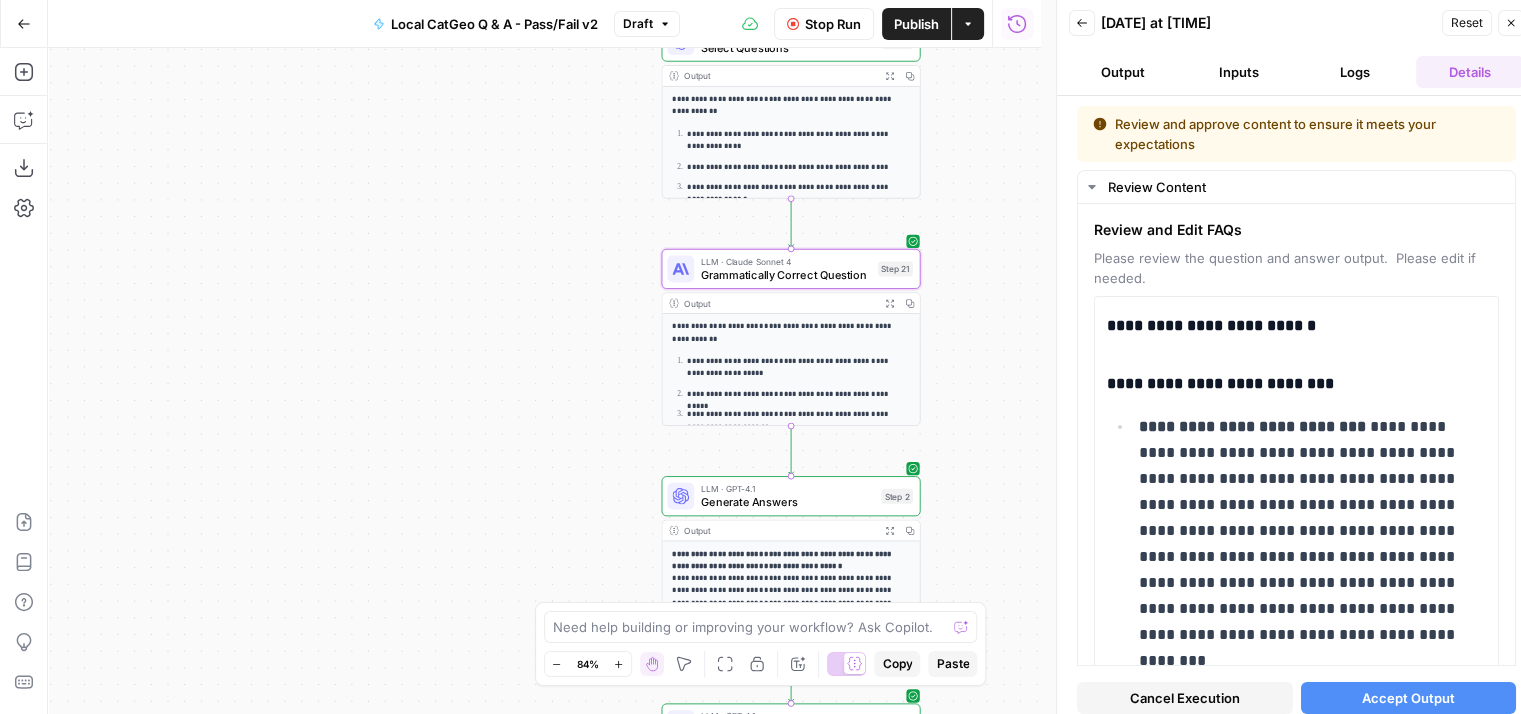 click on "Accept Output" at bounding box center [1408, 698] 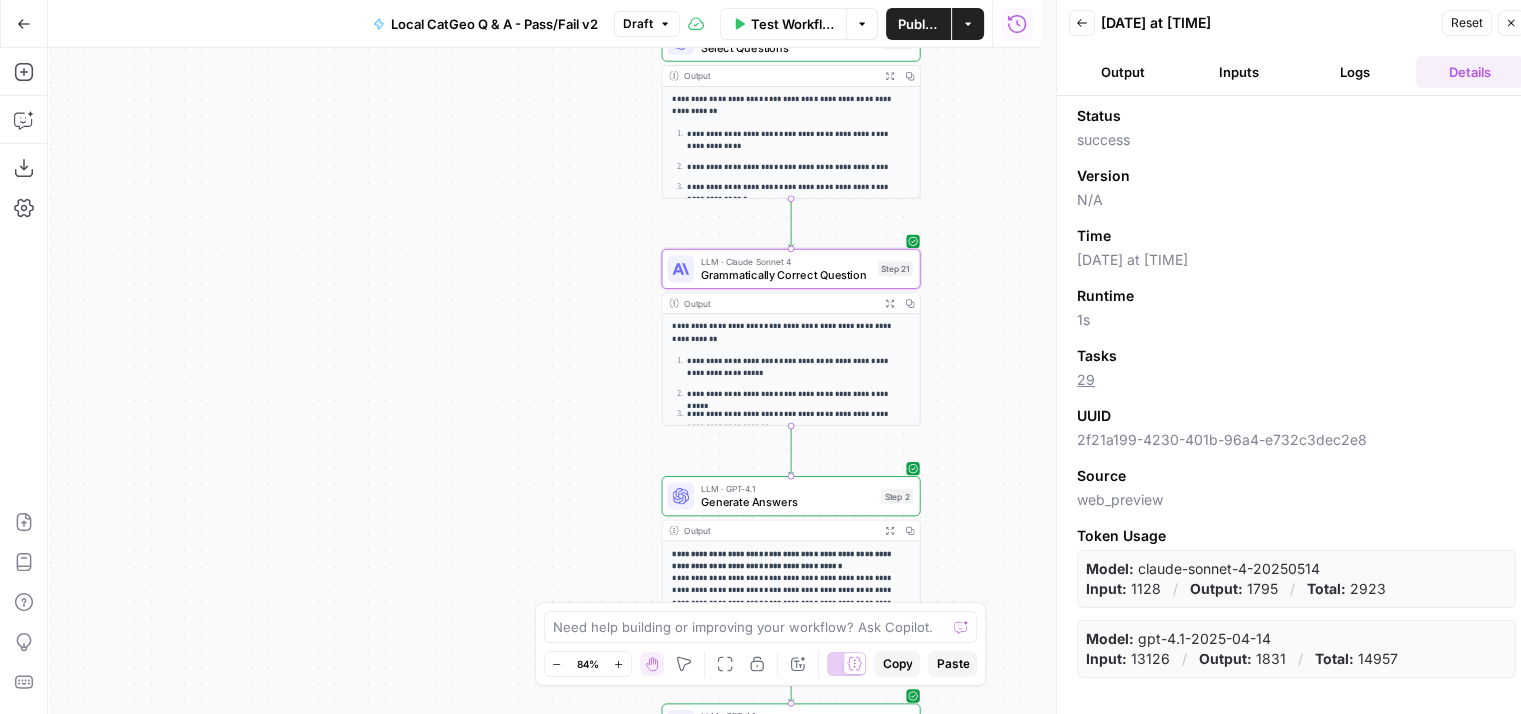 click on "Logs" at bounding box center (1355, 72) 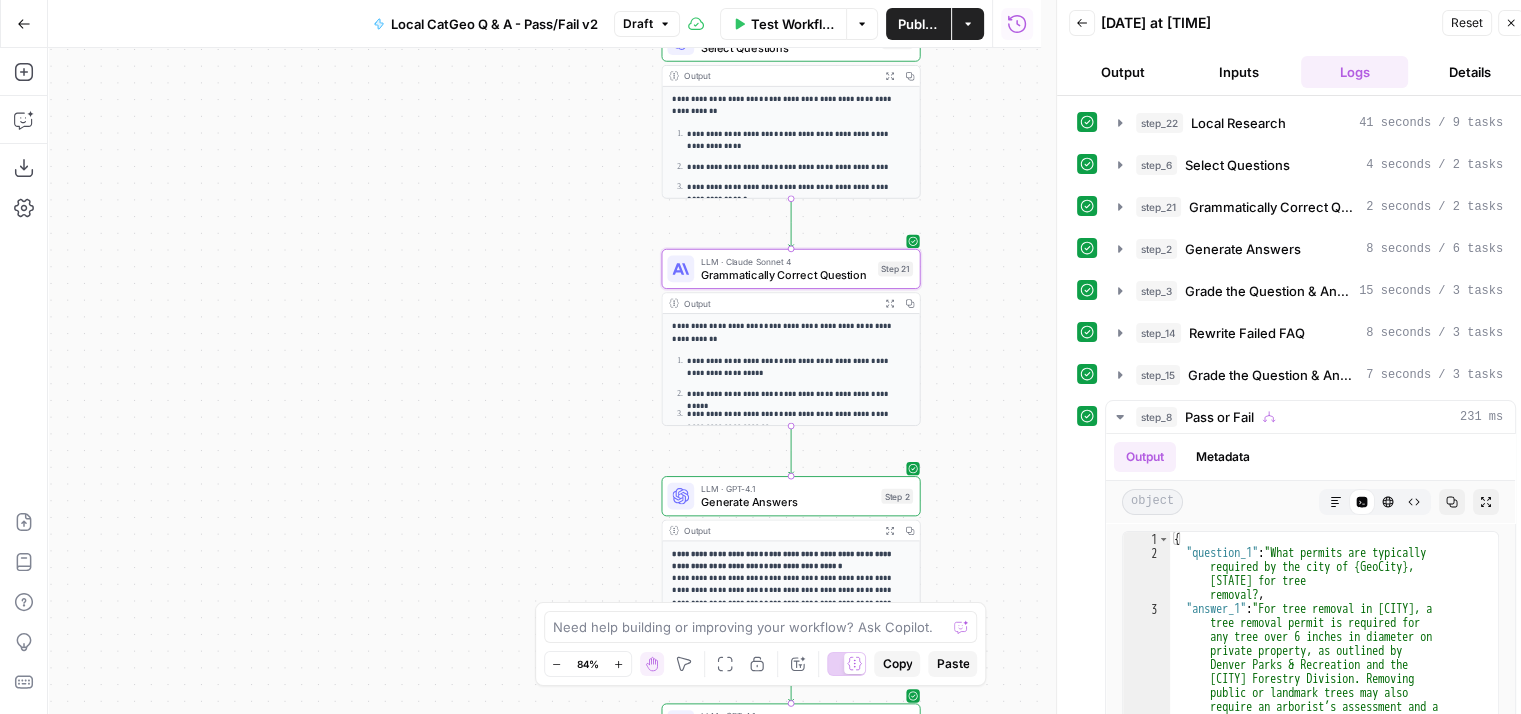 click on "Reset" at bounding box center (1467, 23) 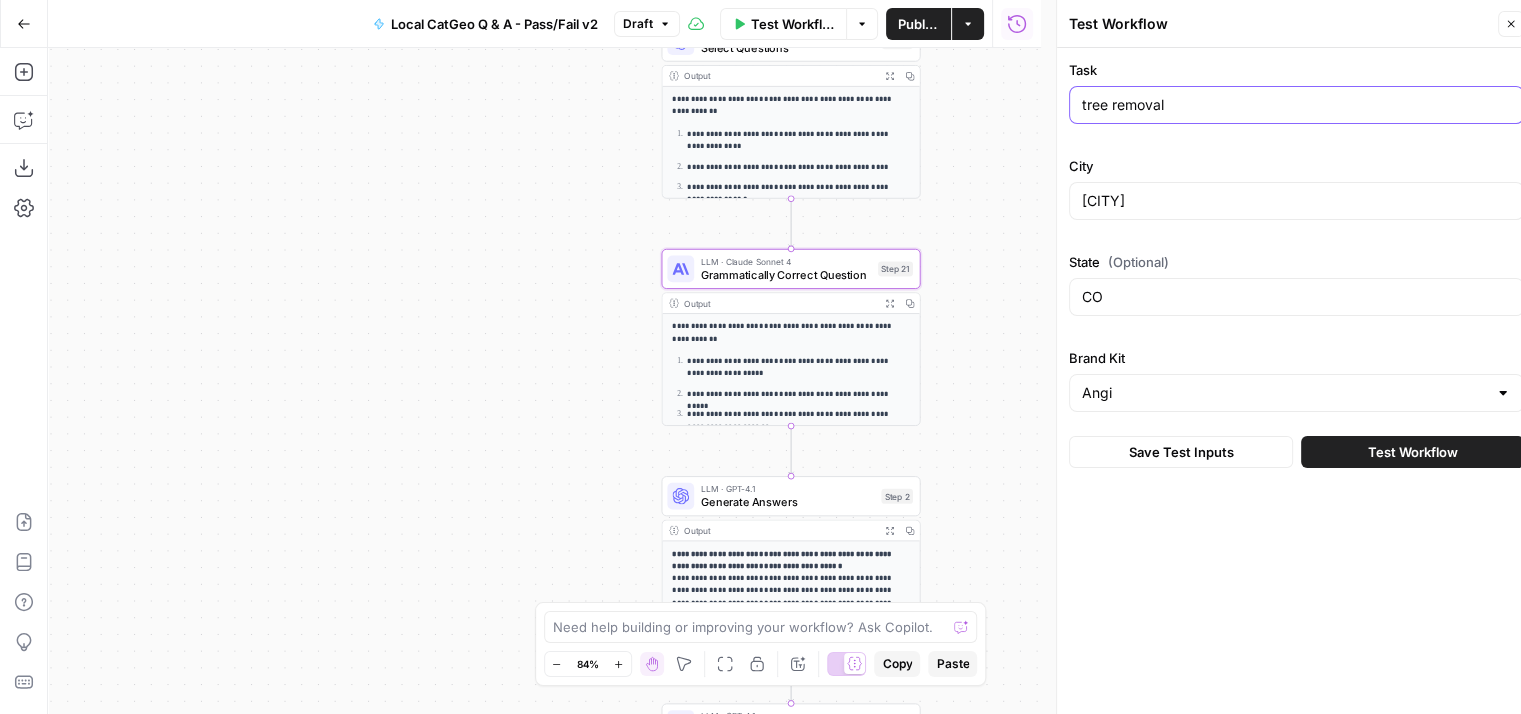 click on "tree removal" at bounding box center [1296, 105] 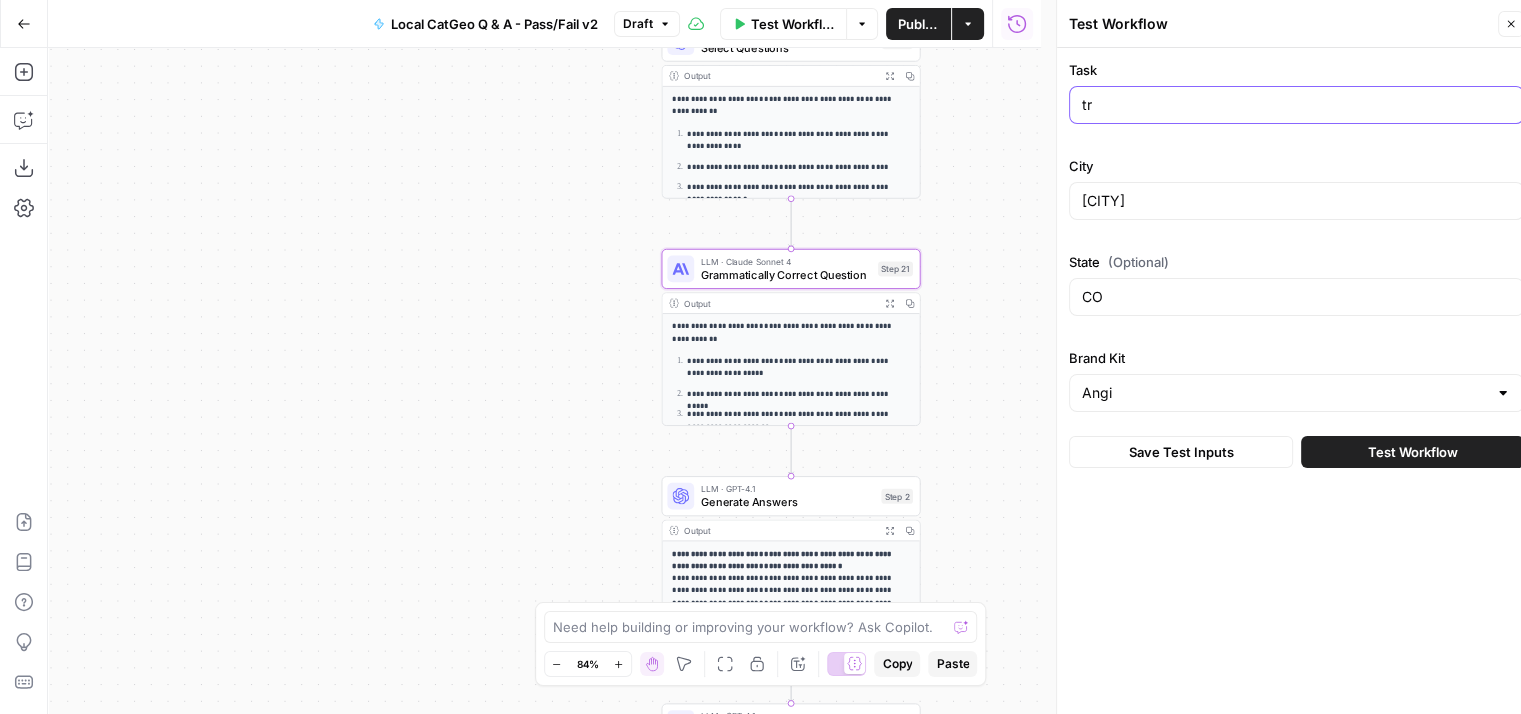 type on "t" 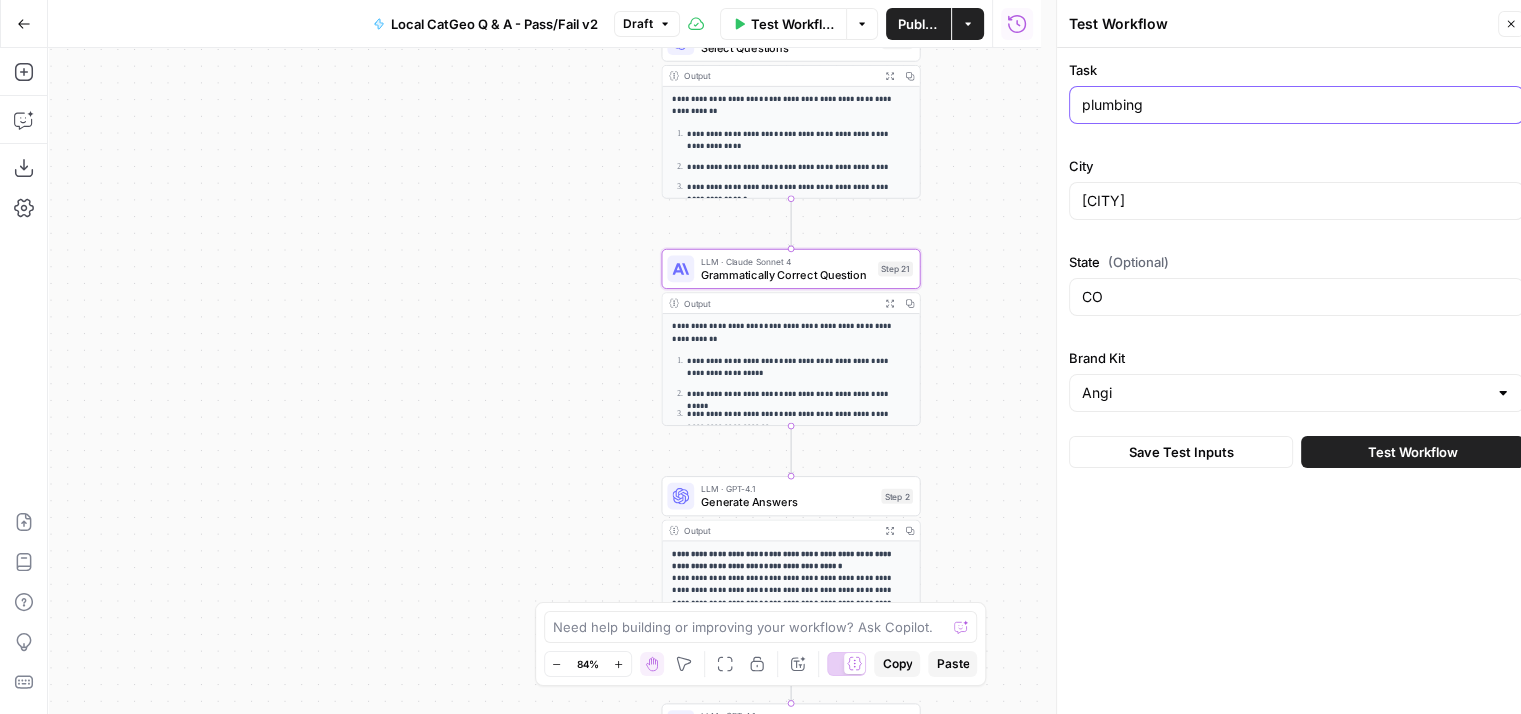 type on "plumbing" 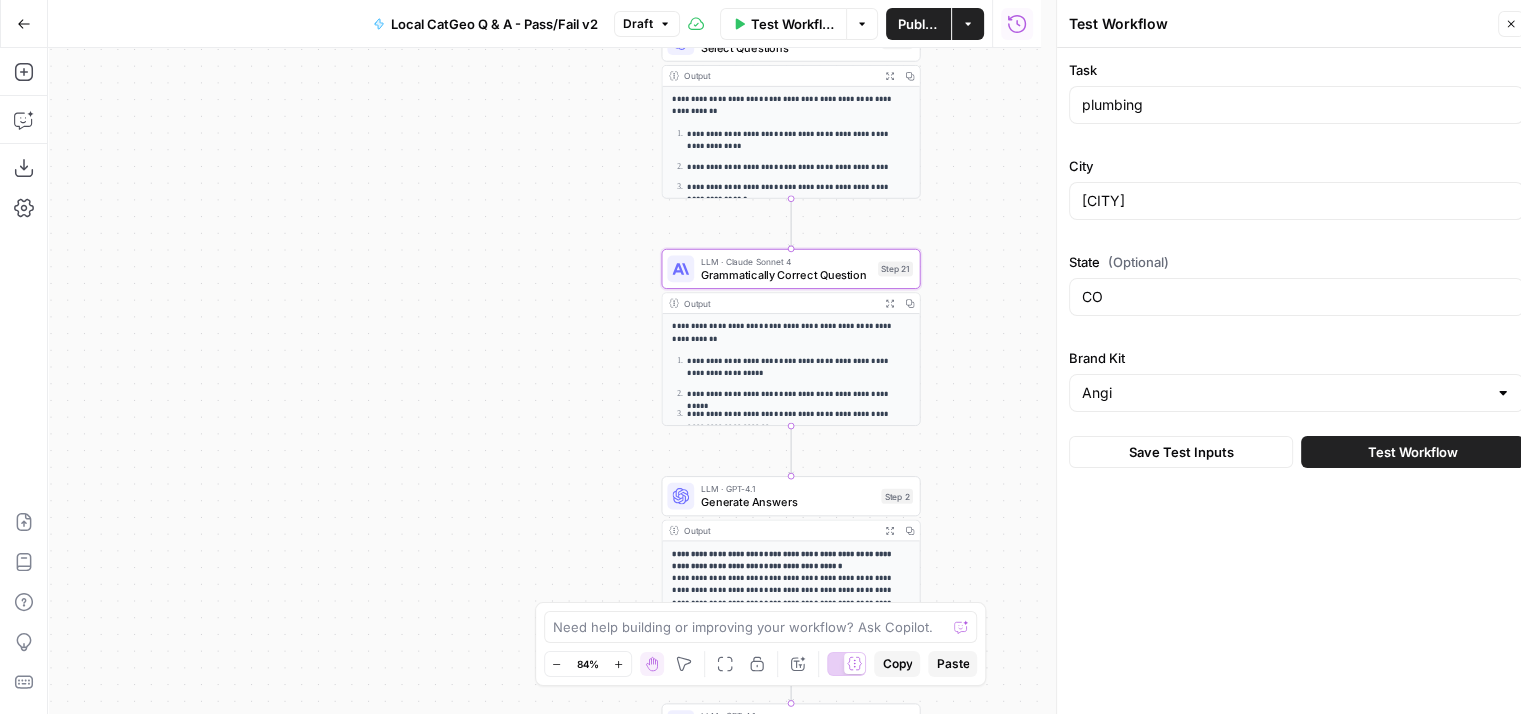 click on "Test Workflow" at bounding box center [1413, 452] 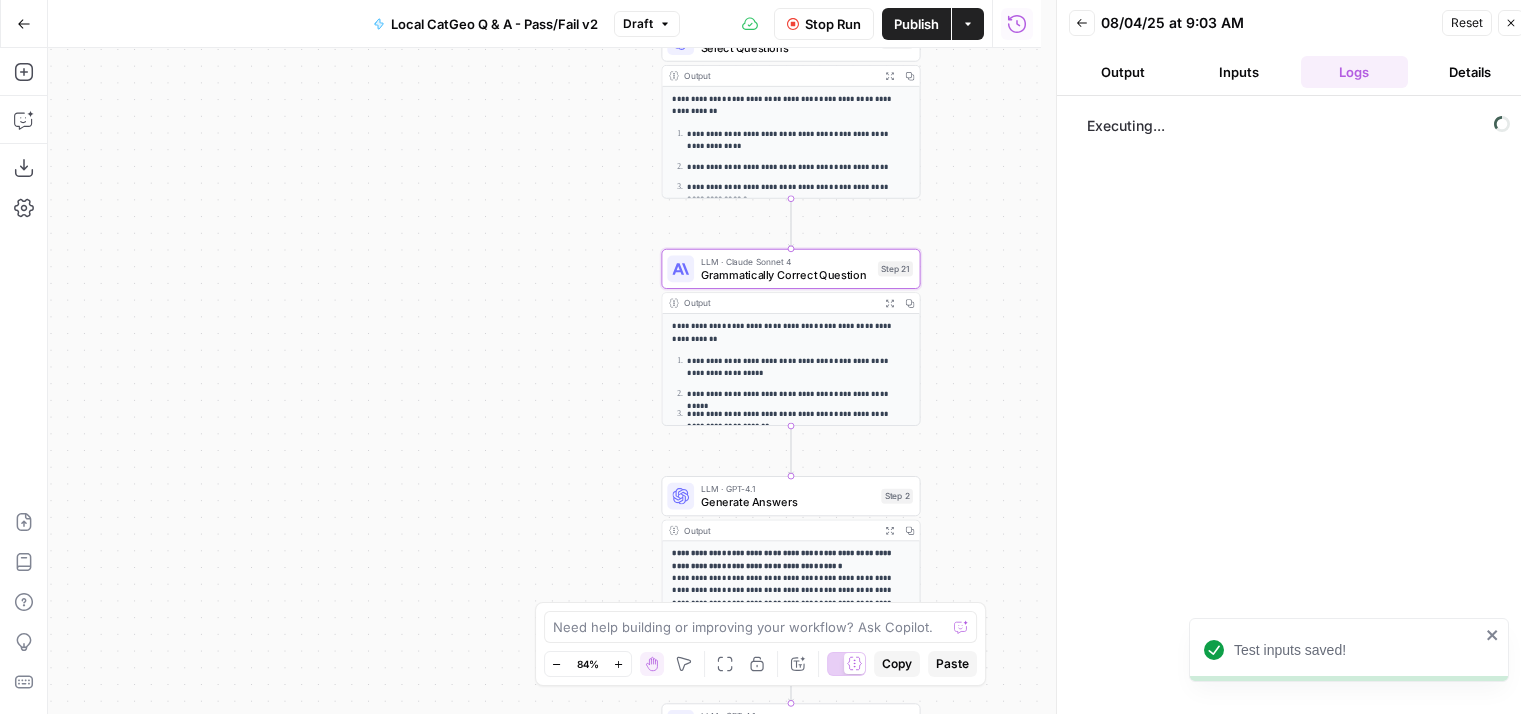 scroll, scrollTop: 0, scrollLeft: 0, axis: both 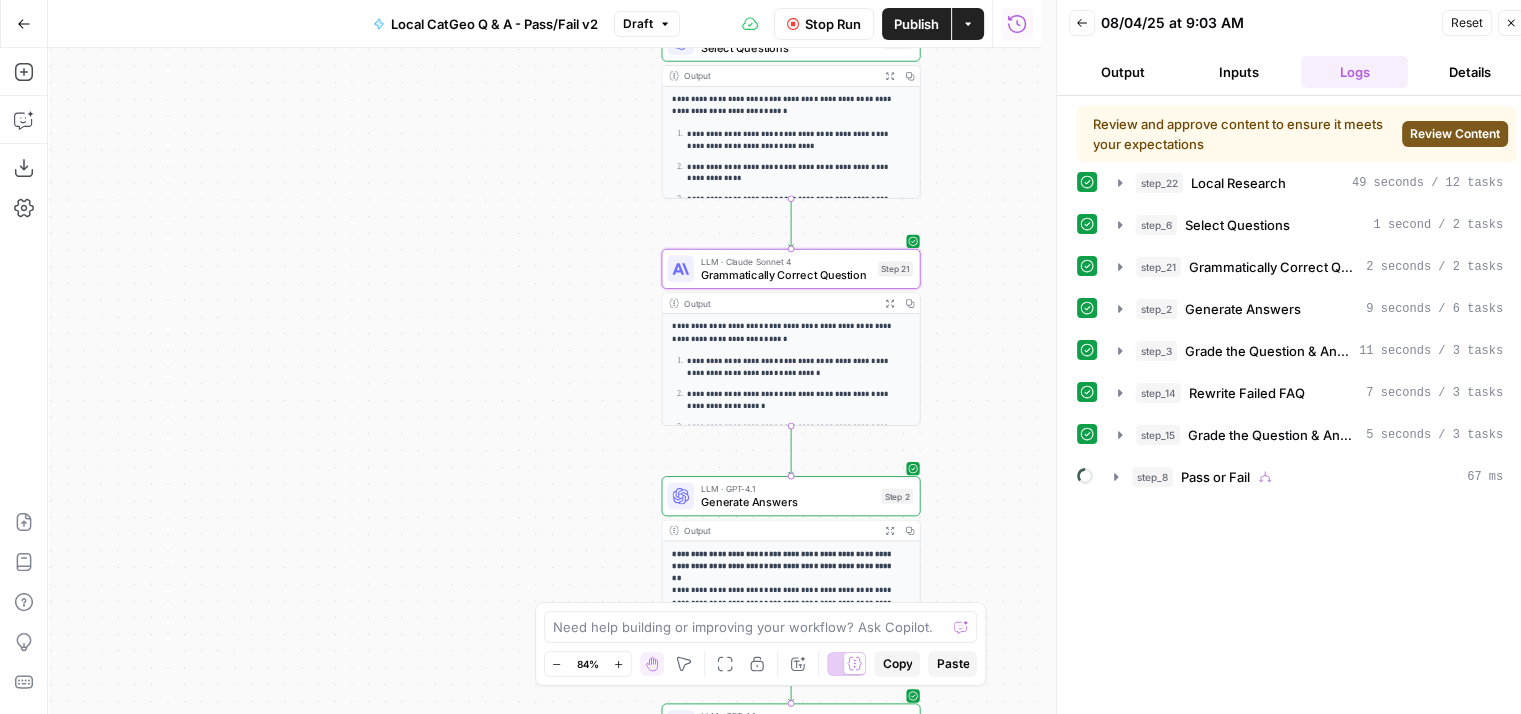 click on "Review Content" at bounding box center (1455, 134) 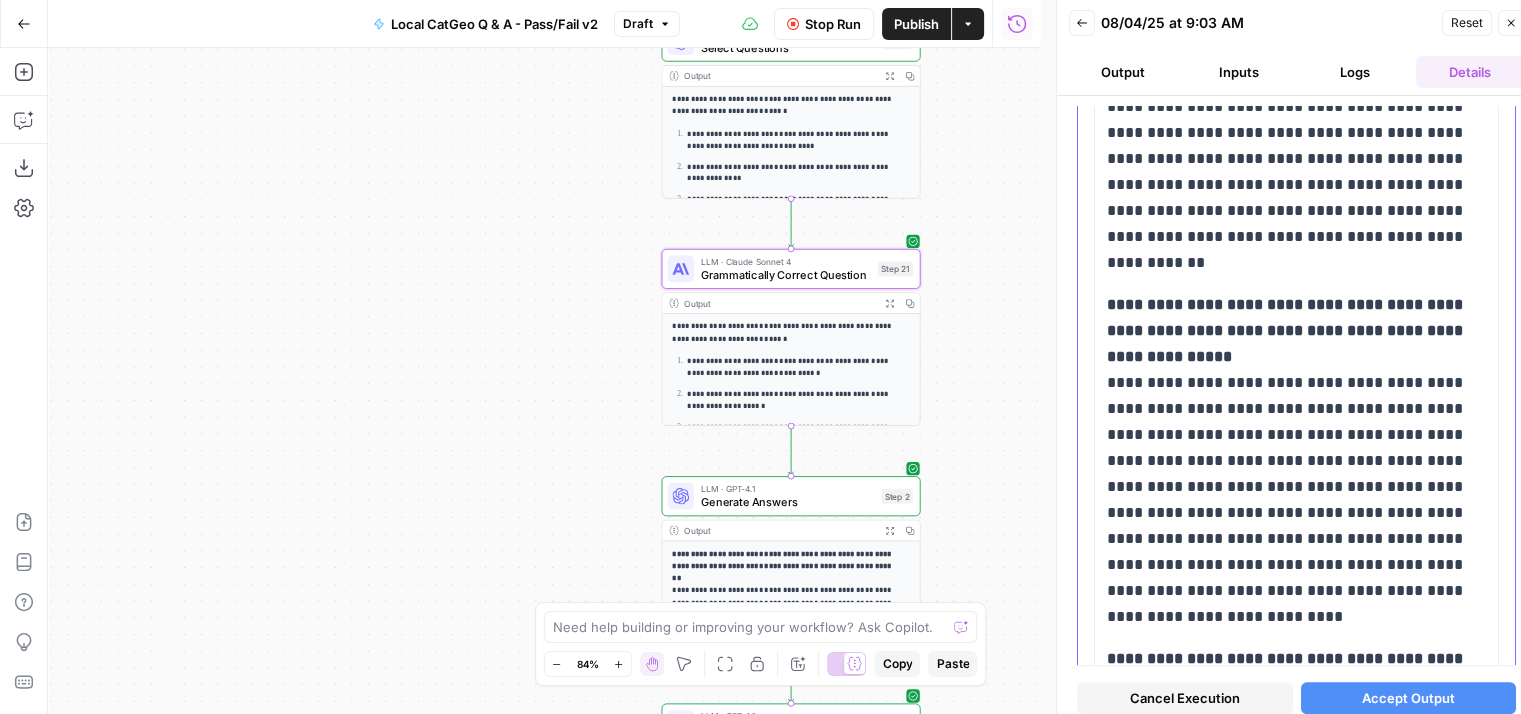 scroll, scrollTop: 1868, scrollLeft: 0, axis: vertical 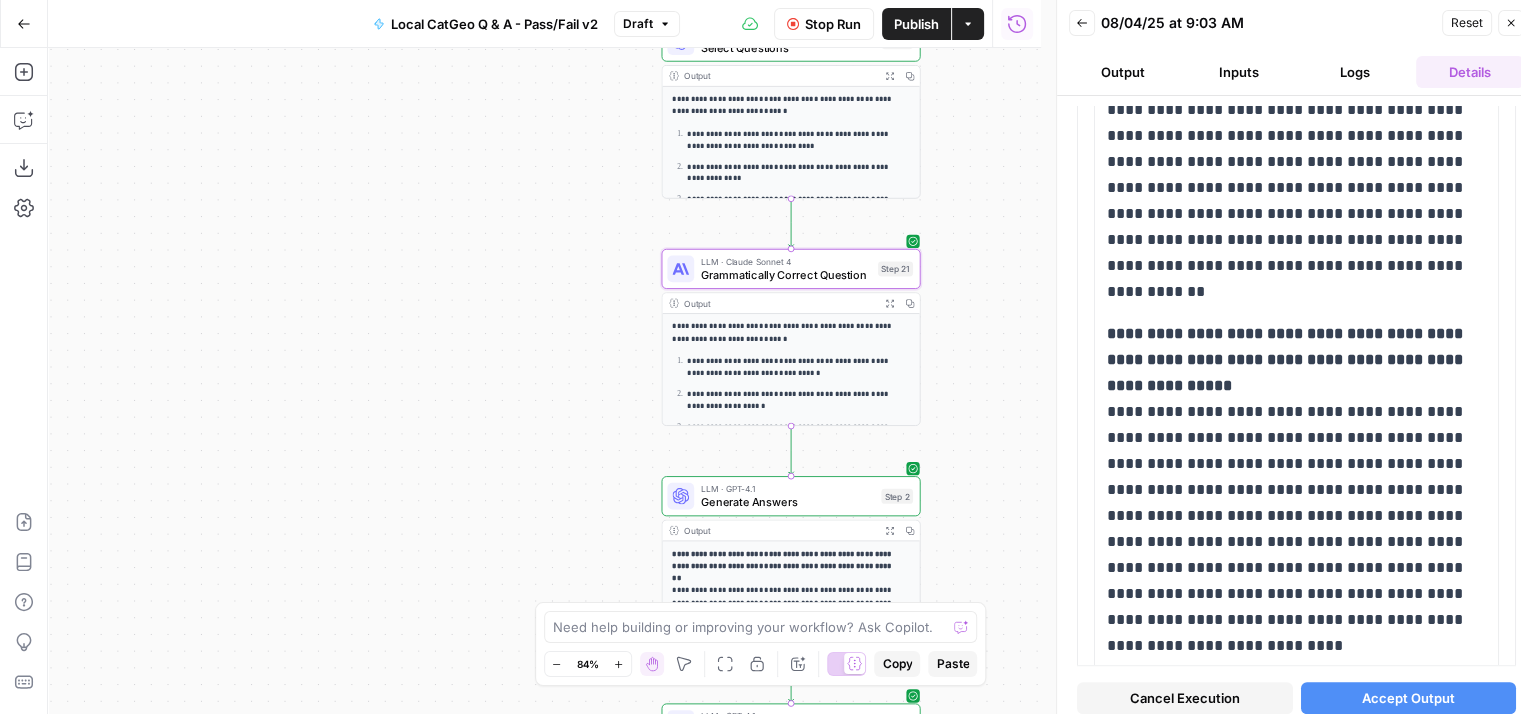 click on "Accept Output" at bounding box center (1408, 698) 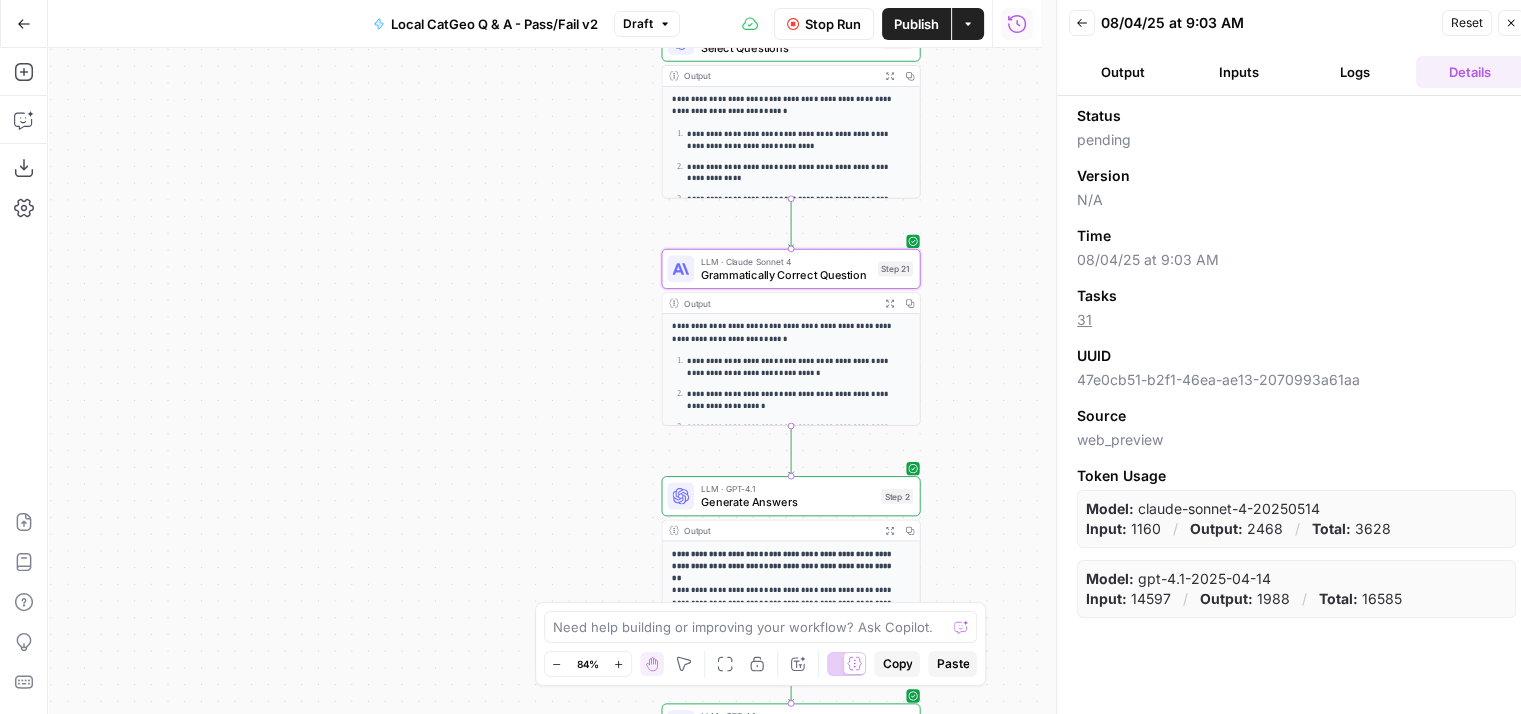 click on "Logs" at bounding box center (1355, 72) 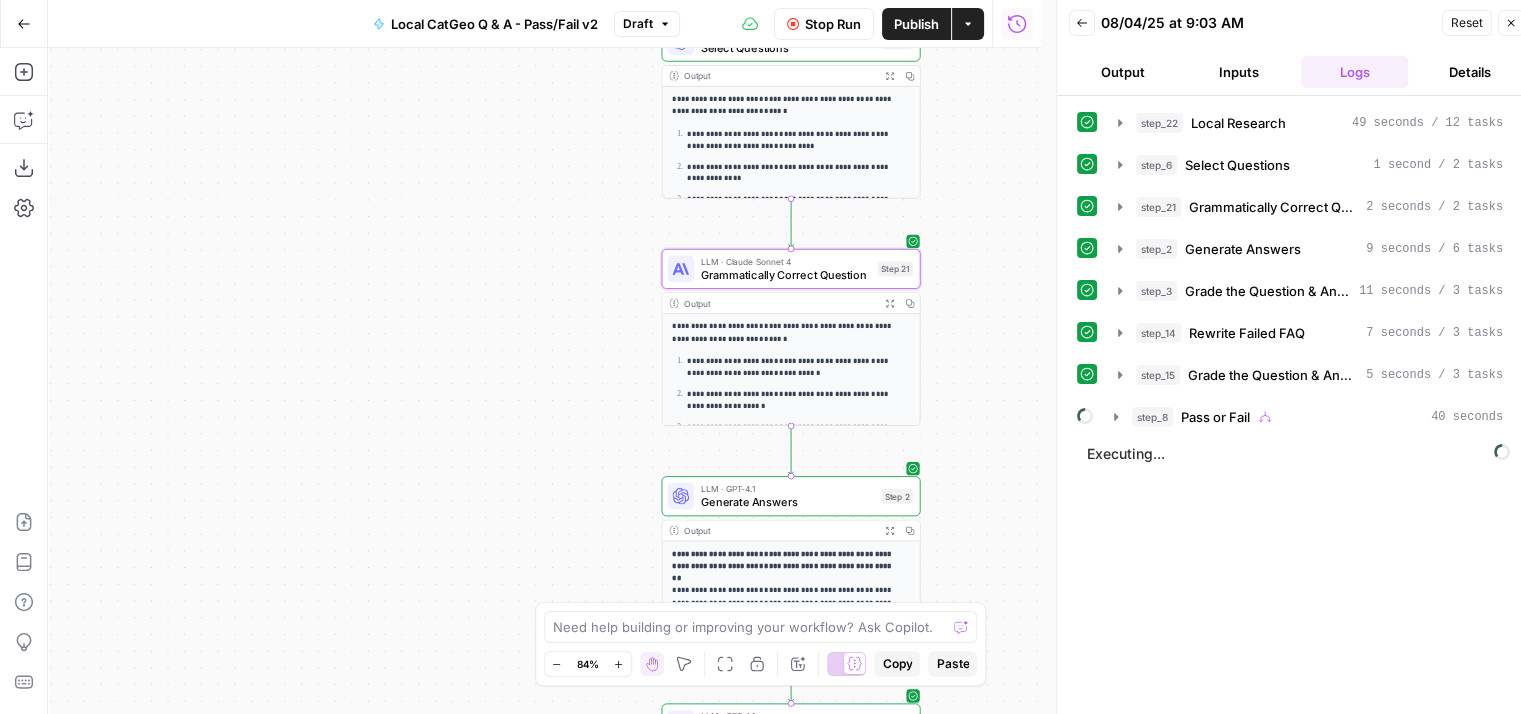 click on "Inputs" at bounding box center (1239, 72) 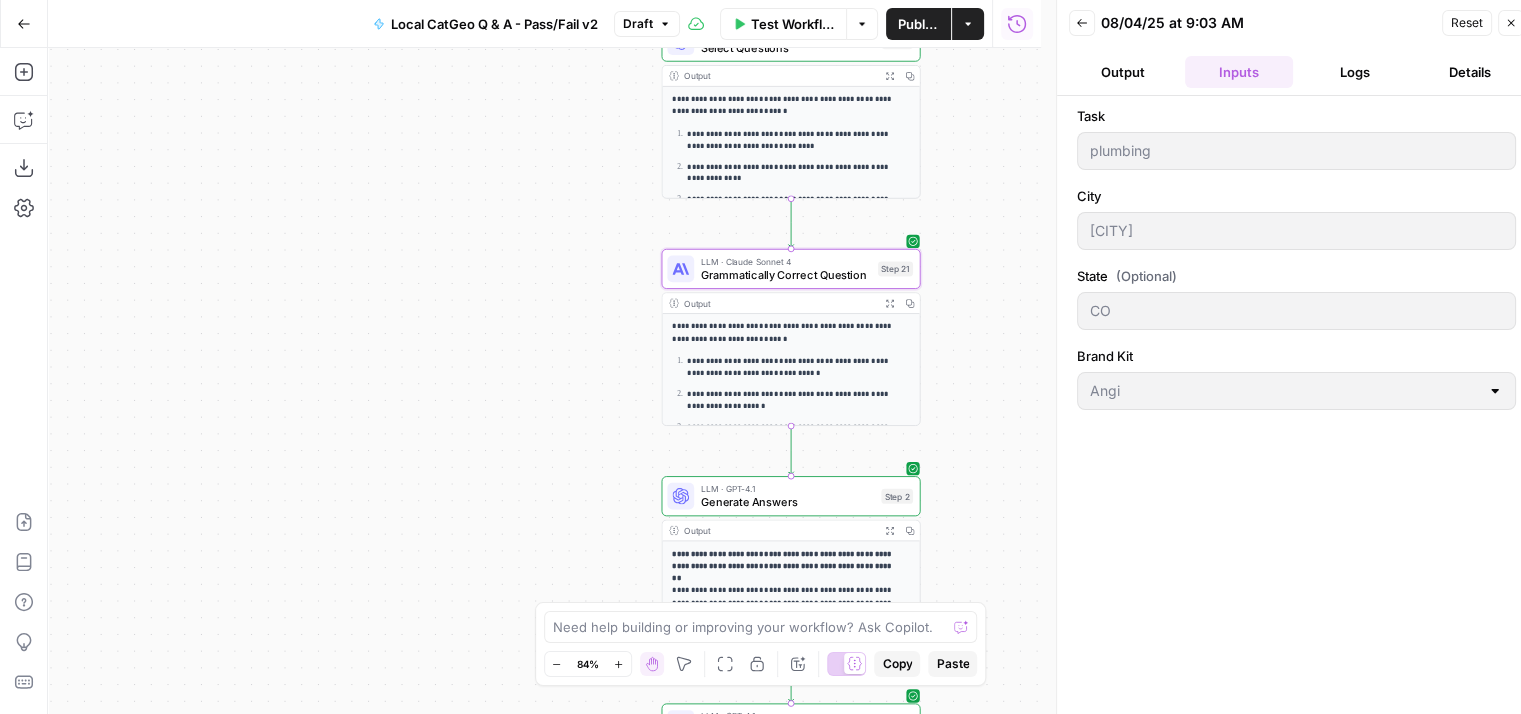 click on "Logs" at bounding box center (1355, 72) 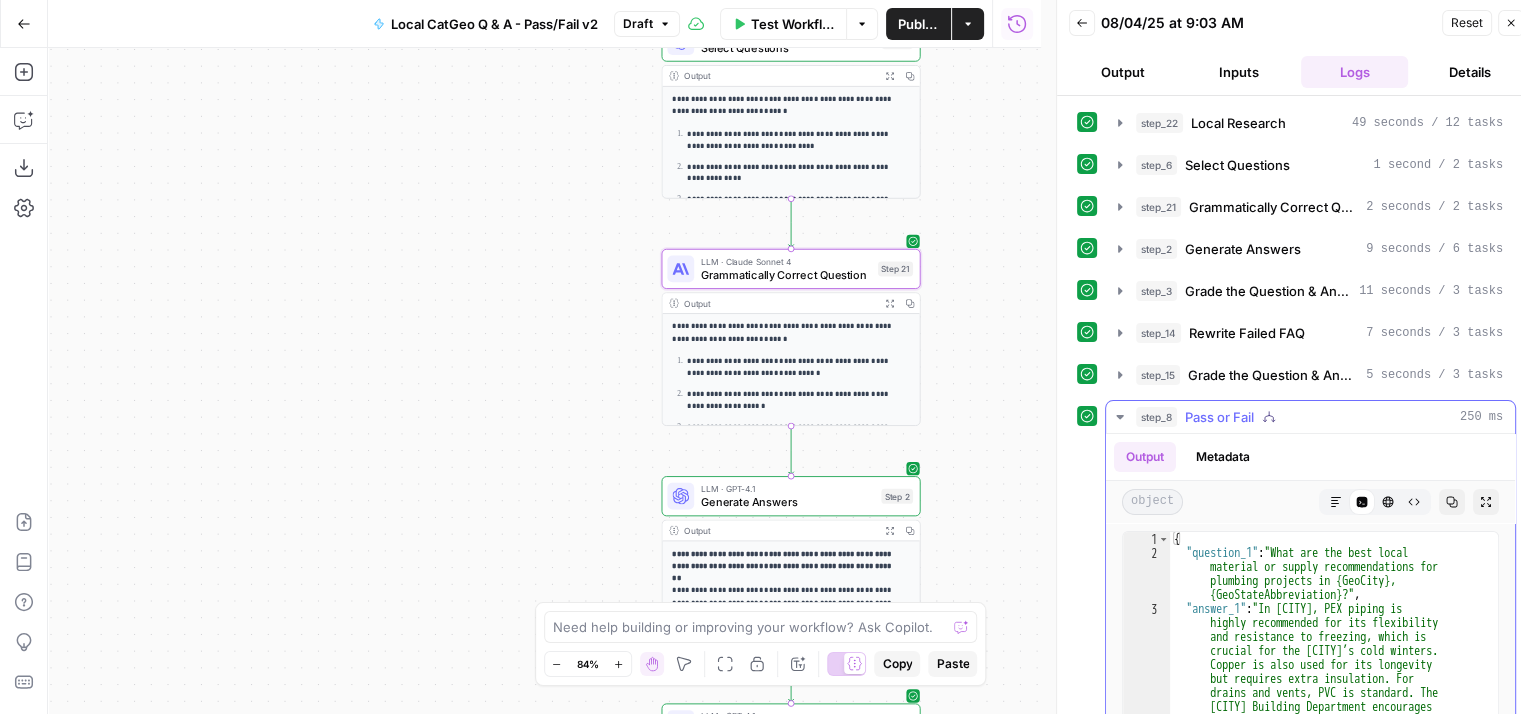 click 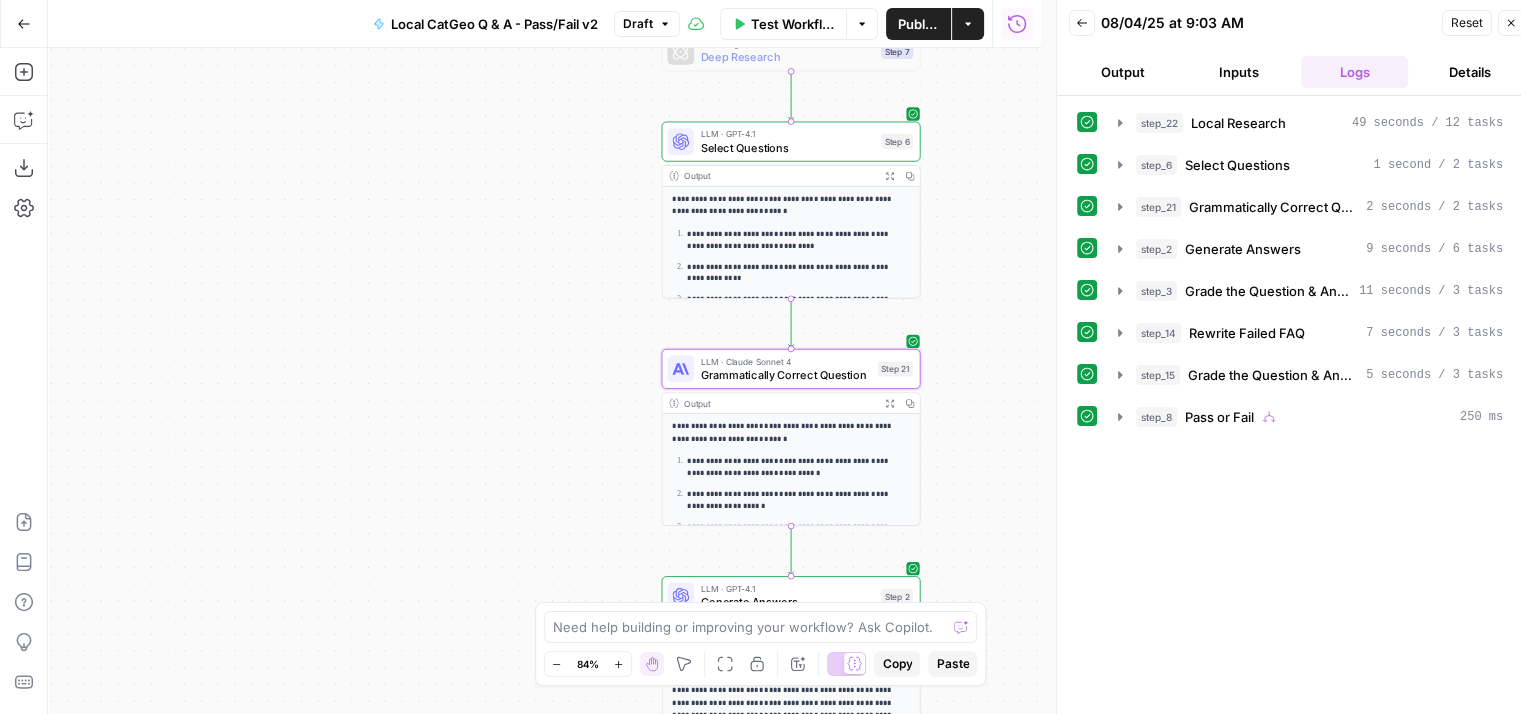click on "Reset" at bounding box center [1467, 23] 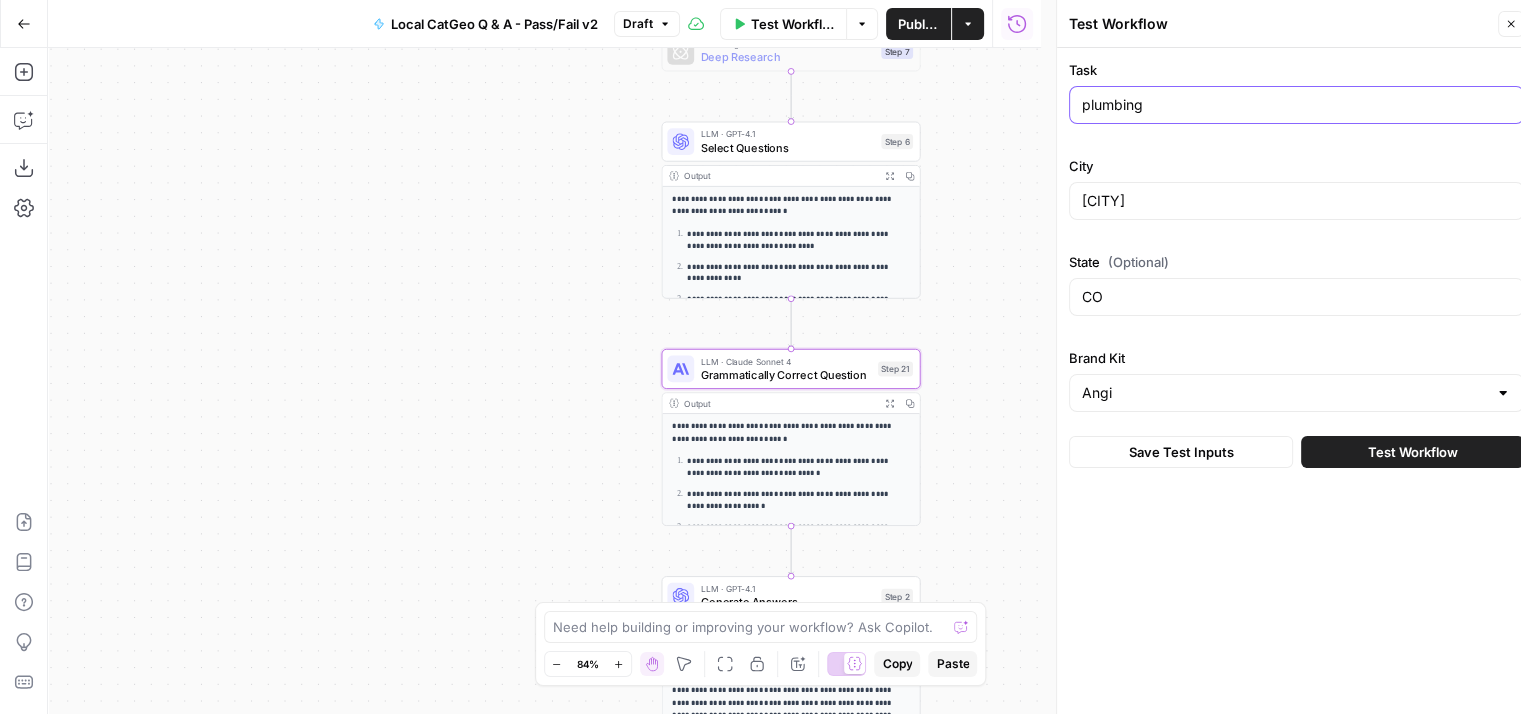 drag, startPoint x: 1185, startPoint y: 108, endPoint x: 1060, endPoint y: 120, distance: 125.57468 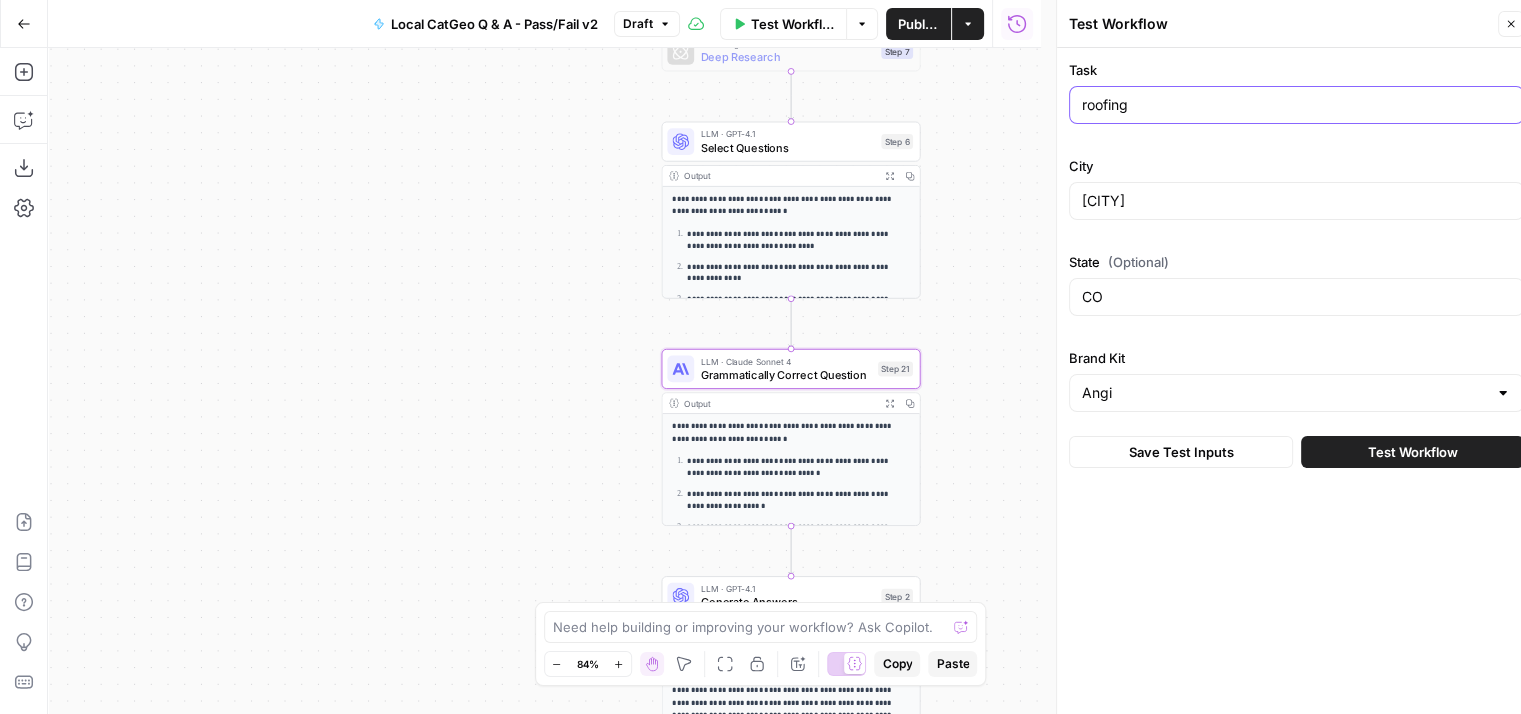 type on "roofing" 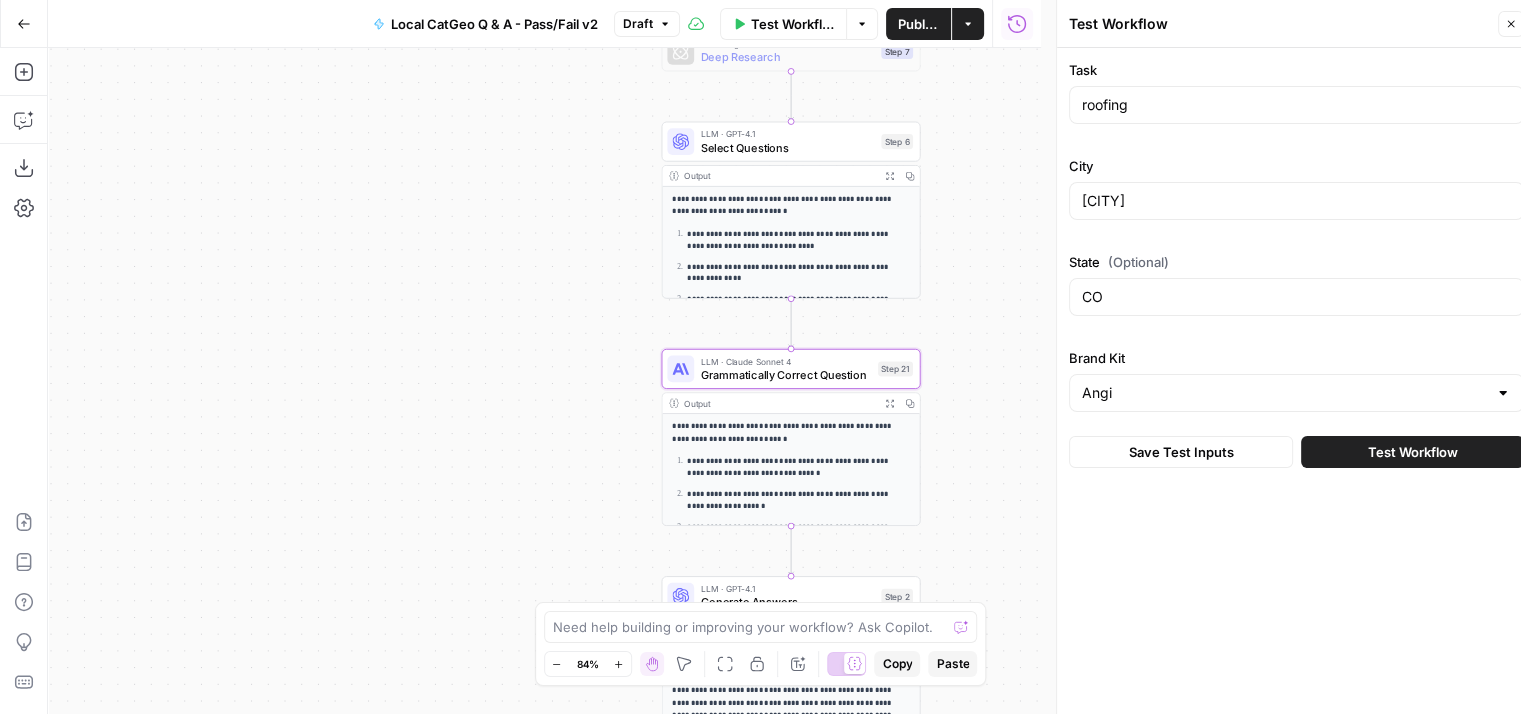 click on "Test Workflow" at bounding box center [1413, 452] 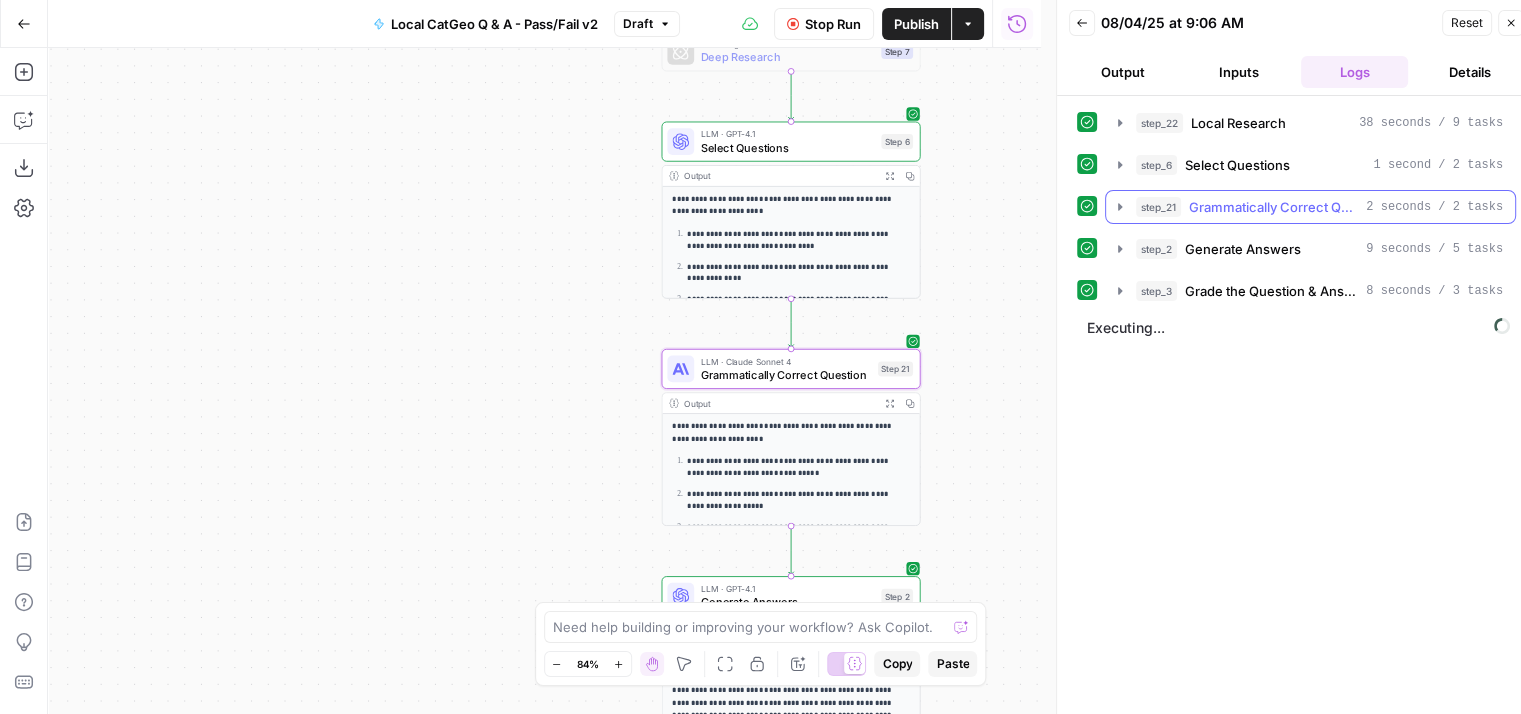 click 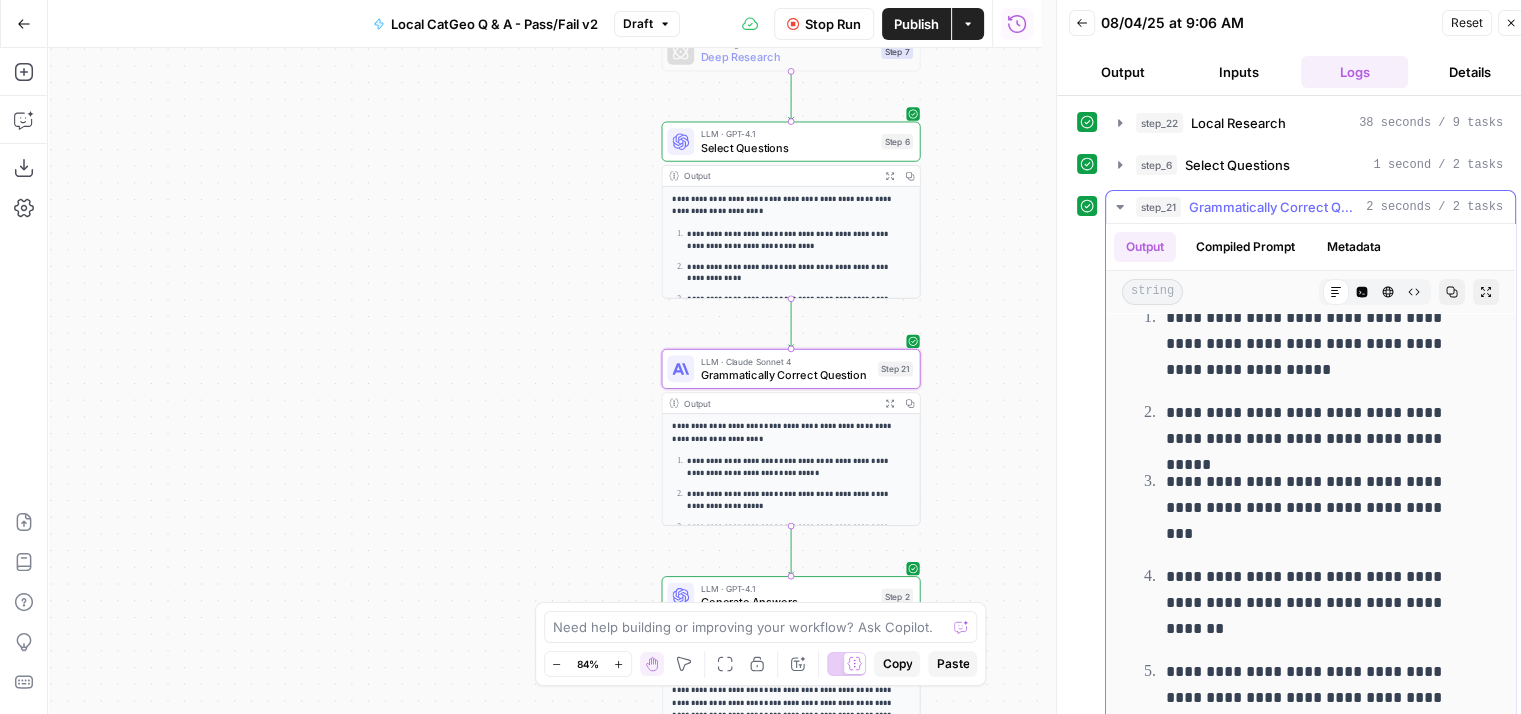 scroll, scrollTop: 158, scrollLeft: 0, axis: vertical 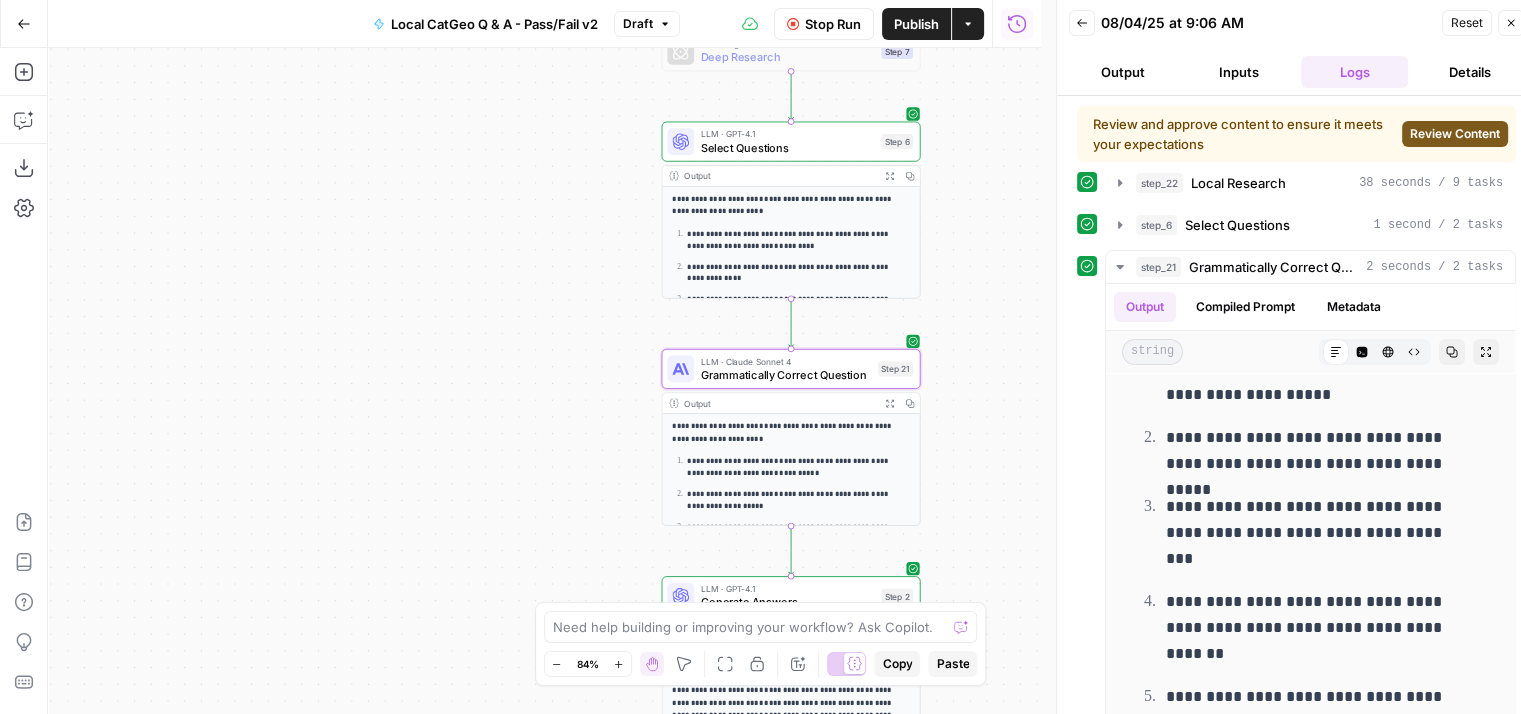 click on "Review Content" at bounding box center (1455, 134) 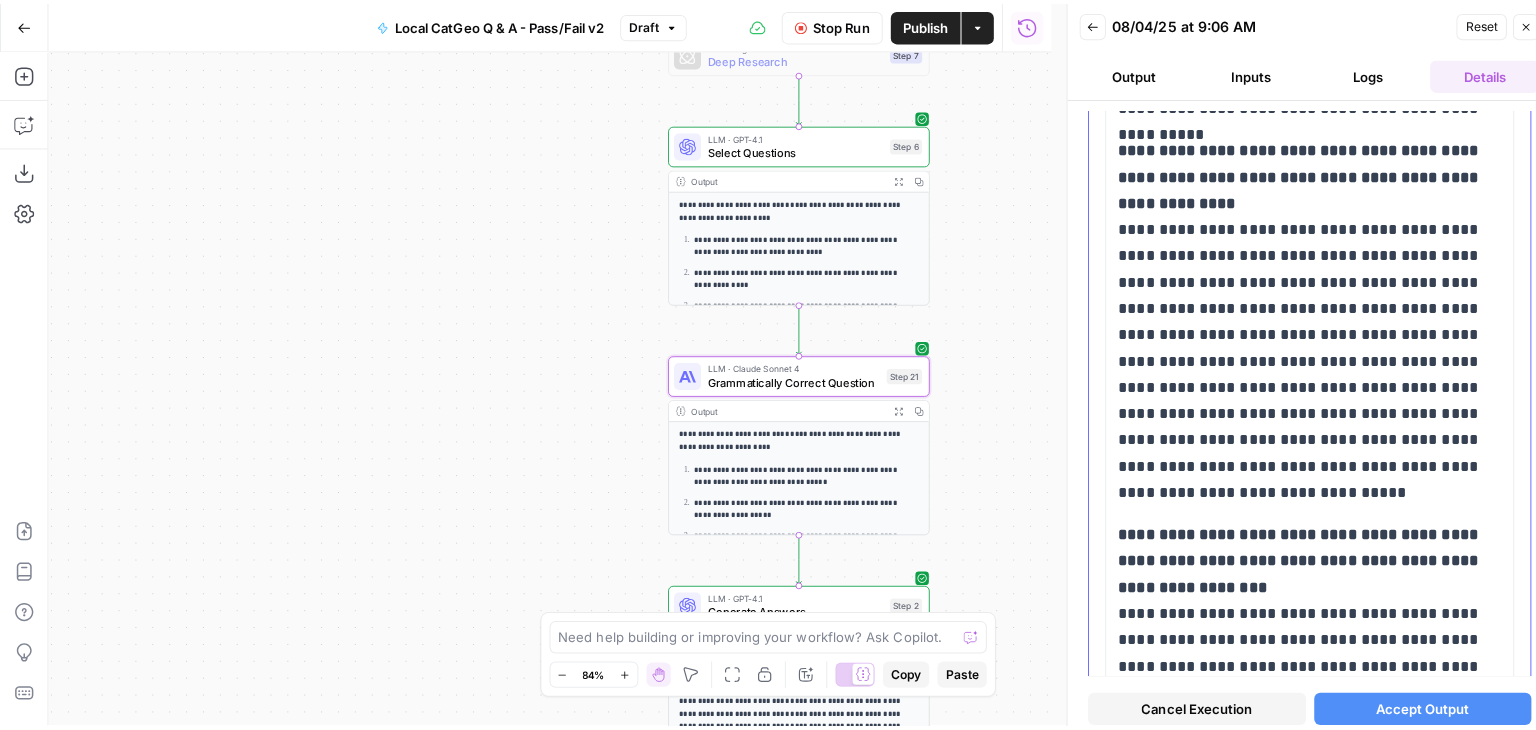 scroll, scrollTop: 3200, scrollLeft: 0, axis: vertical 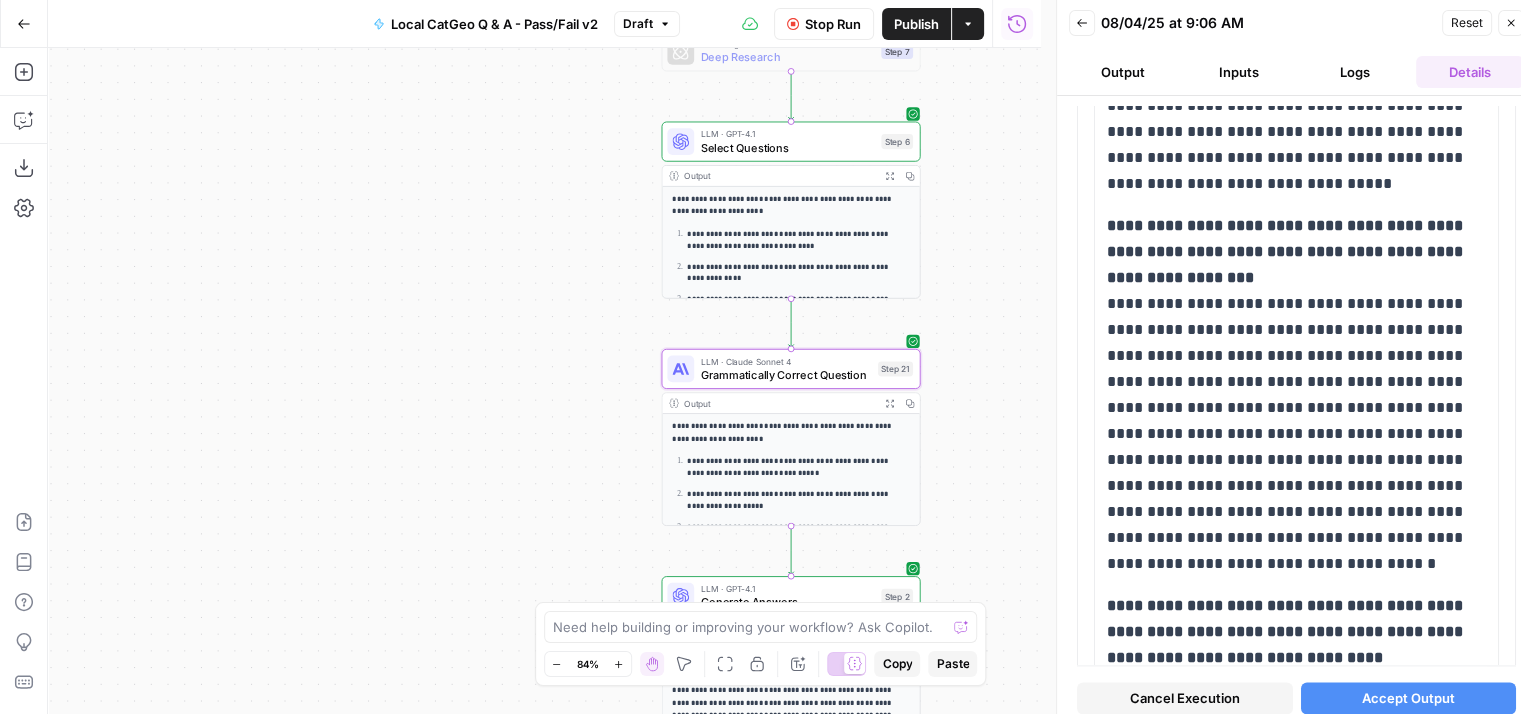 click on "Accept Output" at bounding box center [1408, 698] 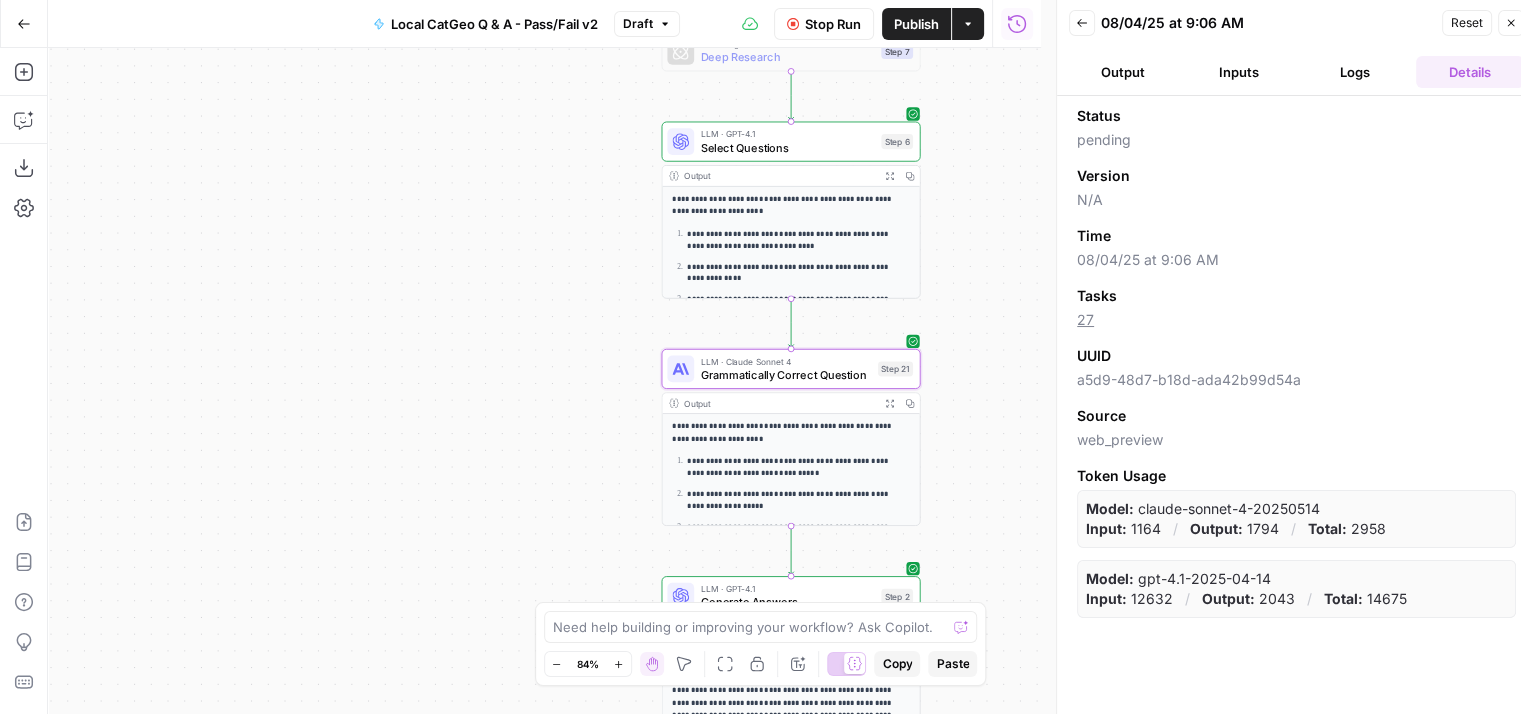 click 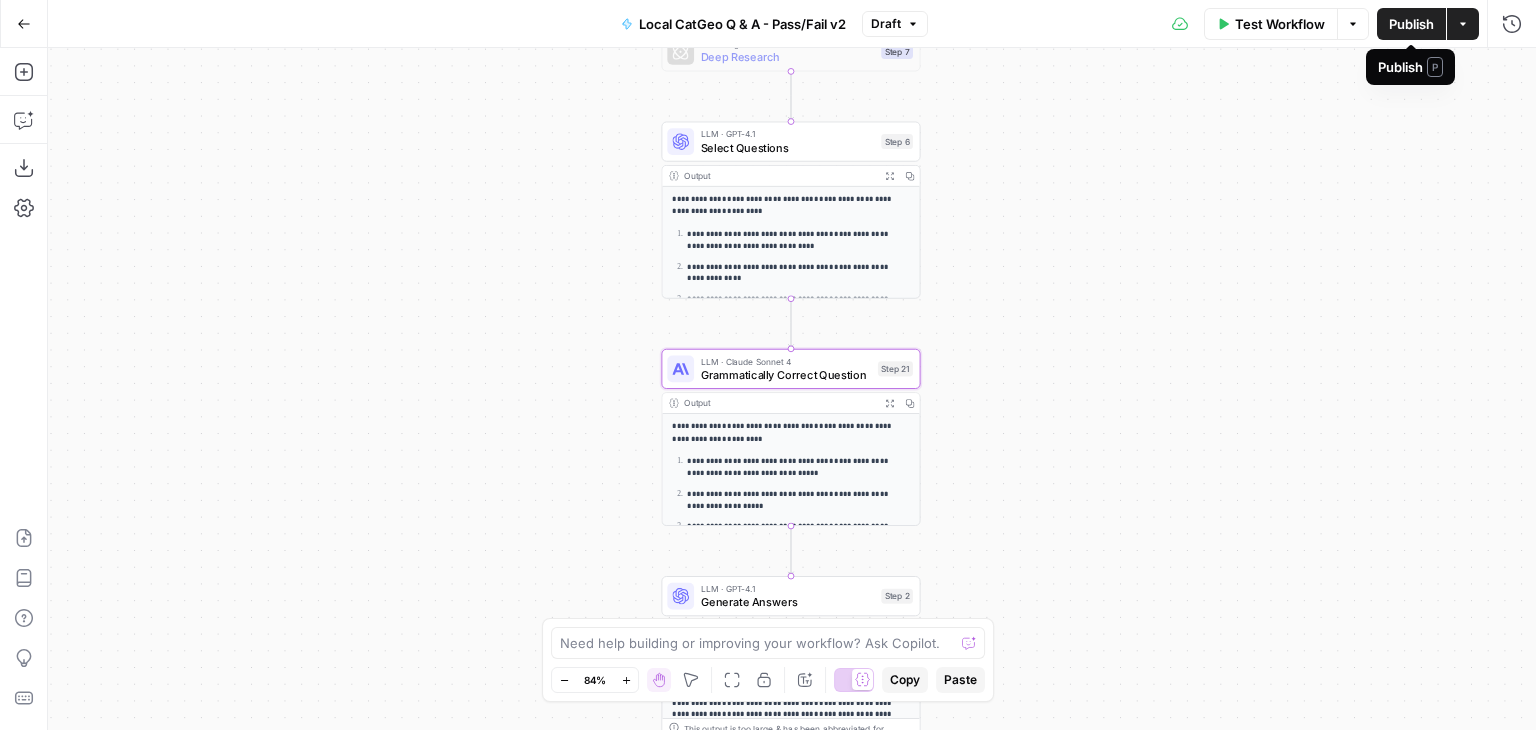 click on "Publish" at bounding box center (1411, 24) 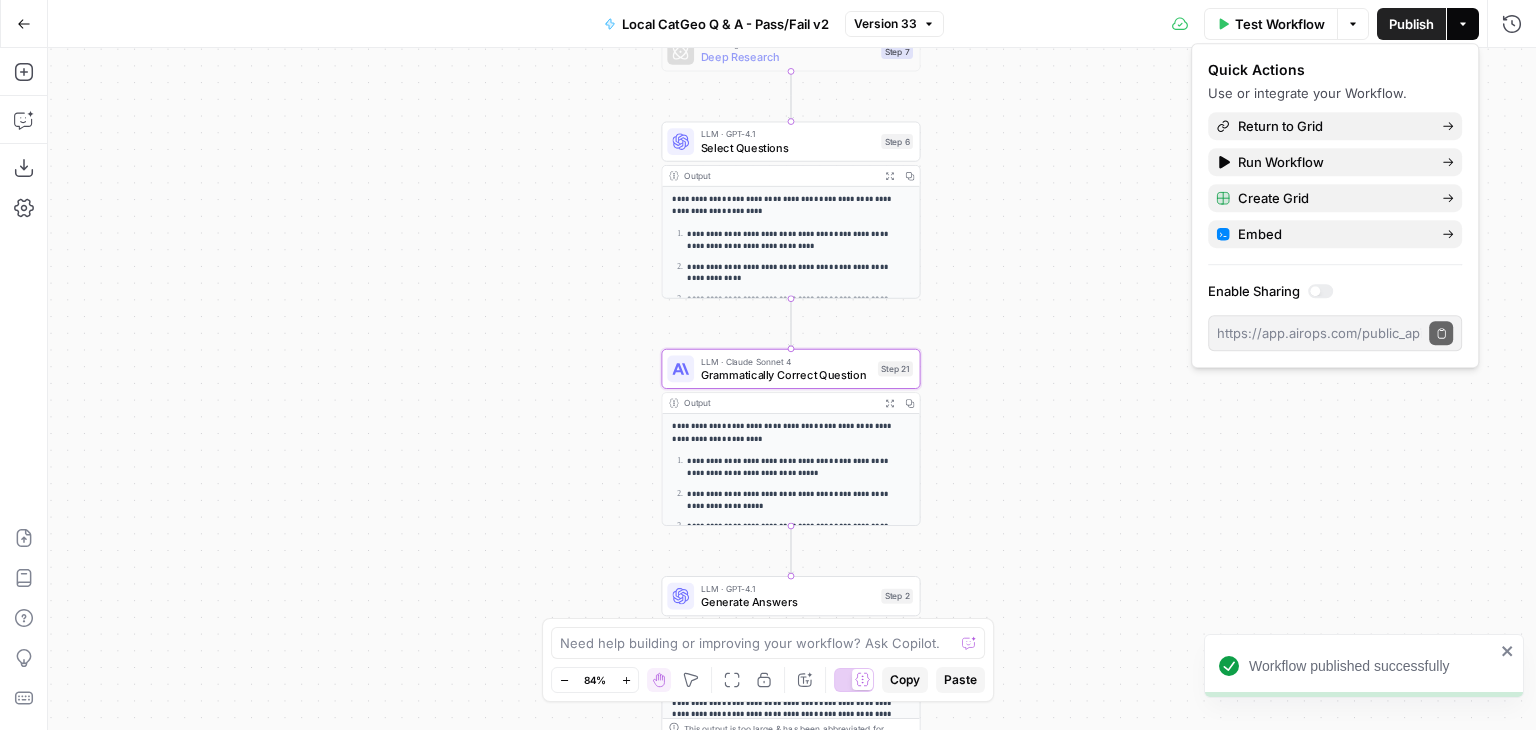 click on "**********" at bounding box center (792, 389) 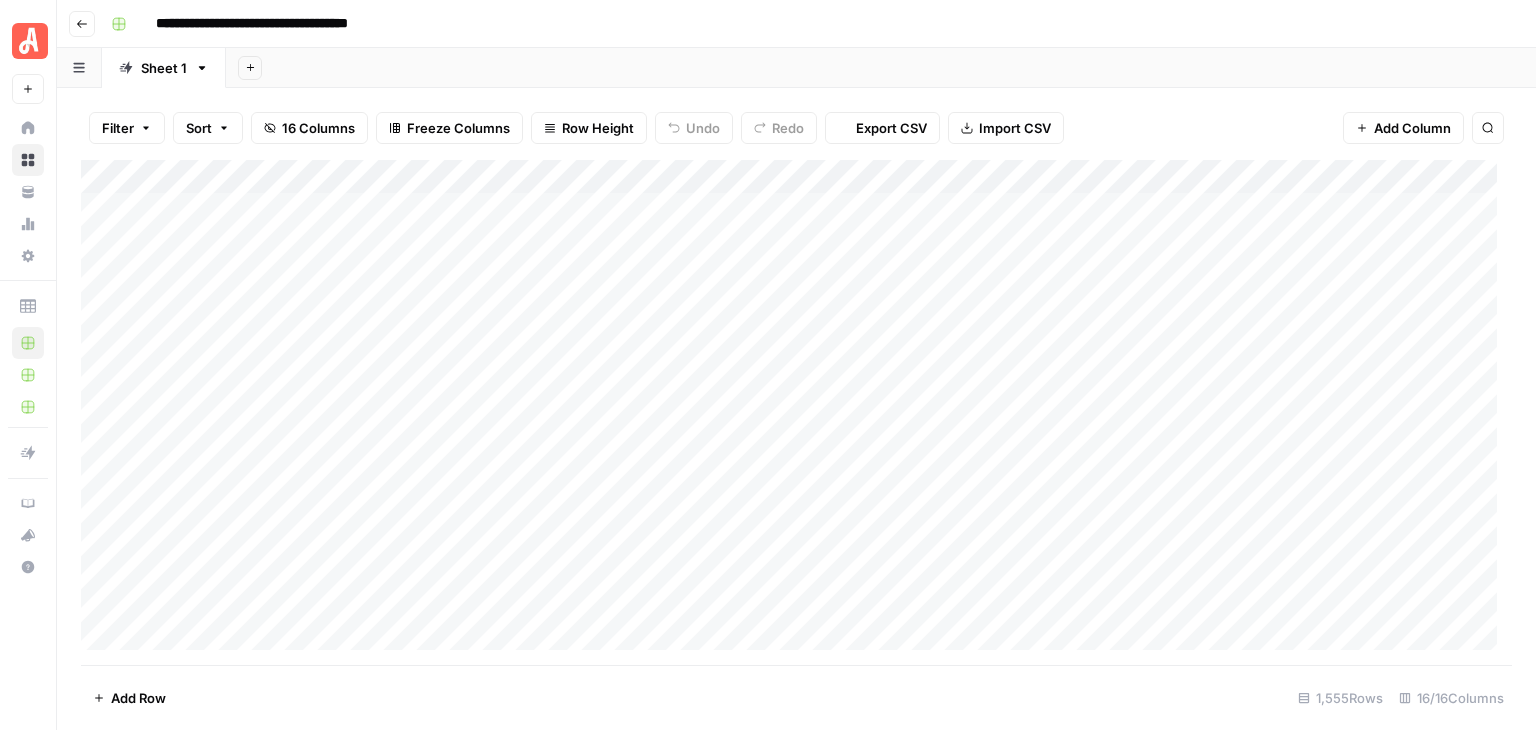scroll, scrollTop: 0, scrollLeft: 0, axis: both 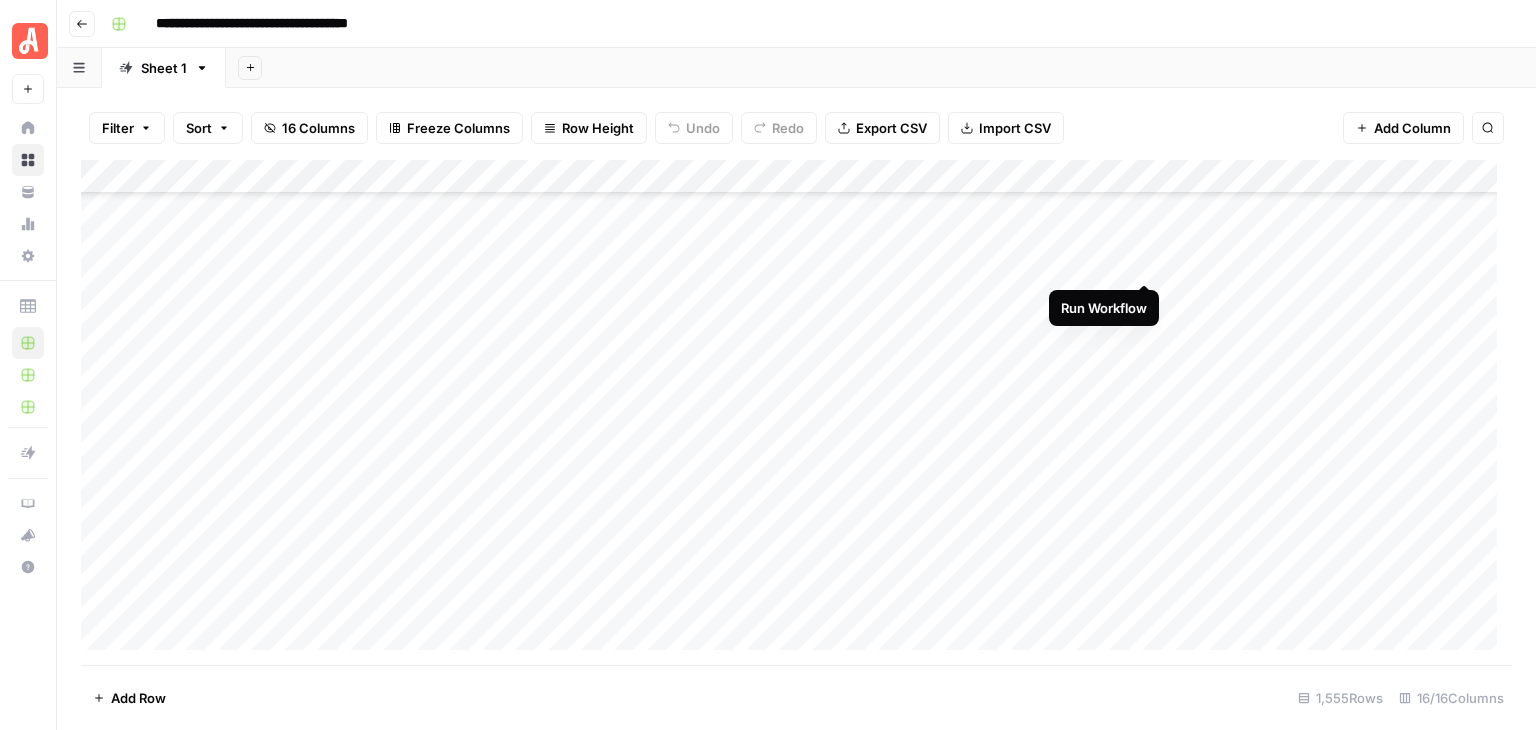 click on "Add Column" at bounding box center [796, 412] 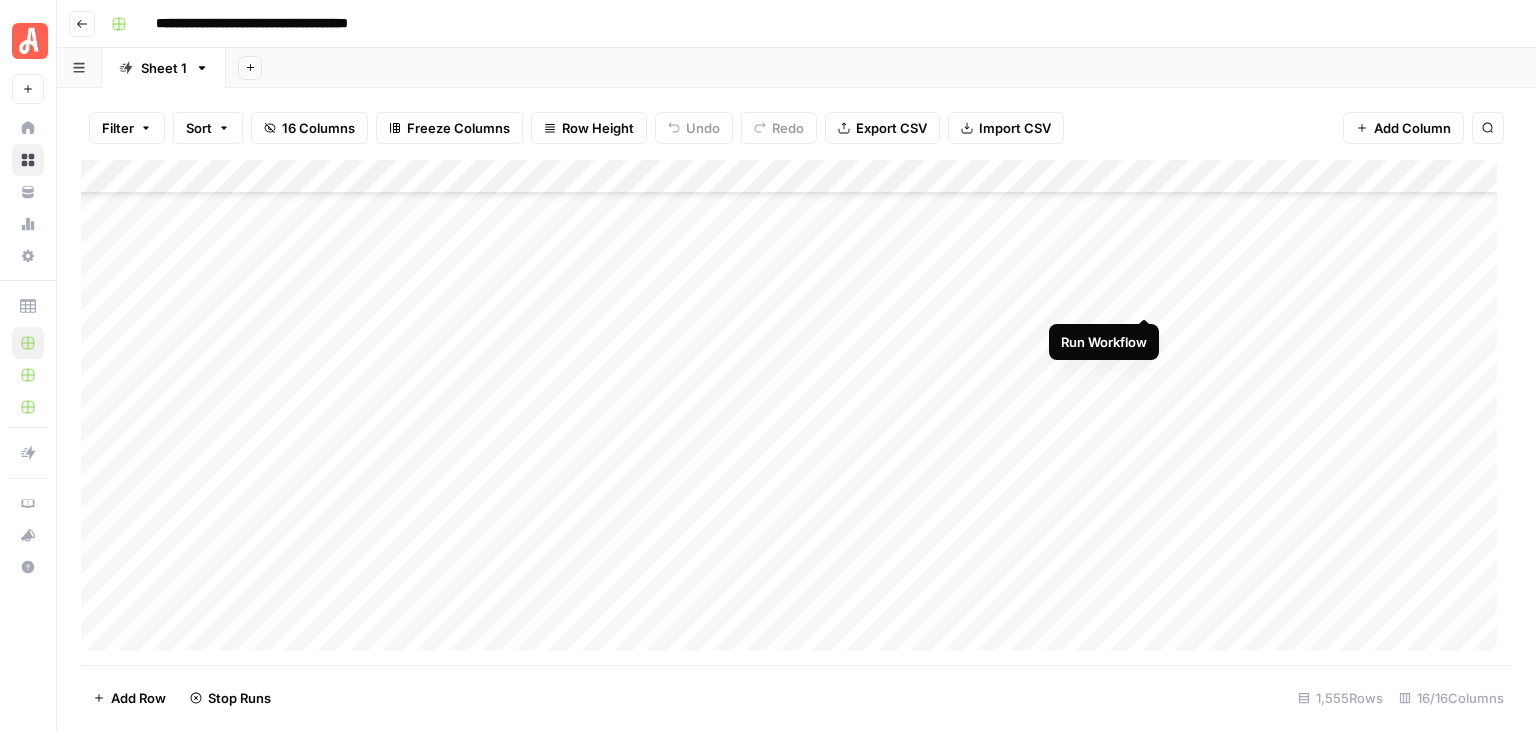 click on "Add Column" at bounding box center (796, 412) 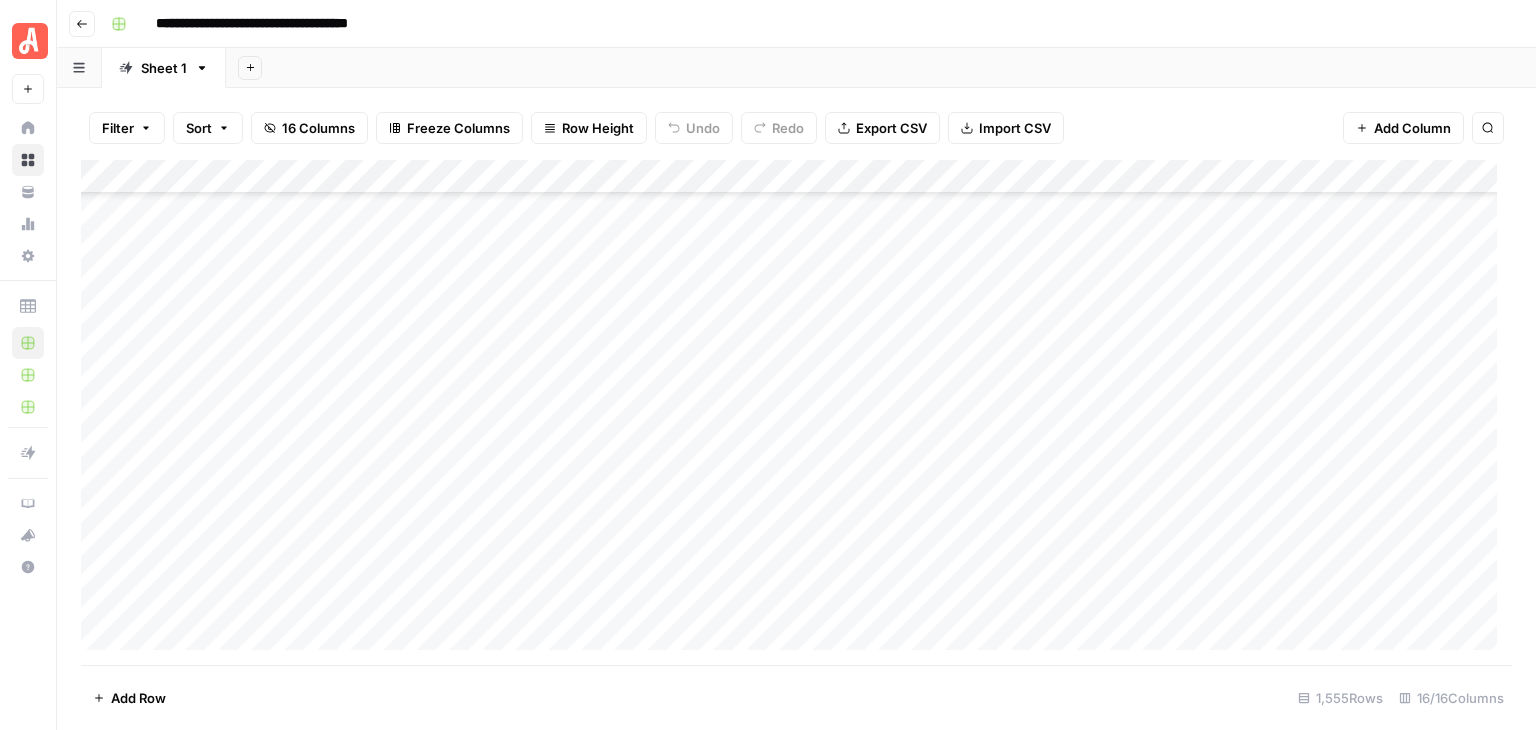 scroll, scrollTop: 45812, scrollLeft: 0, axis: vertical 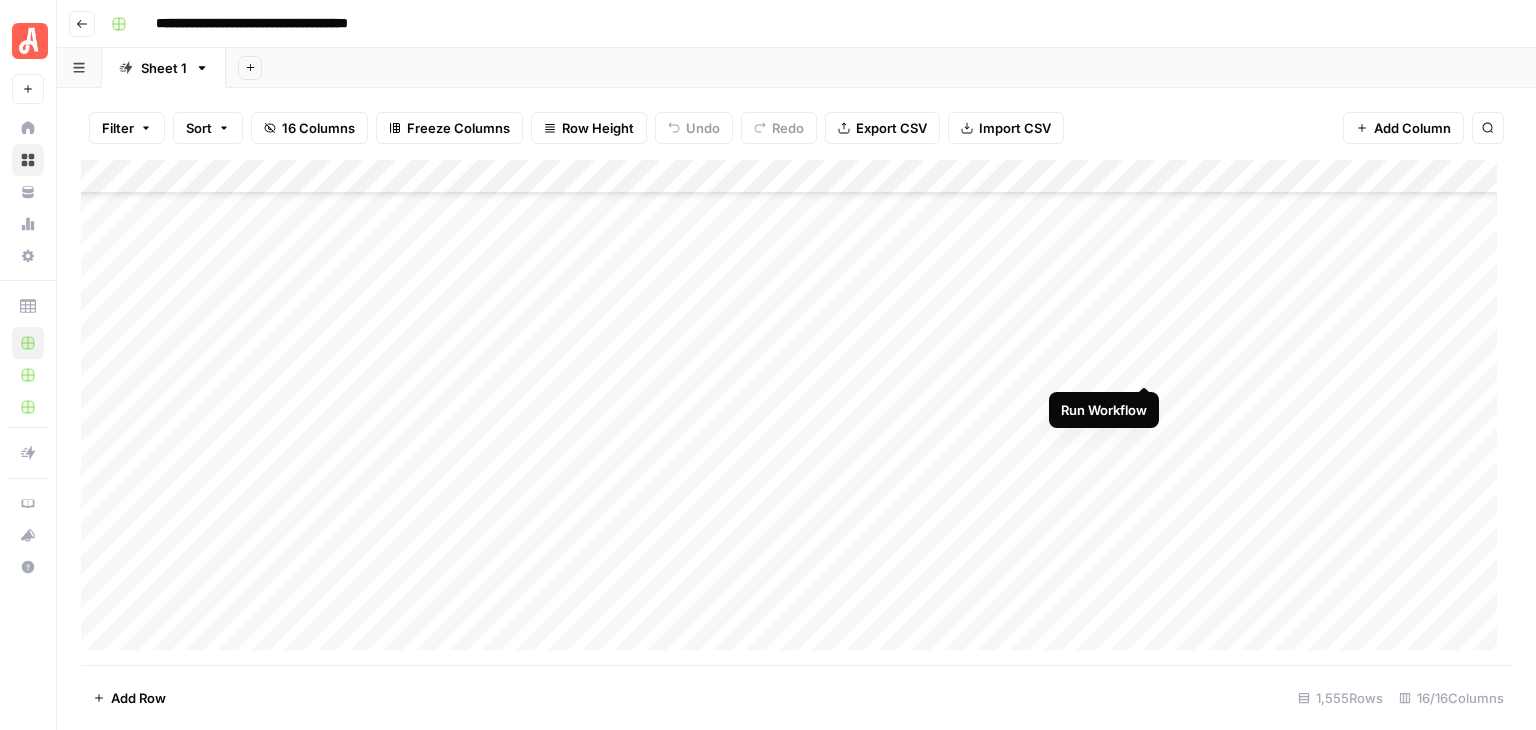 click on "Add Column" at bounding box center (796, 412) 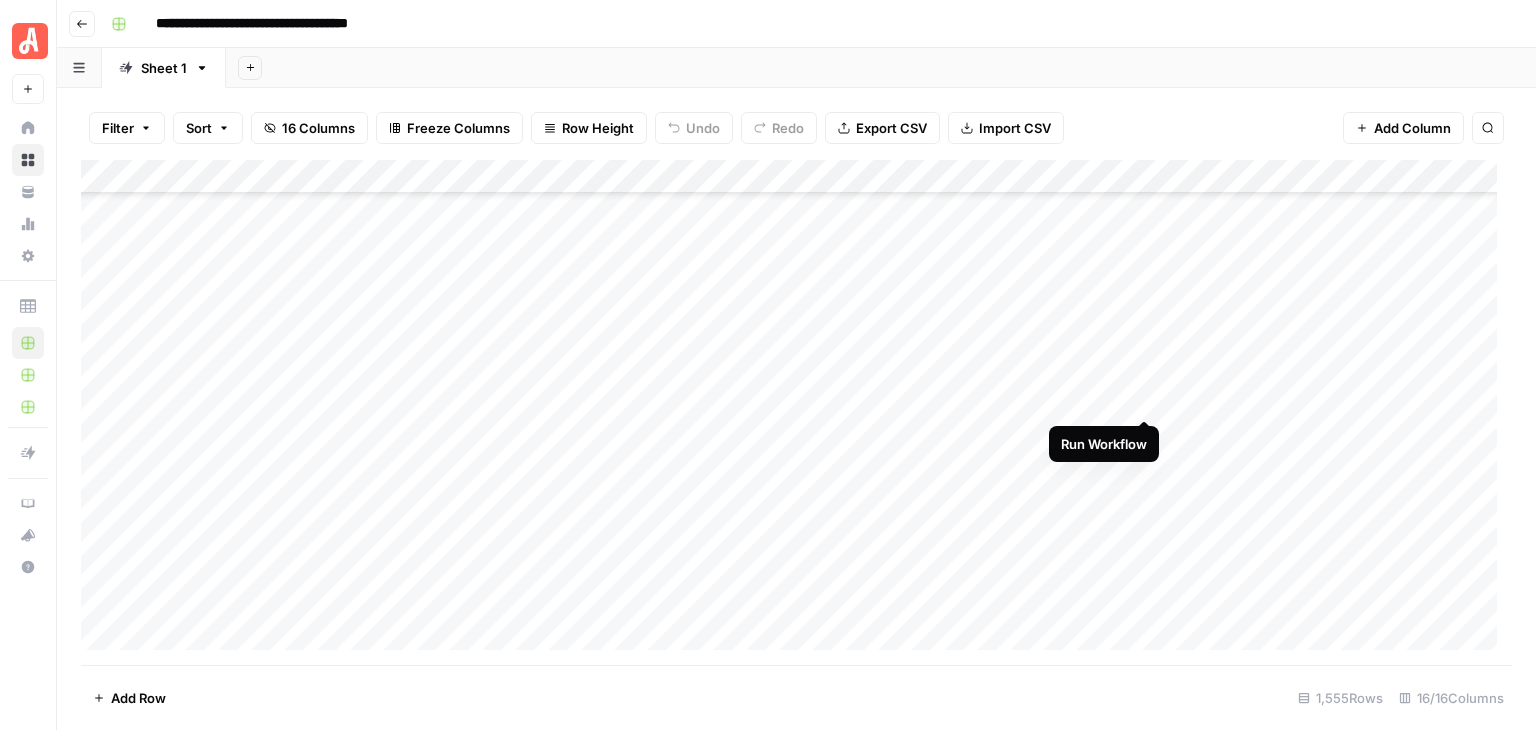 click on "Add Column" at bounding box center [796, 412] 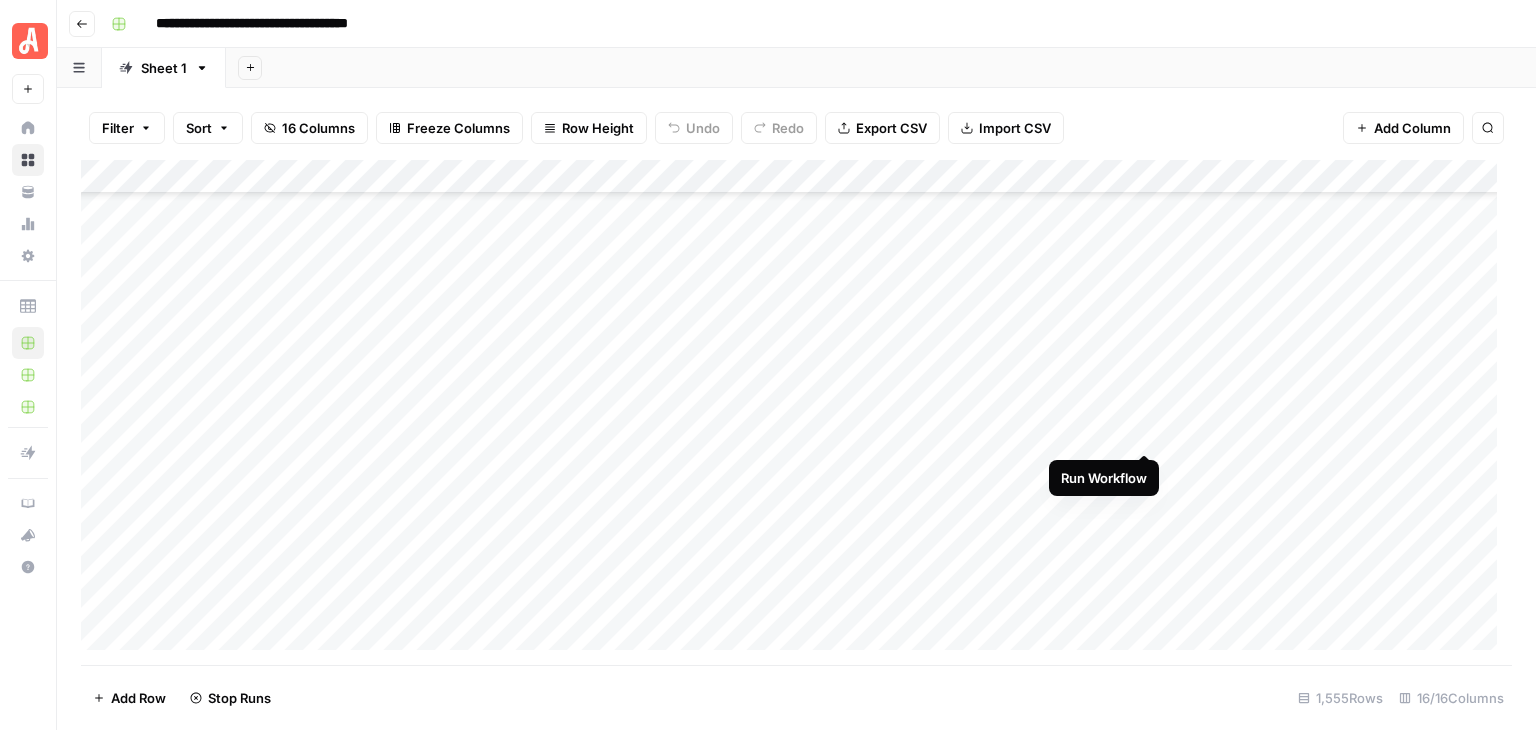 click on "Add Column" at bounding box center (796, 412) 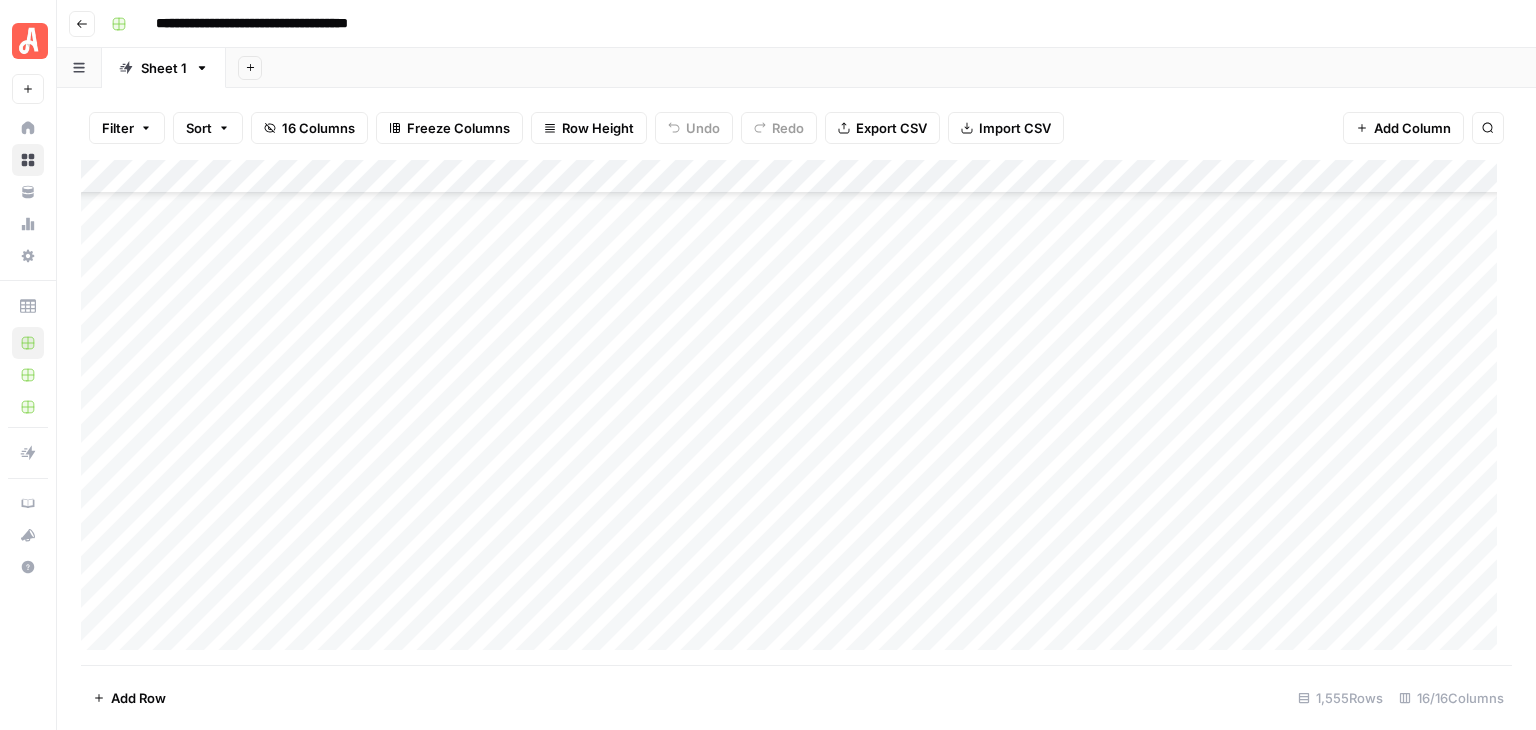 scroll, scrollTop: 49412, scrollLeft: 0, axis: vertical 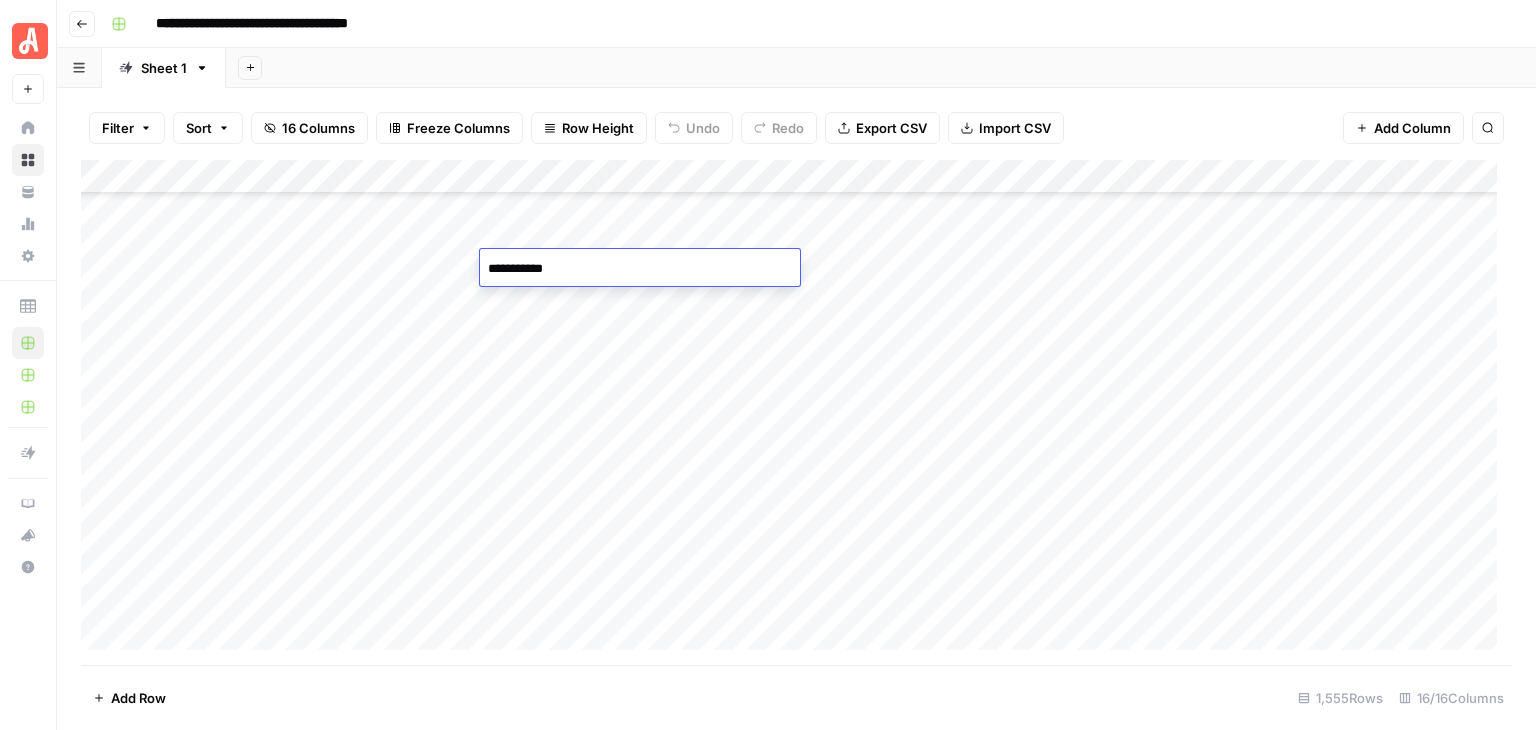 type on "**********" 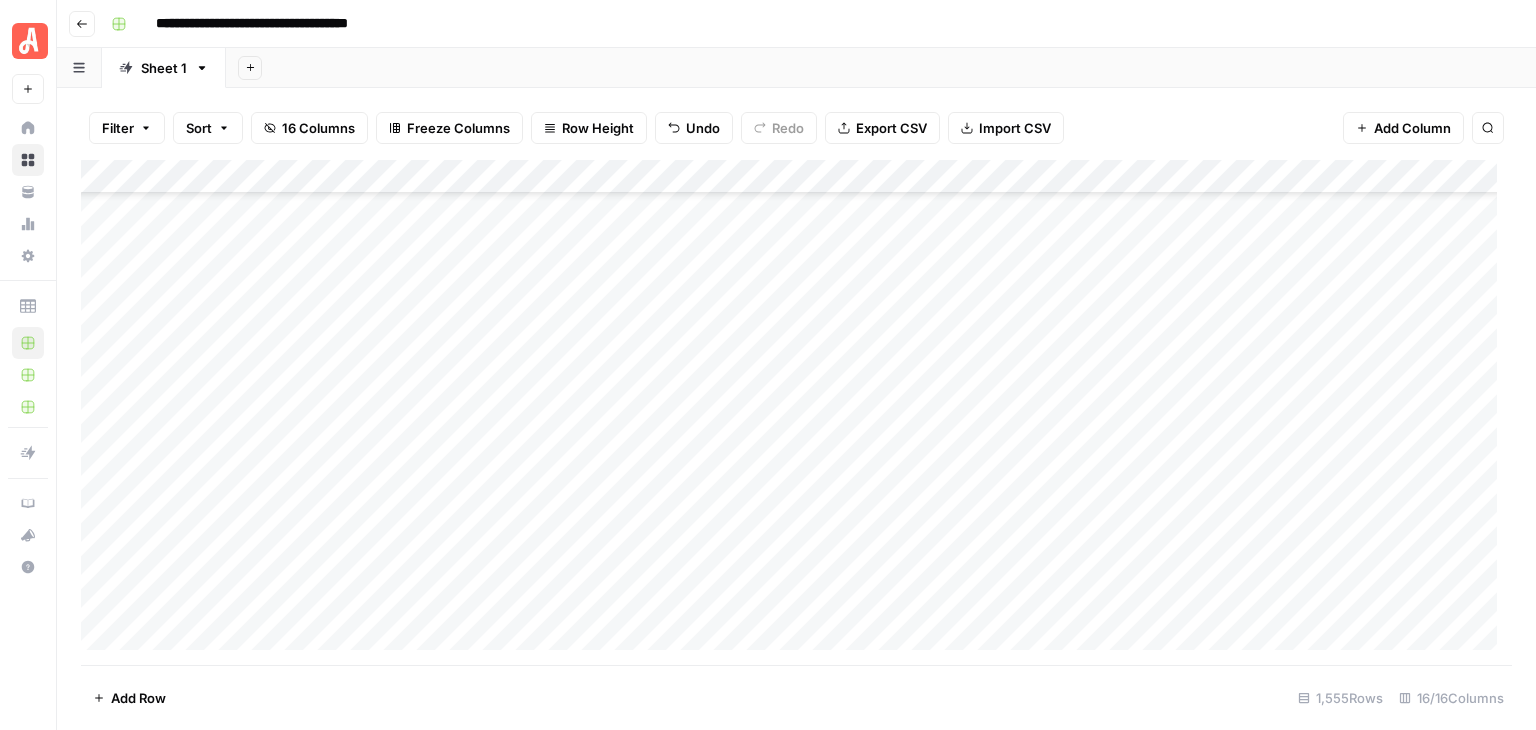 click on "Add Column" at bounding box center (796, 412) 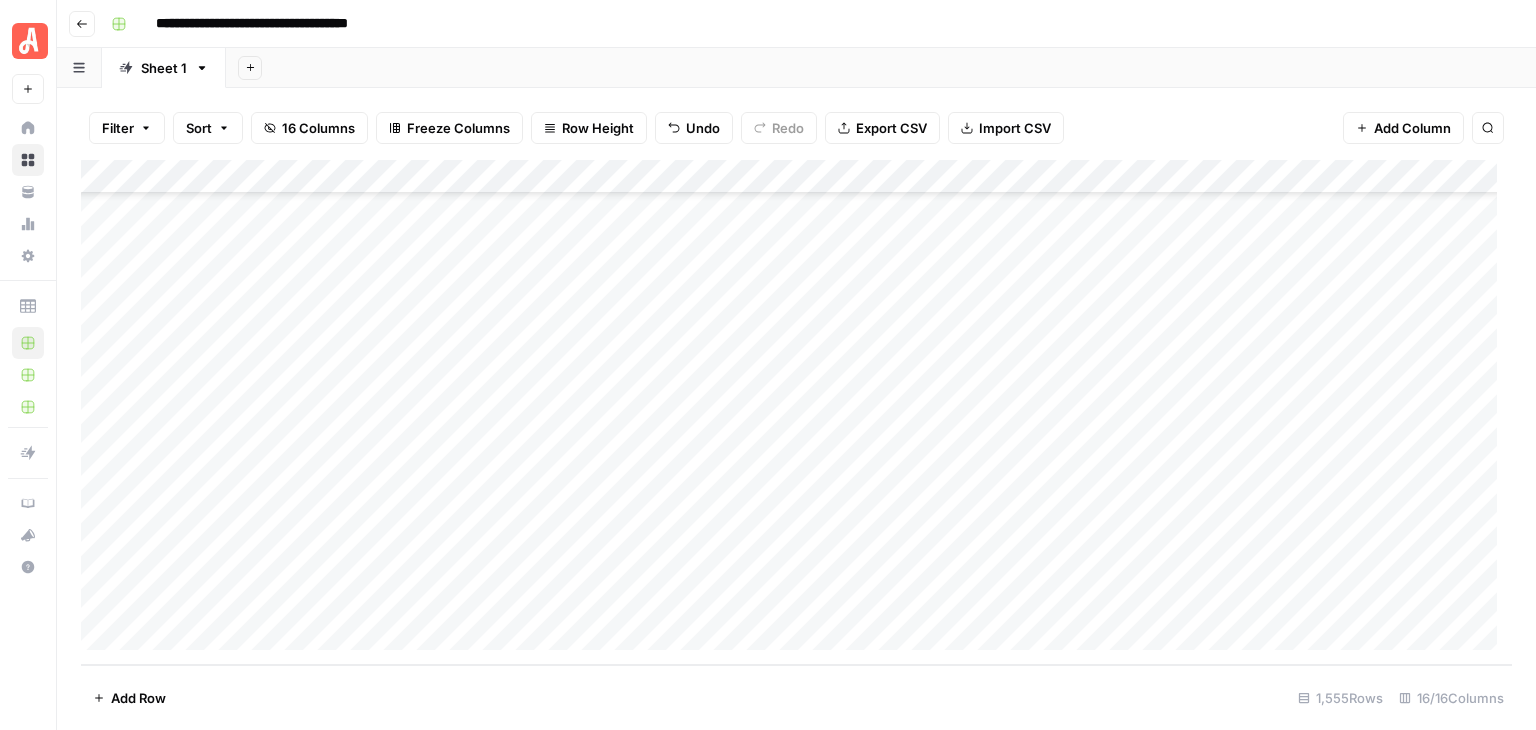 click on "Add Column" at bounding box center (796, 412) 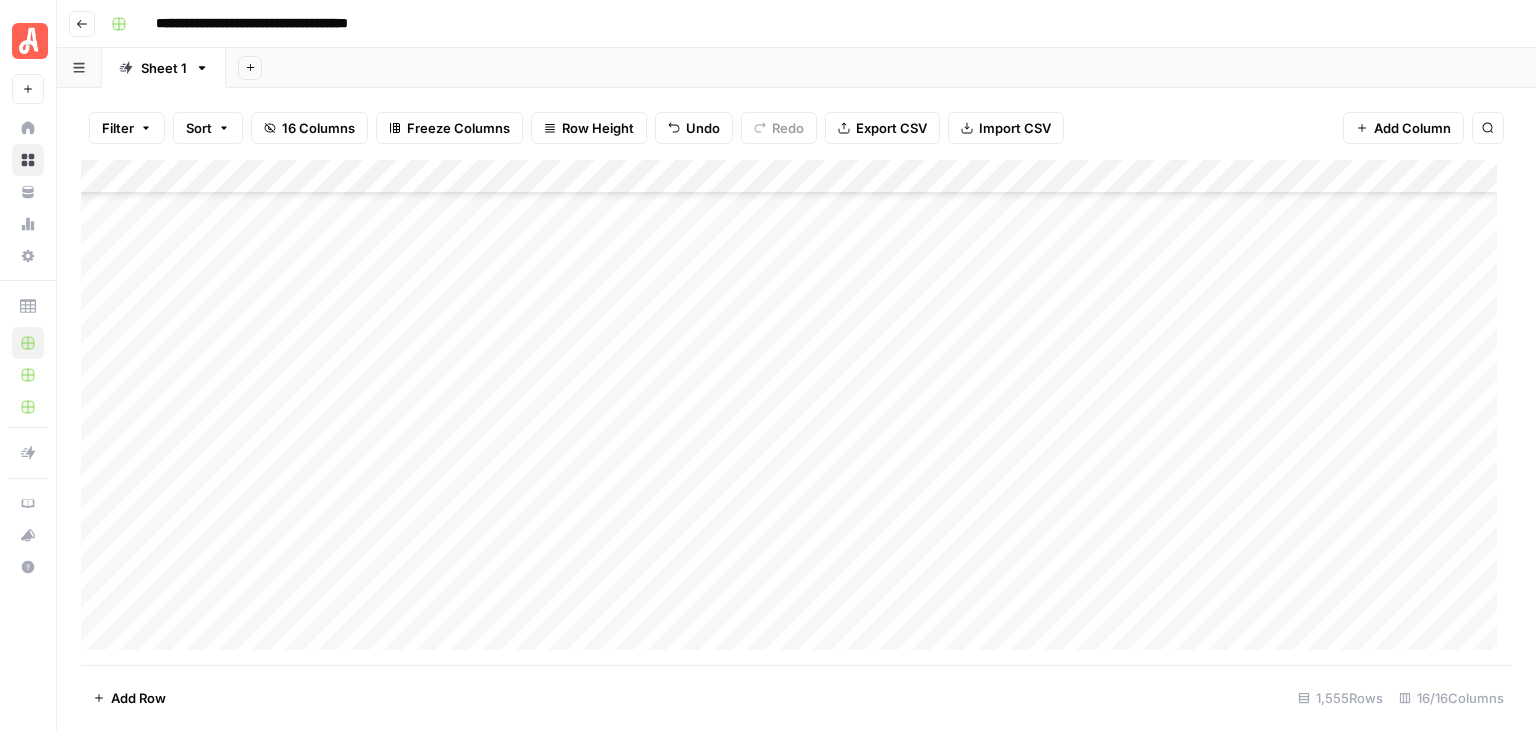 scroll, scrollTop: 49446, scrollLeft: 0, axis: vertical 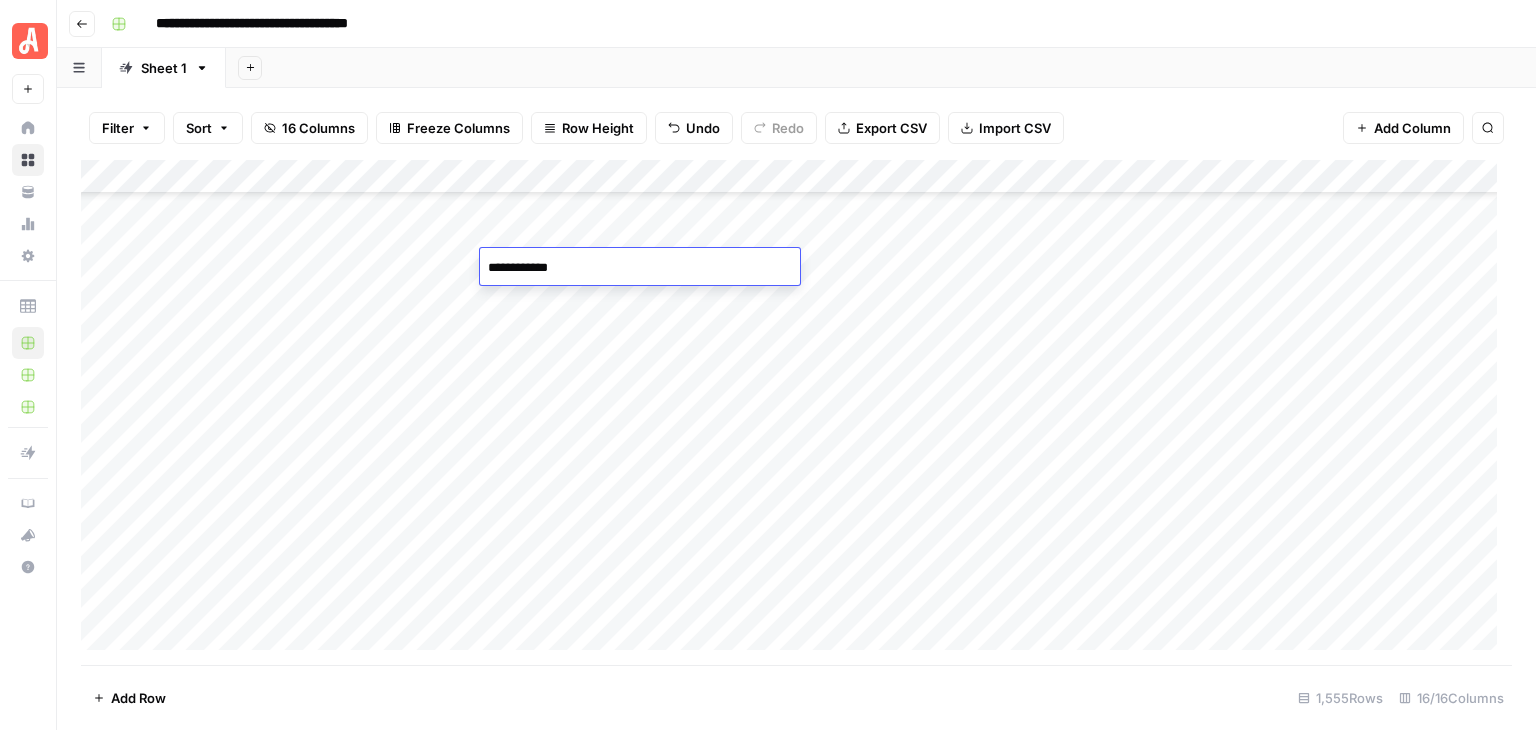 click on "Add Column" at bounding box center [796, 412] 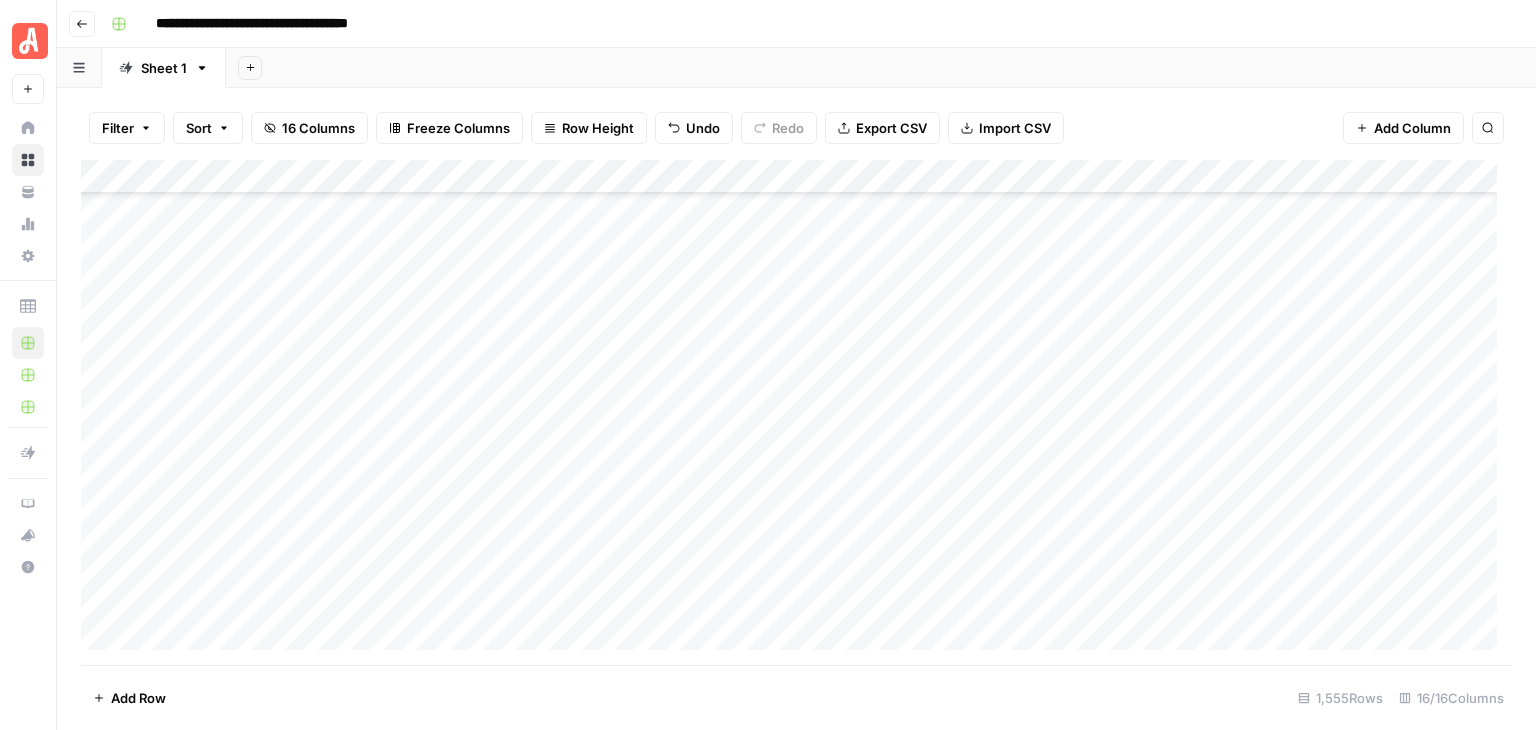click on "Add Column" at bounding box center [796, 412] 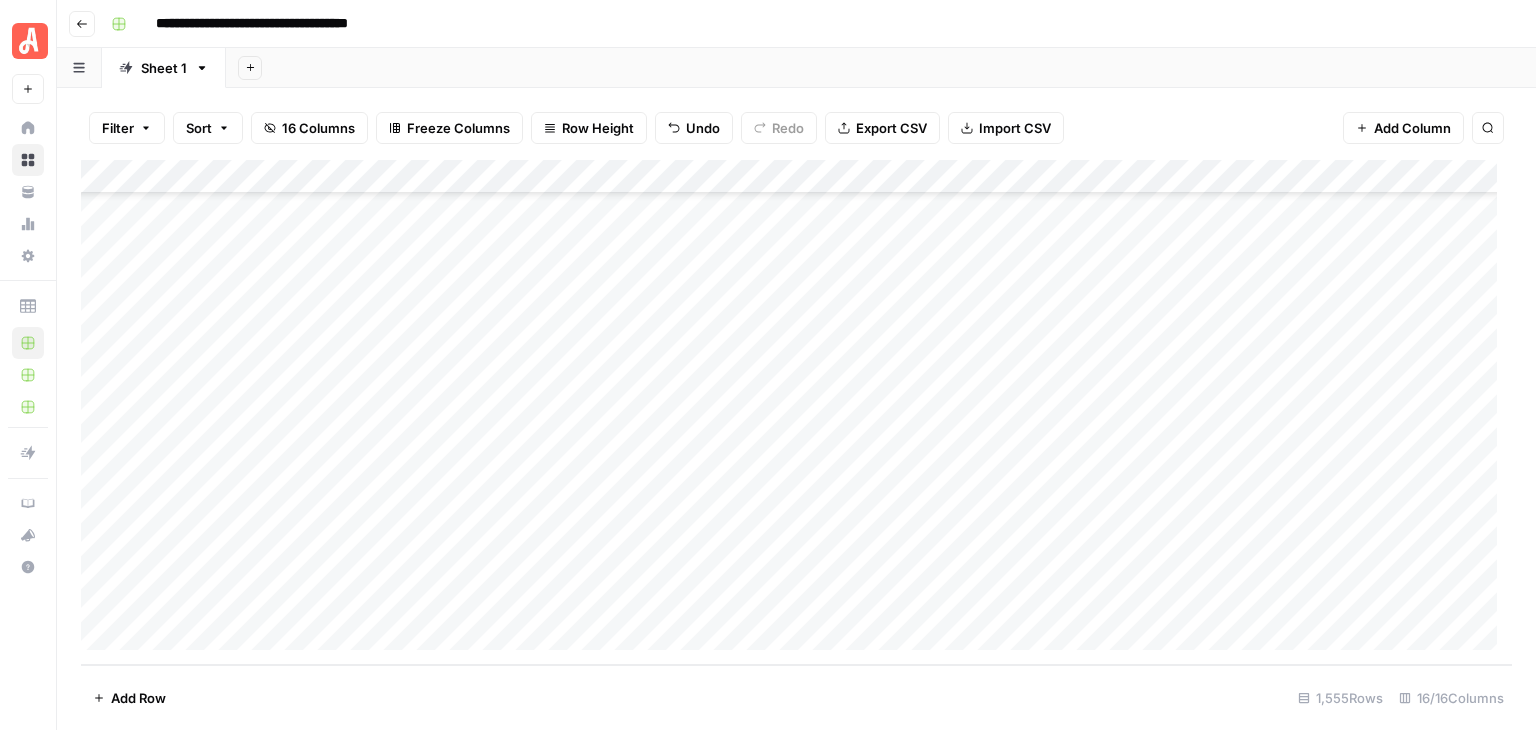 click on "Add Column" at bounding box center [796, 412] 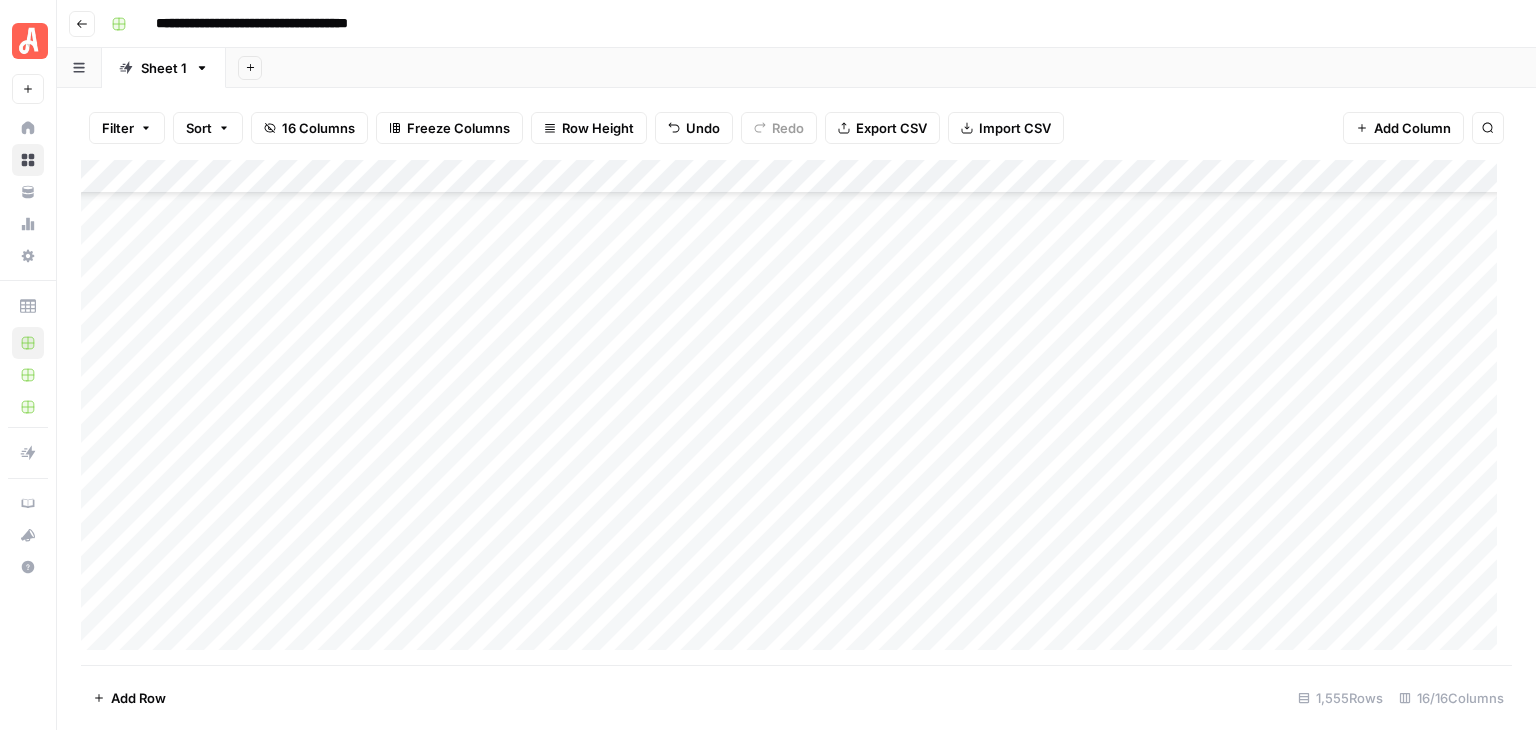 scroll, scrollTop: 49246, scrollLeft: 0, axis: vertical 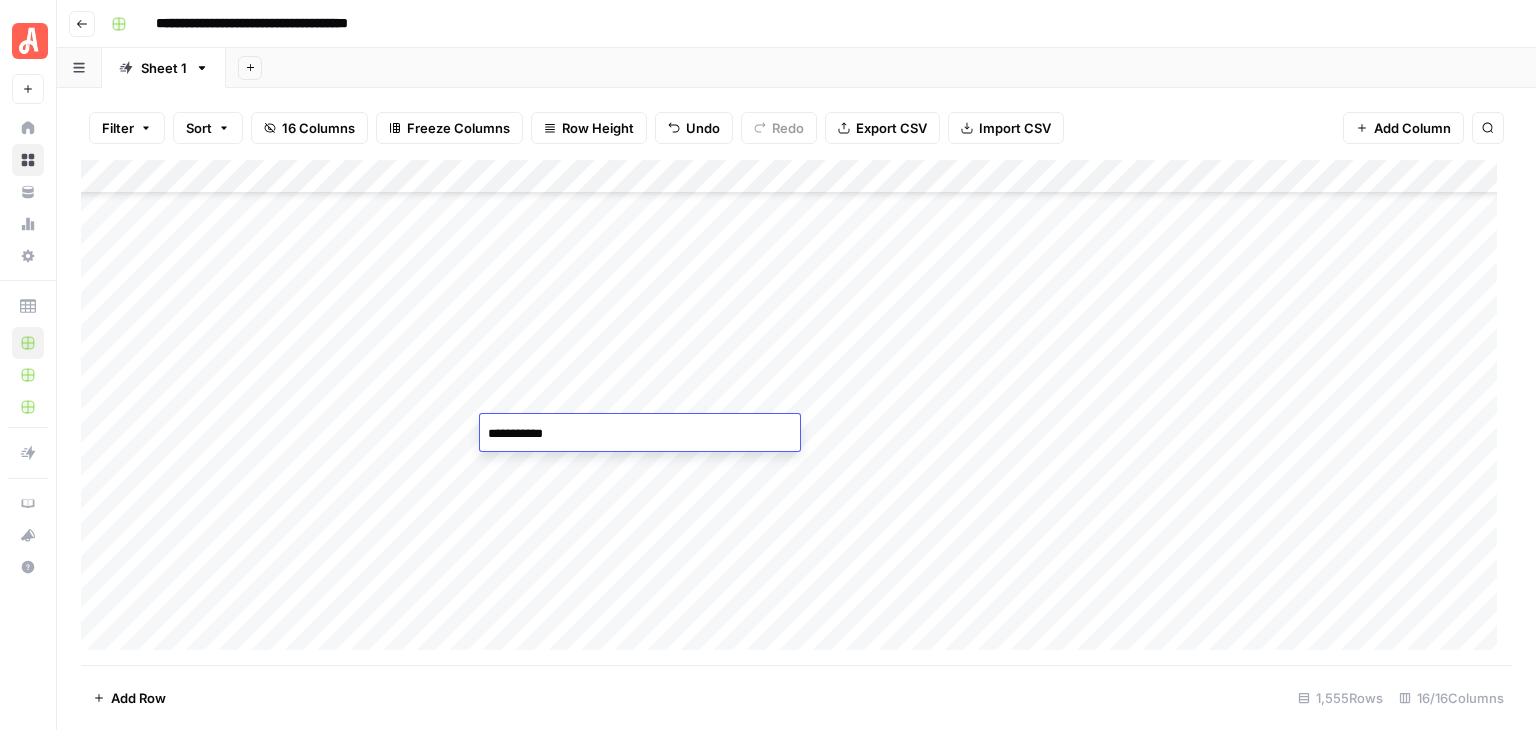 type on "**********" 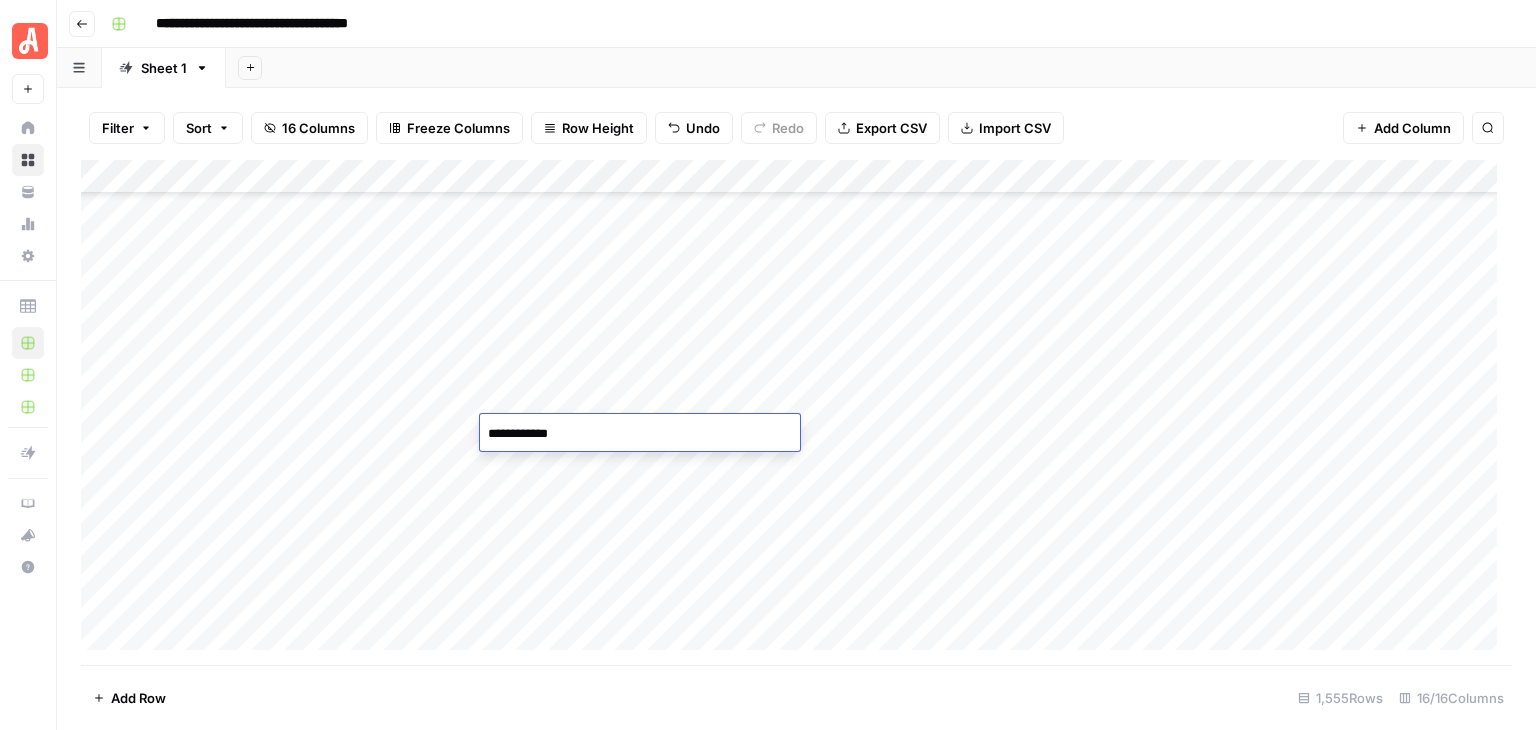 click on "Add Column" at bounding box center (796, 412) 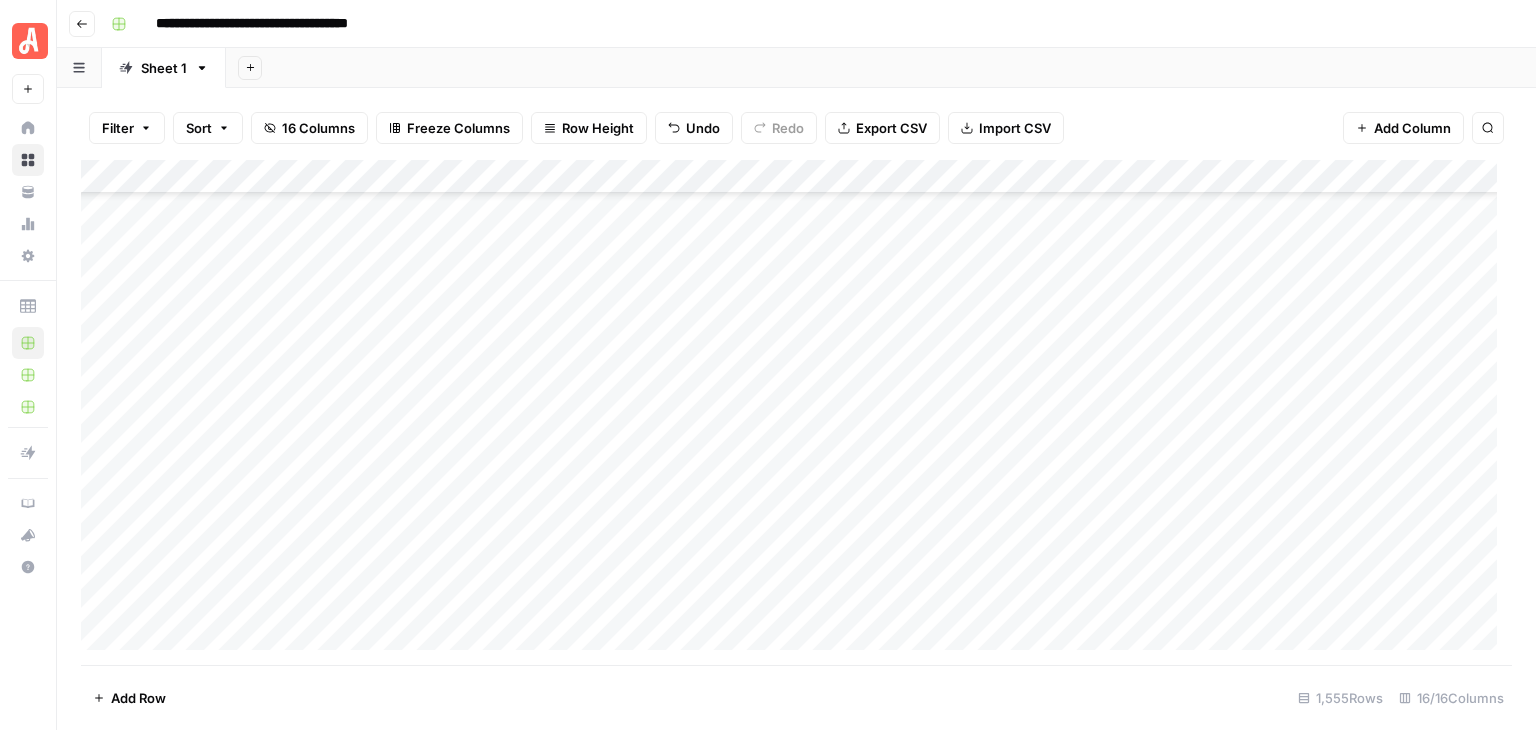 click on "Add Column" at bounding box center (796, 412) 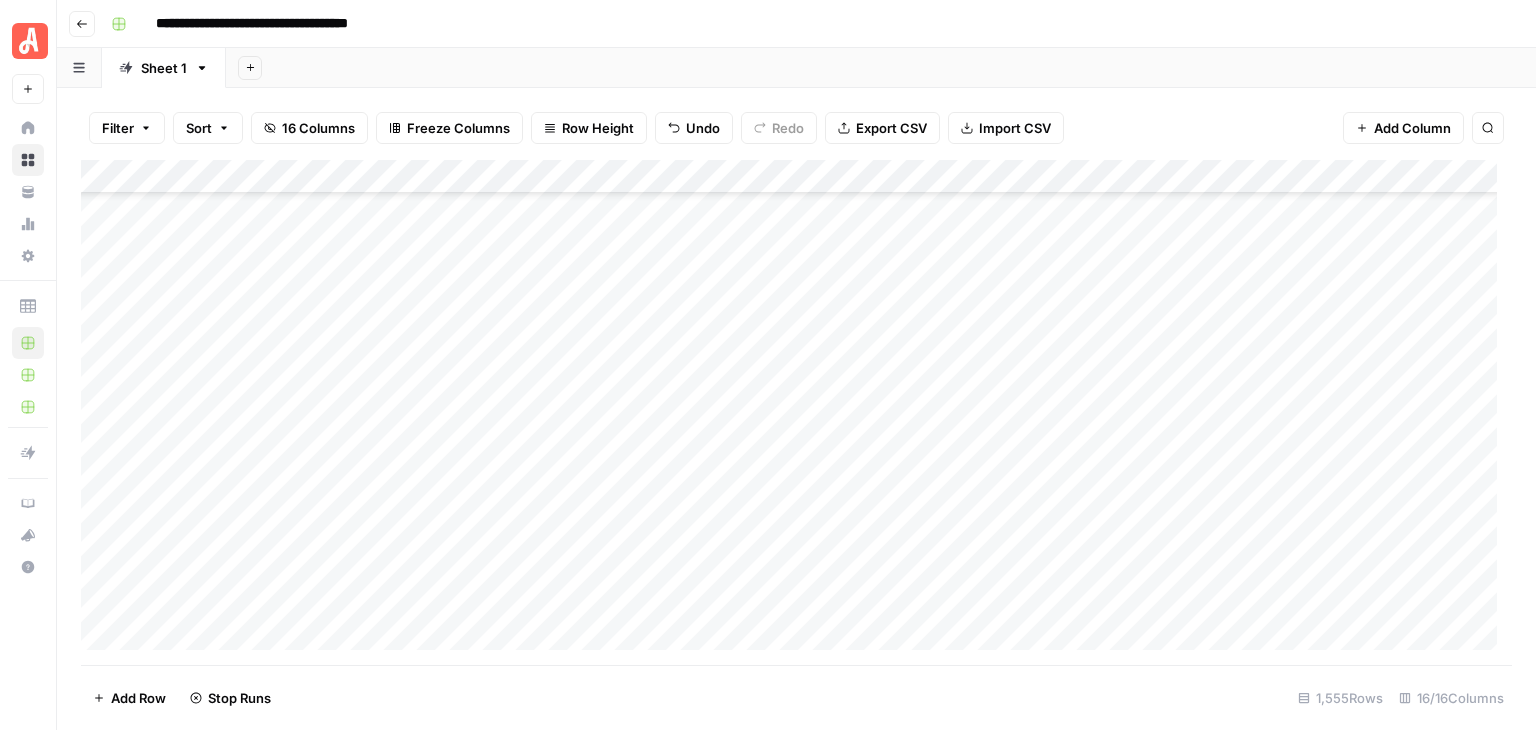 click on "Add Column" at bounding box center [796, 412] 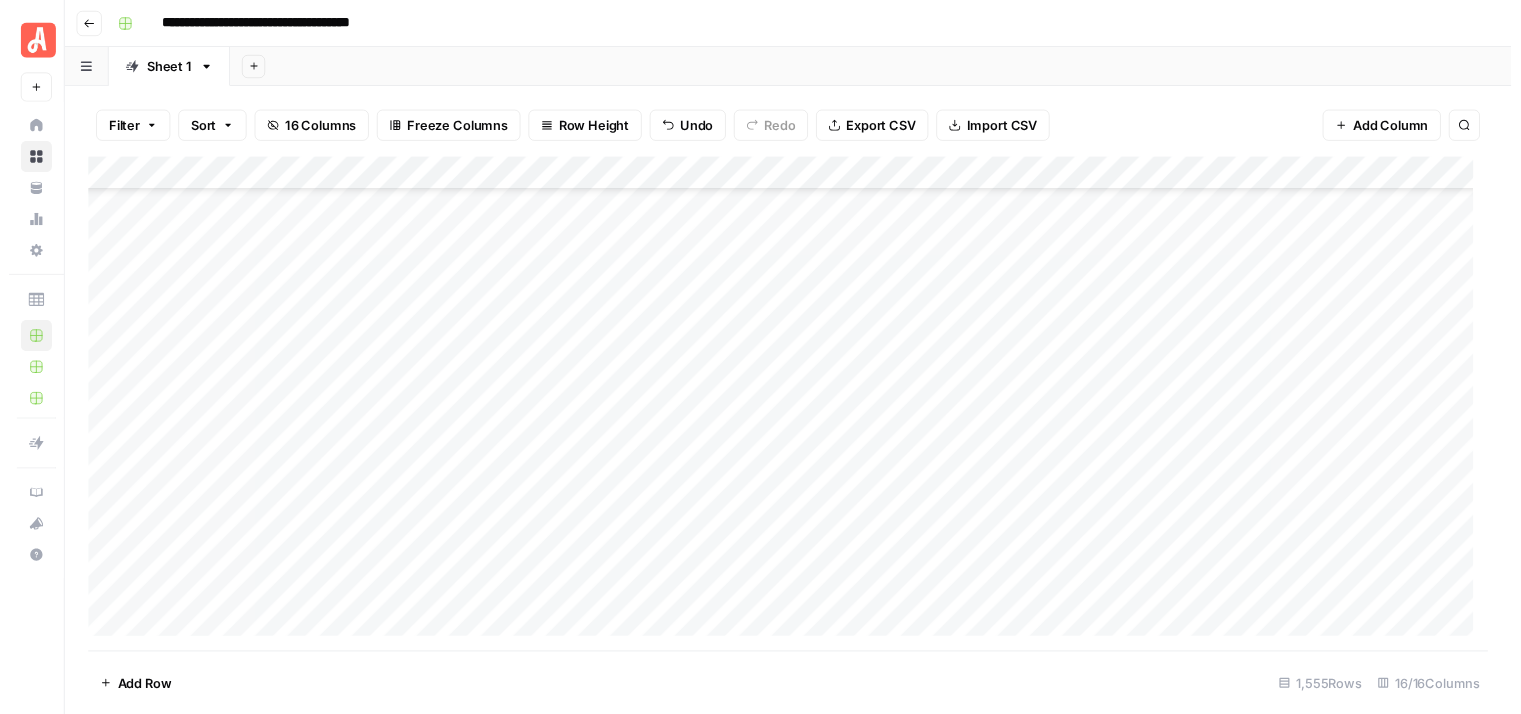scroll, scrollTop: 42346, scrollLeft: 0, axis: vertical 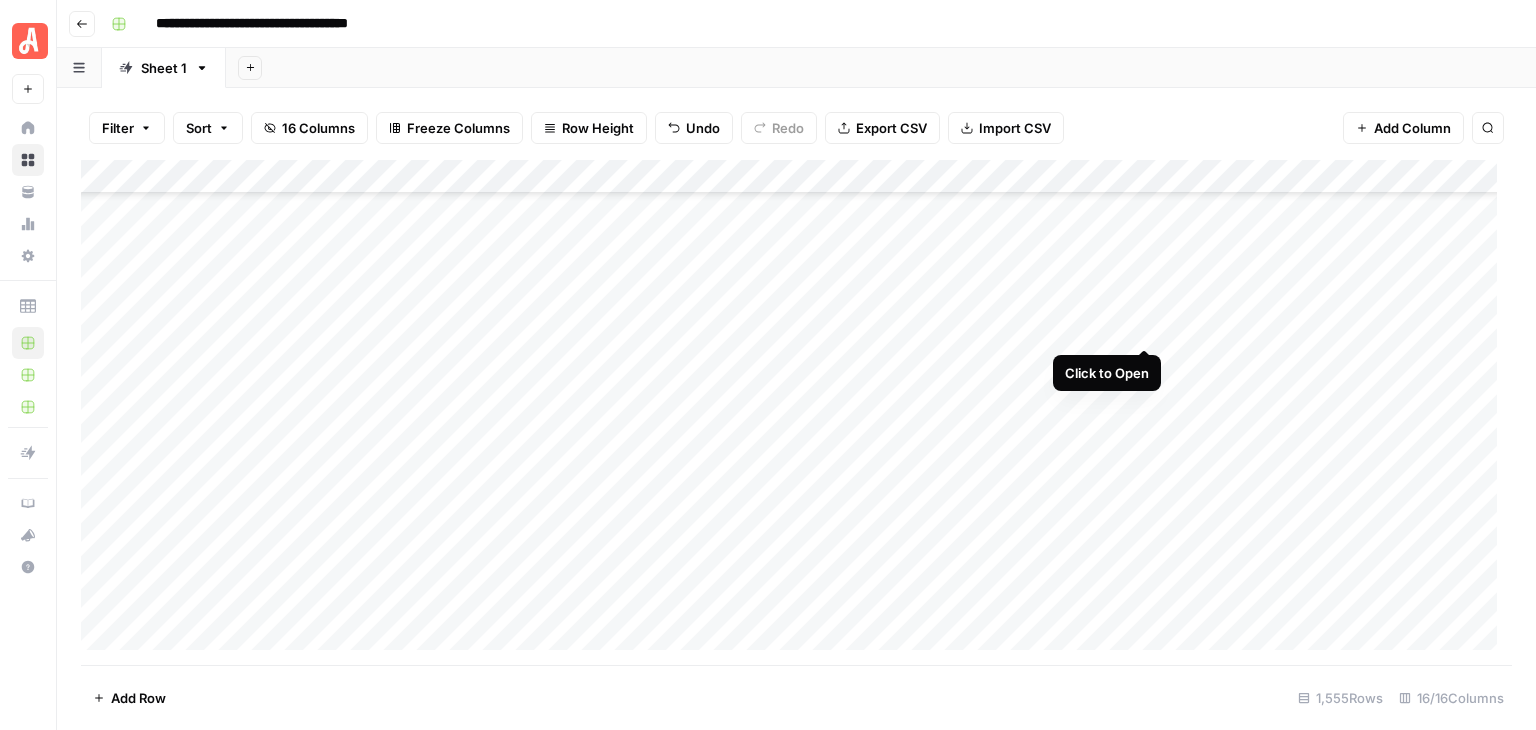 click on "Add Column" at bounding box center (796, 412) 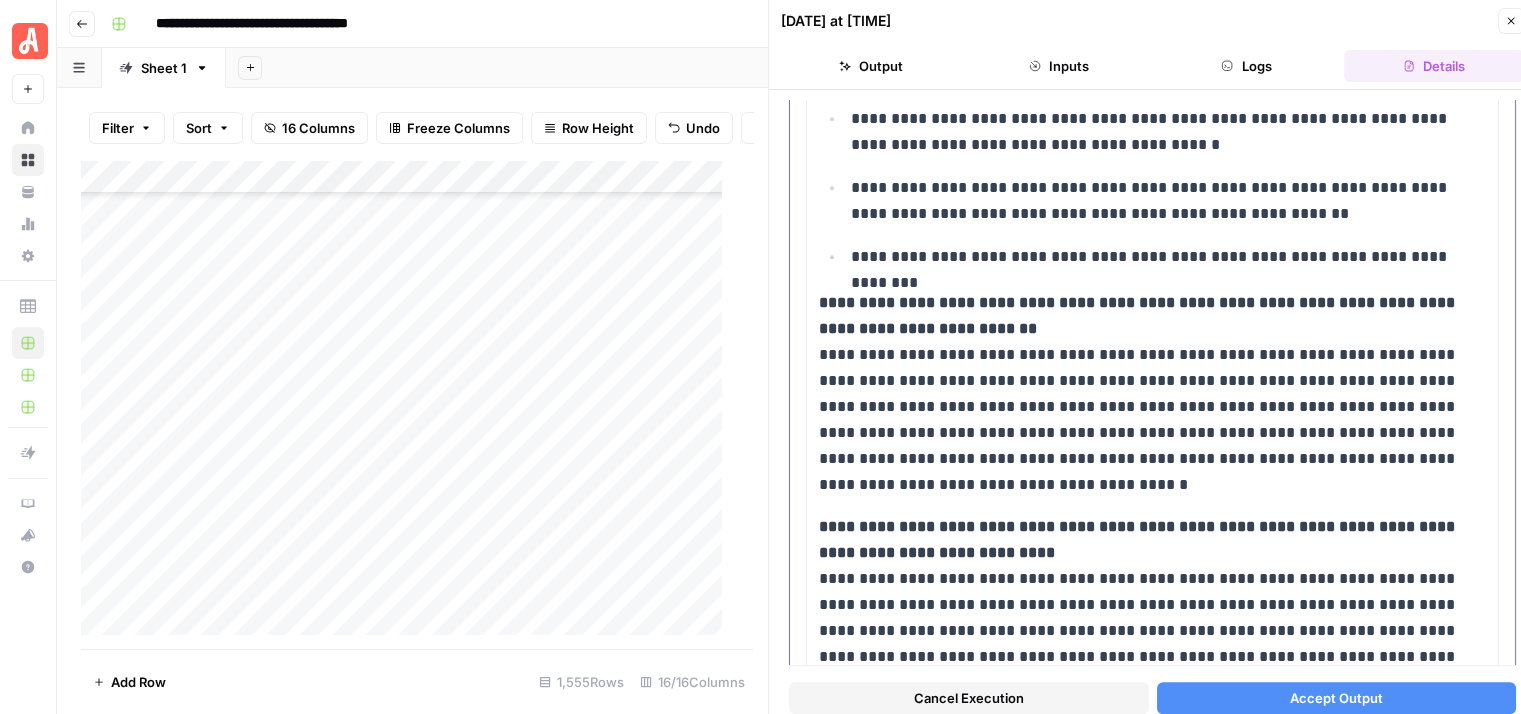 scroll, scrollTop: 1346, scrollLeft: 0, axis: vertical 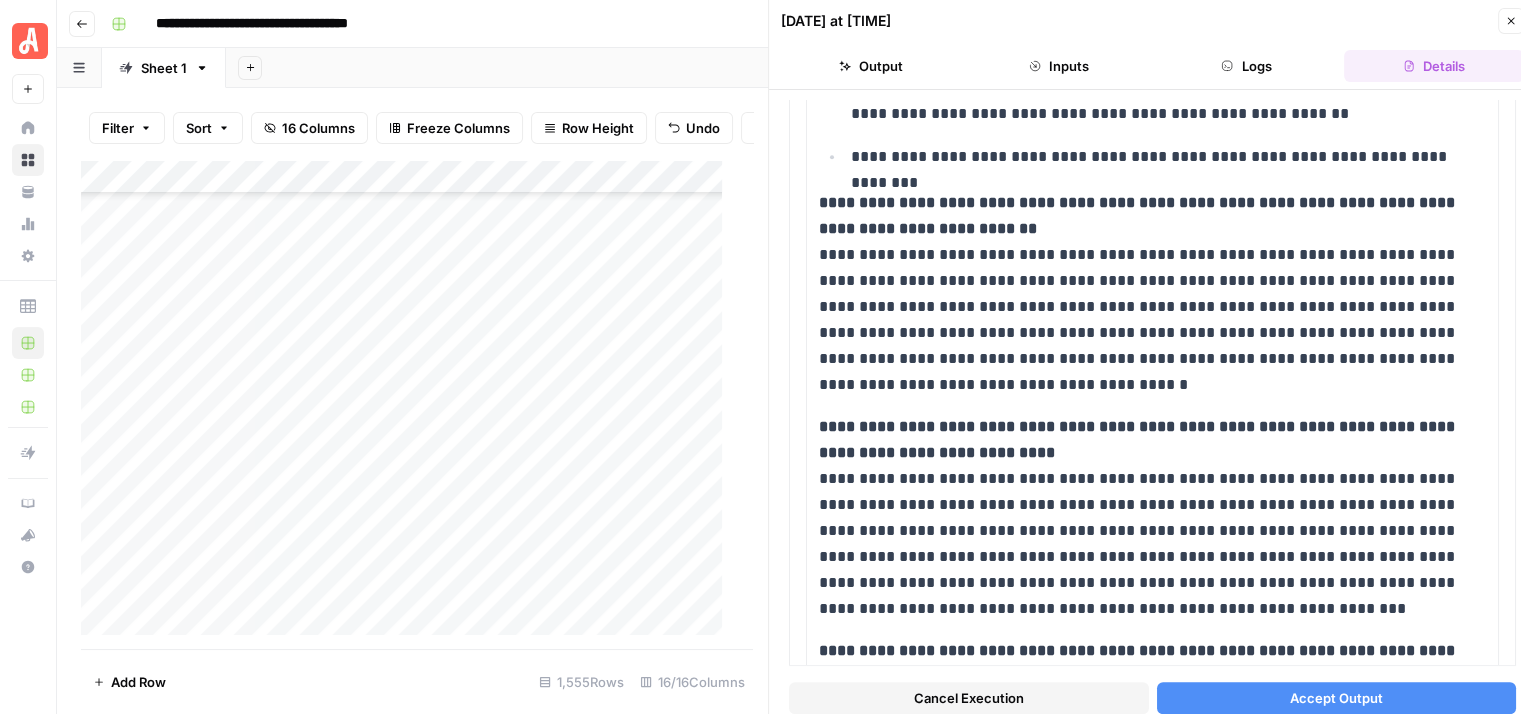 click on "Accept Output" at bounding box center [1336, 698] 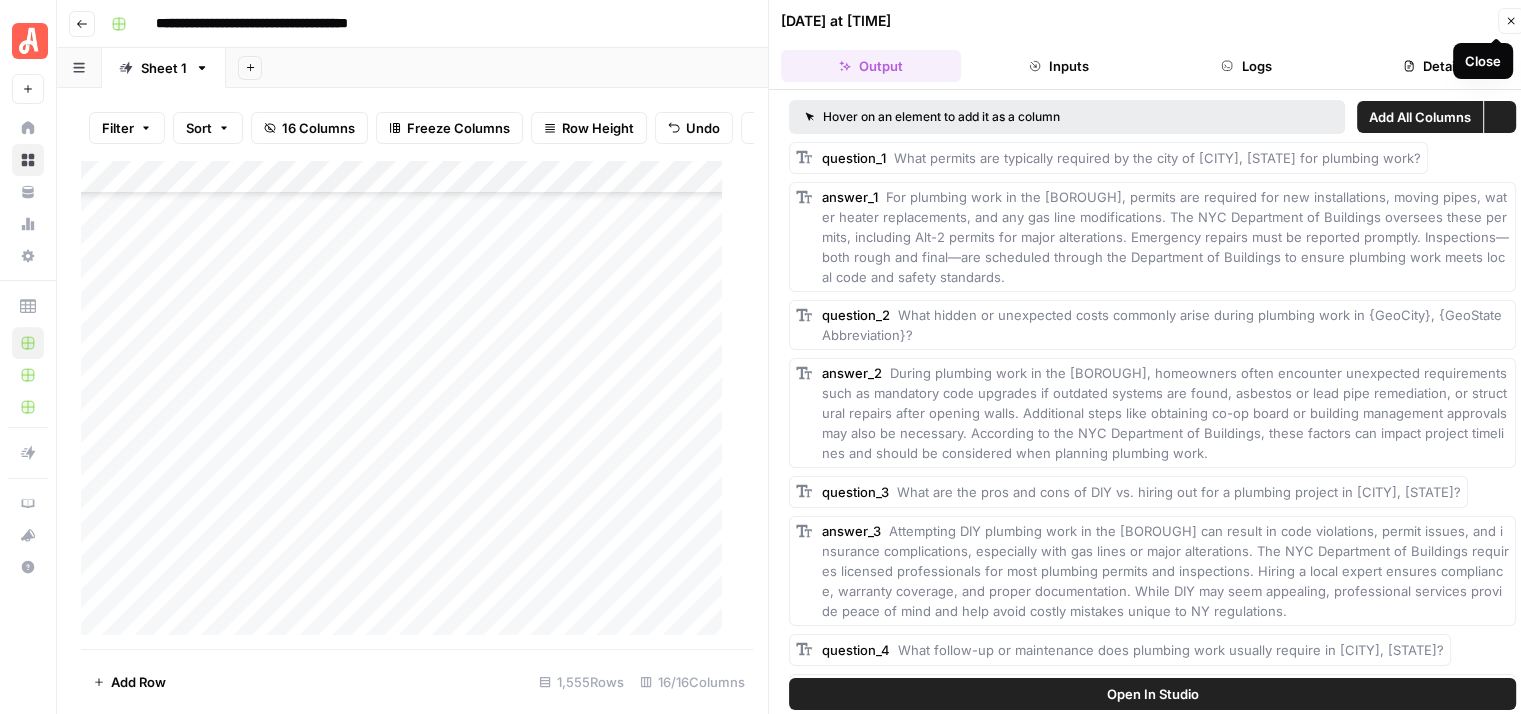 click 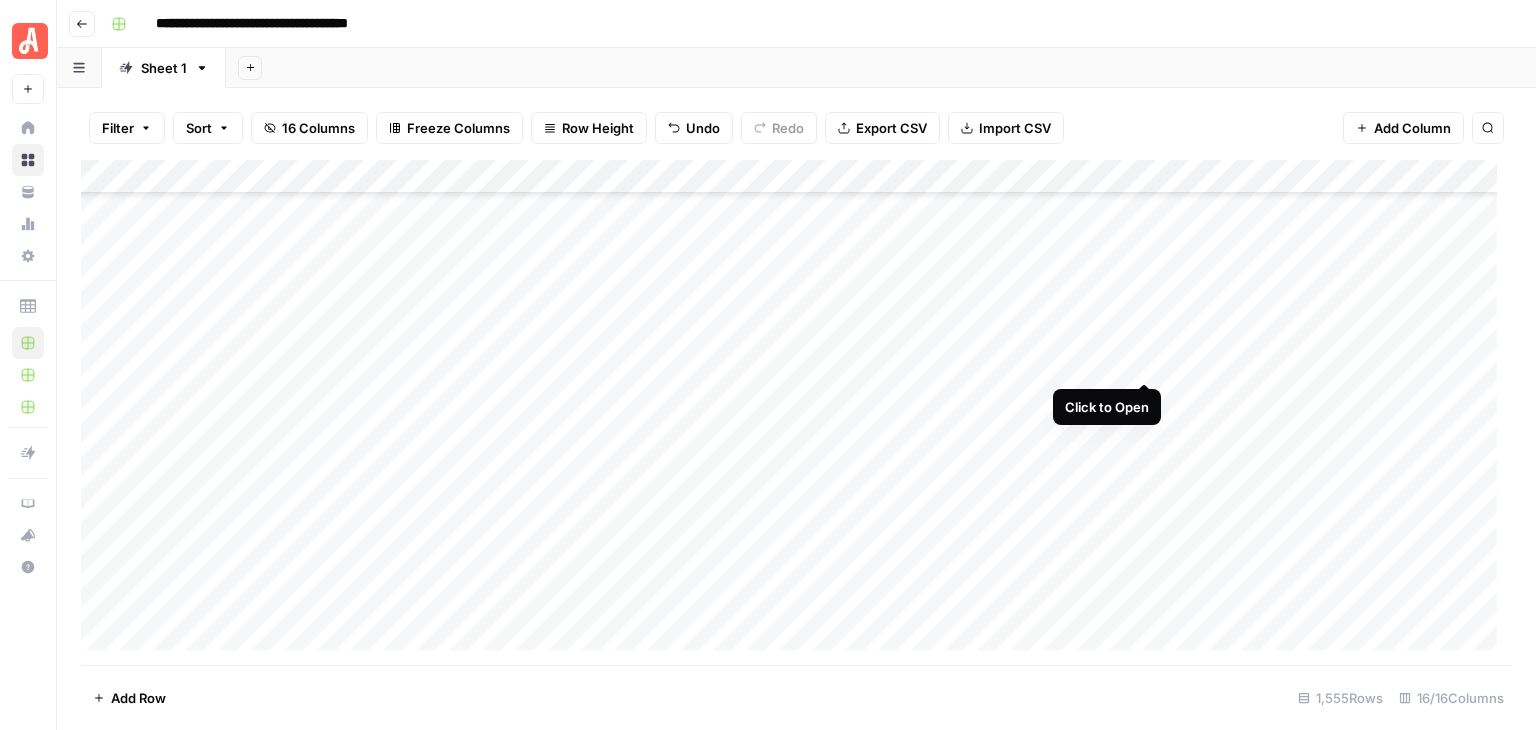 click on "Add Column" at bounding box center [796, 412] 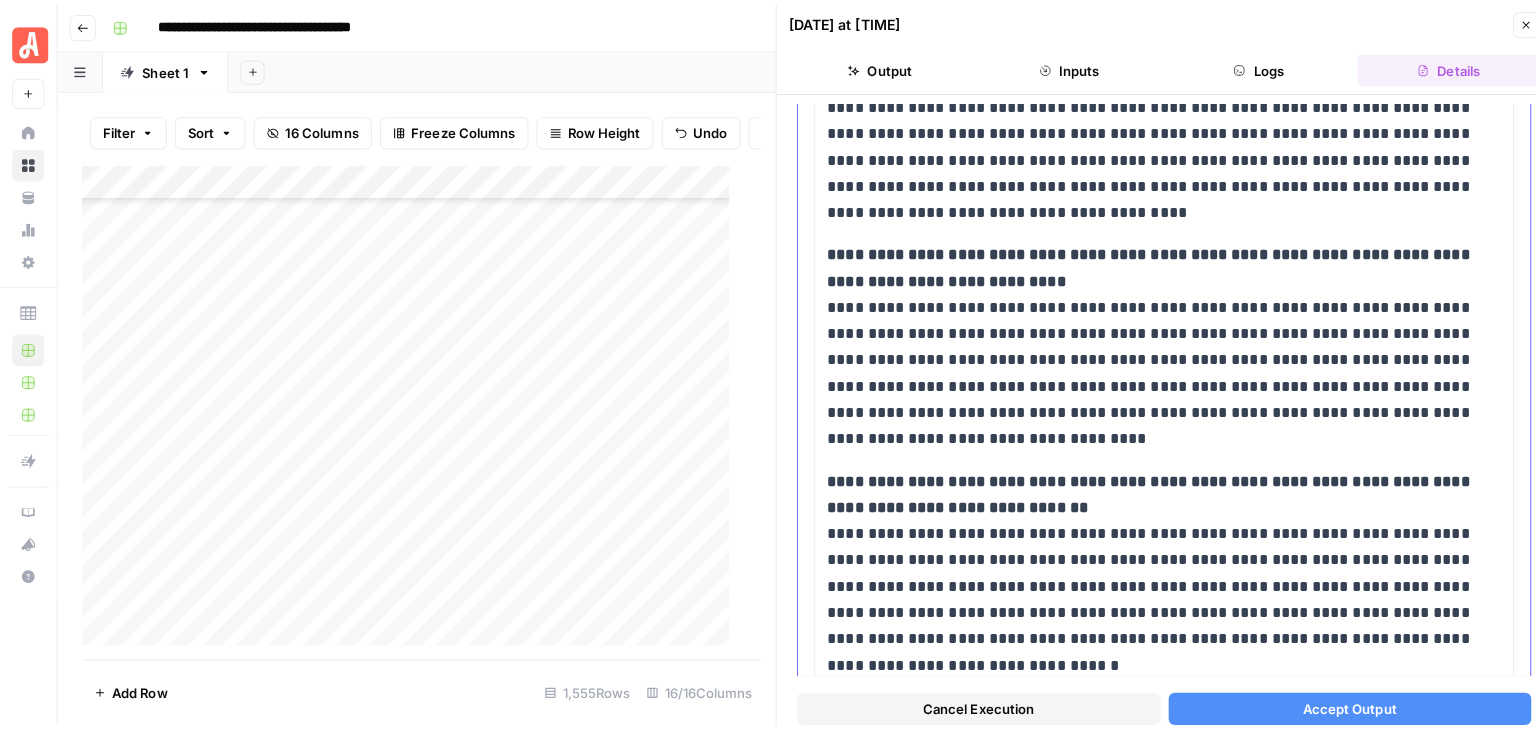 scroll, scrollTop: 1300, scrollLeft: 0, axis: vertical 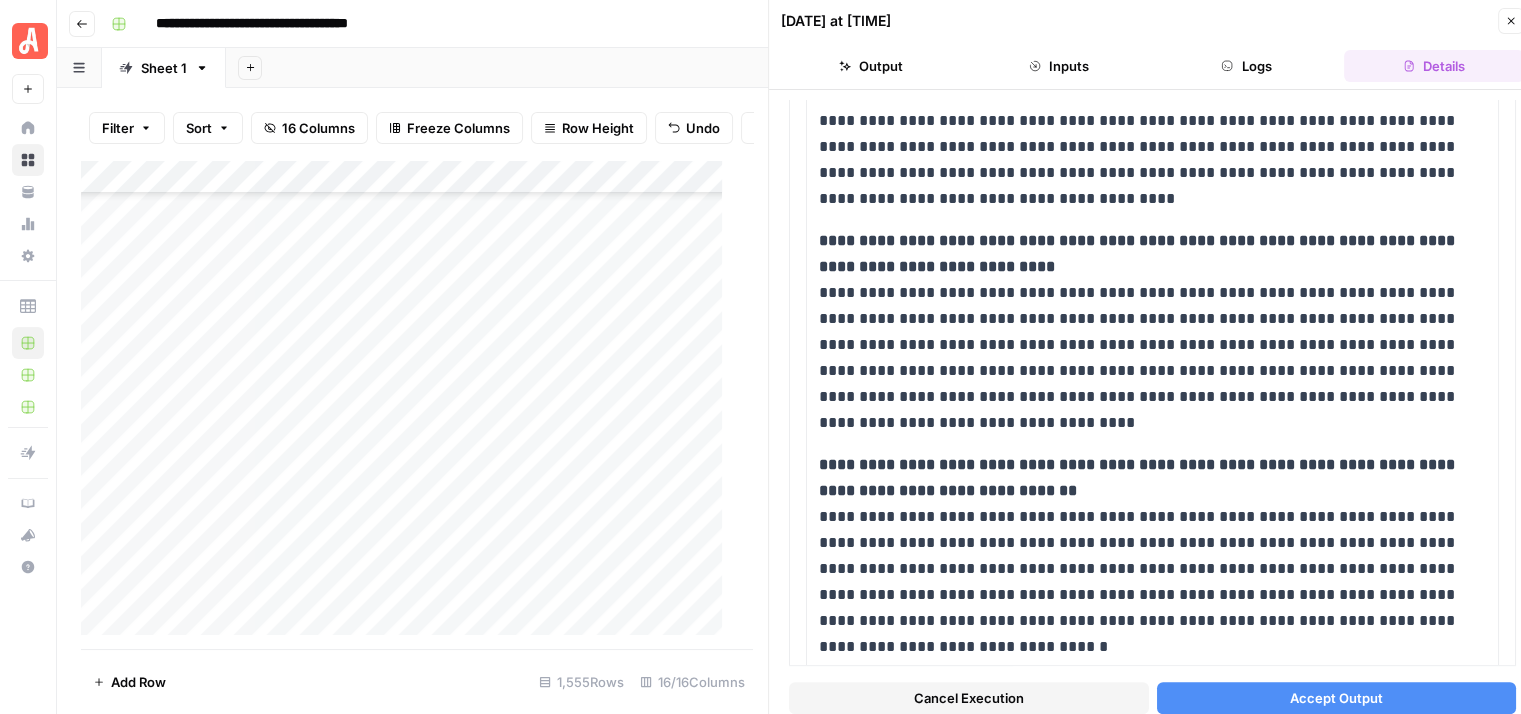 click on "Accept Output" at bounding box center [1336, 698] 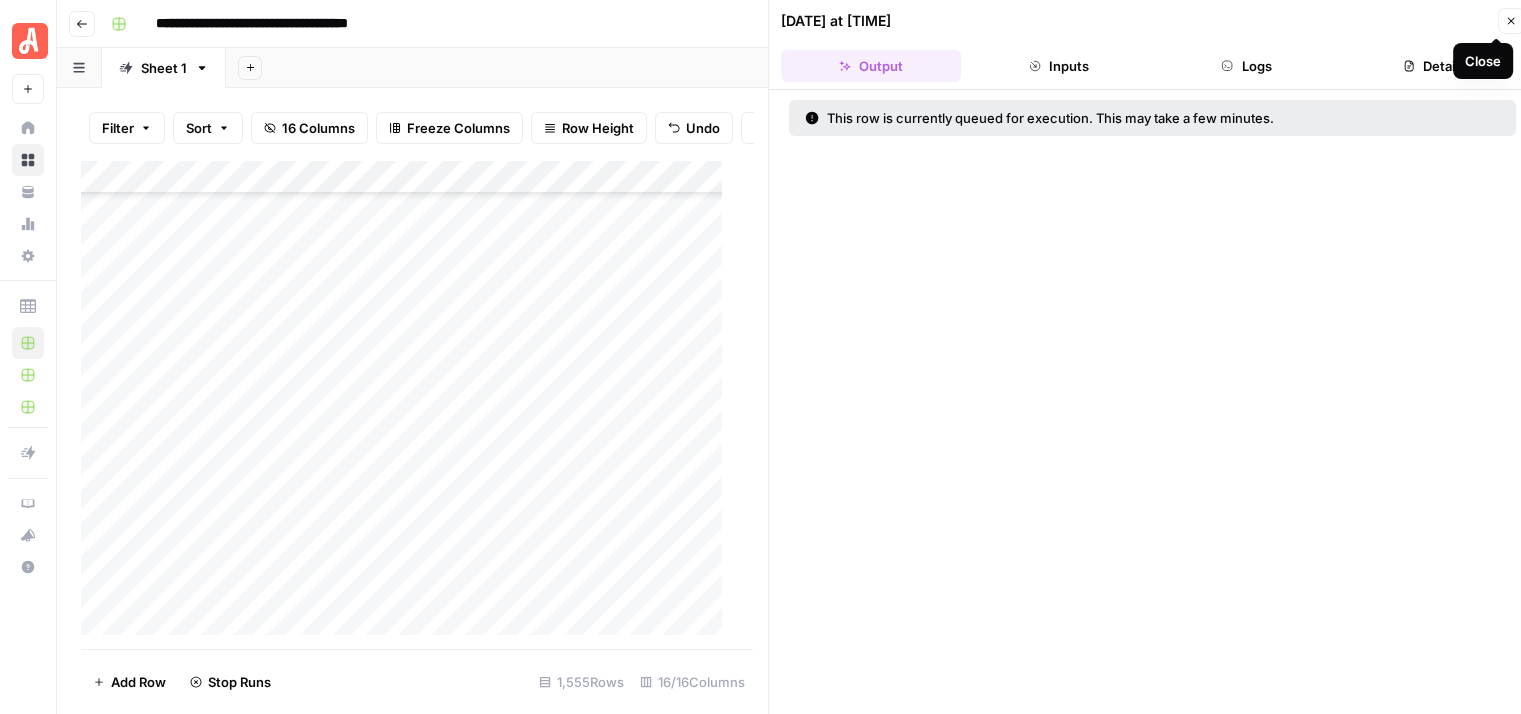 click 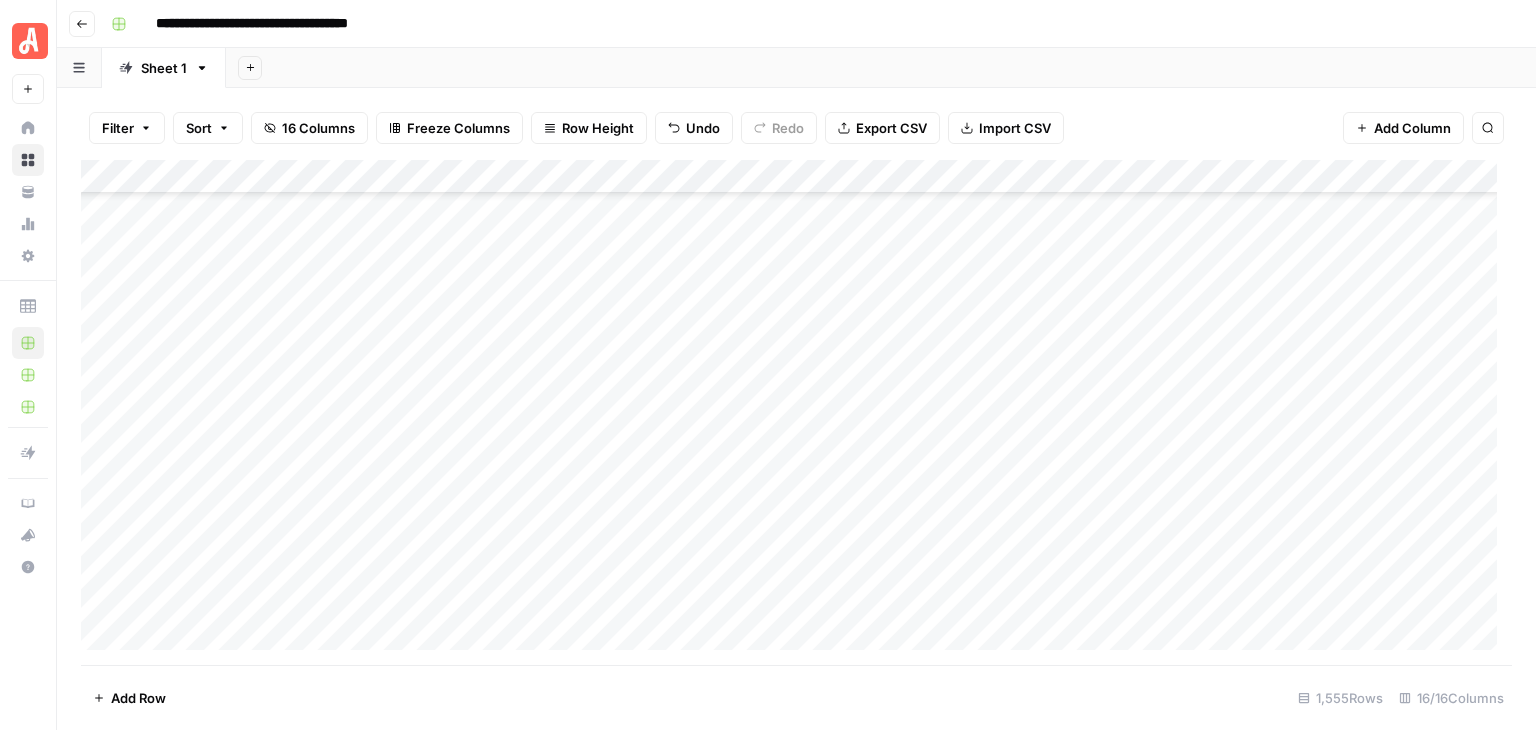 click on "Add Column" at bounding box center (796, 412) 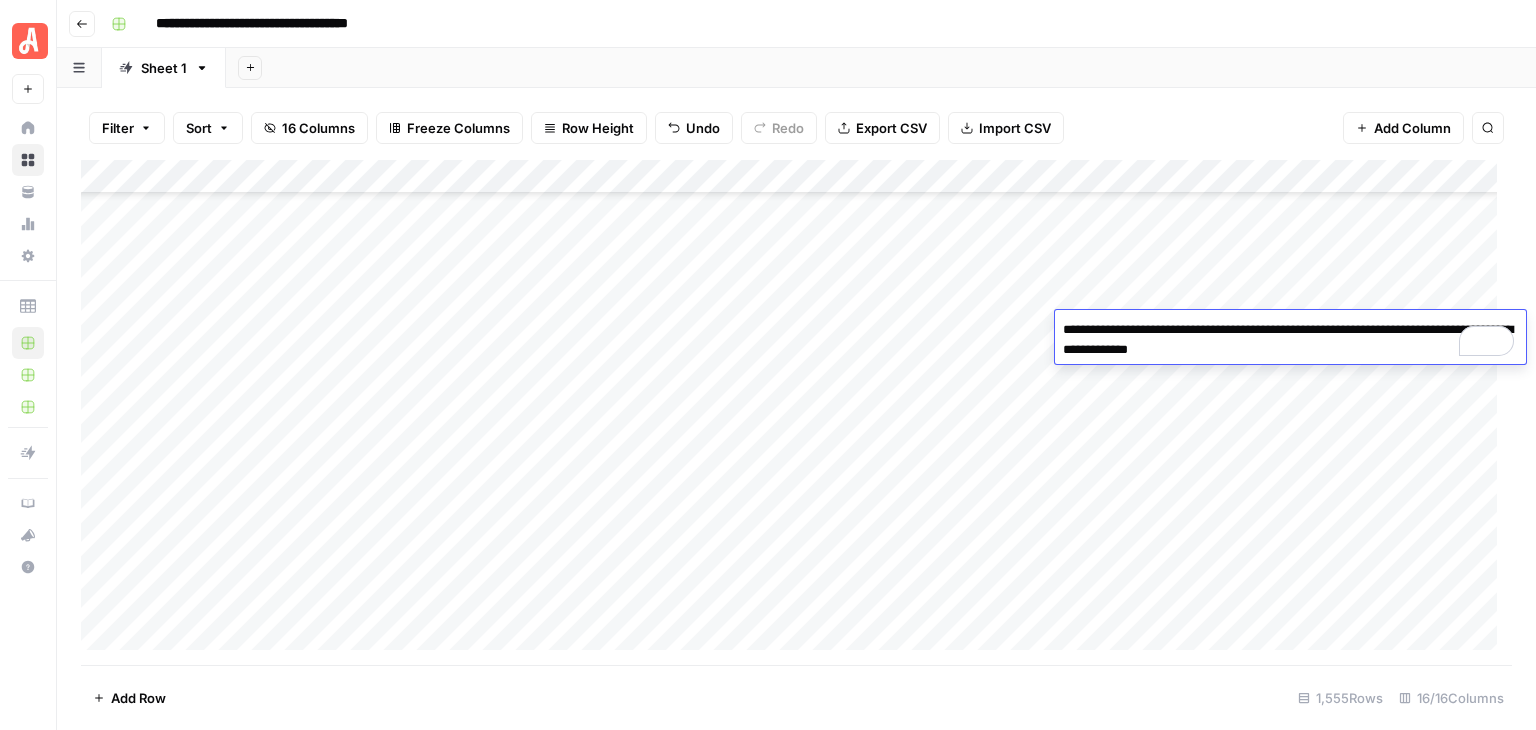 click on "**********" at bounding box center (809, 24) 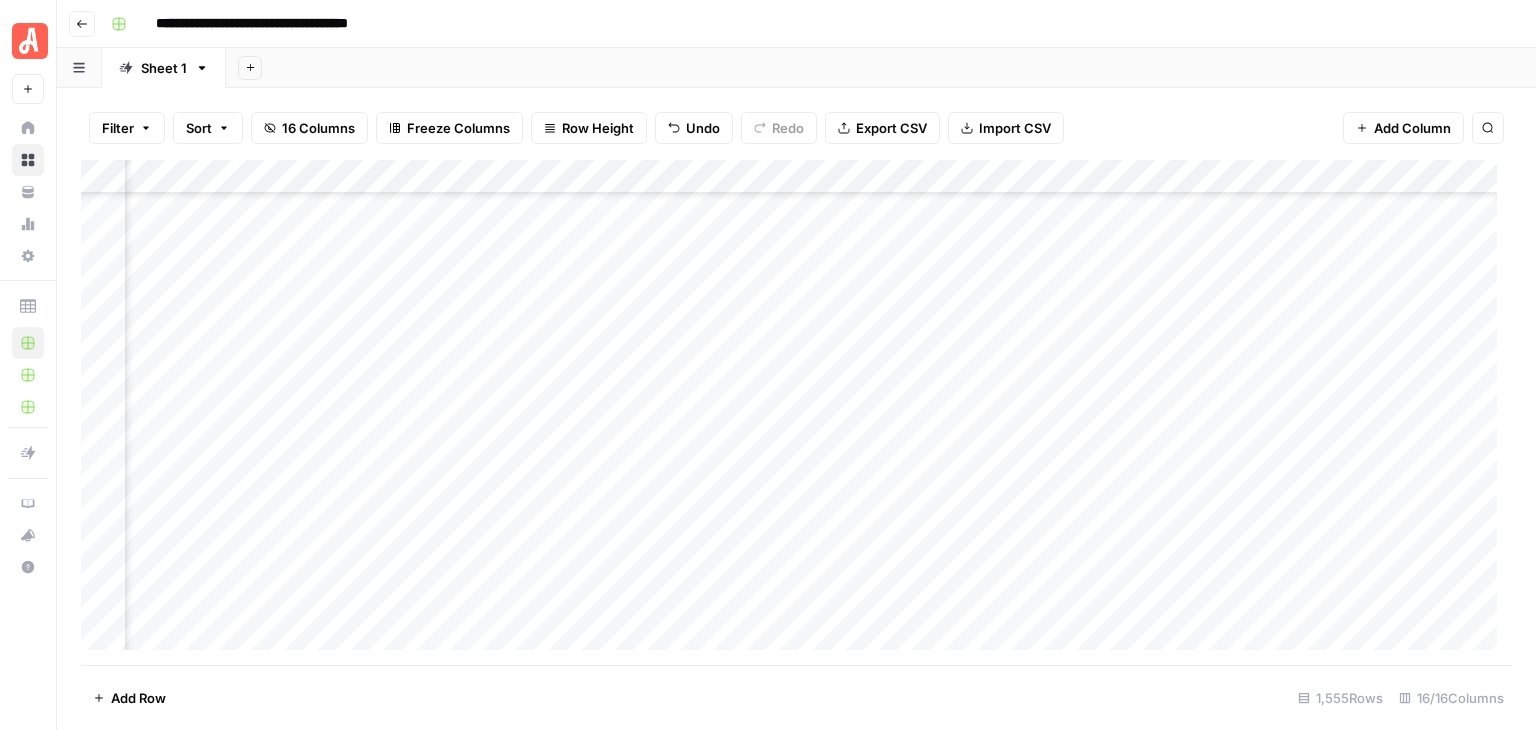 scroll, scrollTop: 42346, scrollLeft: 1124, axis: both 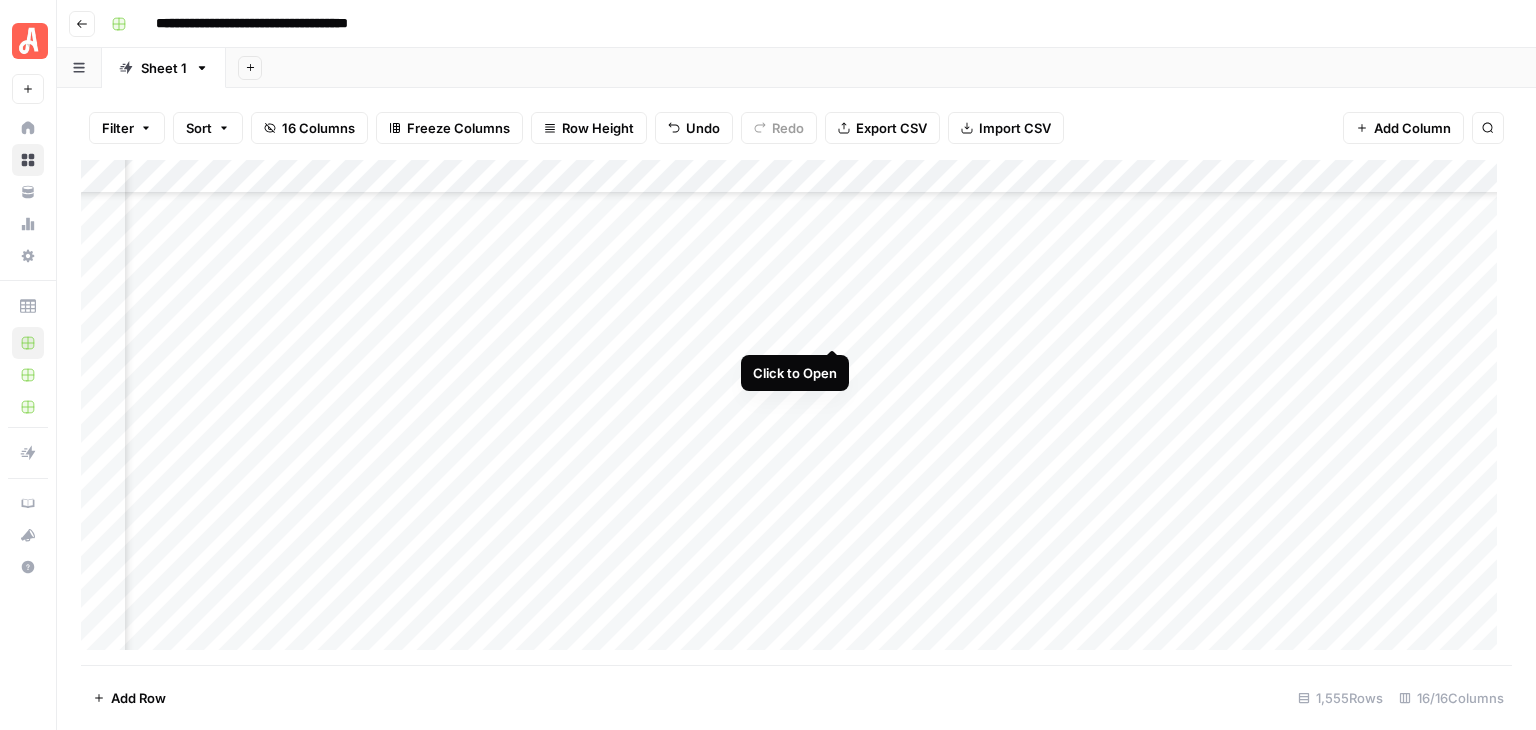 click on "Add Column" at bounding box center (796, 412) 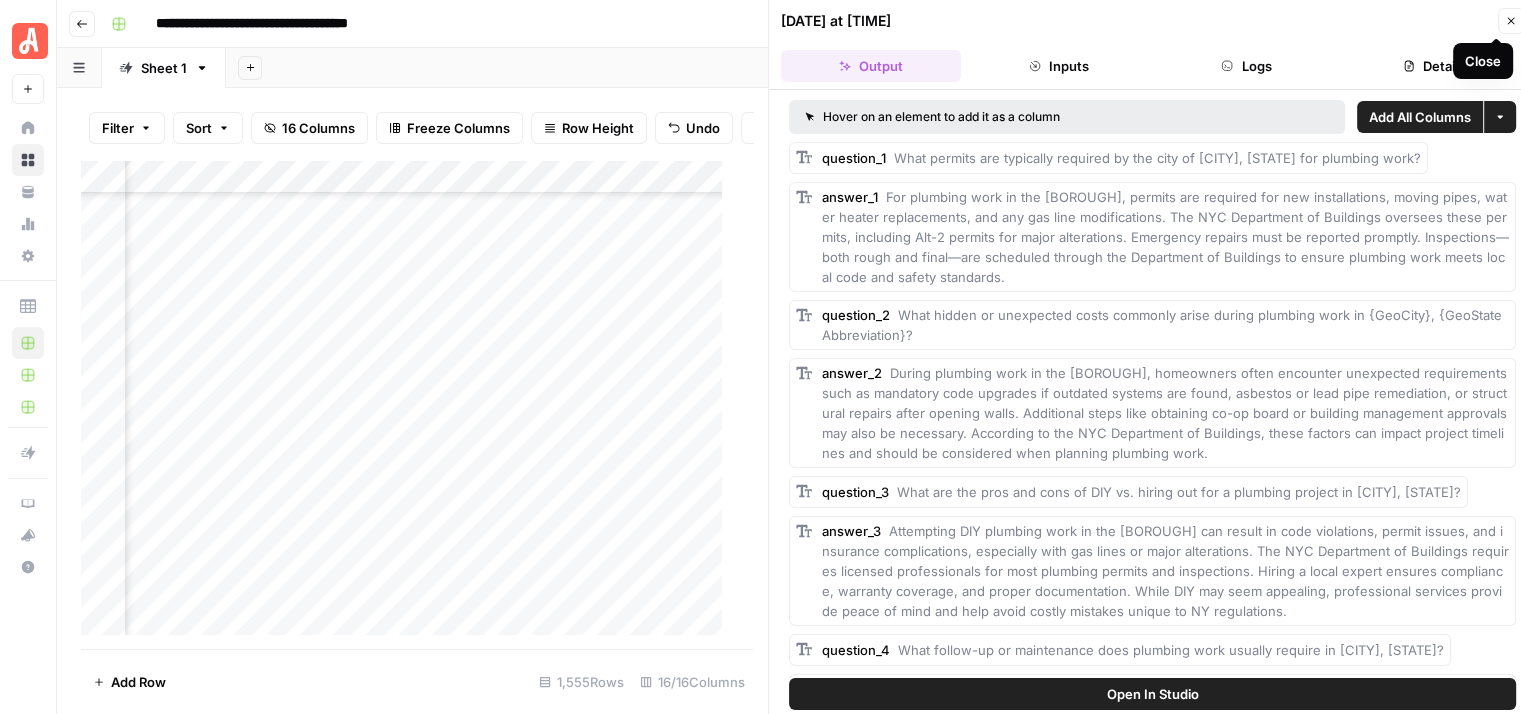 click 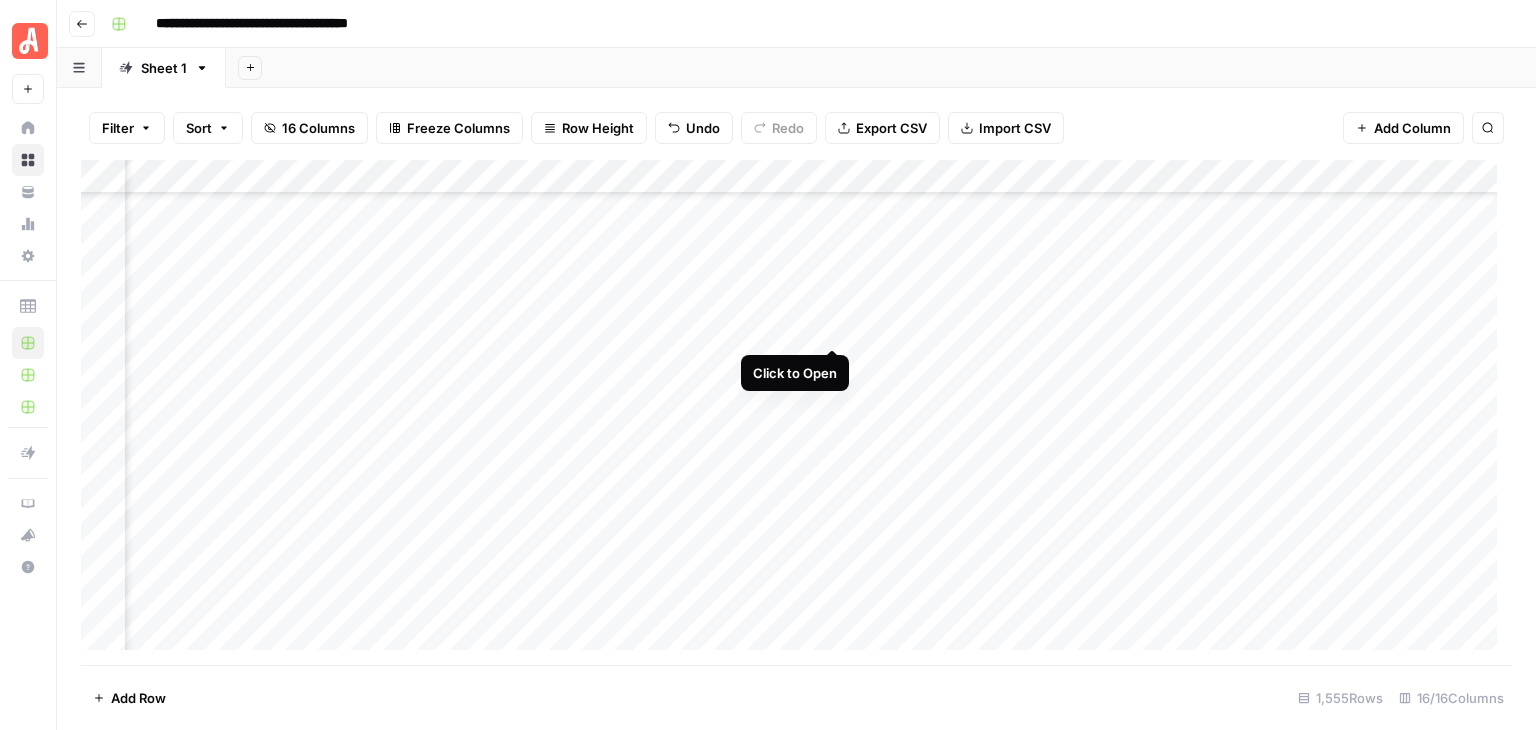 click on "Add Column" at bounding box center [796, 412] 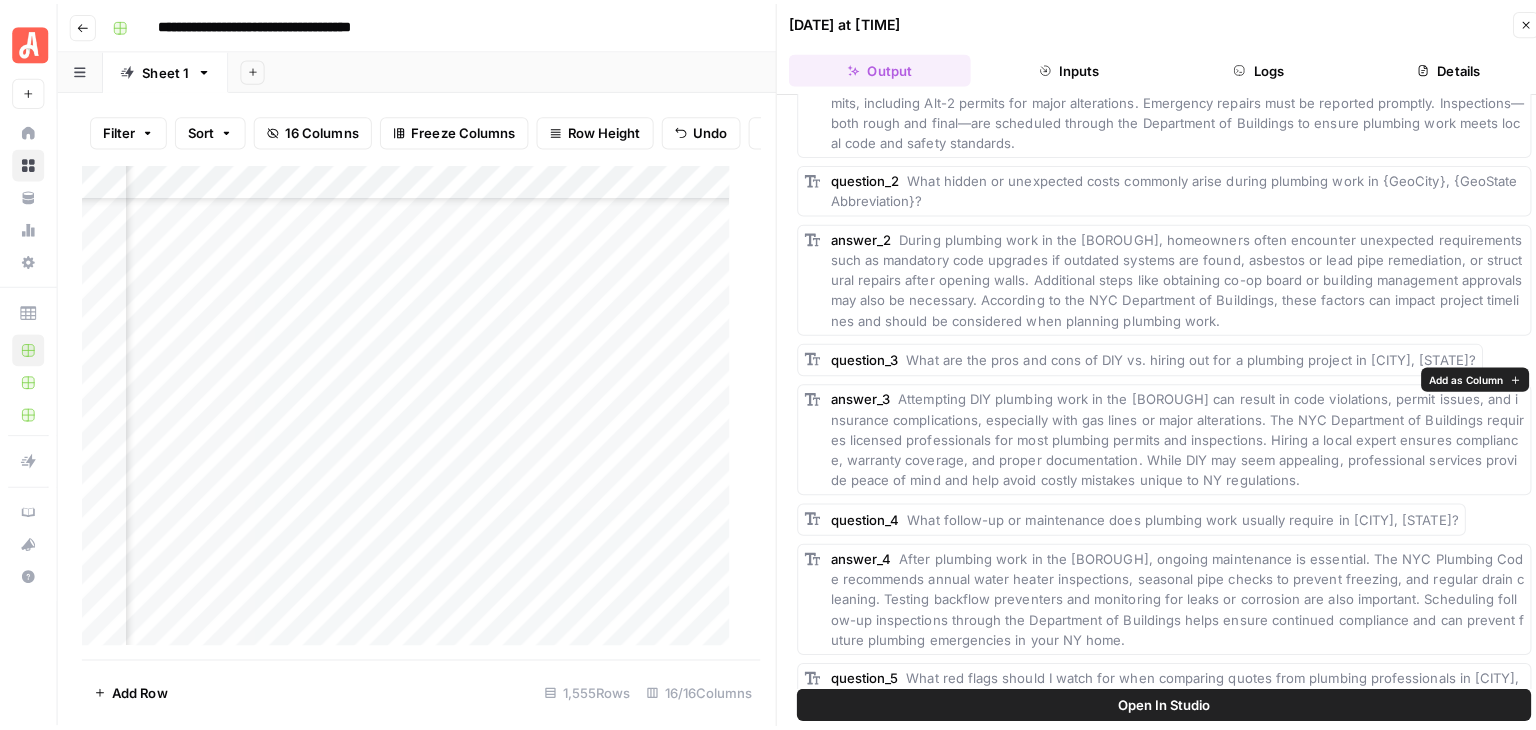 scroll, scrollTop: 0, scrollLeft: 0, axis: both 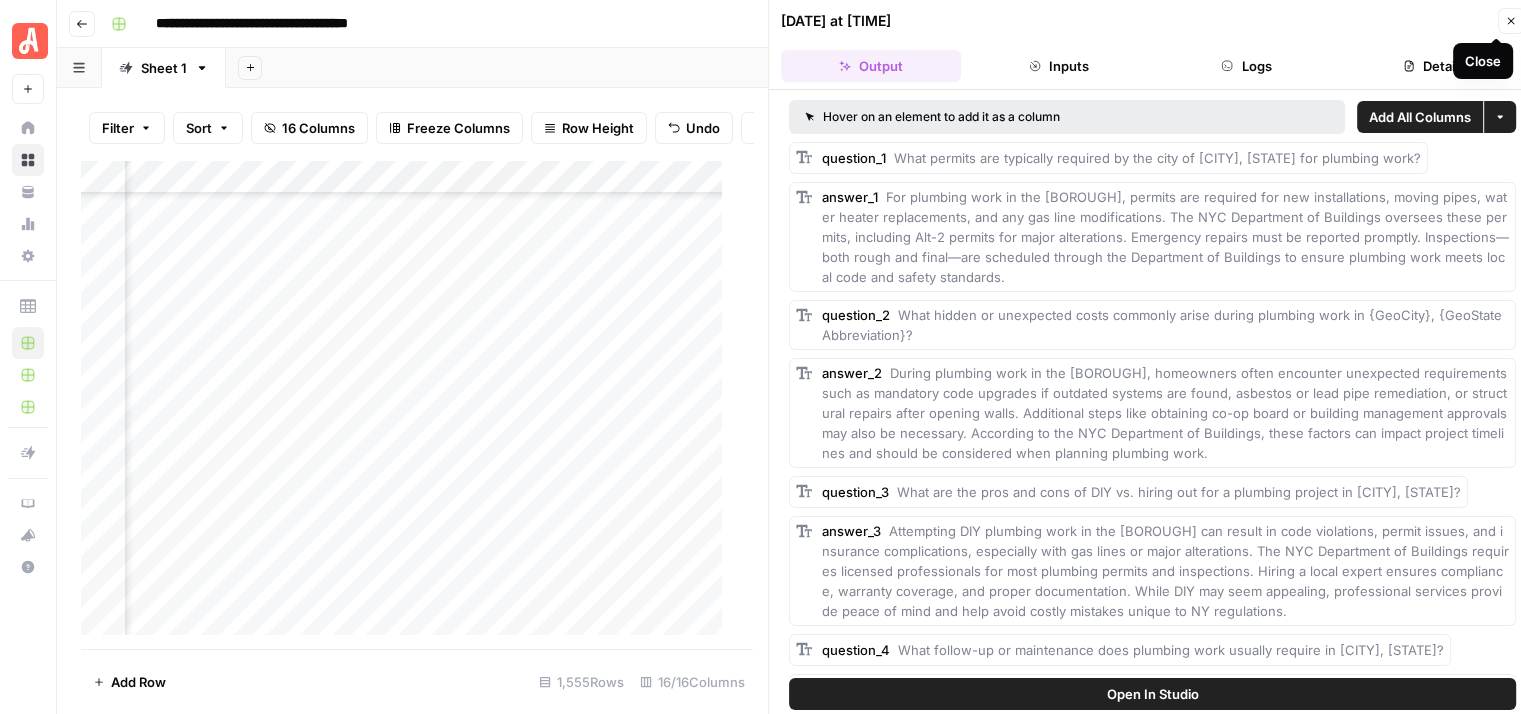 click 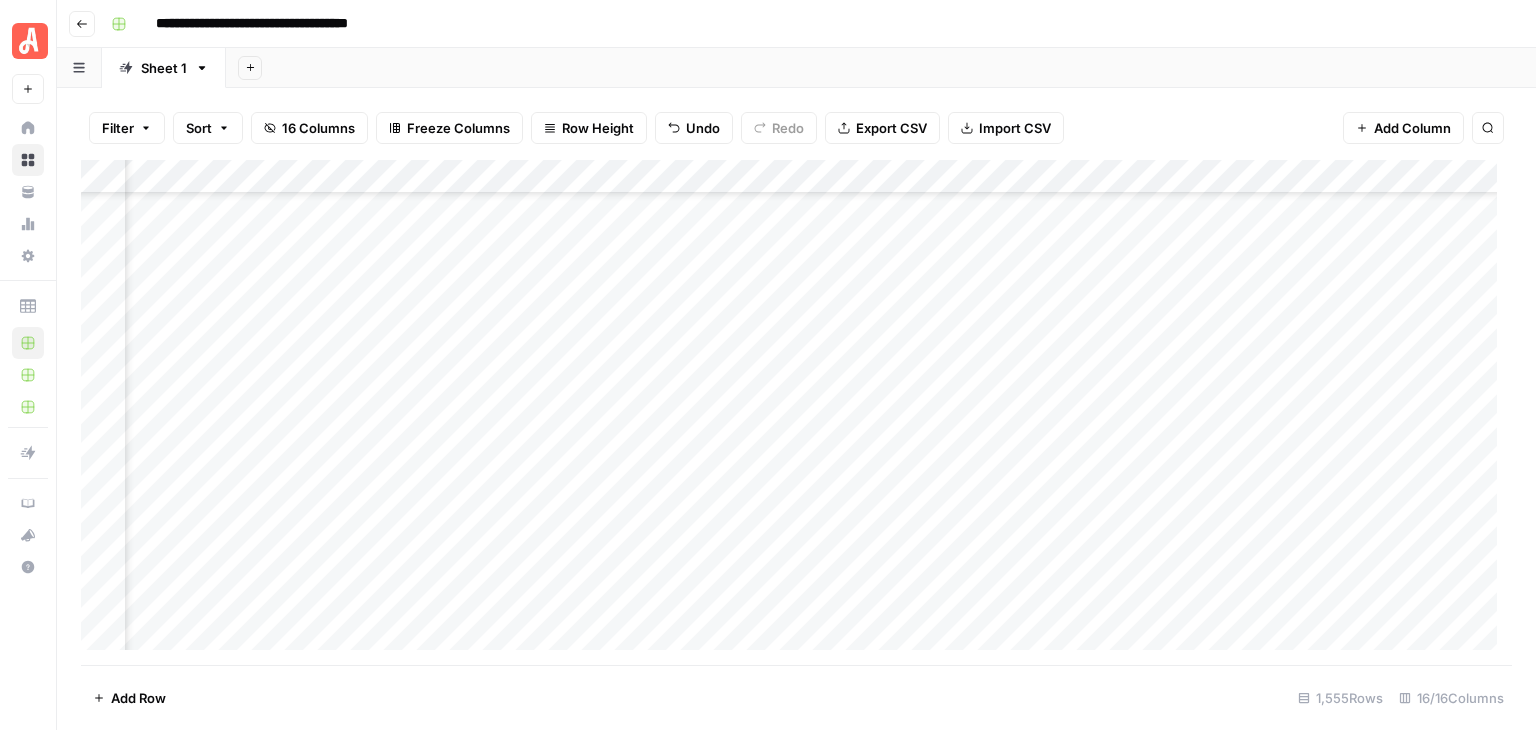 scroll, scrollTop: 42346, scrollLeft: 1115, axis: both 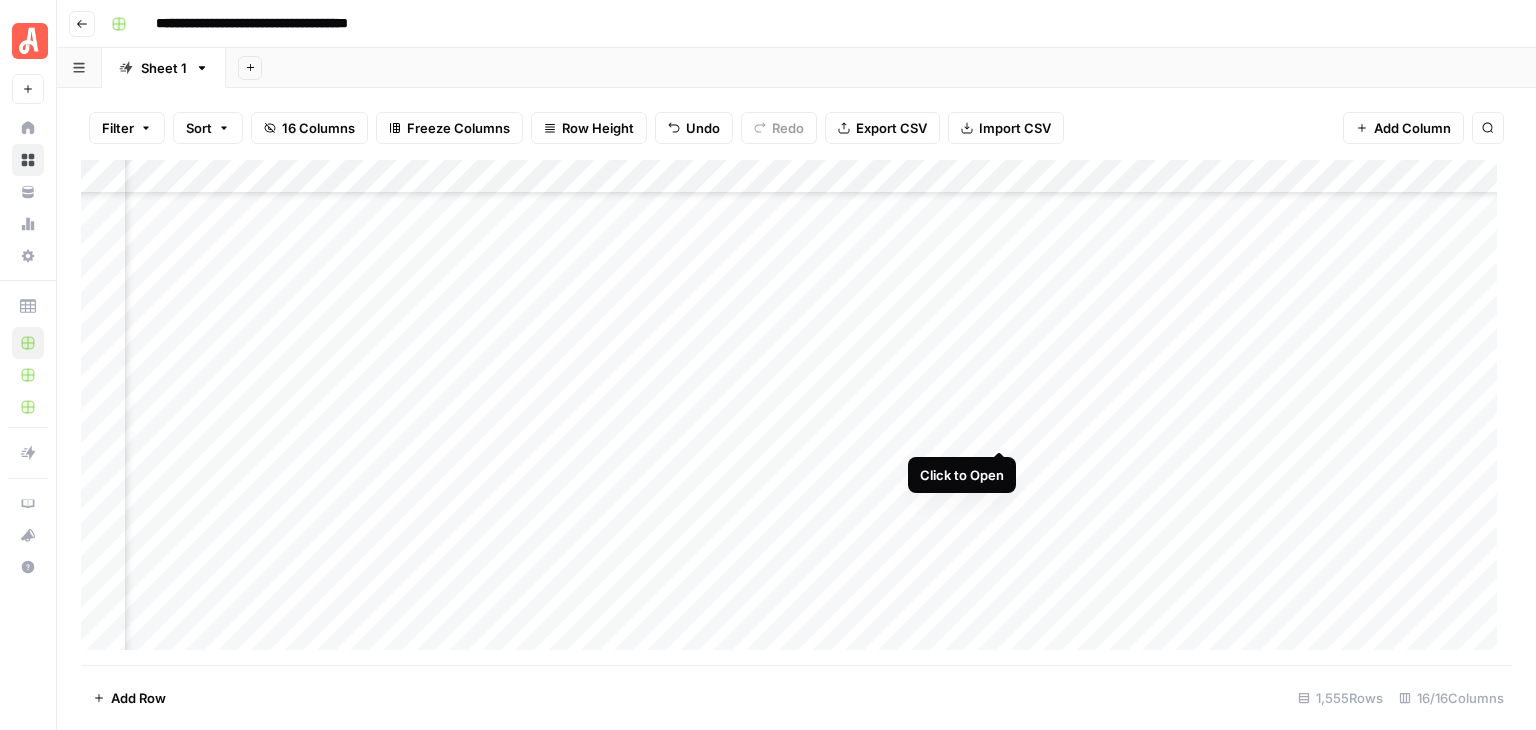 click on "Add Column" at bounding box center [796, 412] 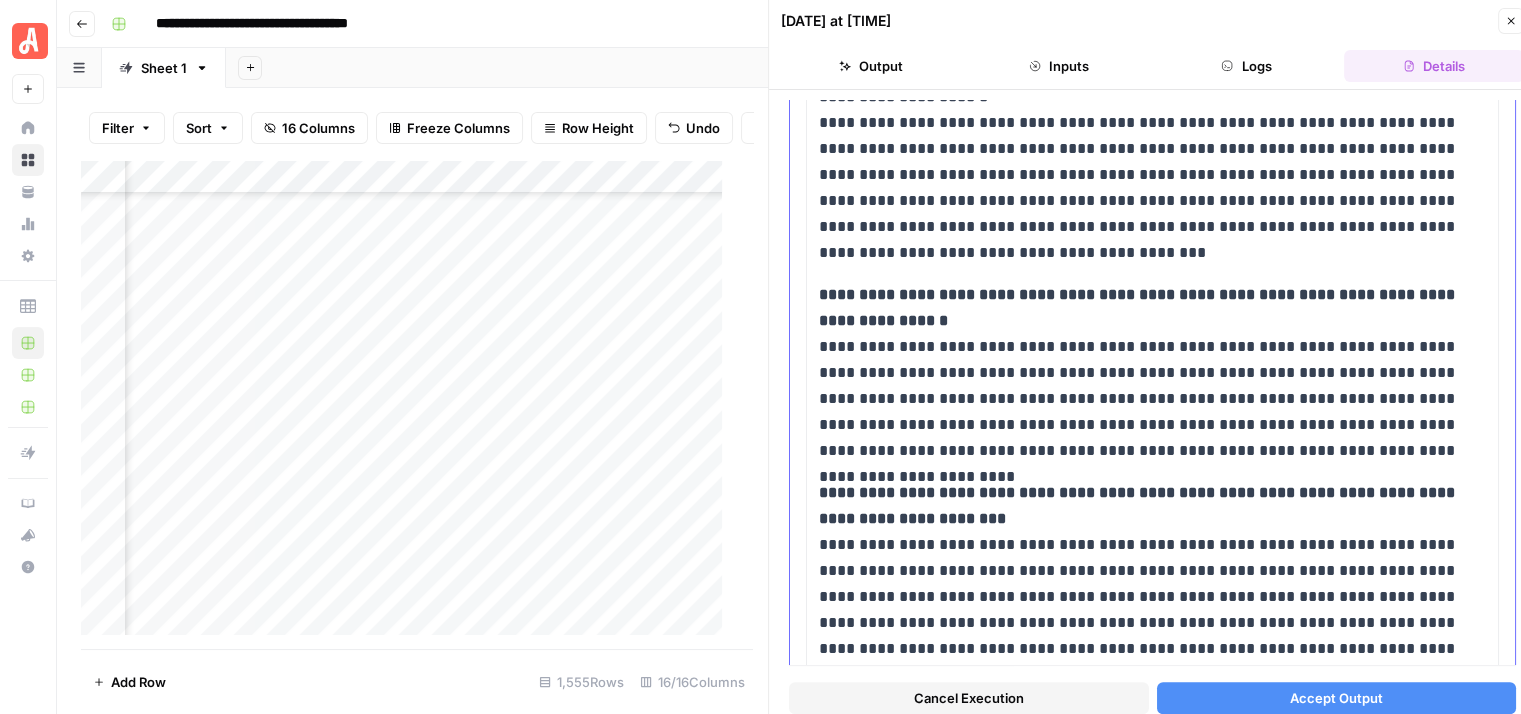 scroll, scrollTop: 1400, scrollLeft: 0, axis: vertical 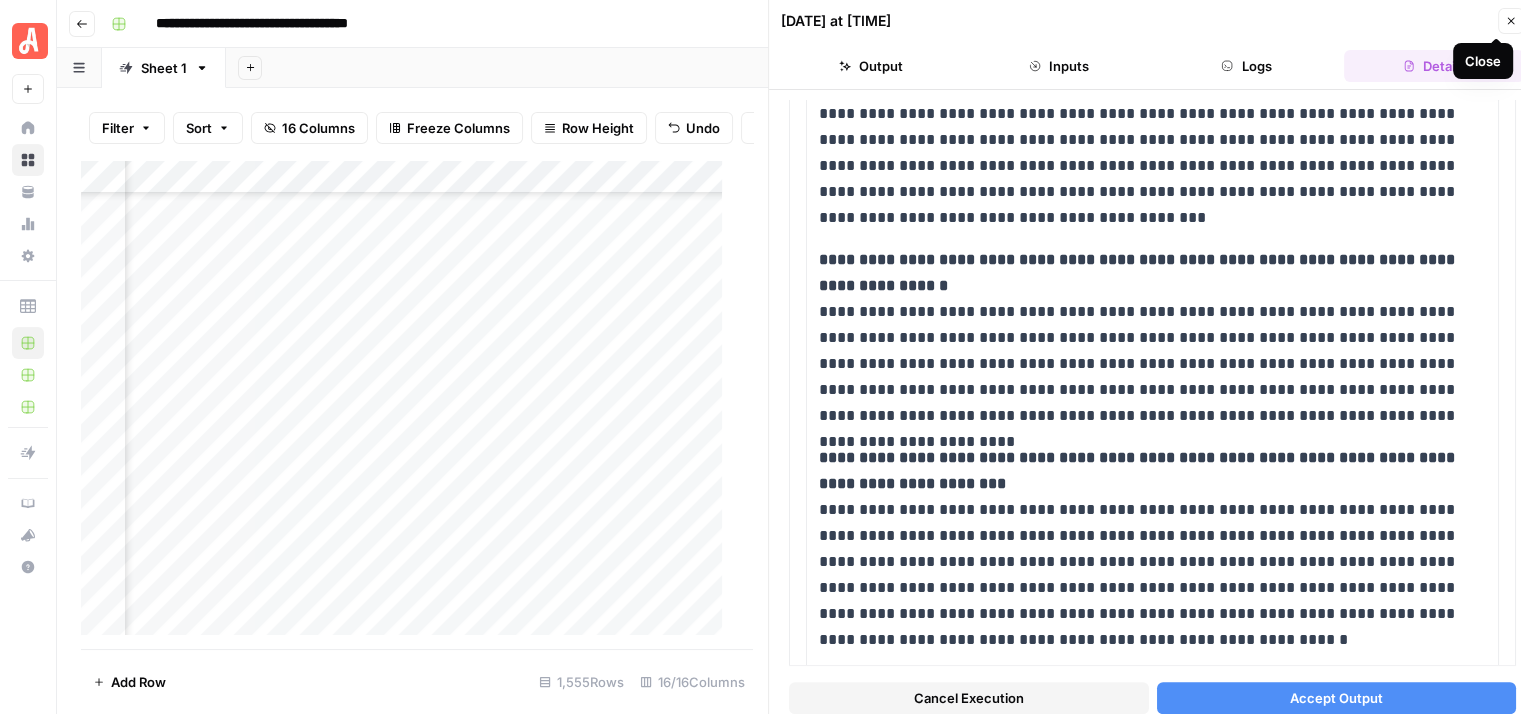 click 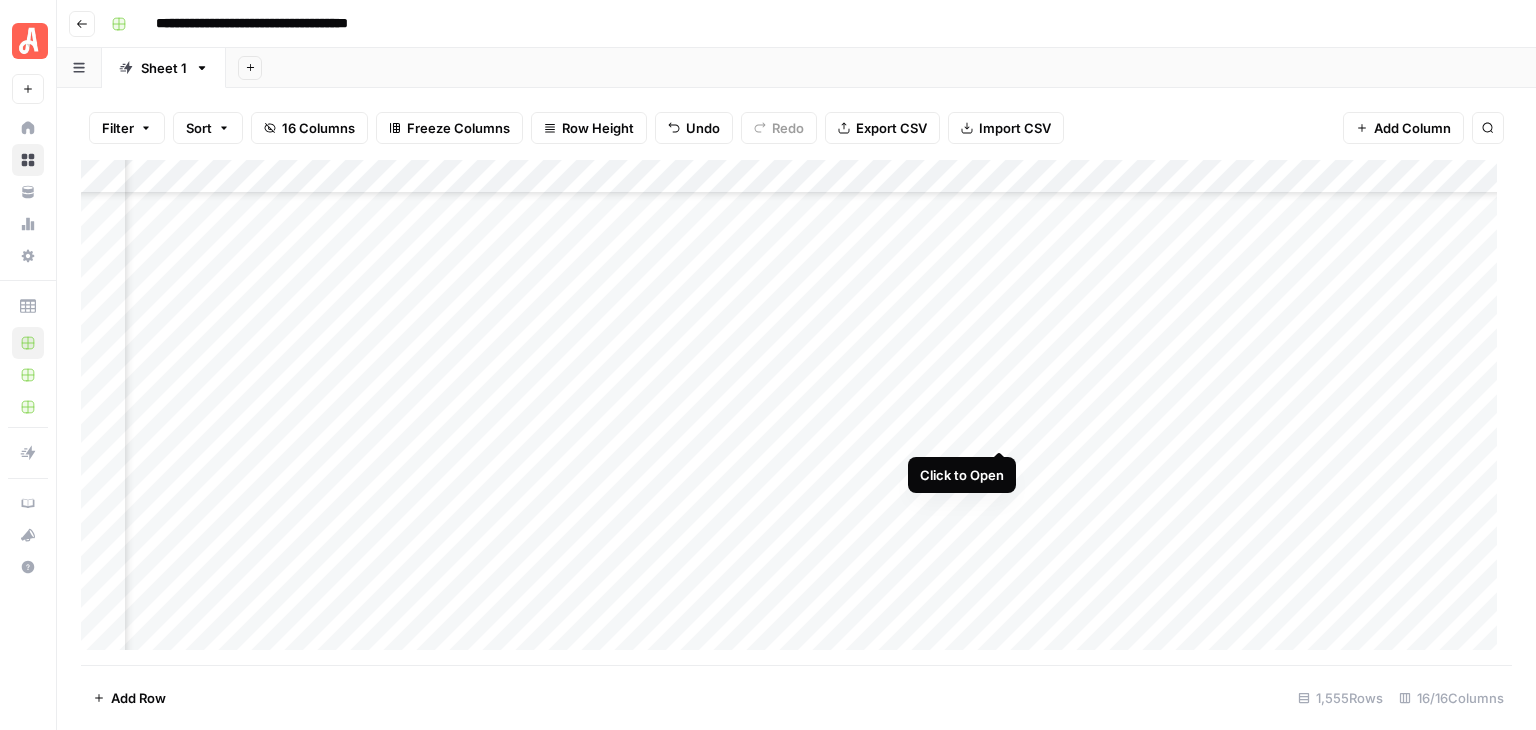 click on "Add Column" at bounding box center [796, 412] 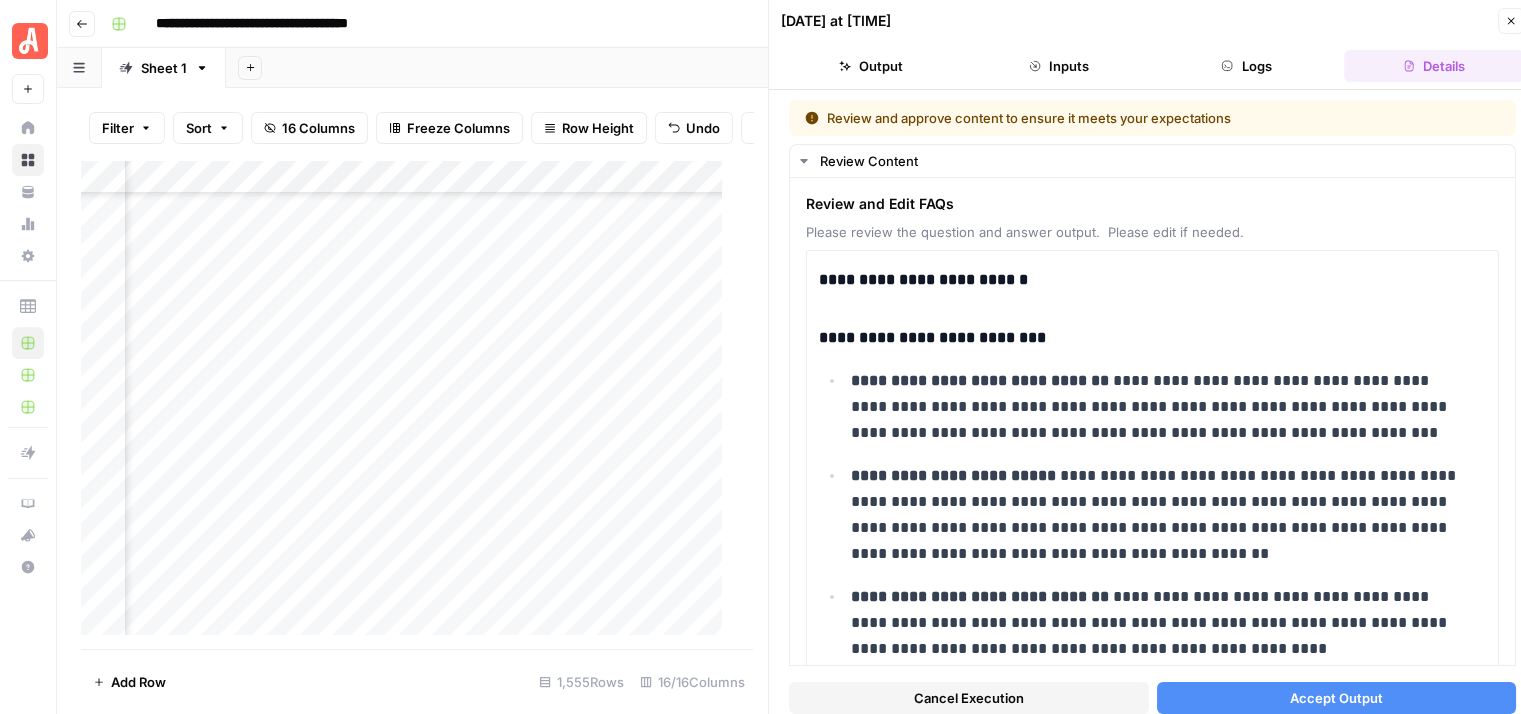 click on "Cancel Execution" at bounding box center (969, 698) 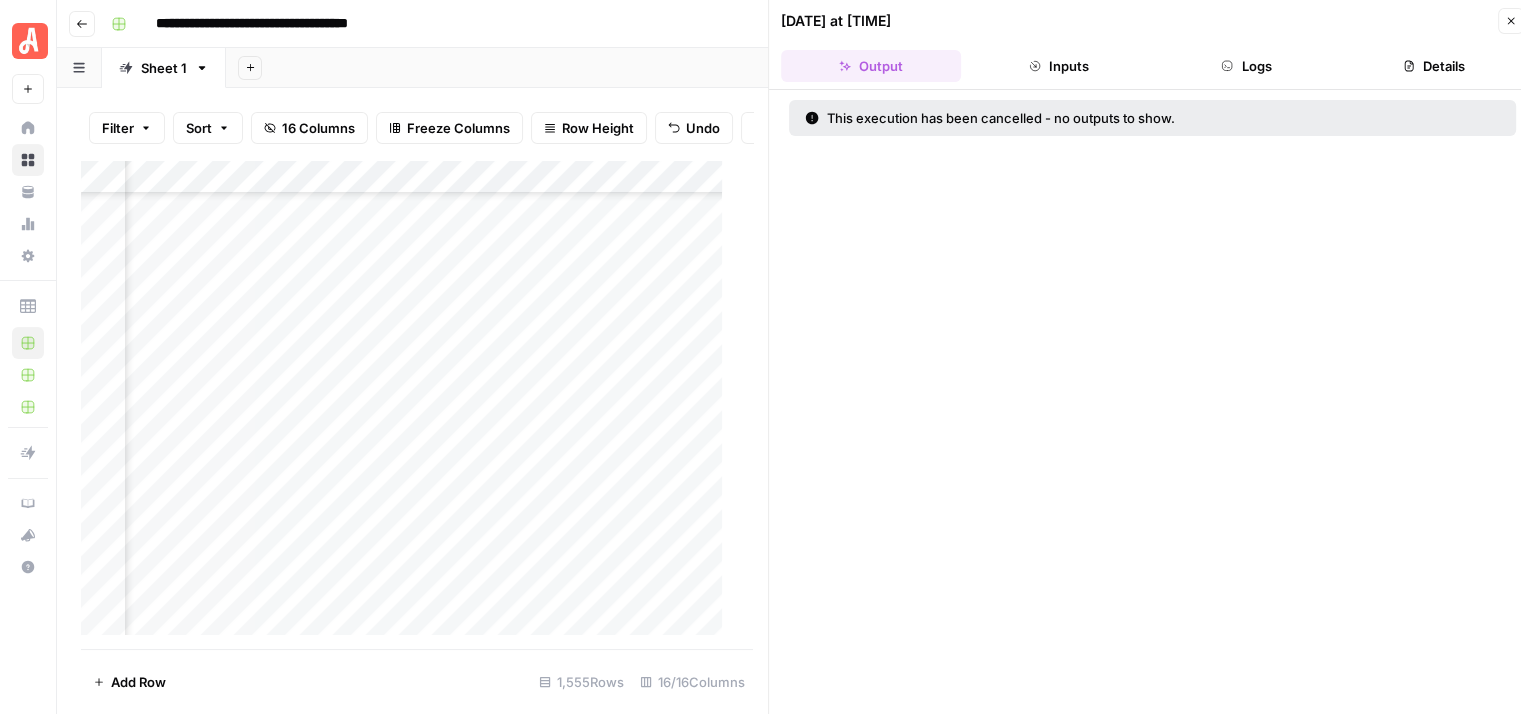 click 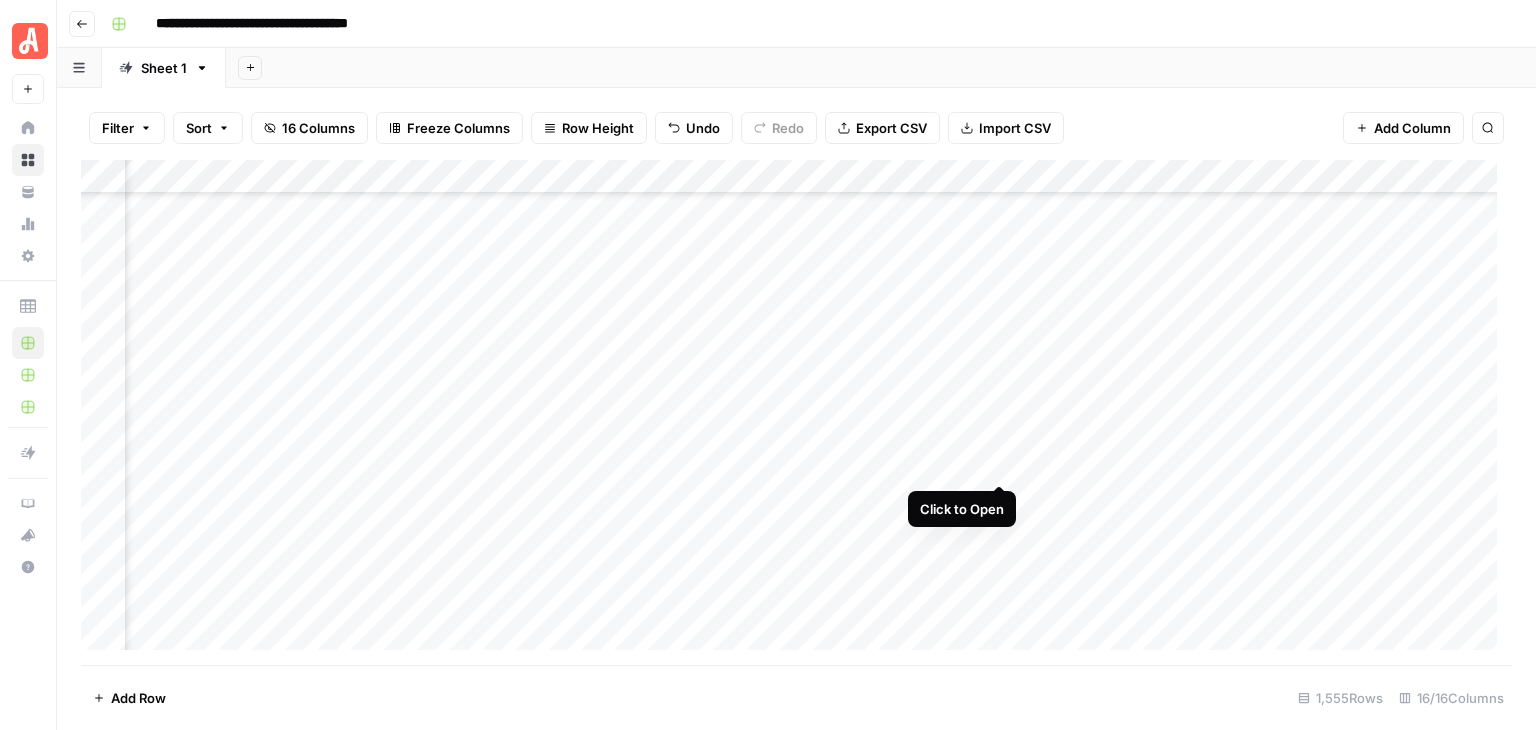 click on "Add Column" at bounding box center (796, 412) 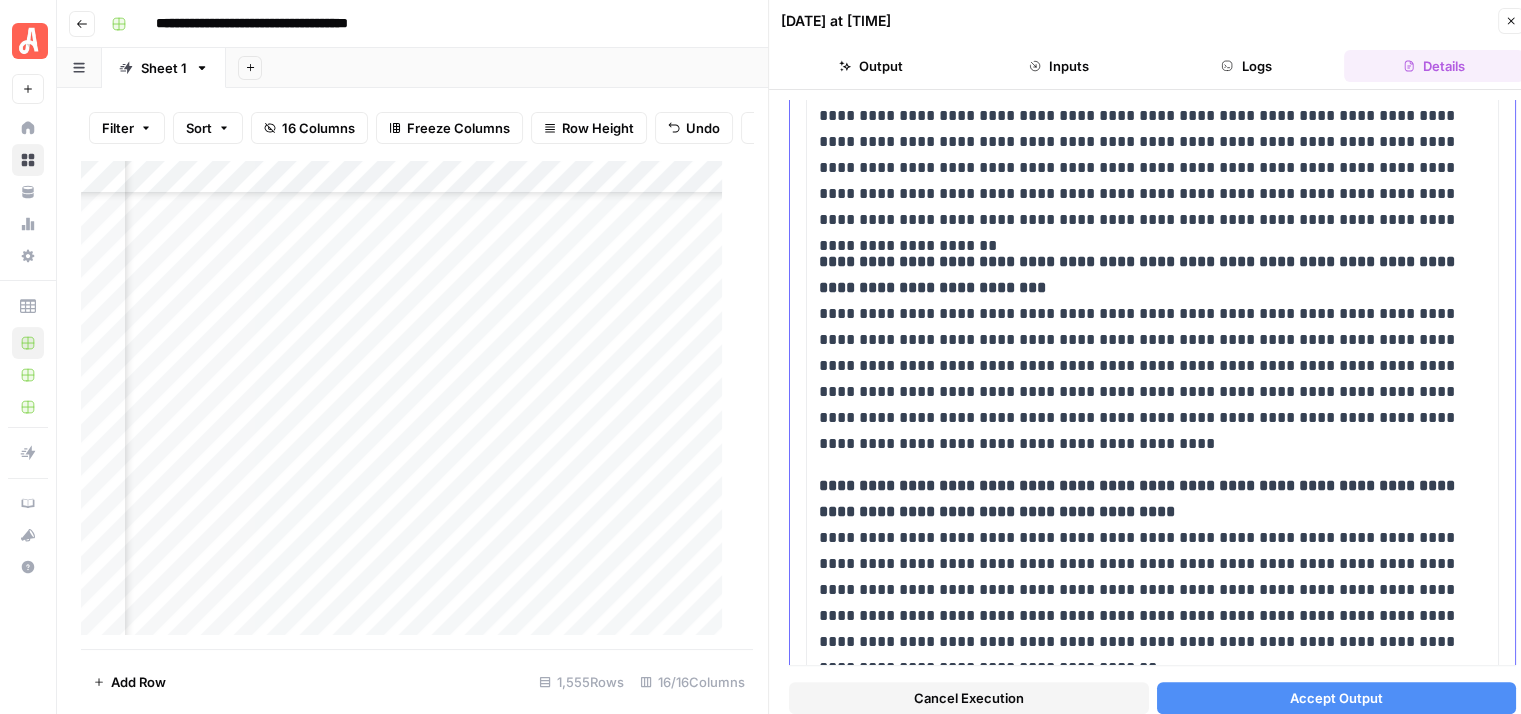 scroll, scrollTop: 1900, scrollLeft: 0, axis: vertical 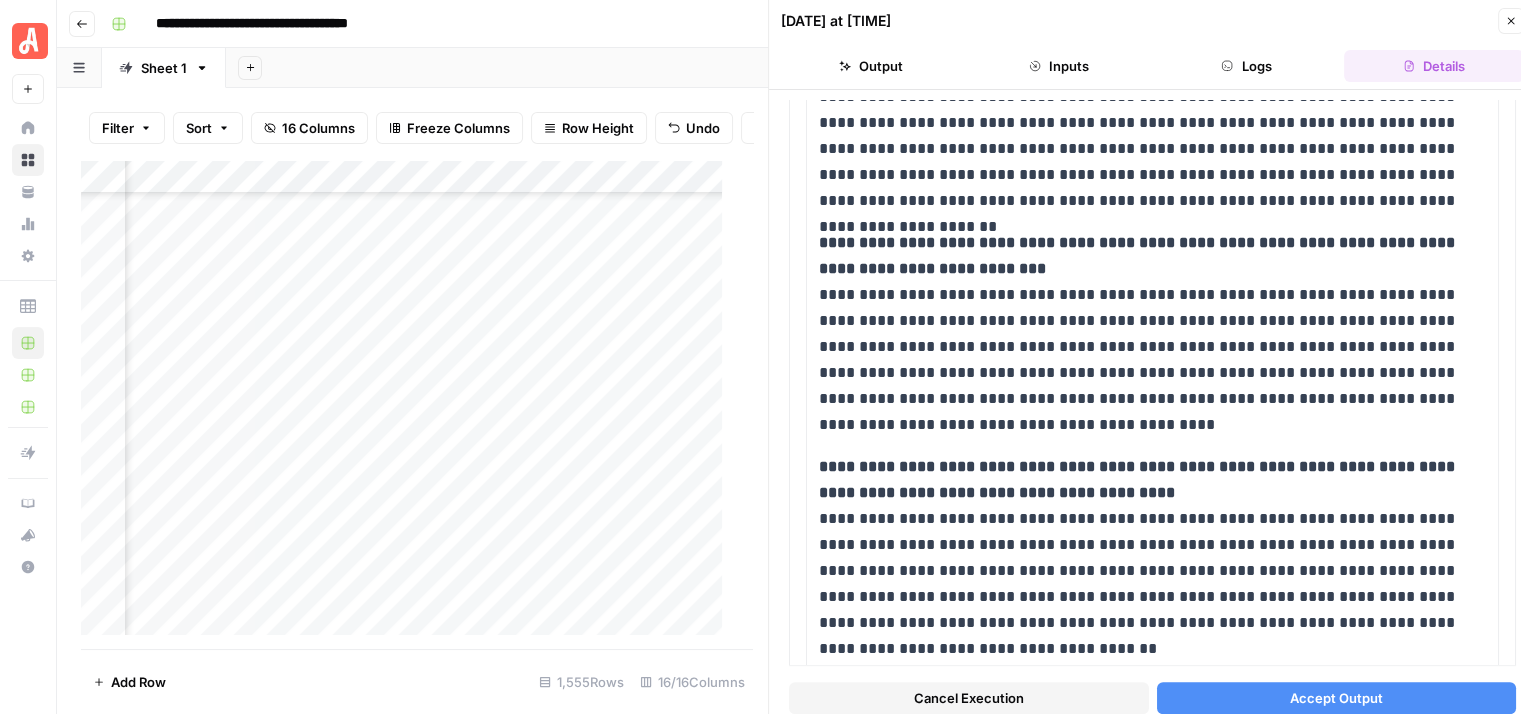click on "Accept Output" at bounding box center (1337, 698) 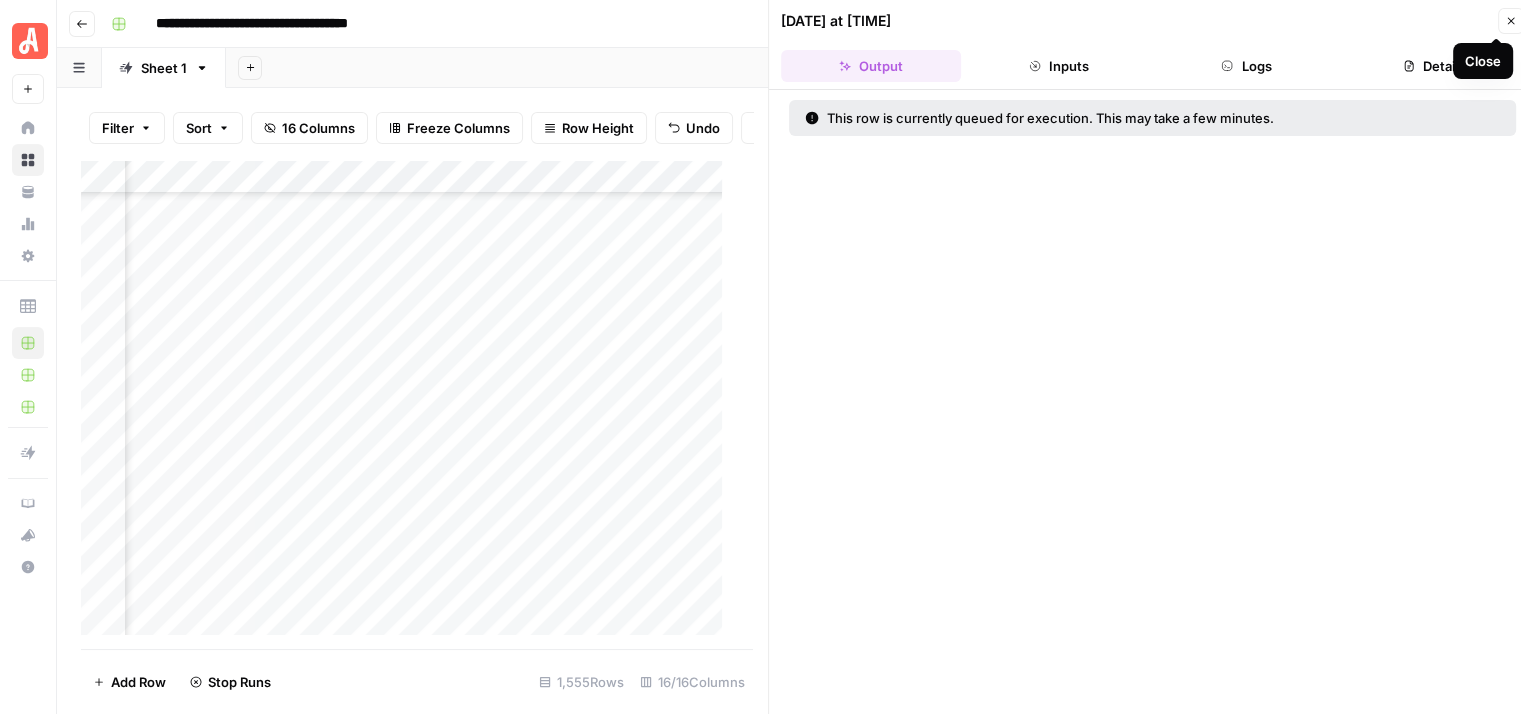 click 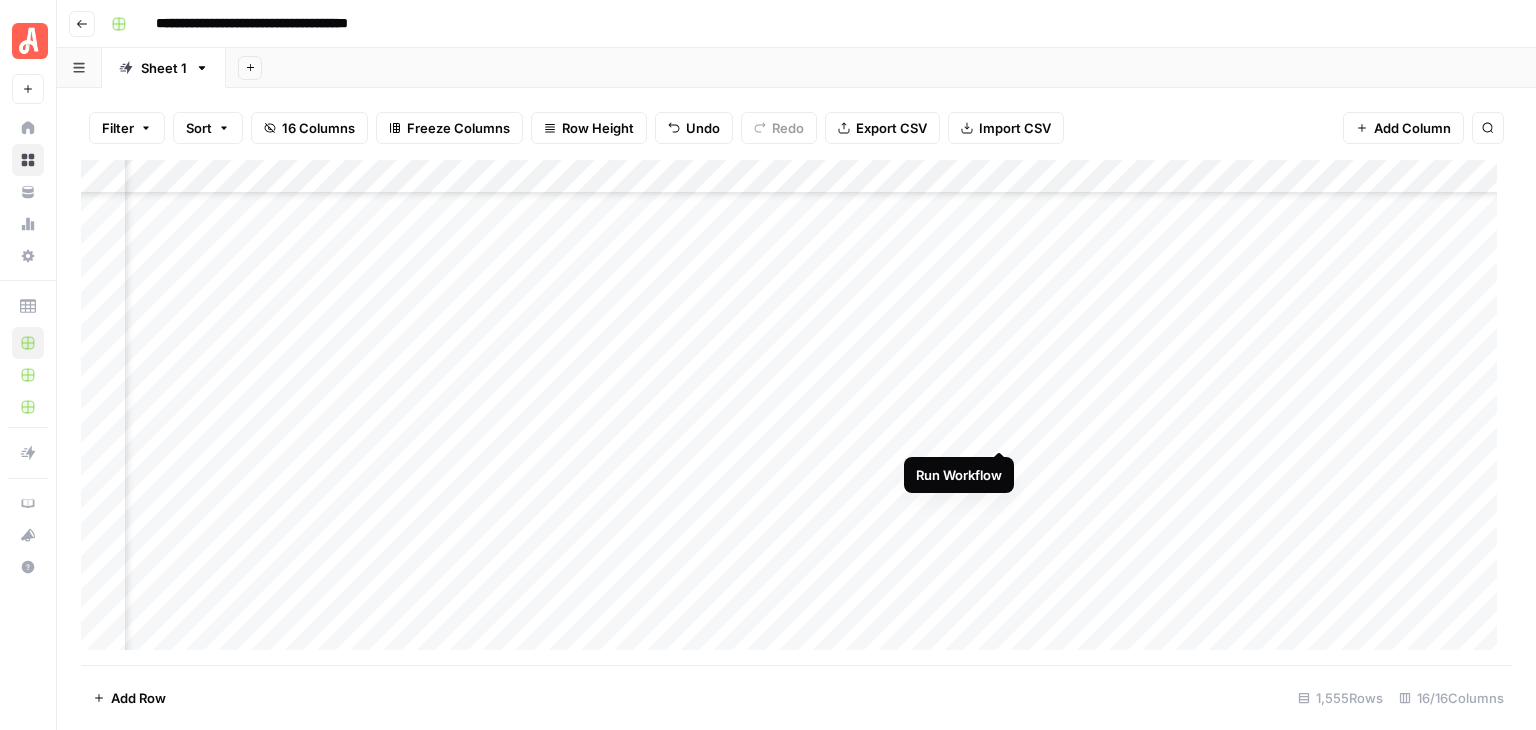 click on "Add Column" at bounding box center (796, 412) 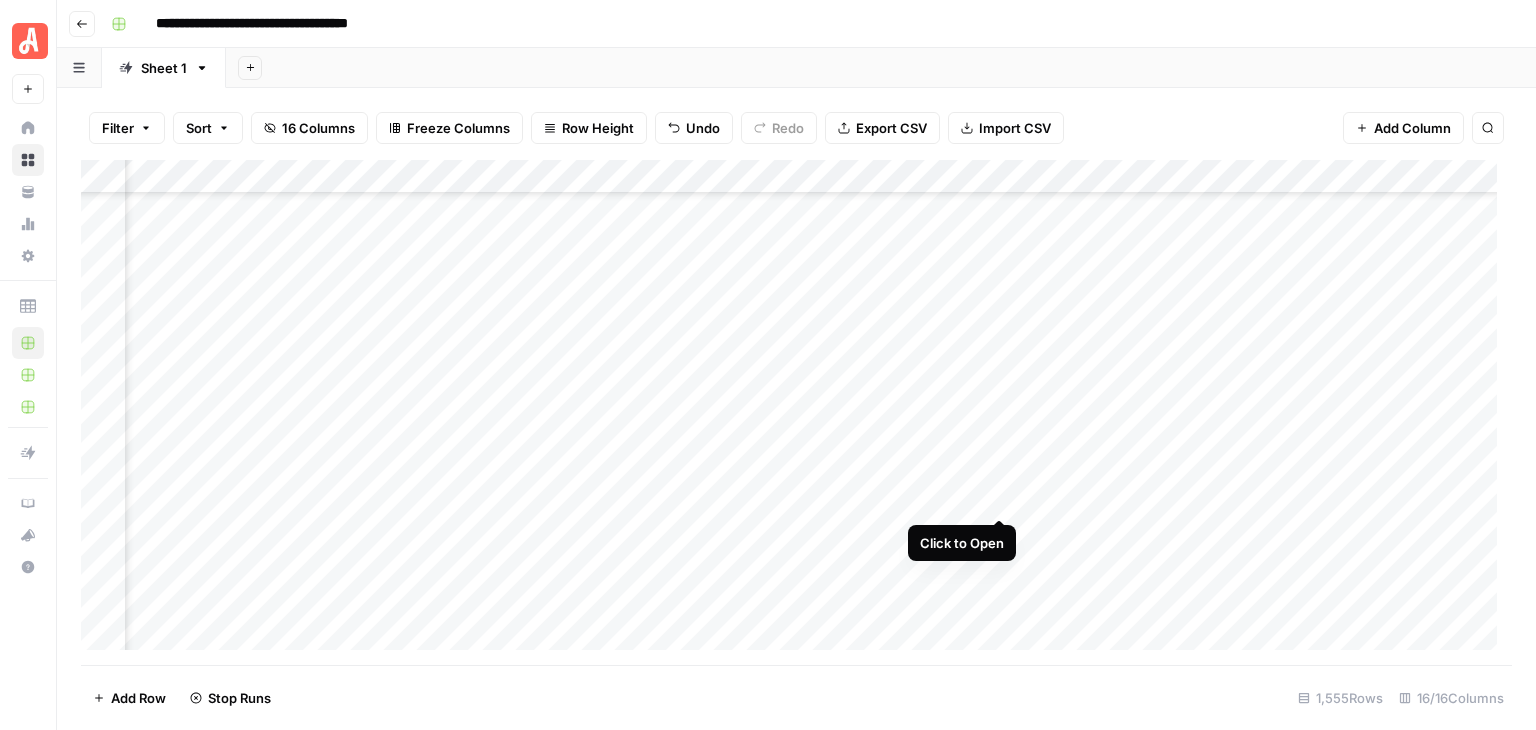 click on "Add Column" at bounding box center (796, 412) 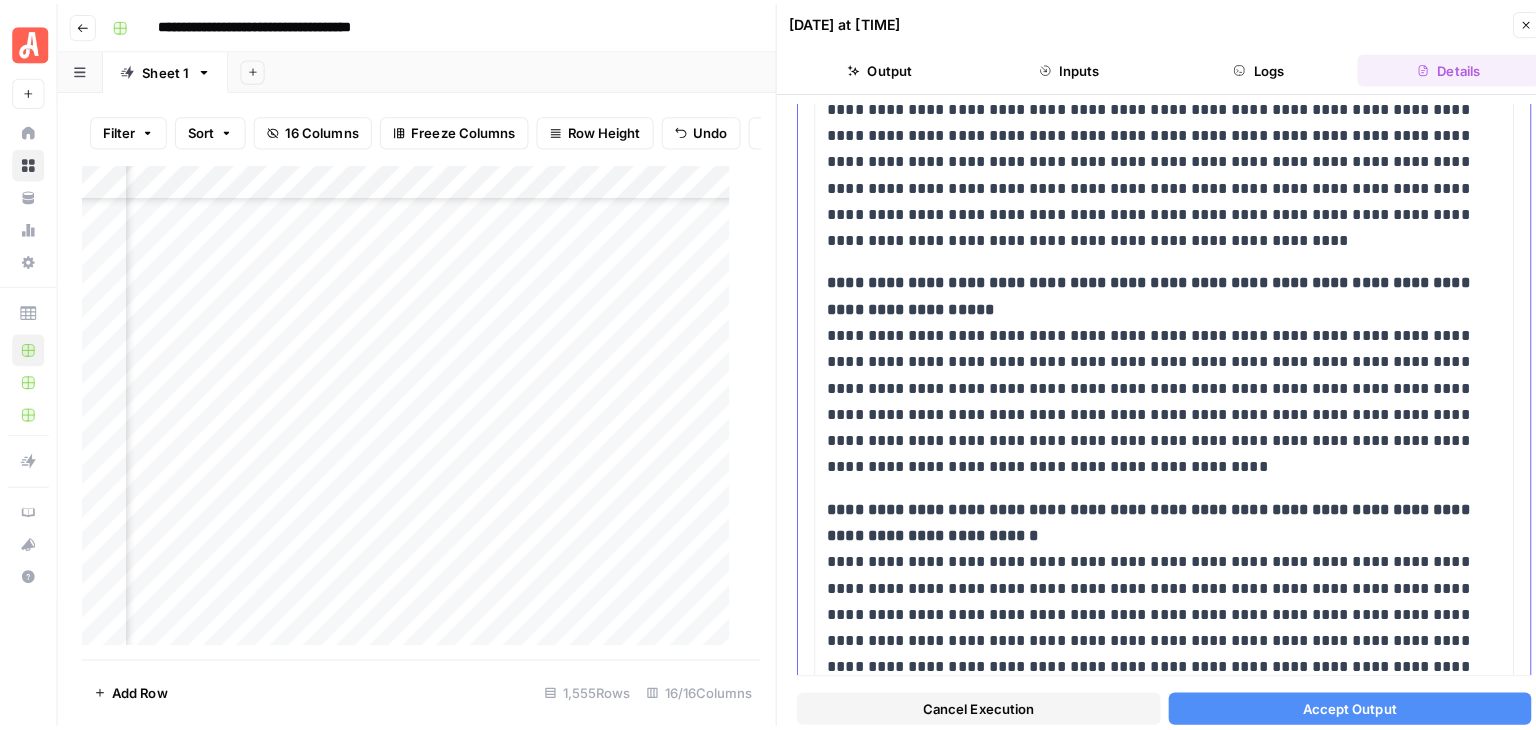 scroll, scrollTop: 1572, scrollLeft: 0, axis: vertical 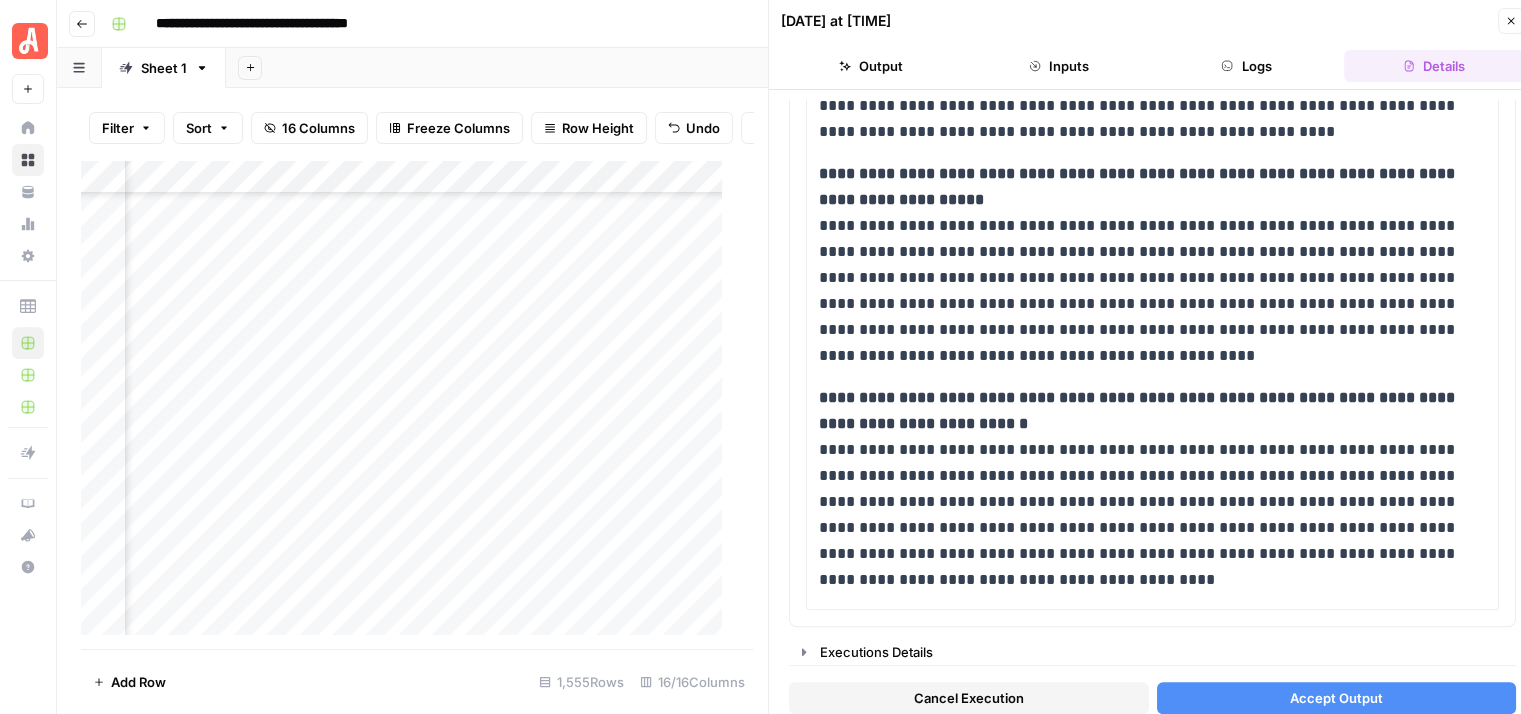 click on "Cancel Execution" at bounding box center (969, 698) 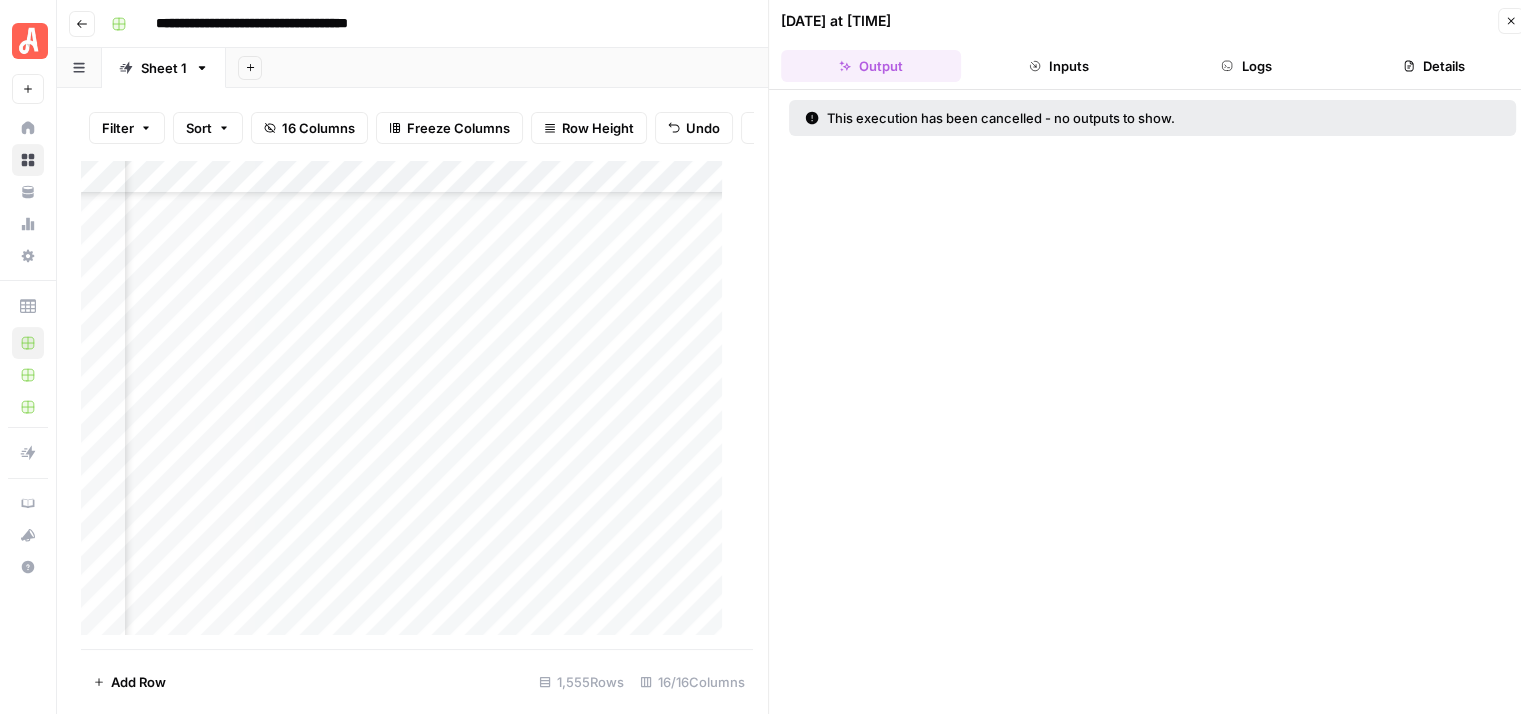 click 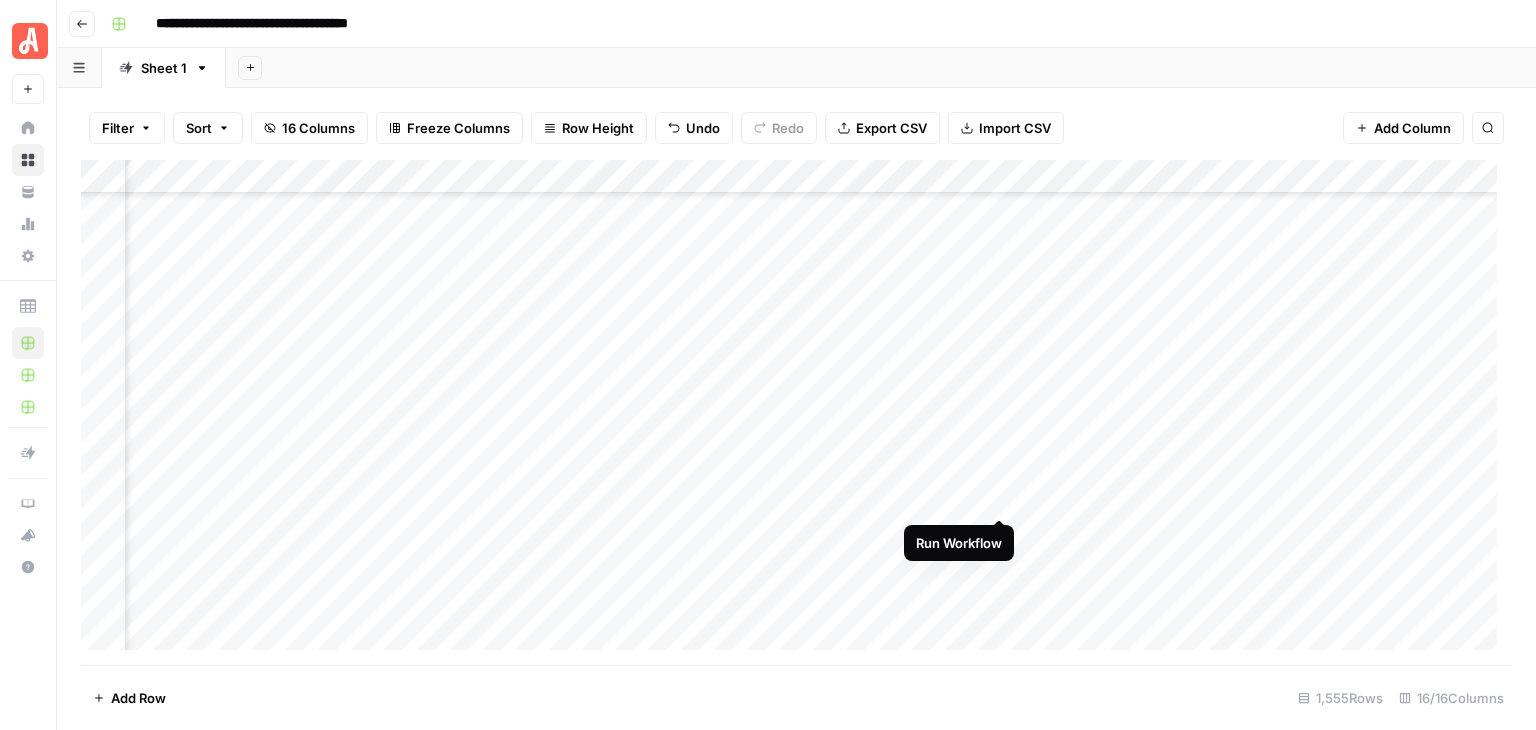 click on "Add Column" at bounding box center [796, 412] 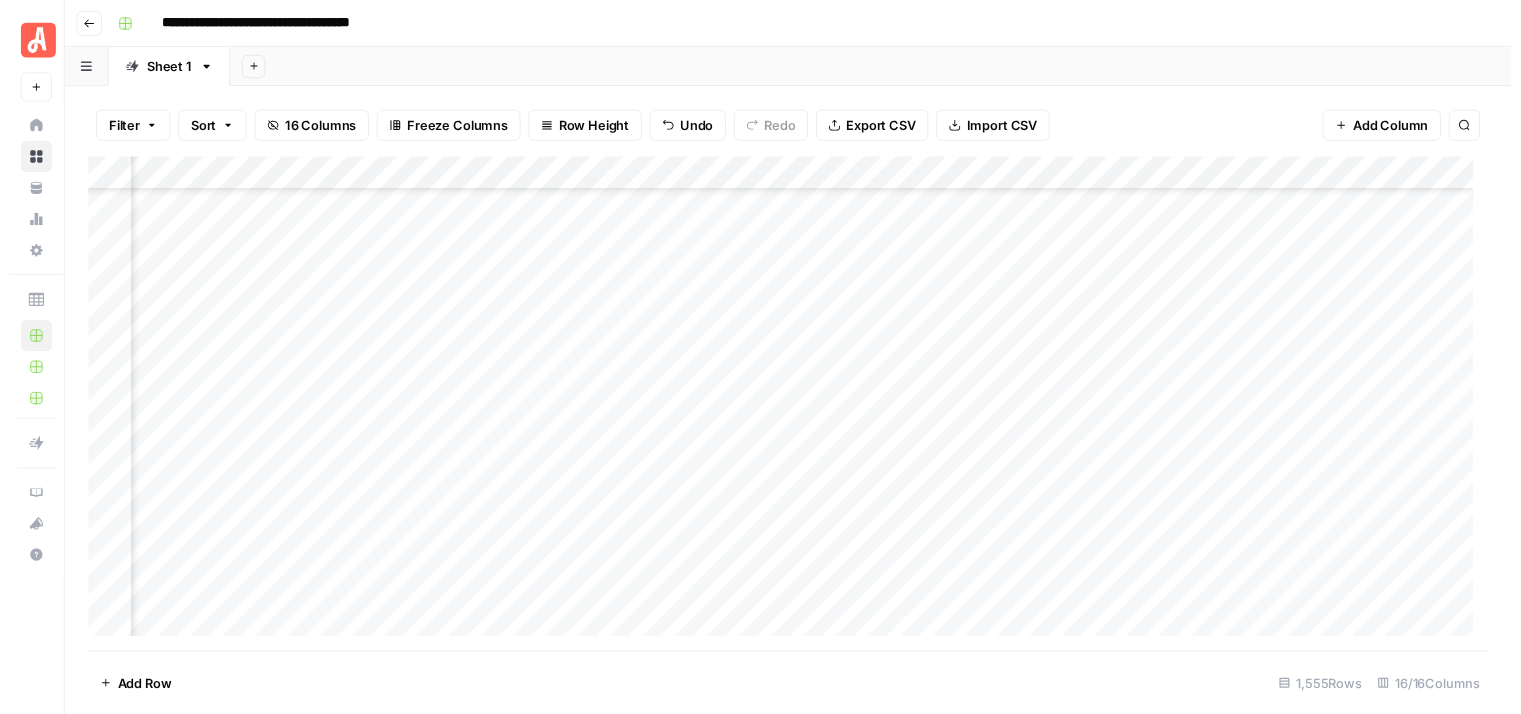 scroll, scrollTop: 42346, scrollLeft: 144, axis: both 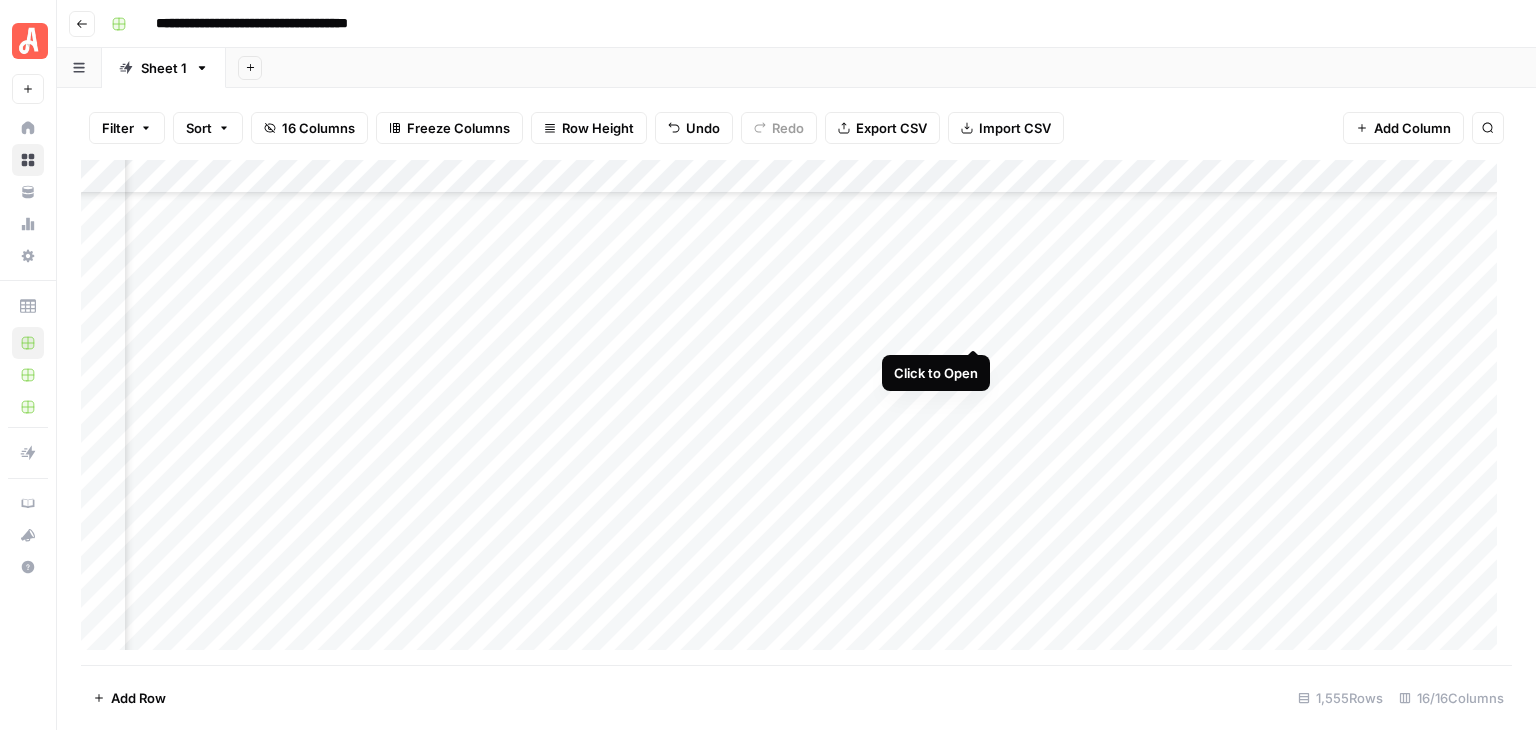 click on "Add Column" at bounding box center (796, 412) 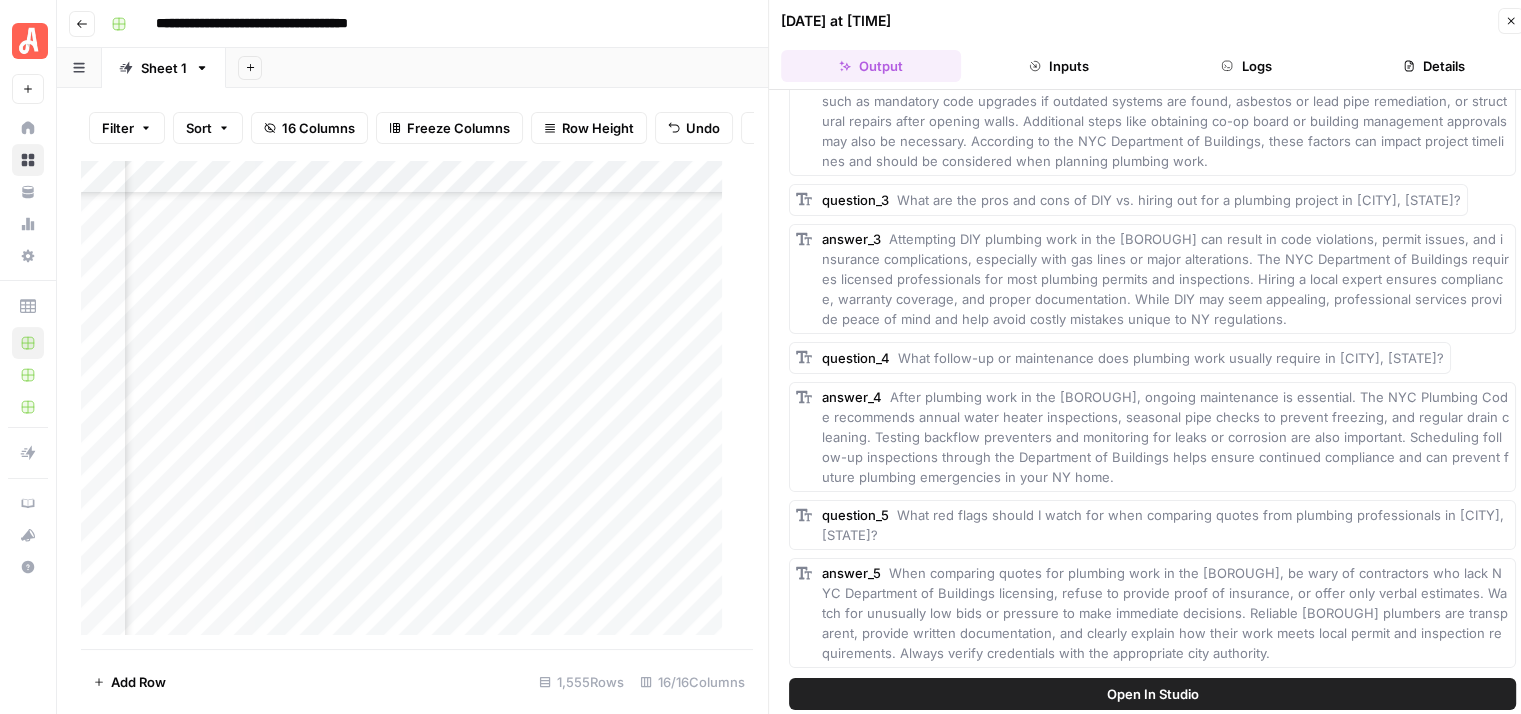 scroll, scrollTop: 340, scrollLeft: 0, axis: vertical 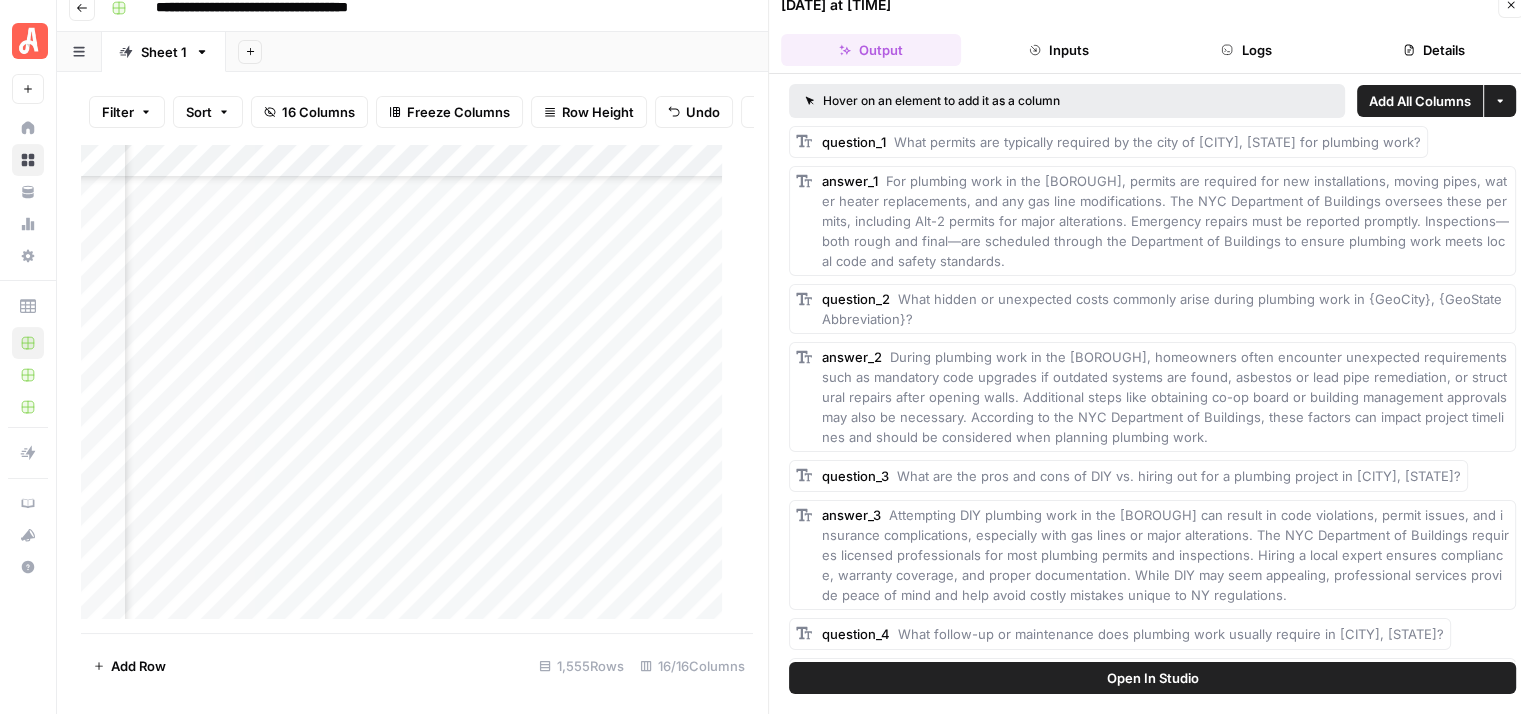click 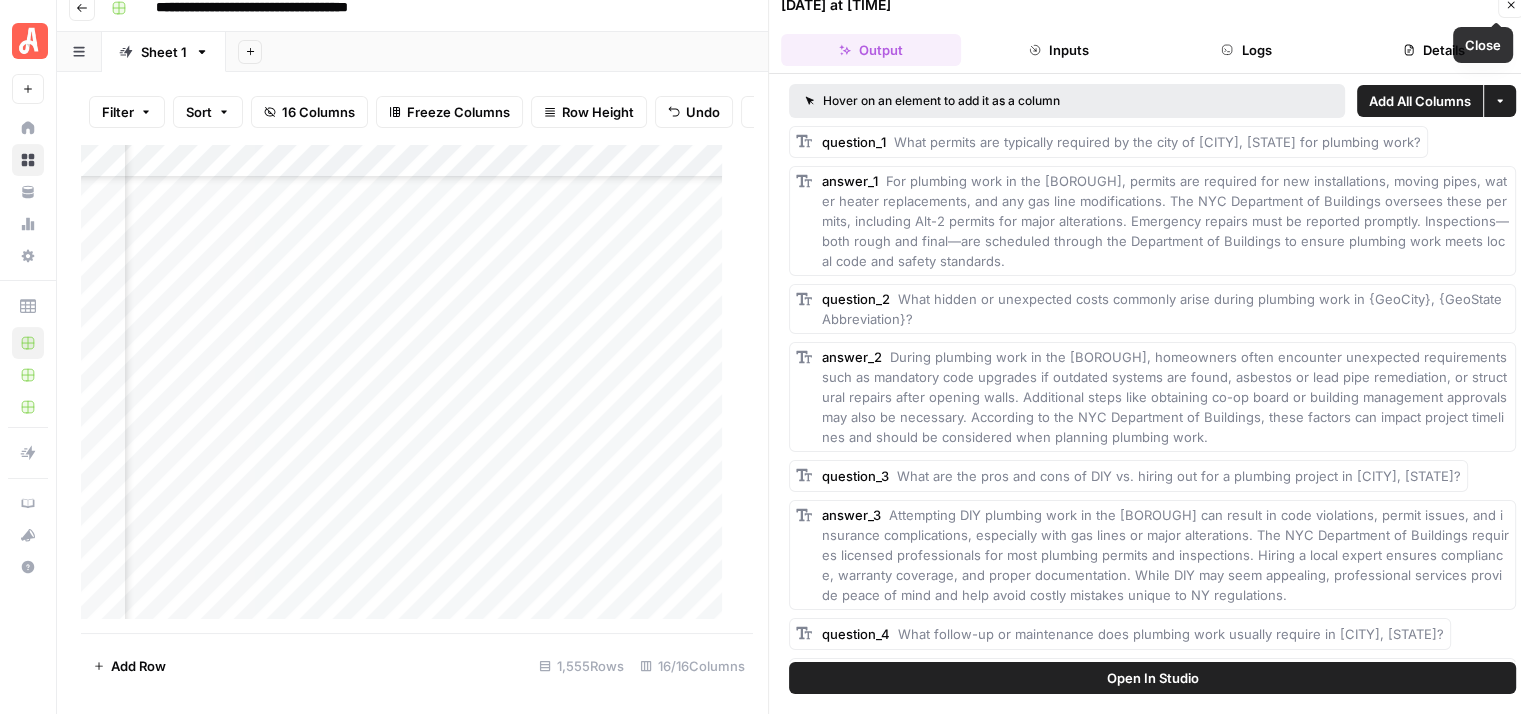 scroll, scrollTop: 0, scrollLeft: 0, axis: both 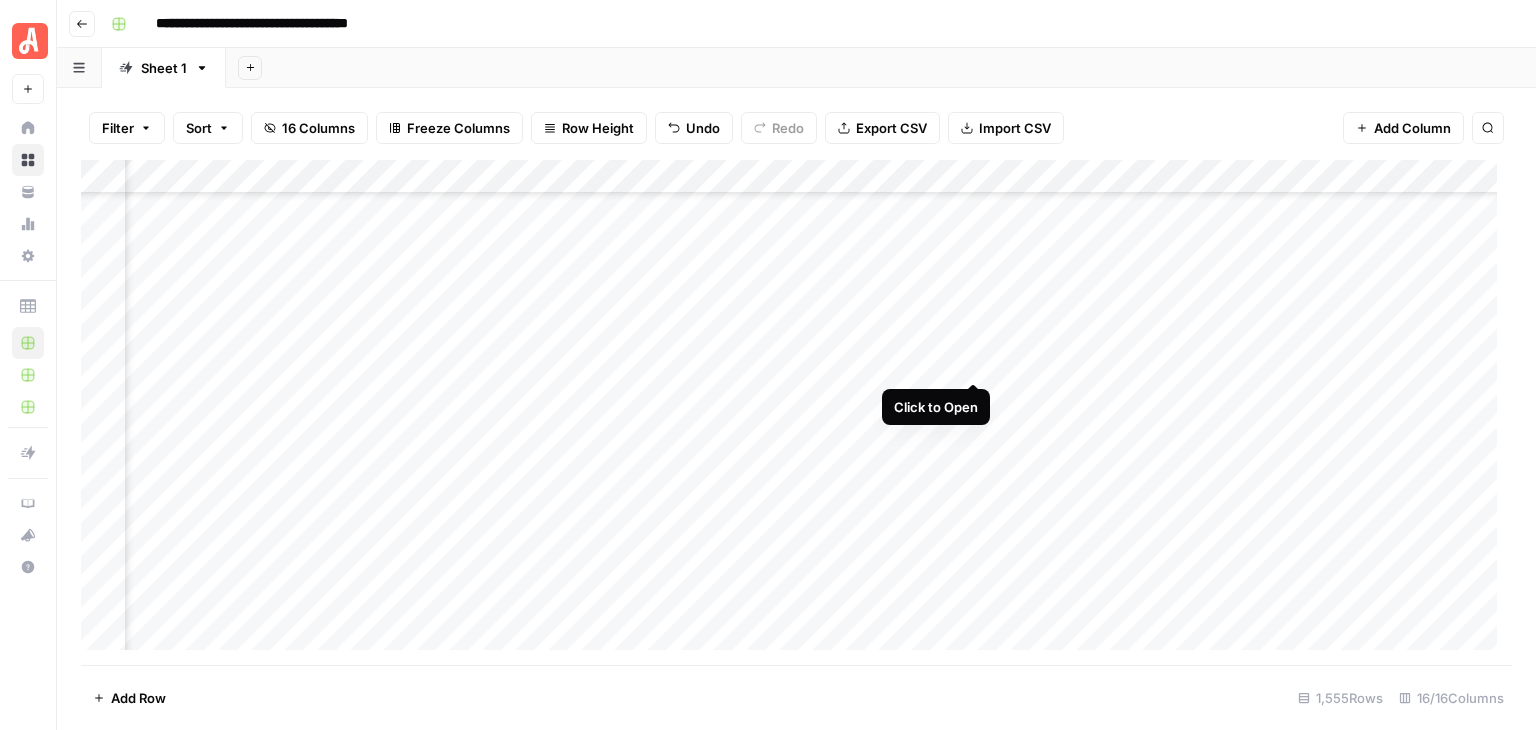 click on "Add Column" at bounding box center (796, 412) 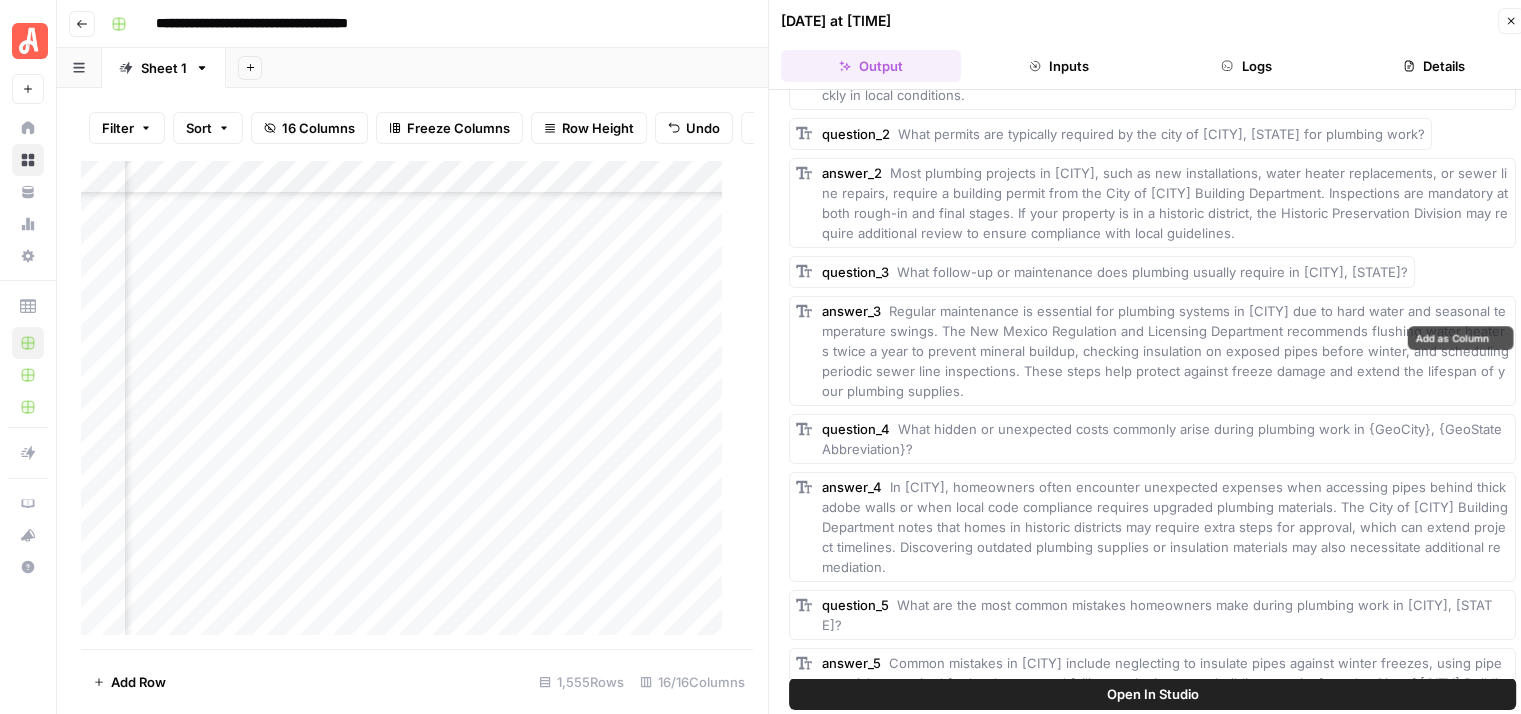 scroll, scrollTop: 320, scrollLeft: 0, axis: vertical 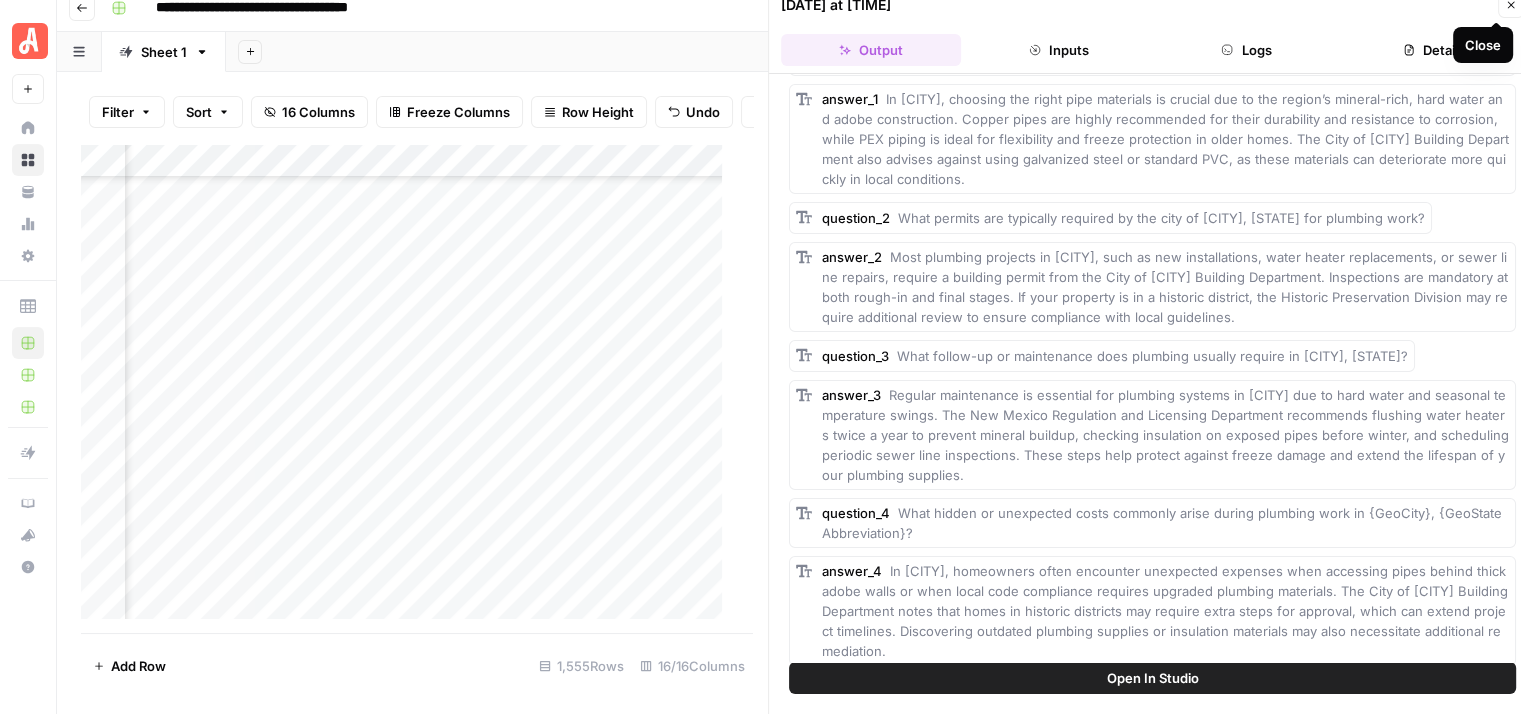 click 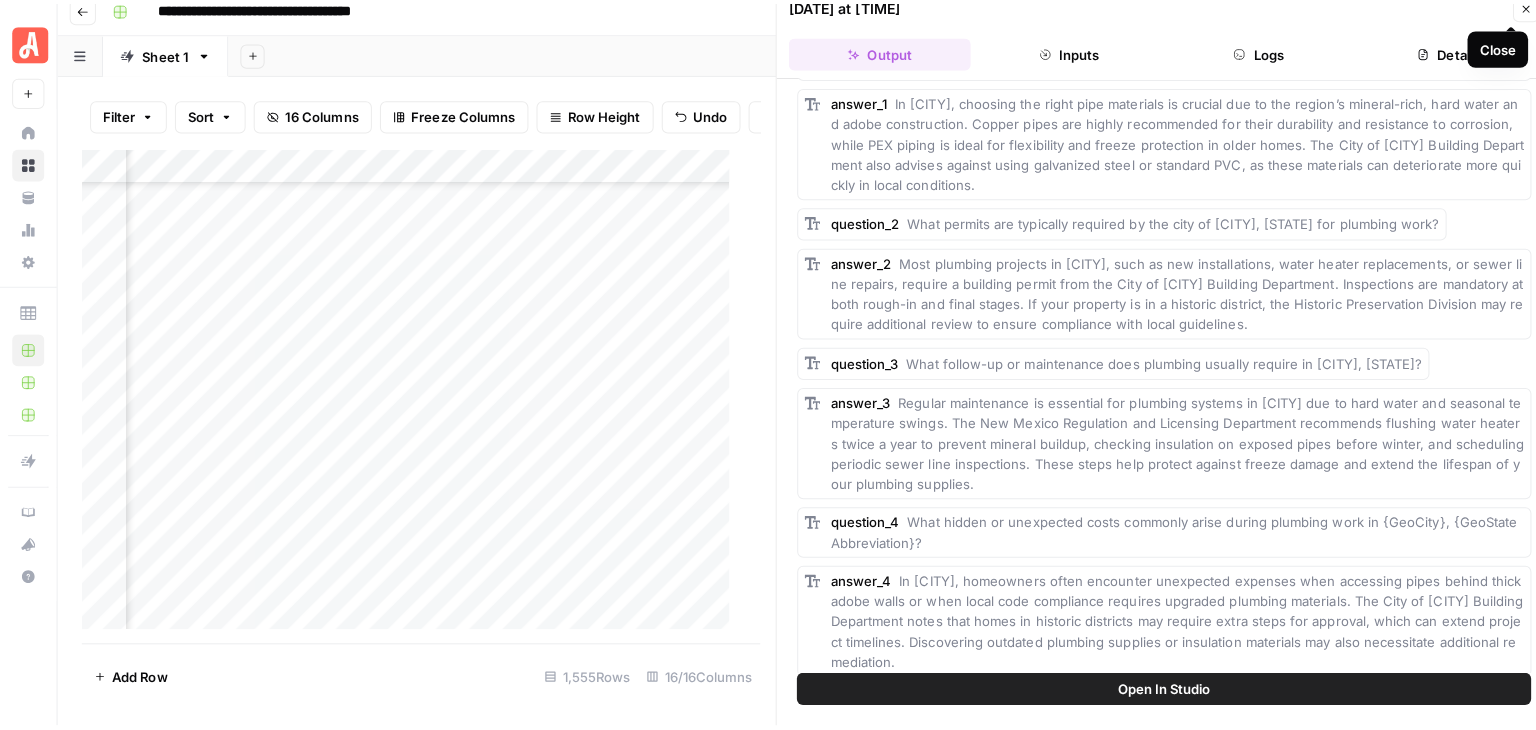 scroll, scrollTop: 0, scrollLeft: 0, axis: both 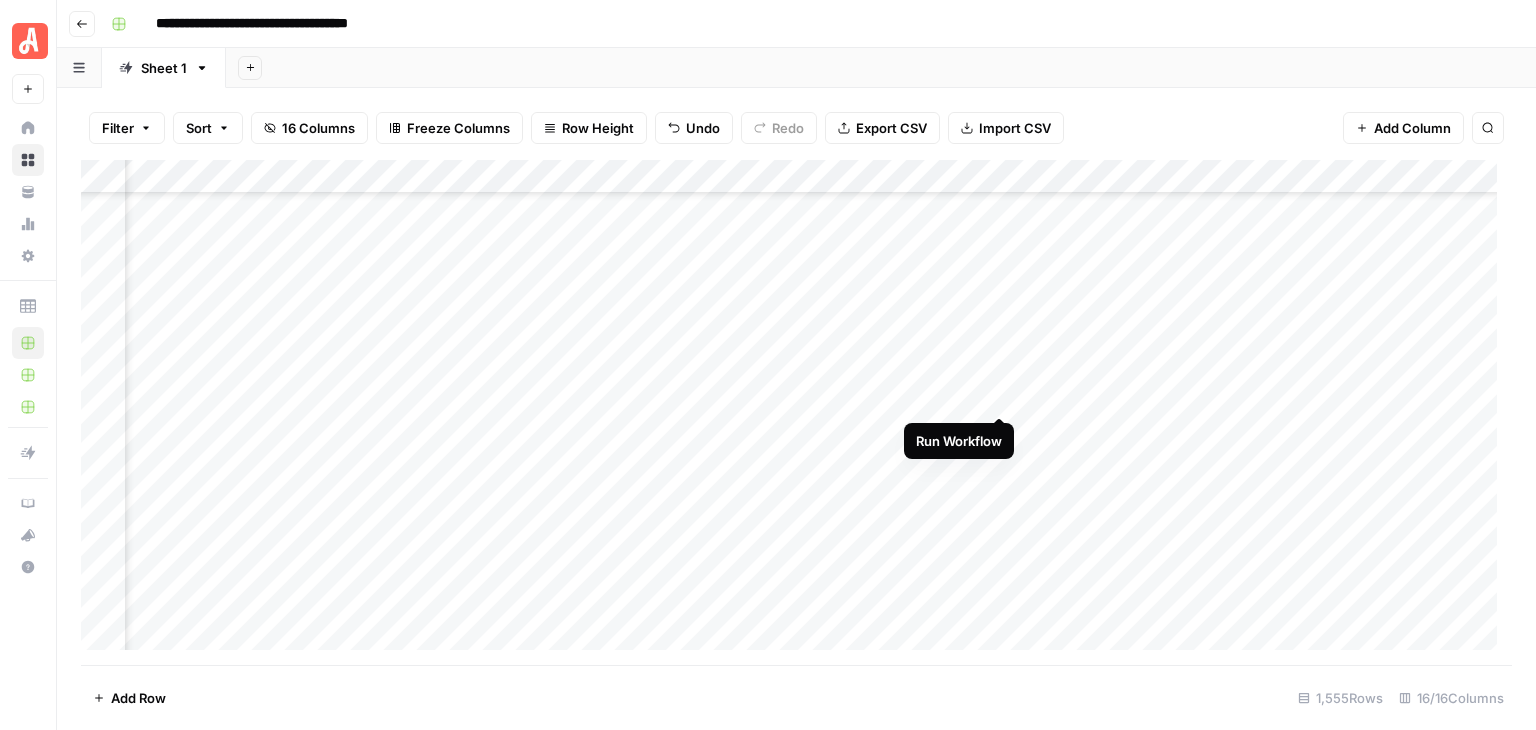 click on "Add Column" at bounding box center [796, 412] 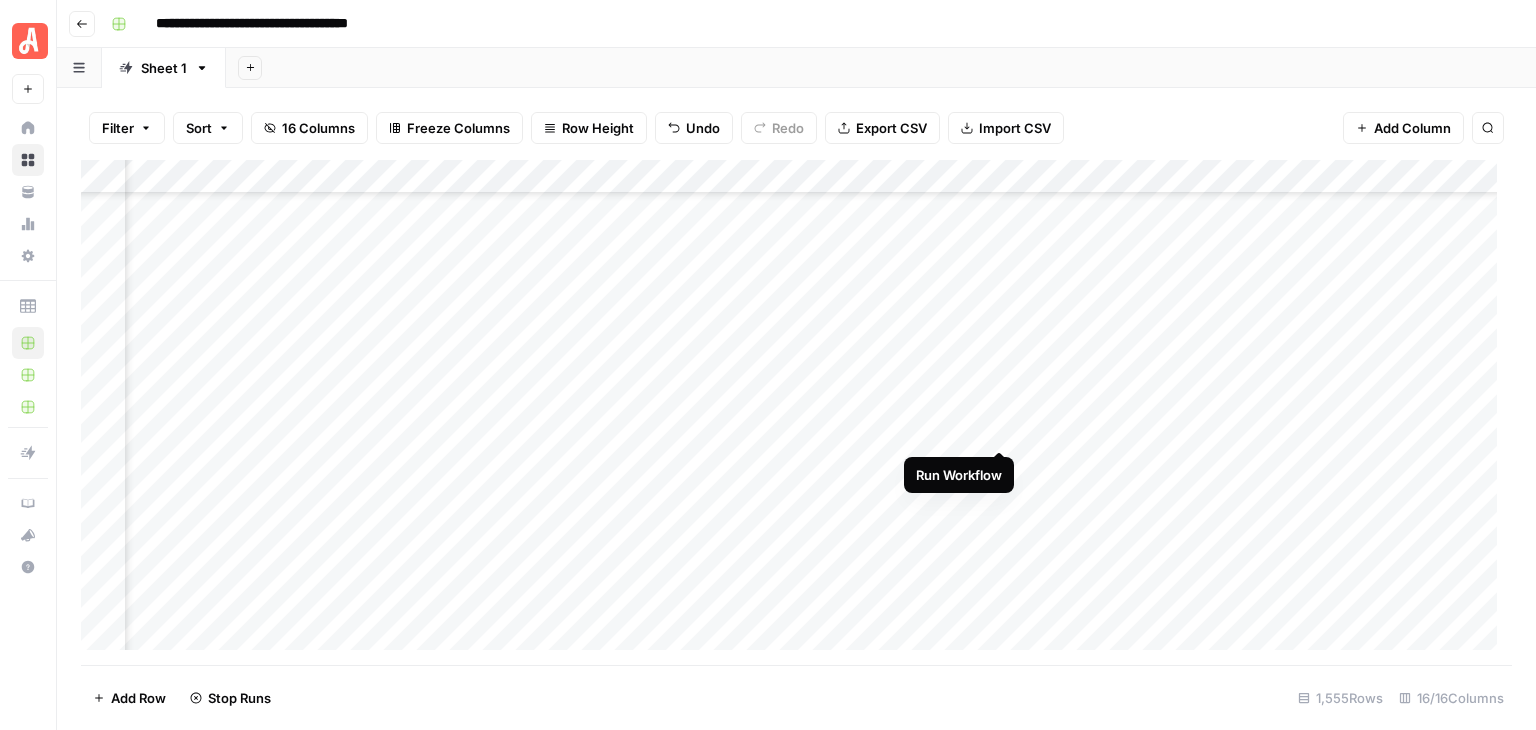 click on "Add Column" at bounding box center [796, 412] 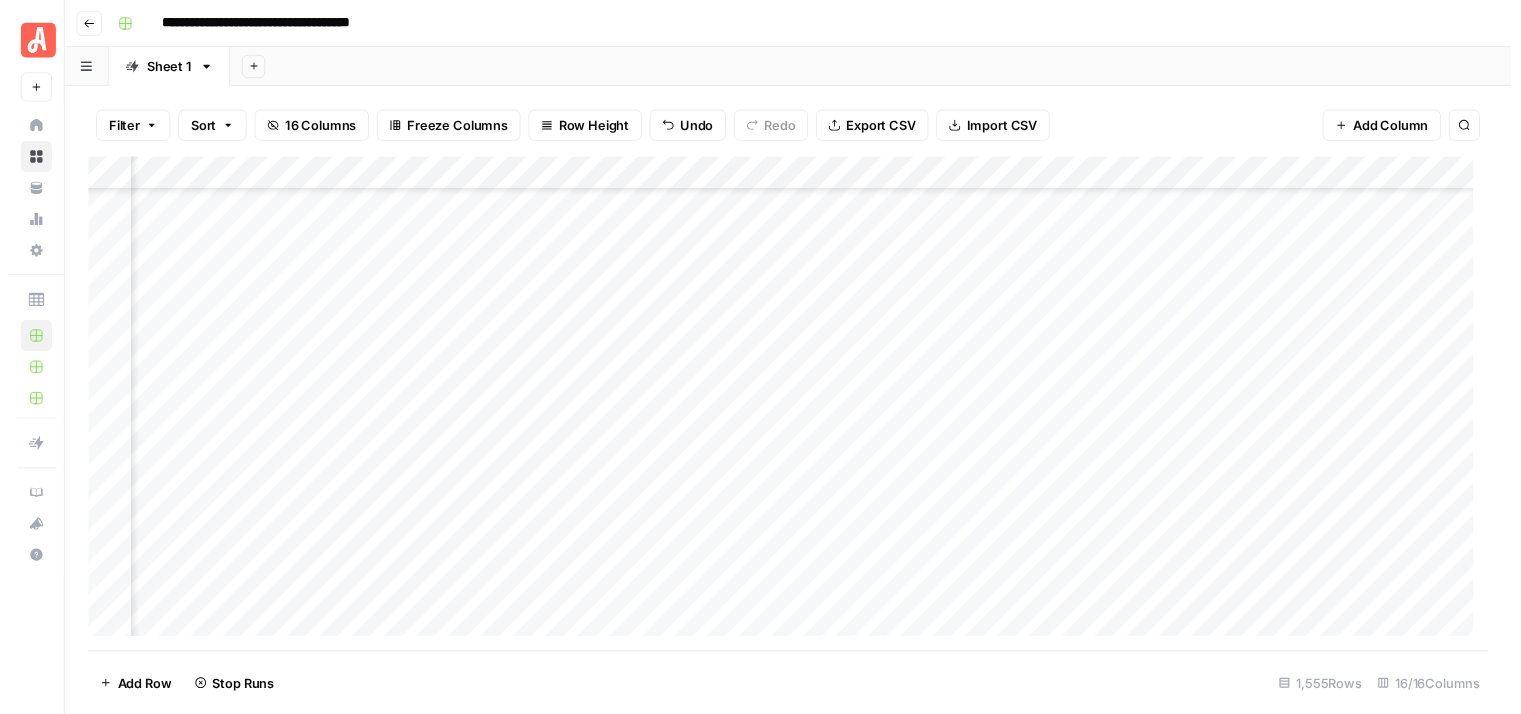 scroll, scrollTop: 45946, scrollLeft: 144, axis: both 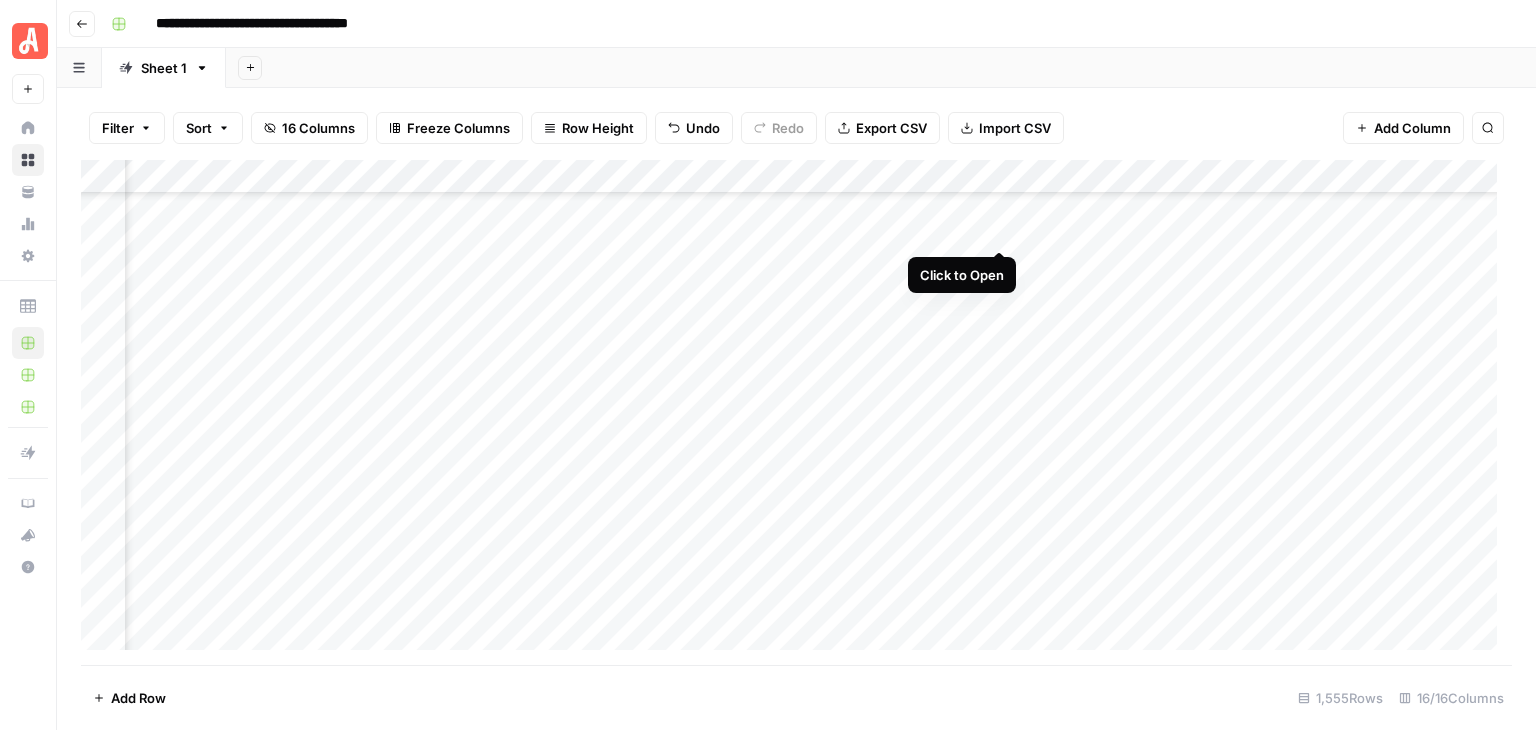 click on "Add Column" at bounding box center (796, 412) 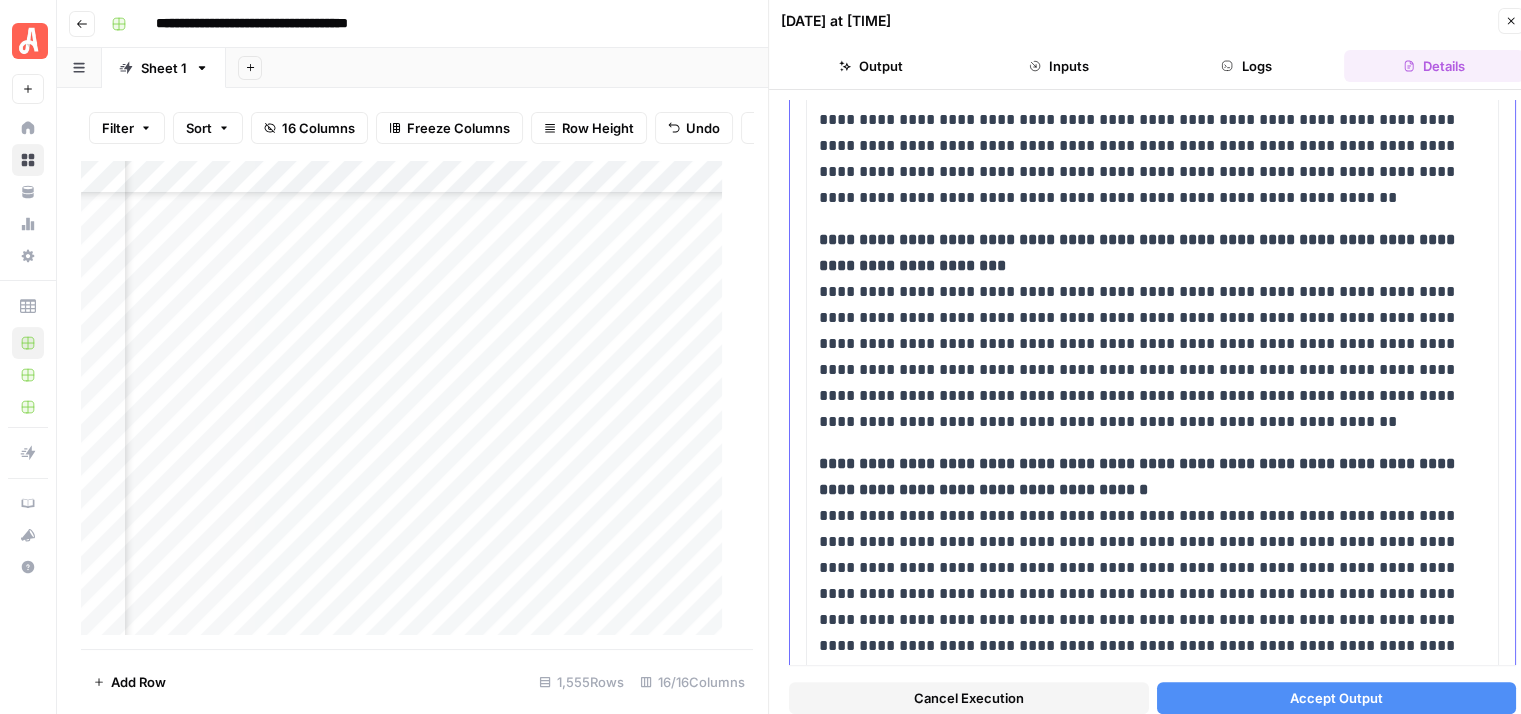 scroll, scrollTop: 1677, scrollLeft: 0, axis: vertical 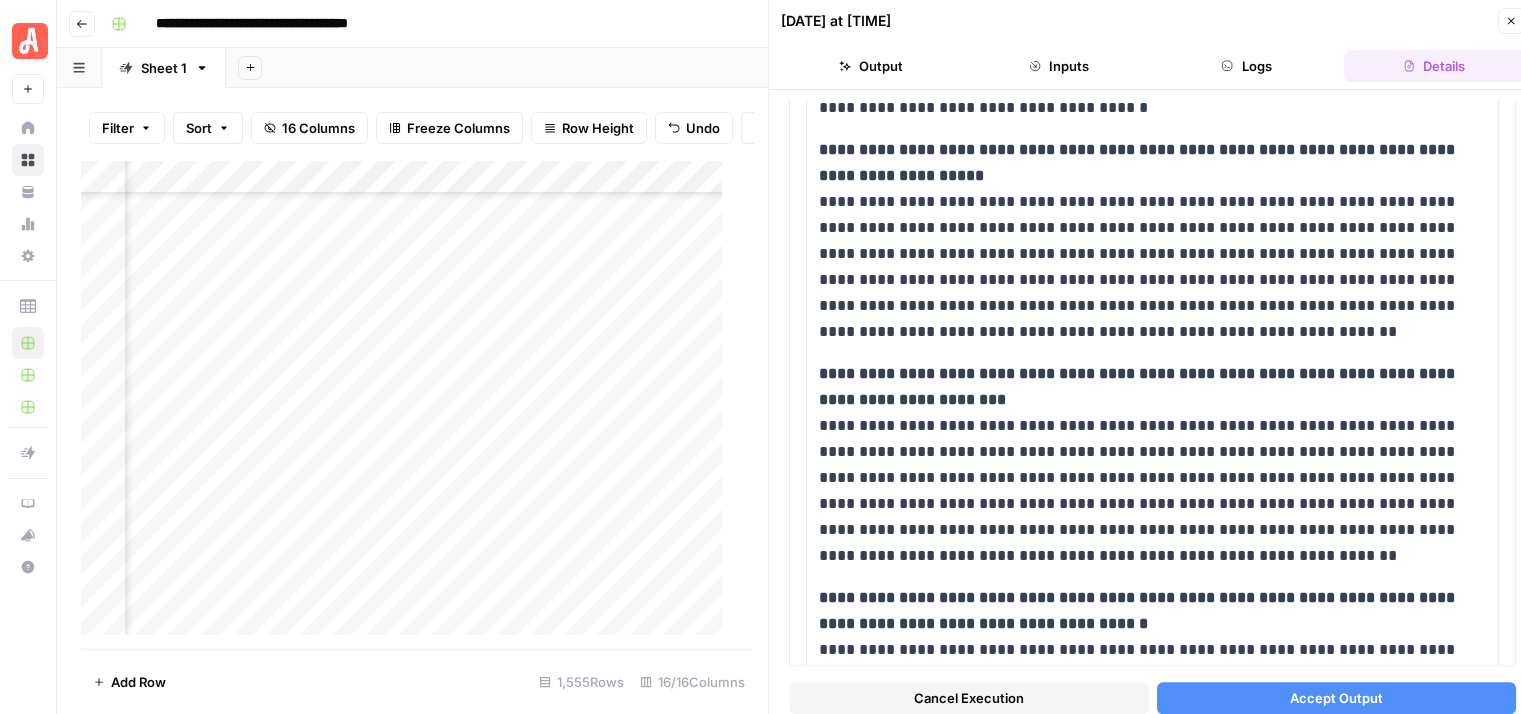 click on "Cancel Execution" at bounding box center [969, 698] 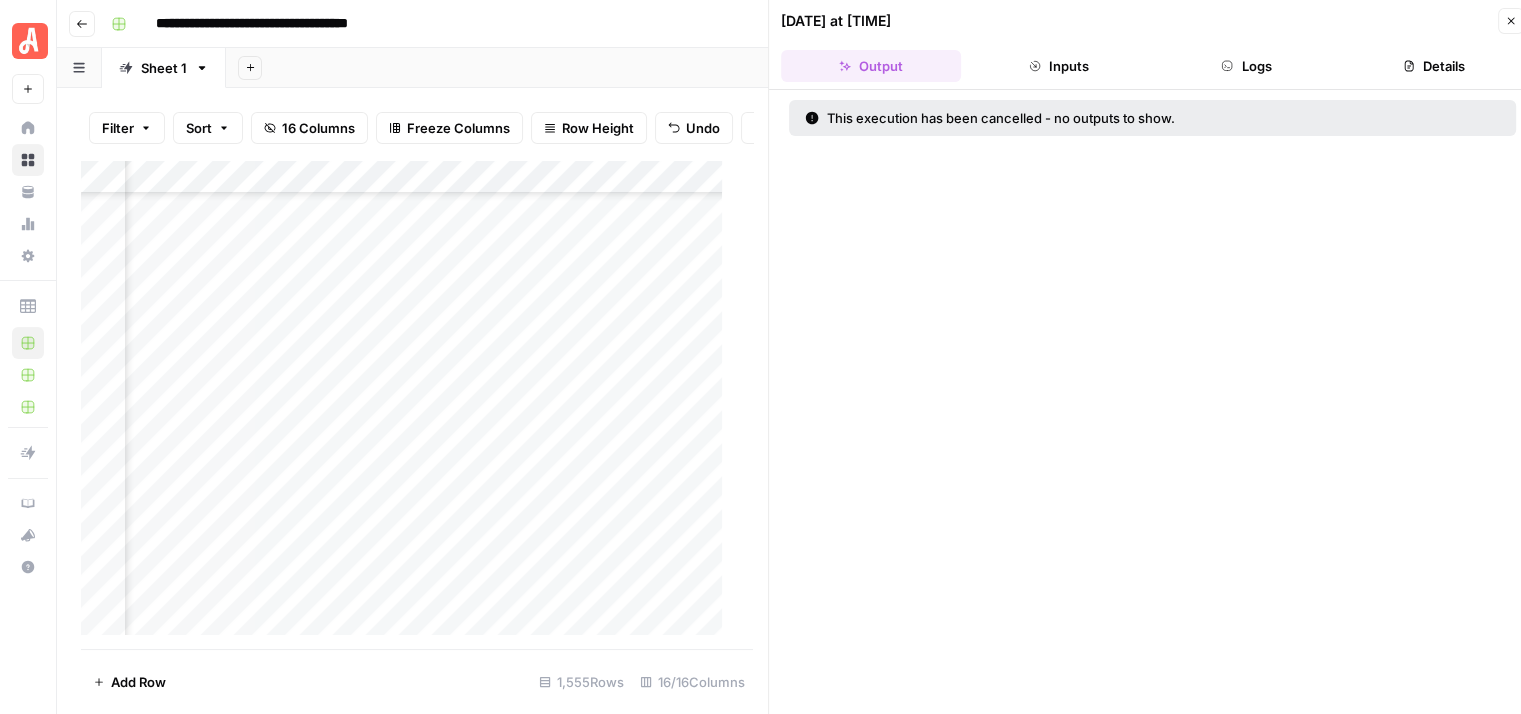 click on "Close" at bounding box center (1511, 21) 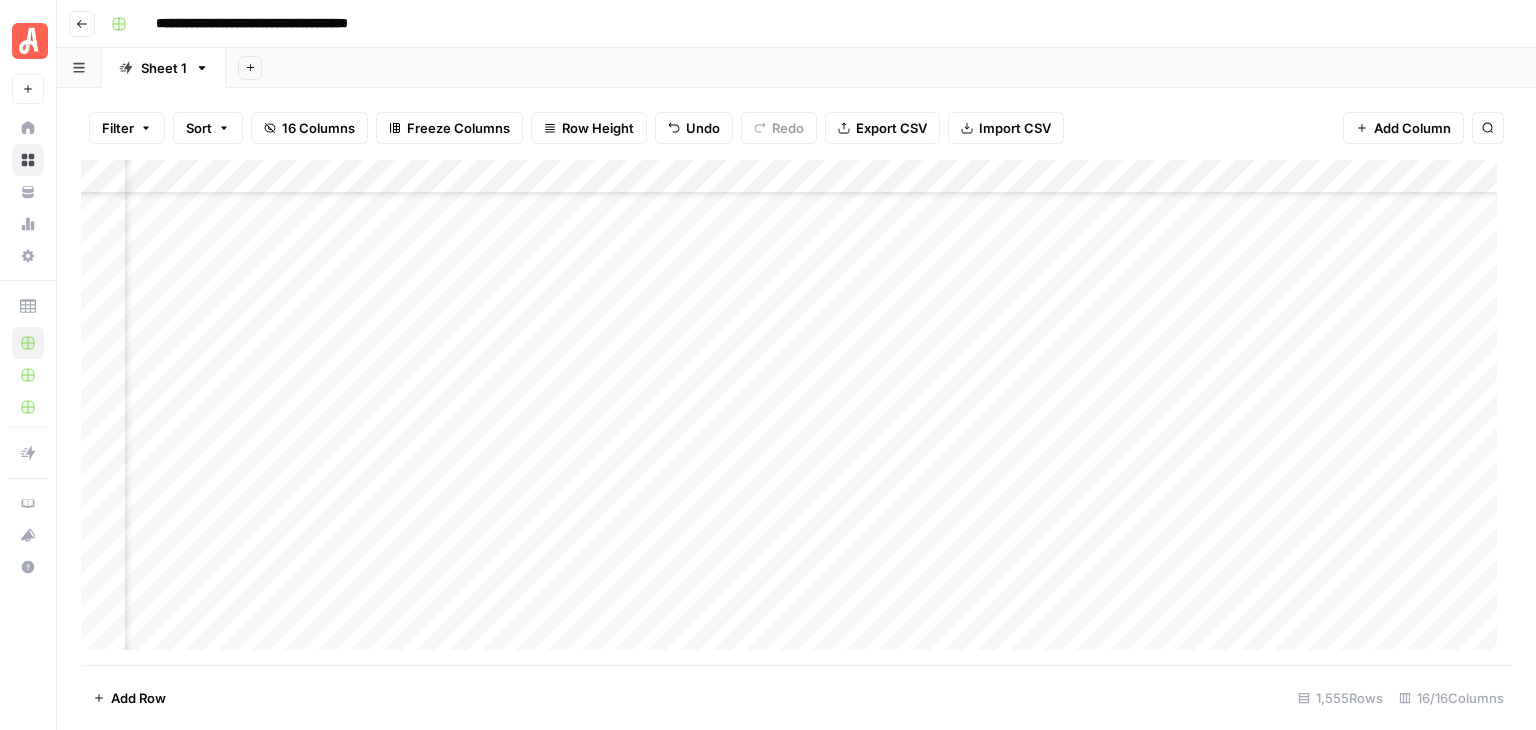click on "Add Column" at bounding box center [796, 412] 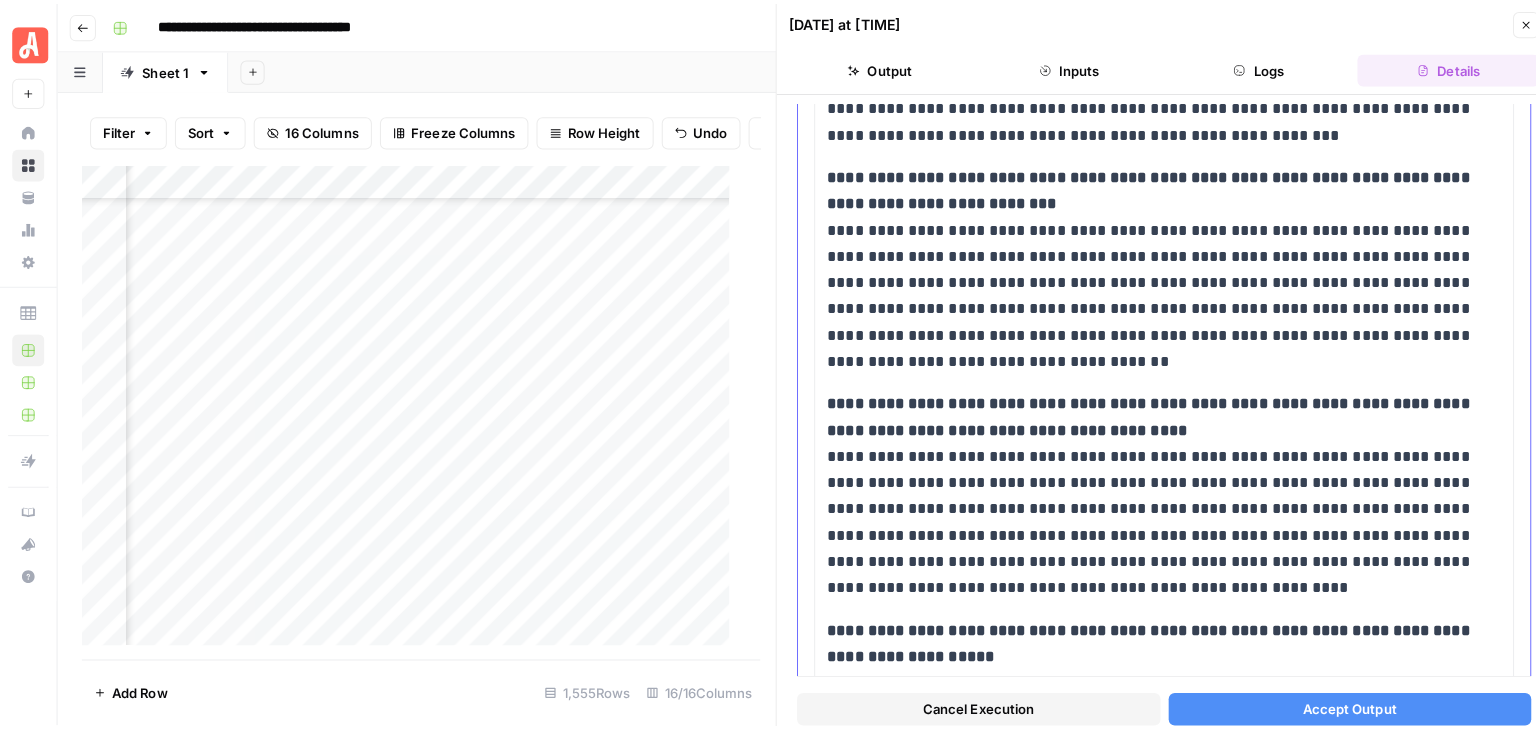 scroll, scrollTop: 1600, scrollLeft: 0, axis: vertical 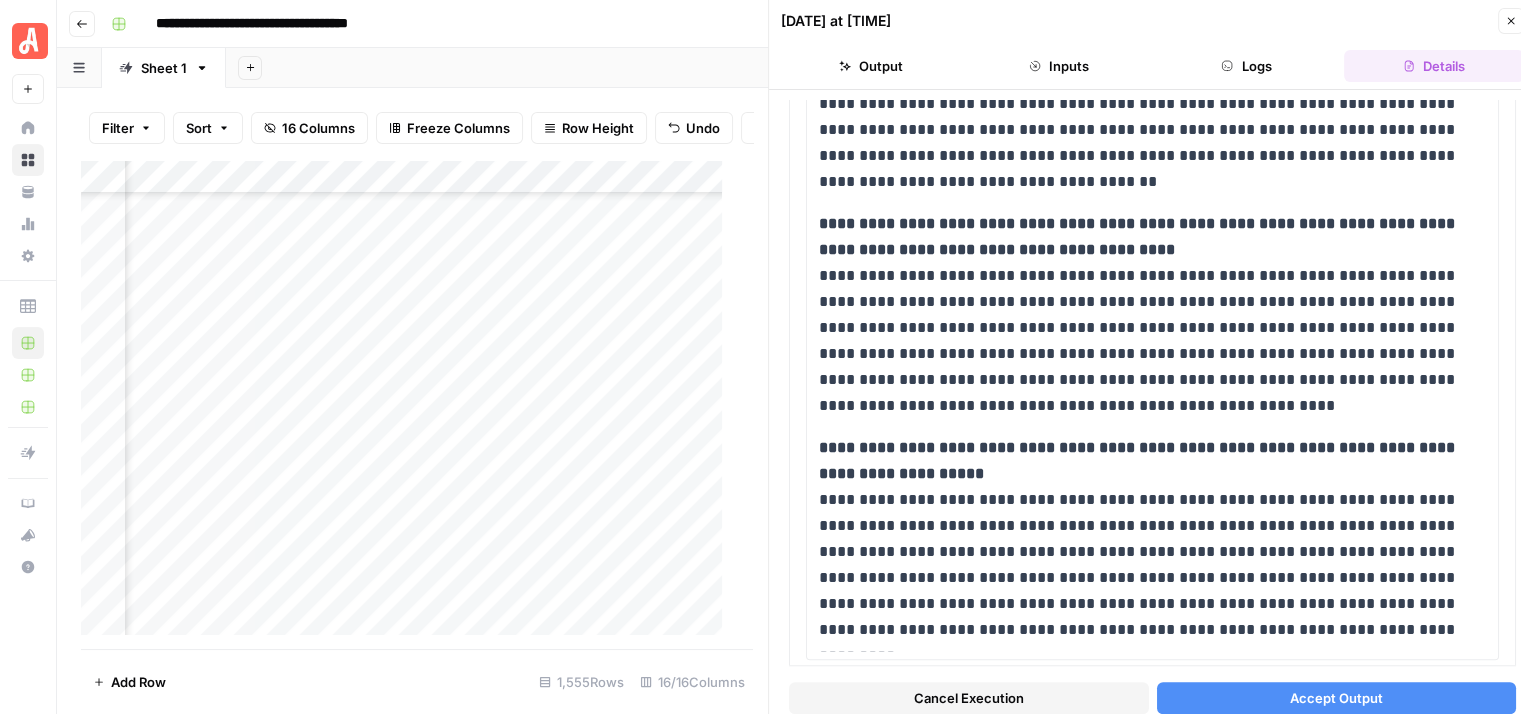 click on "Accept Output" at bounding box center (1336, 698) 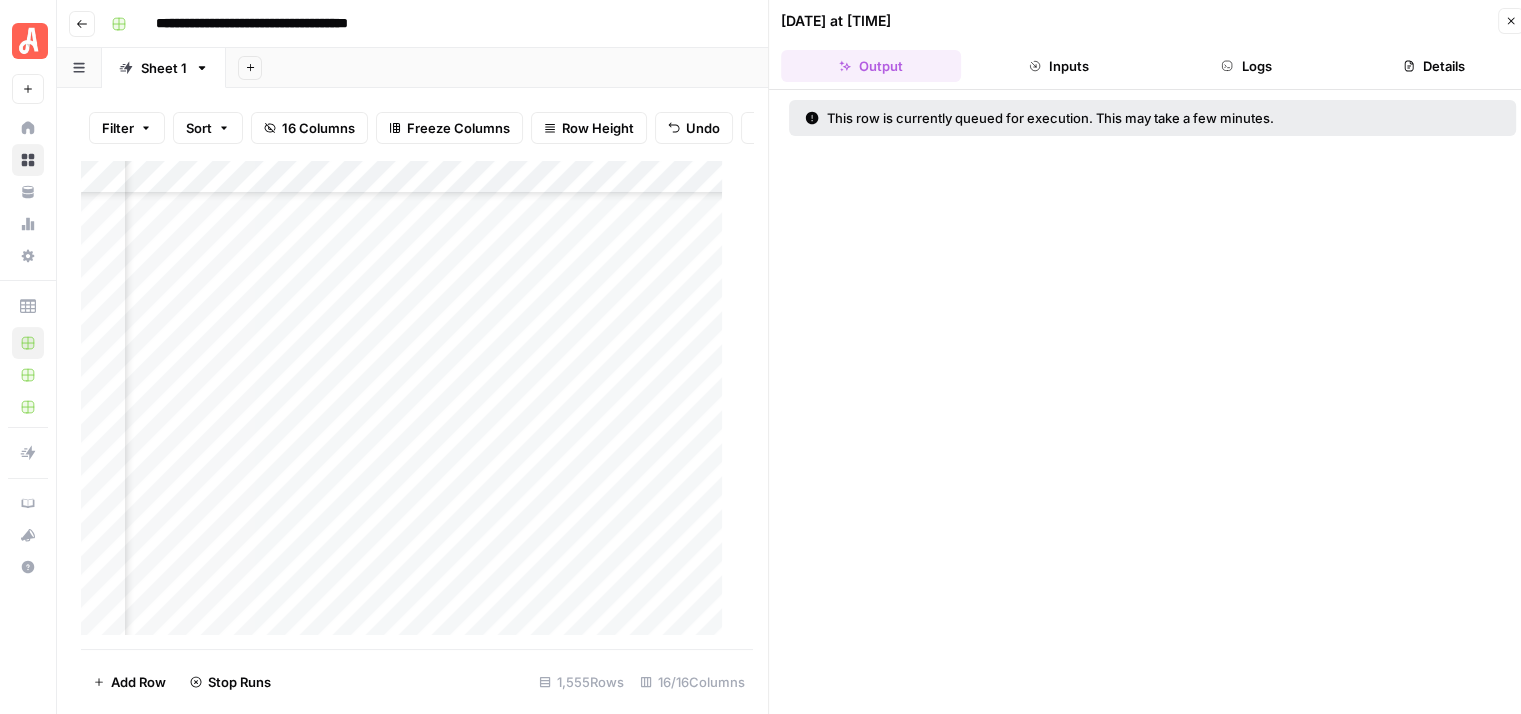 click 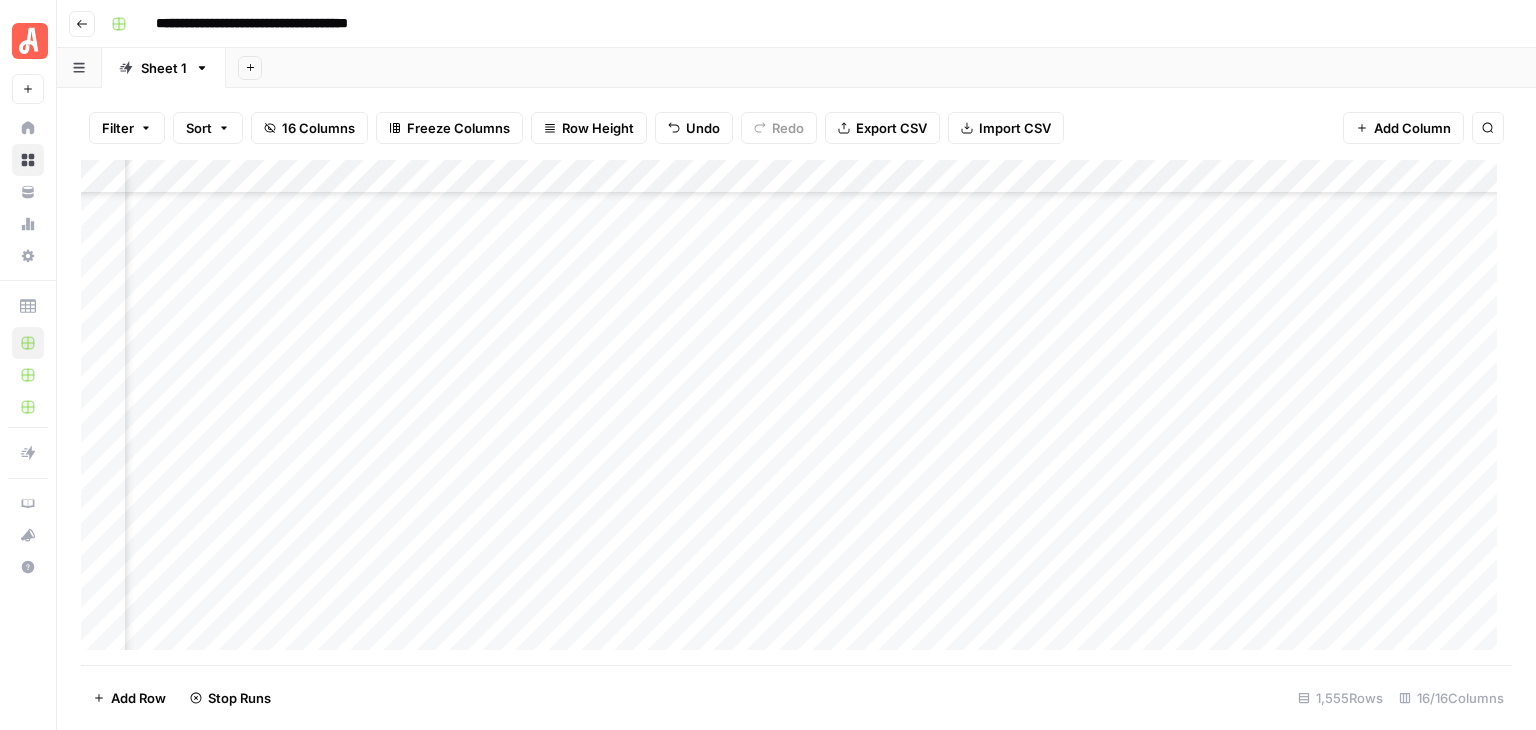 scroll, scrollTop: 45846, scrollLeft: 144, axis: both 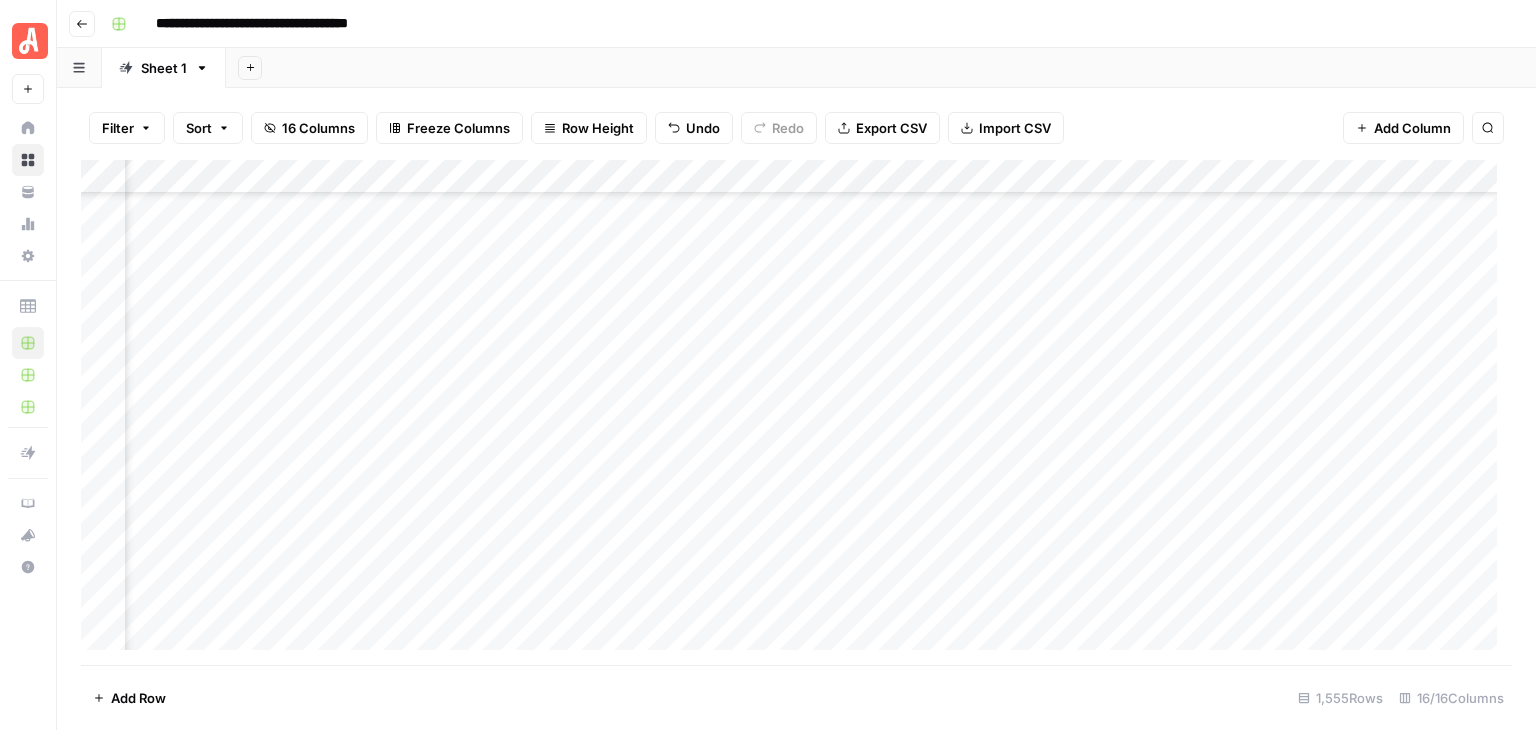 click on "Add Column" at bounding box center [796, 412] 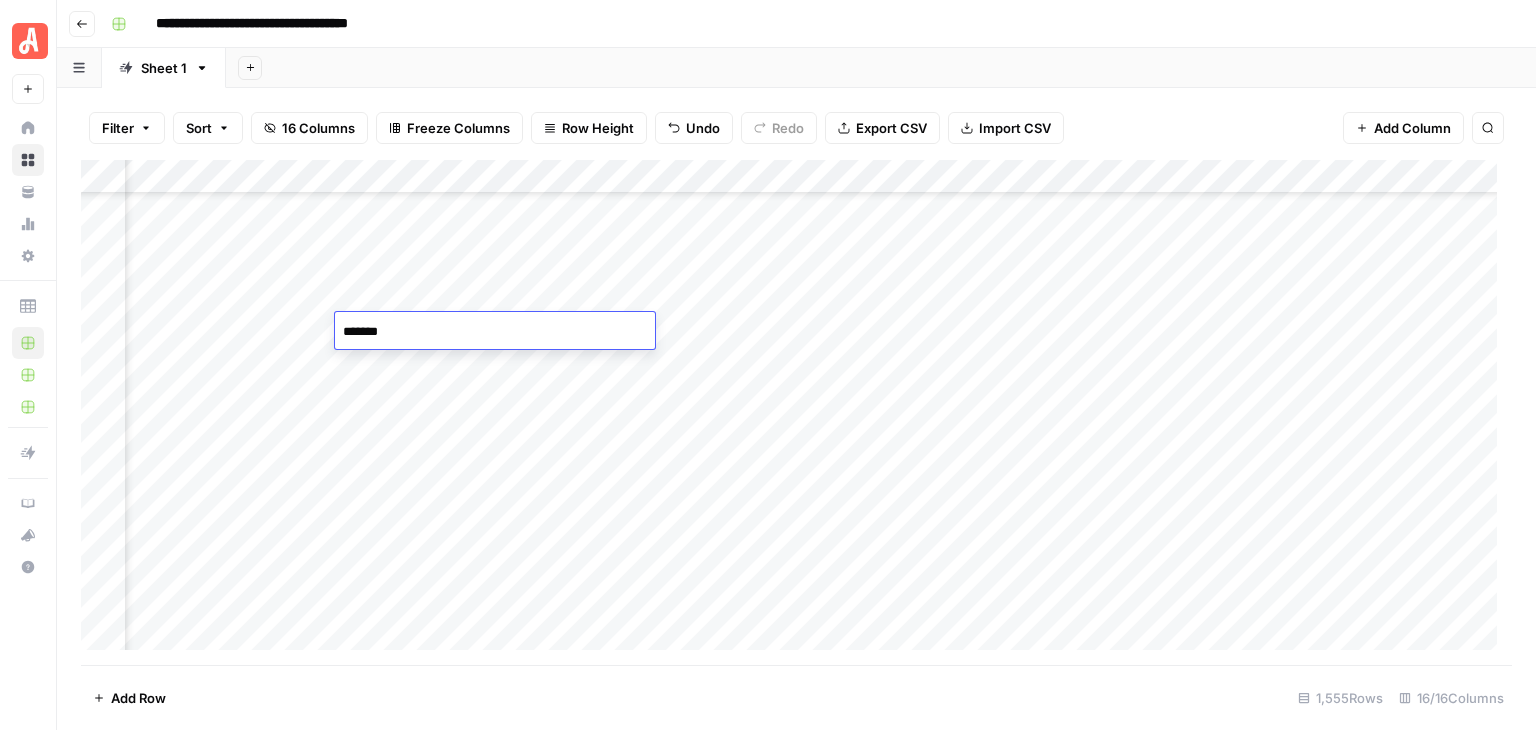 click on "Add Column" at bounding box center (796, 412) 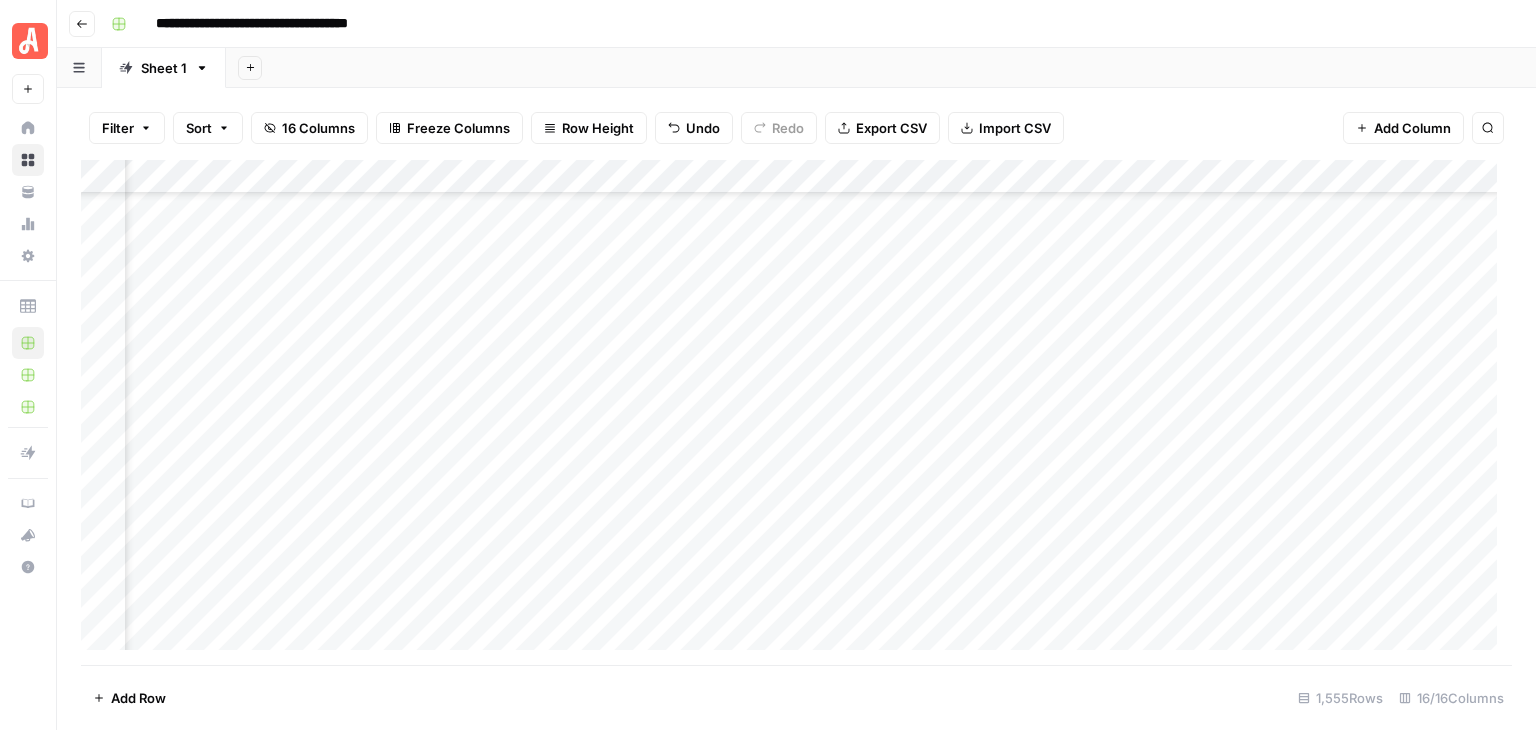 click on "Add Column" at bounding box center (796, 412) 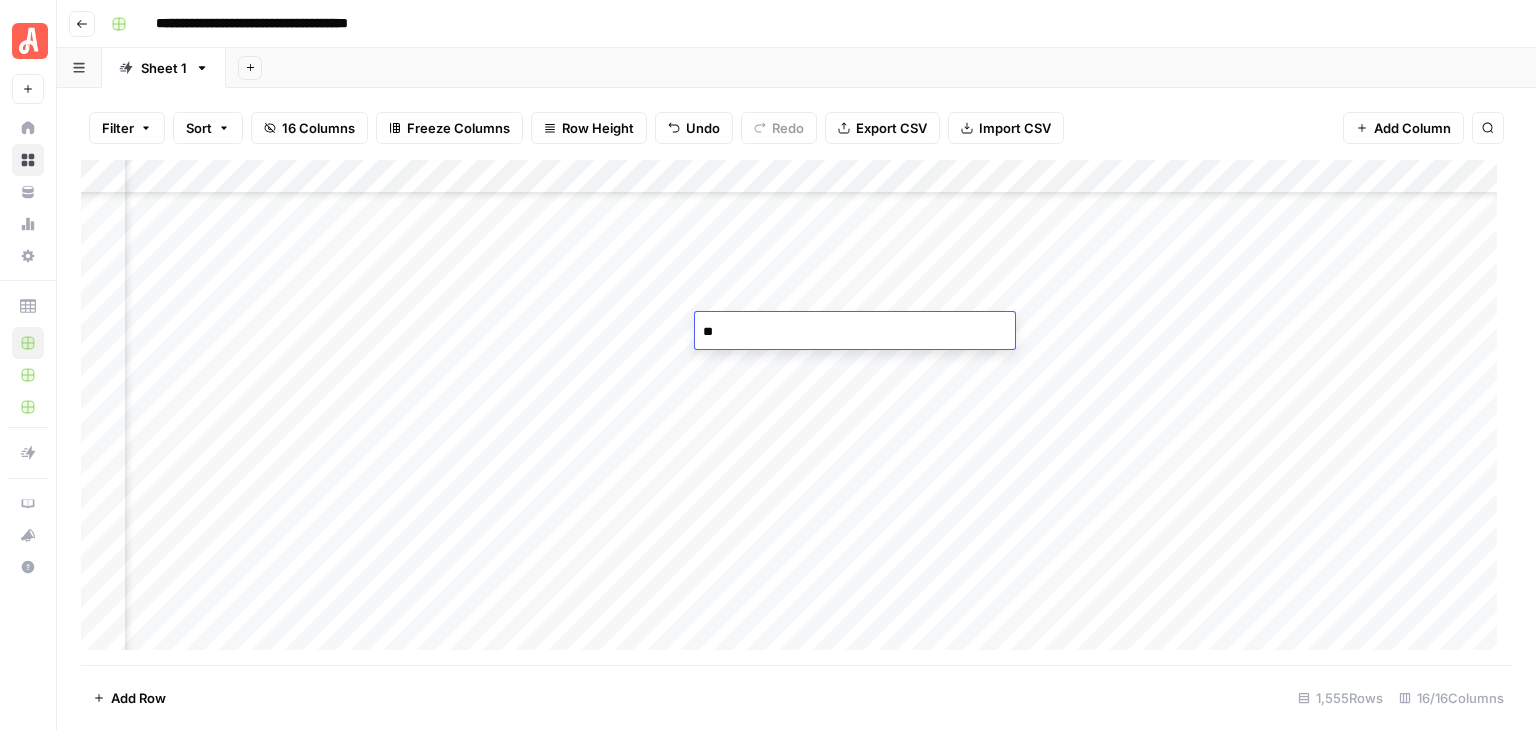 click on "Add Column" at bounding box center (796, 412) 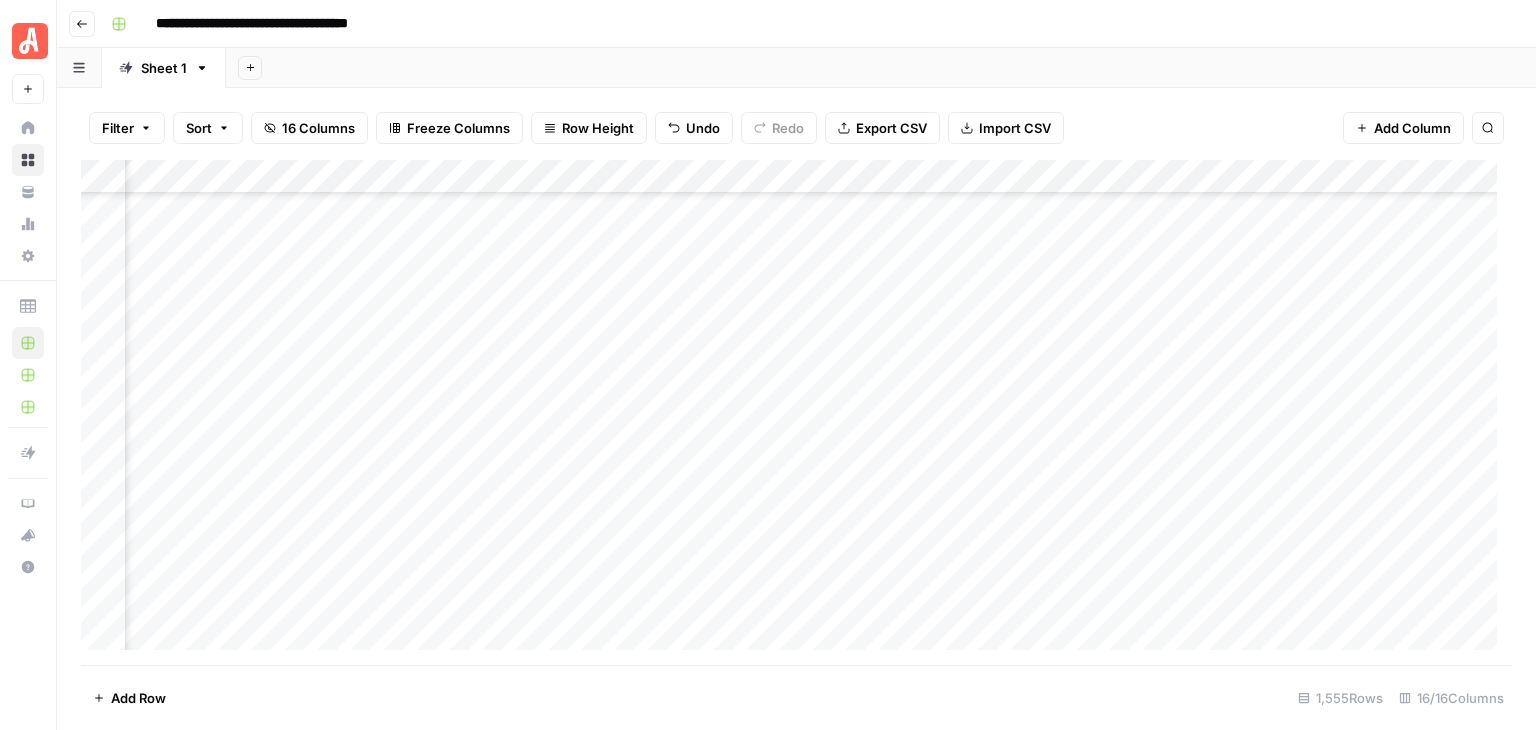 click on "Add Column" at bounding box center [796, 412] 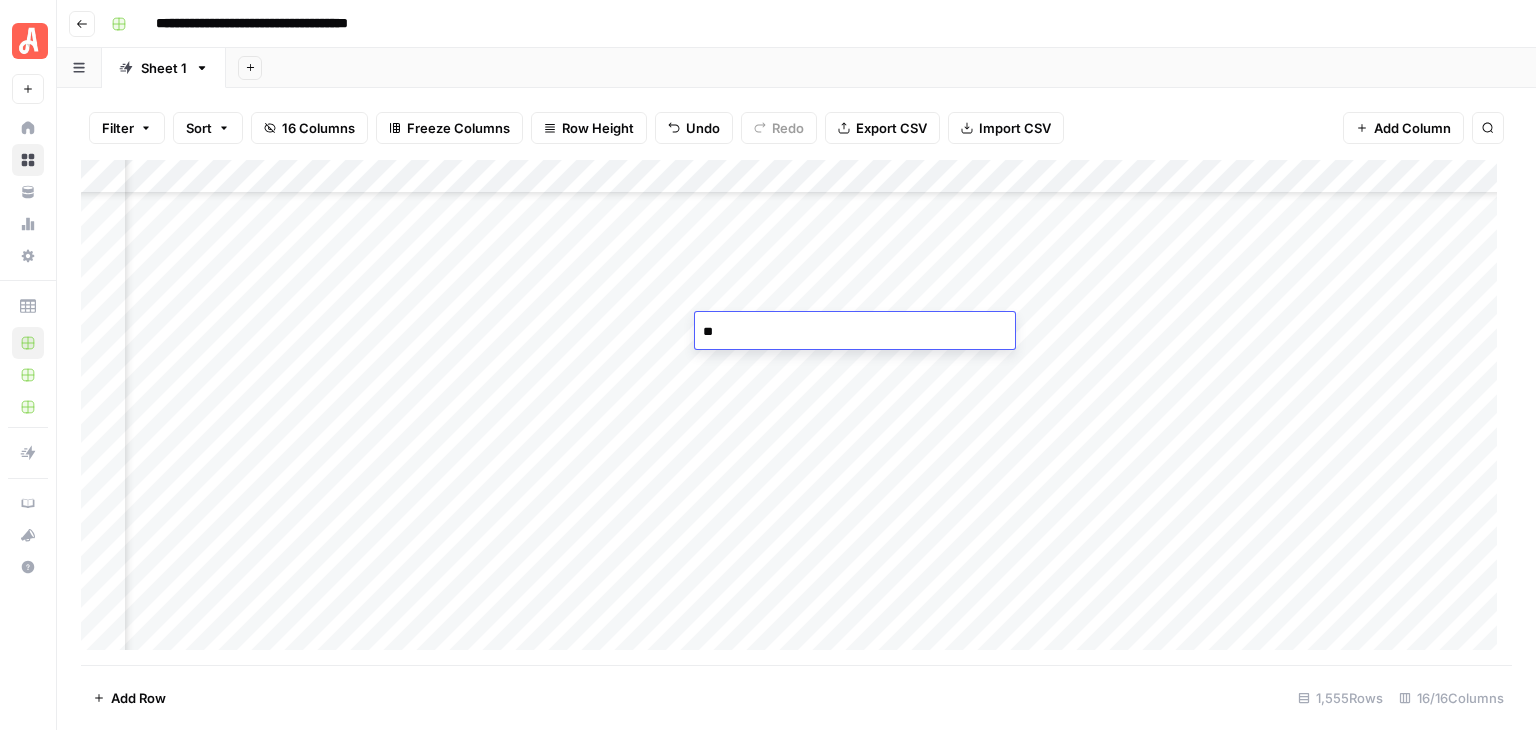 type on "*" 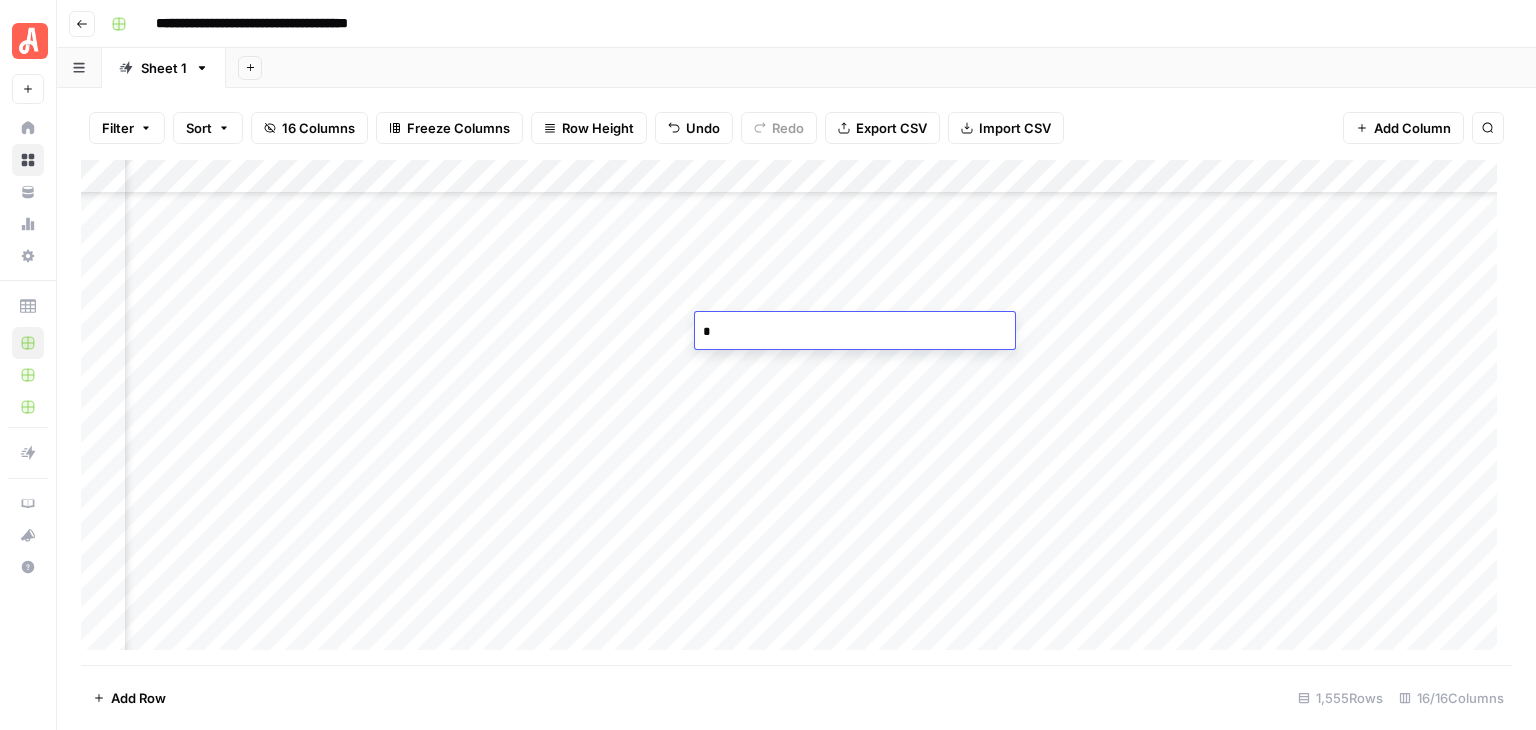 type on "**" 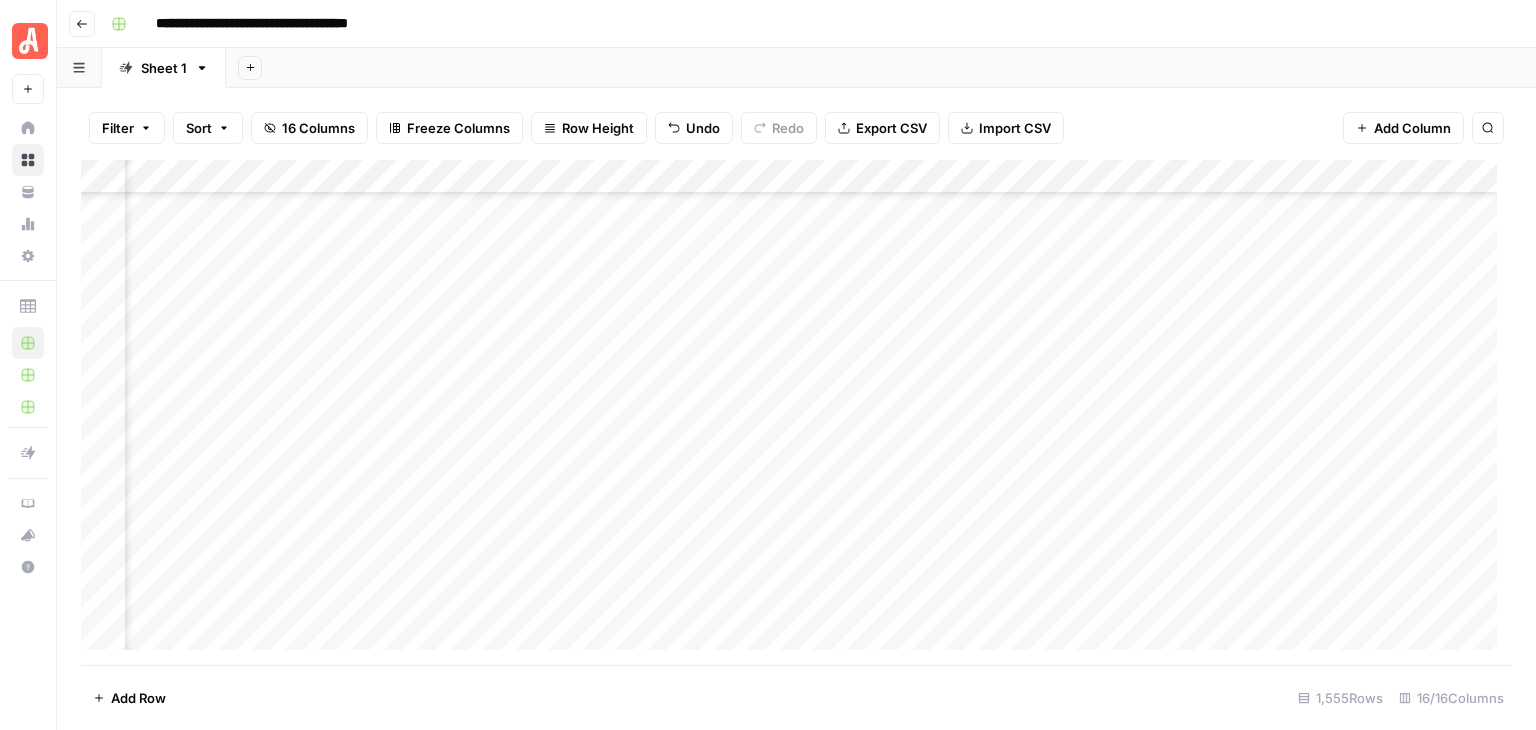 click on "Add Column" at bounding box center [796, 412] 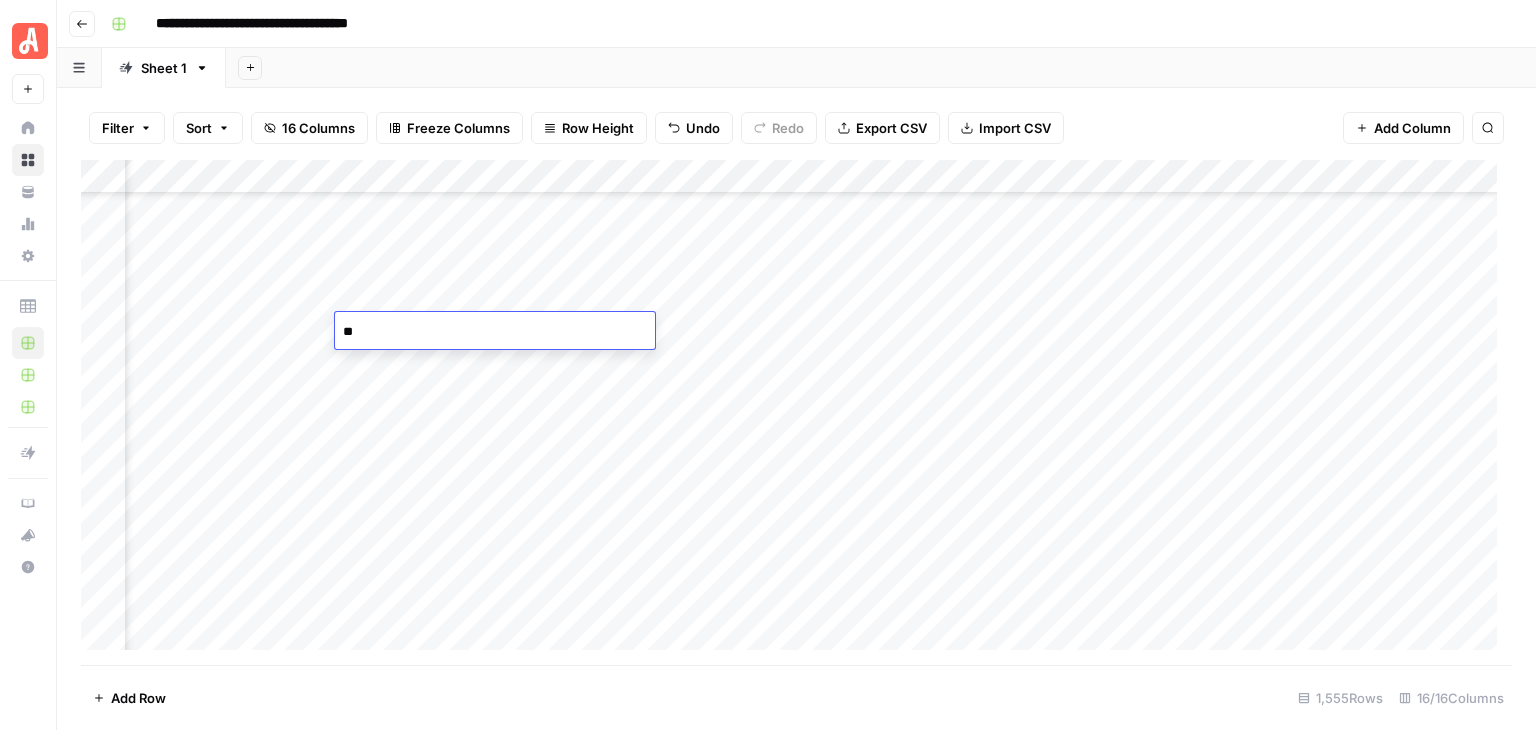 type on "*" 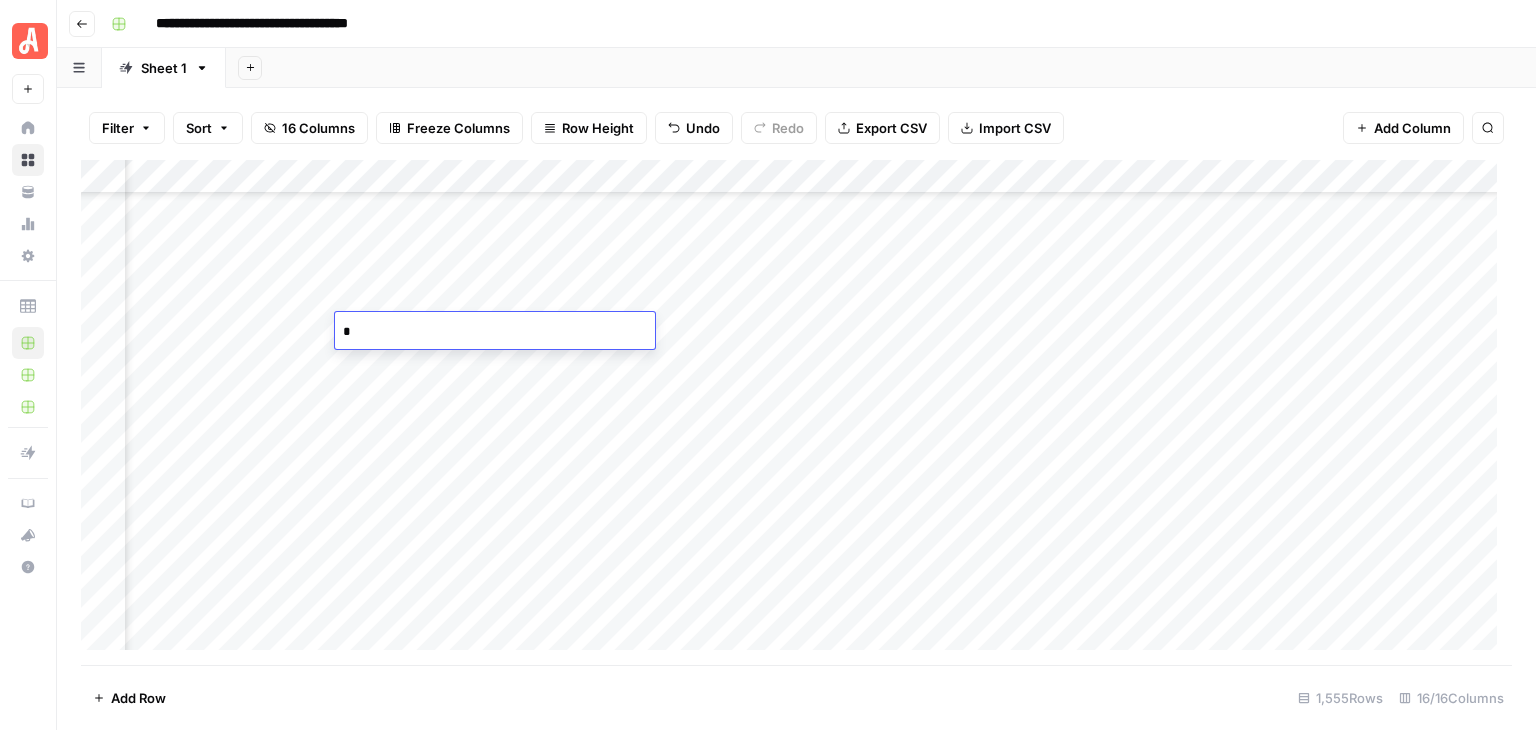 type 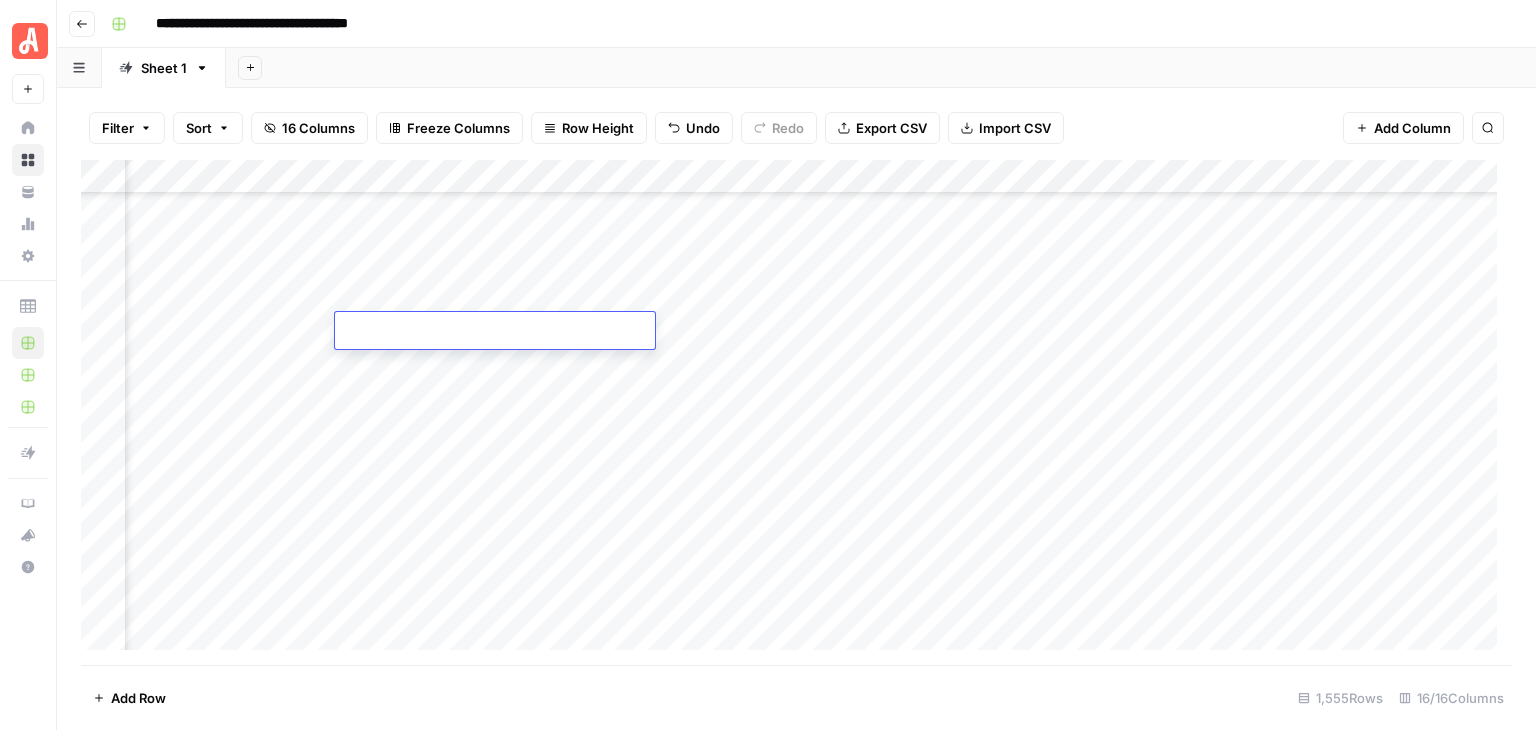 click on "Add Column" at bounding box center (796, 412) 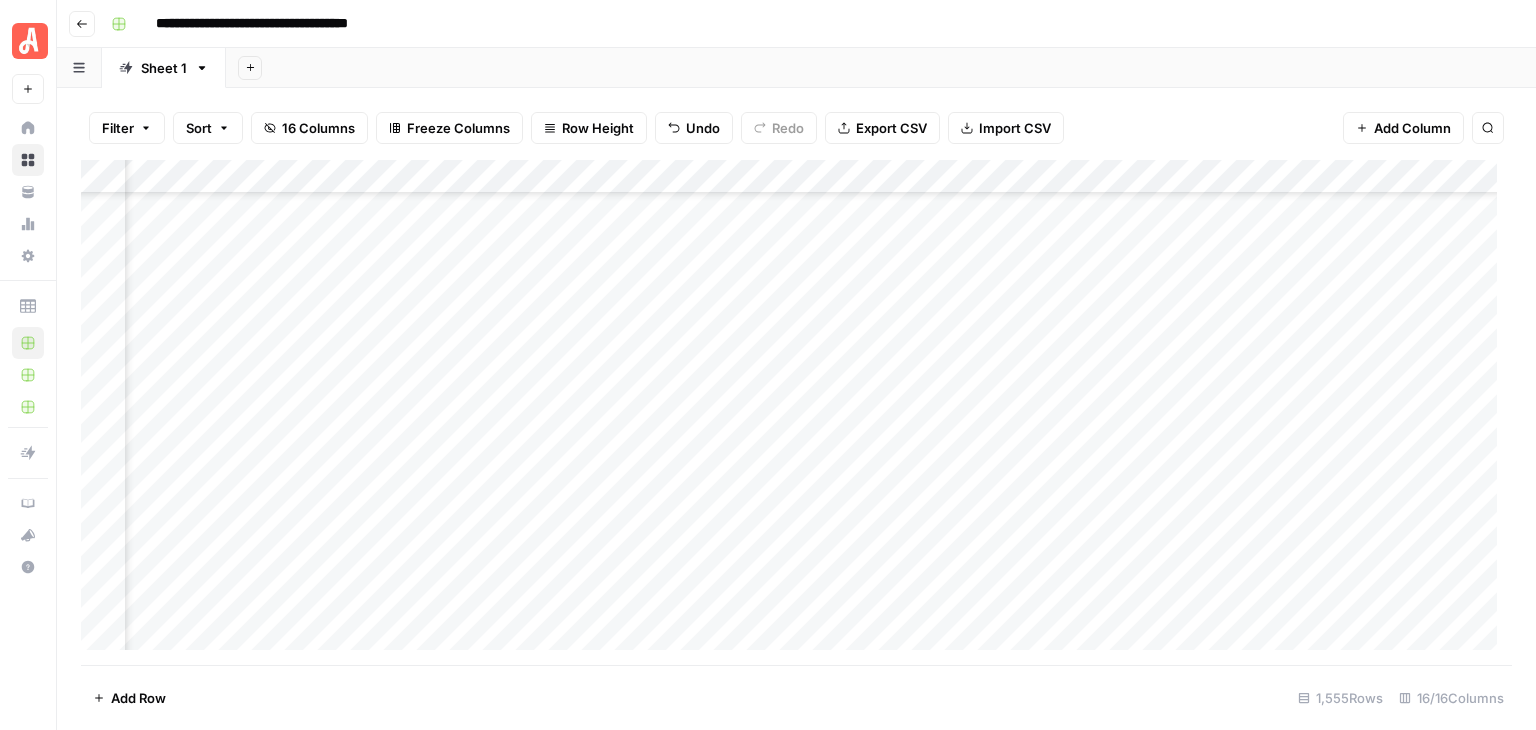 click on "Add Column" at bounding box center (796, 412) 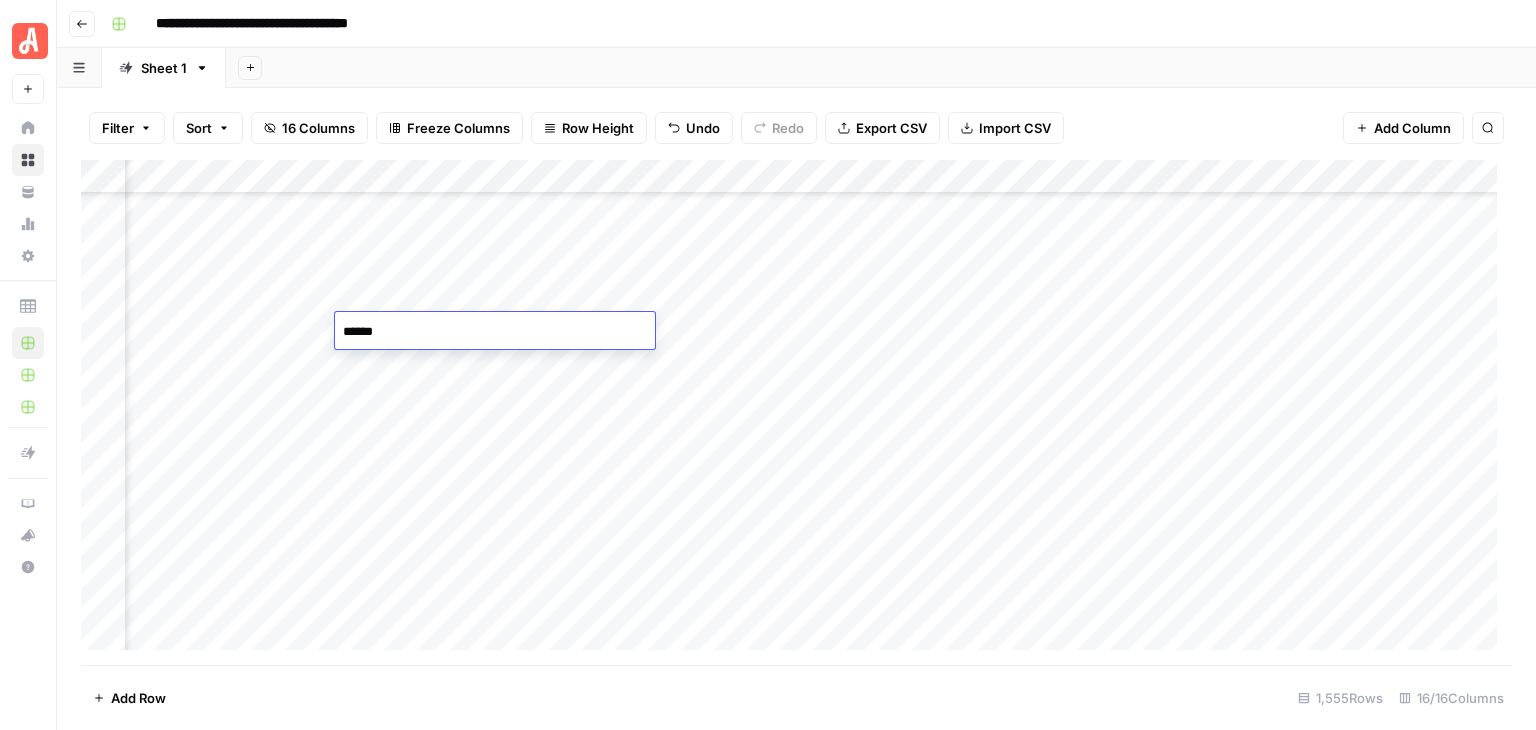 type on "*******" 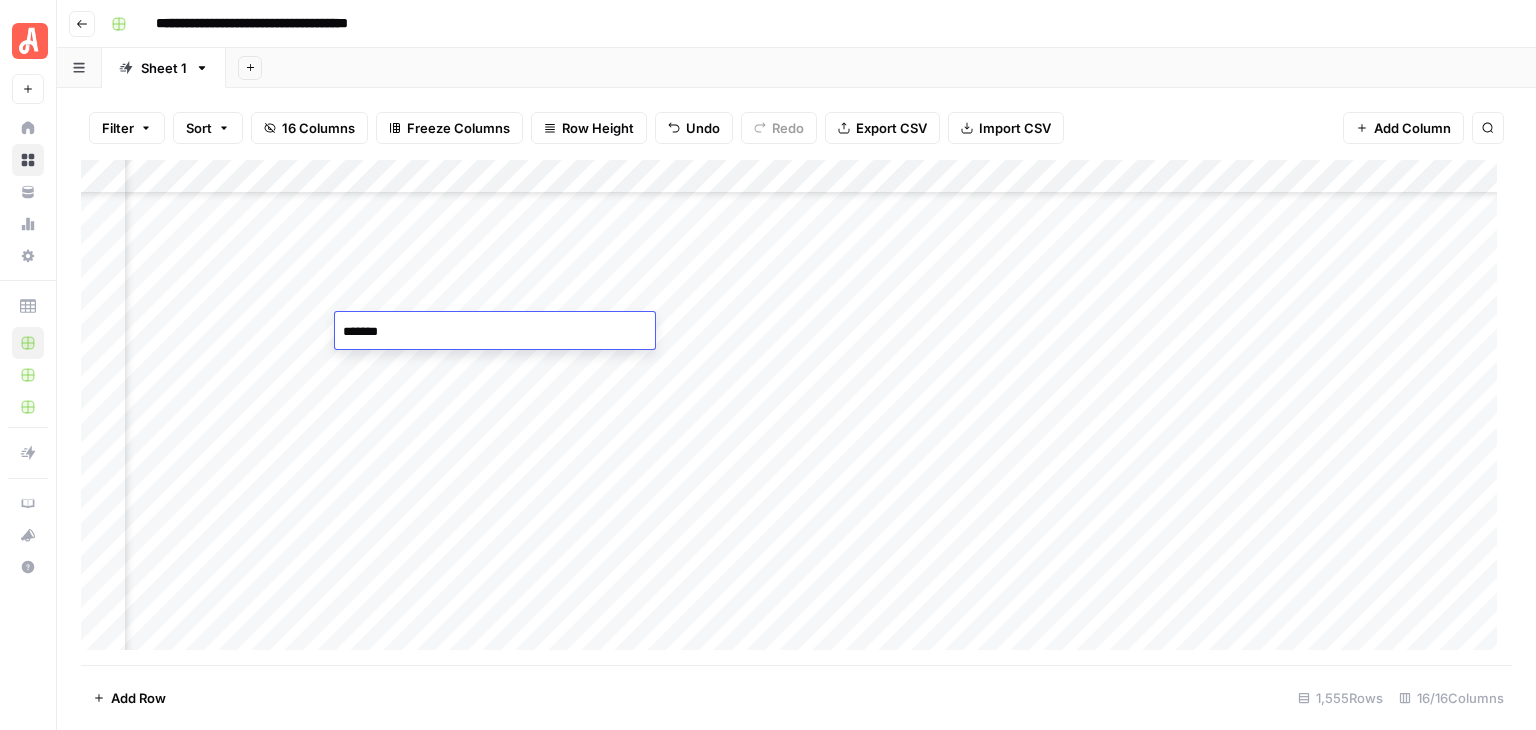 click on "Add Column" at bounding box center [796, 412] 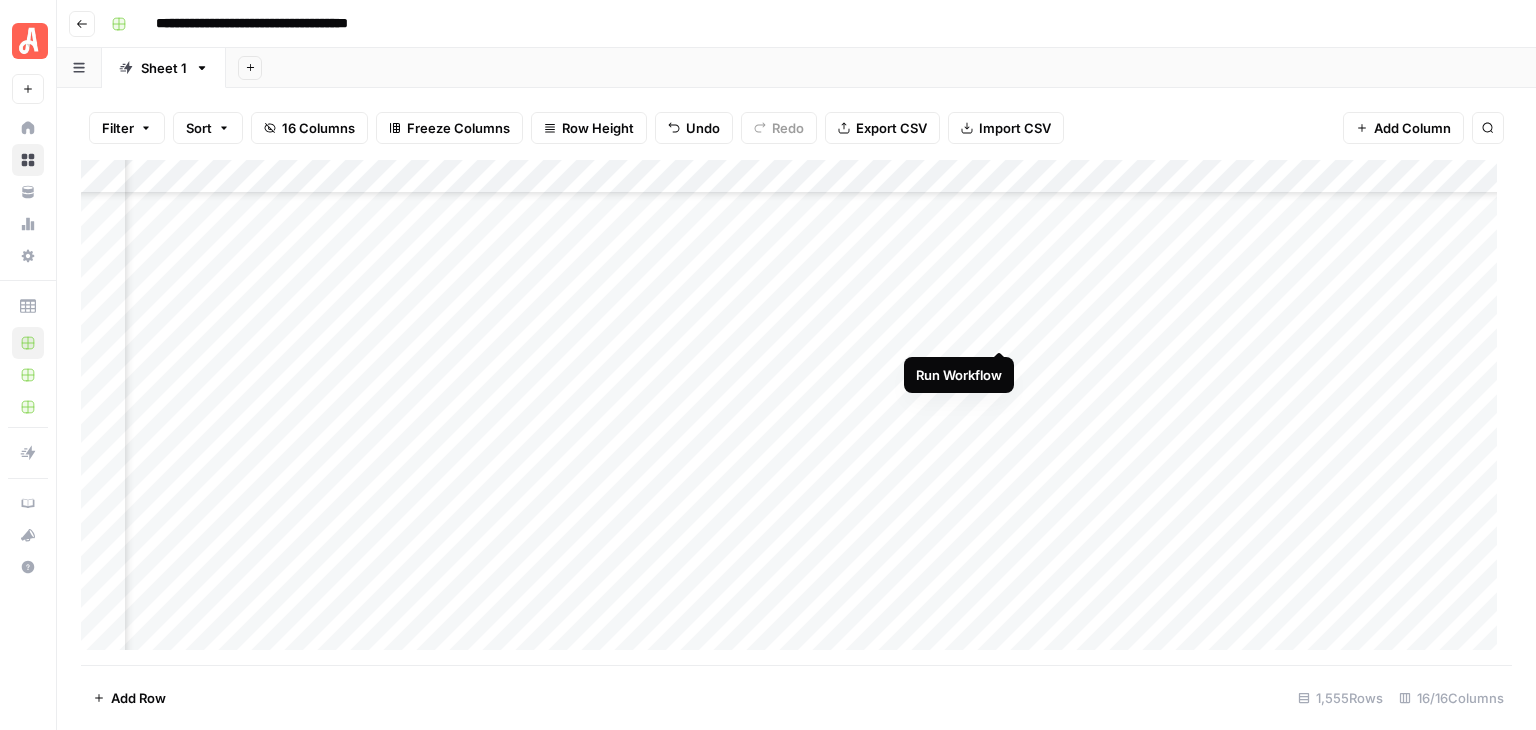 click on "Add Column" at bounding box center (796, 412) 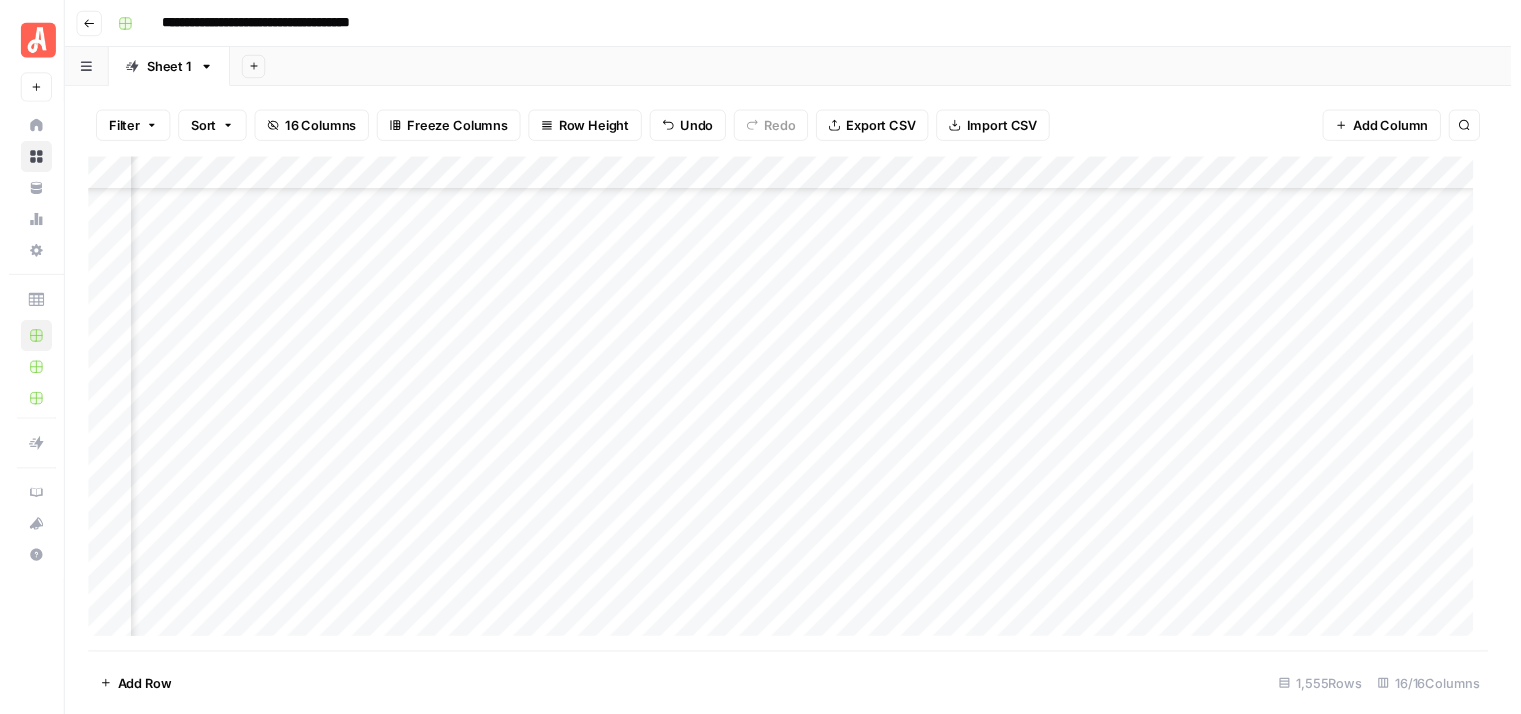 scroll, scrollTop: 49246, scrollLeft: 144, axis: both 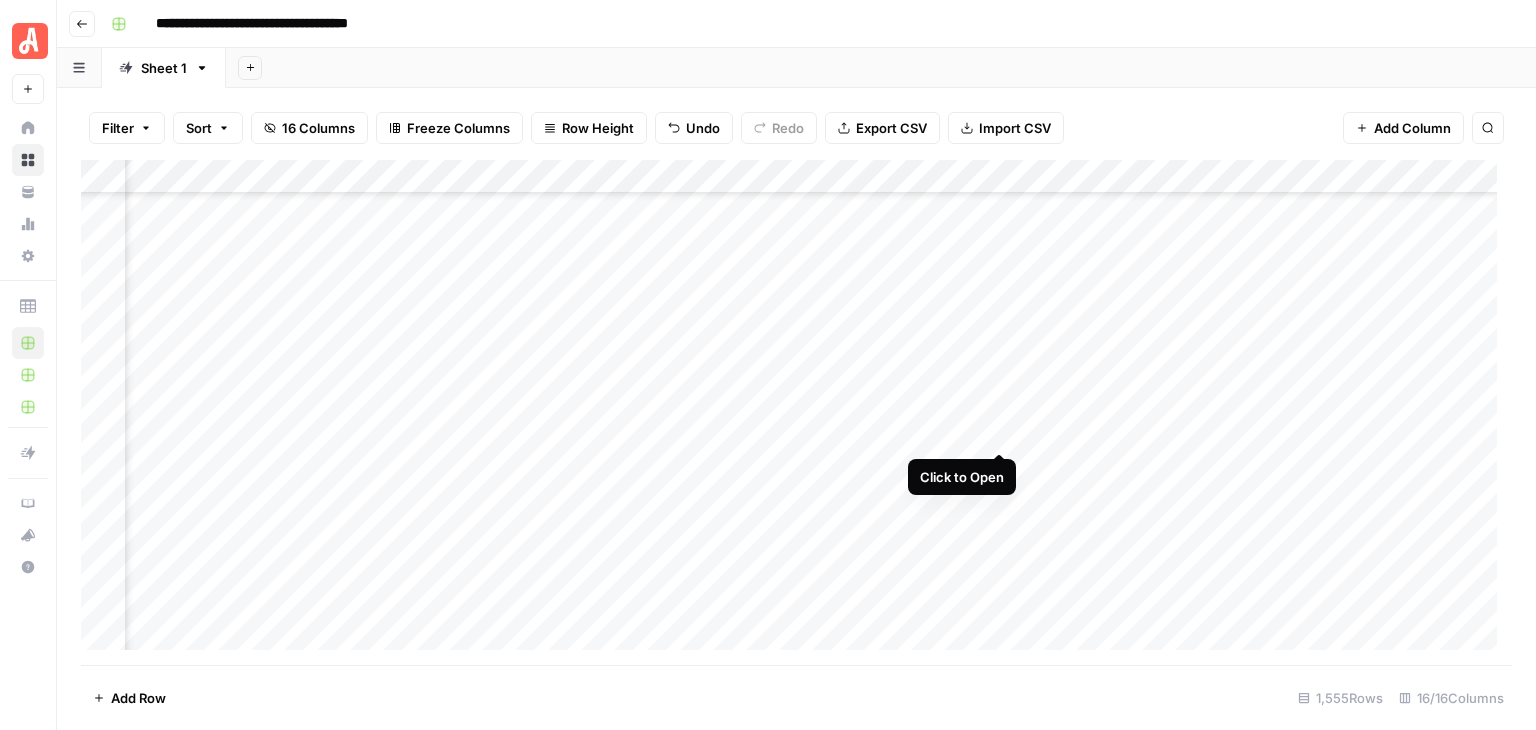 click on "Add Column" at bounding box center (796, 412) 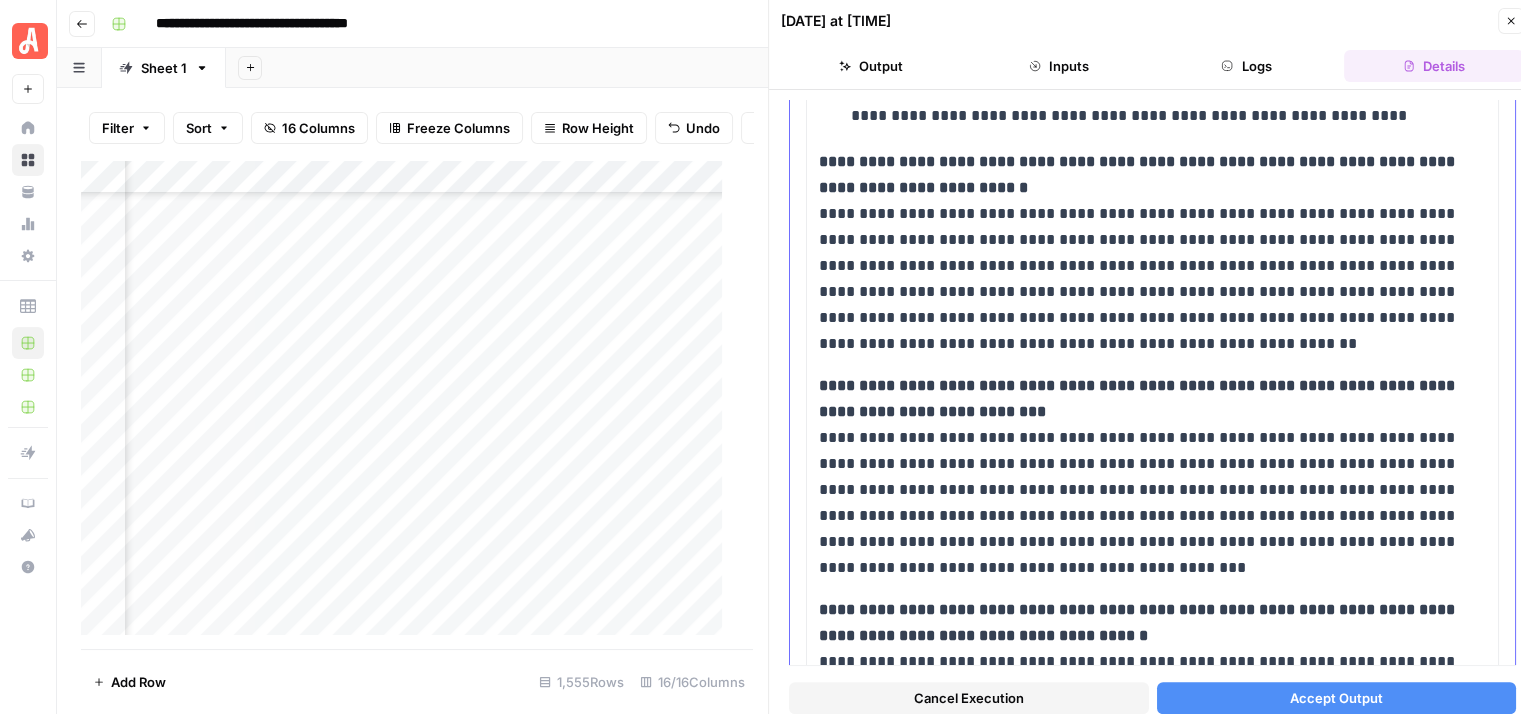 scroll, scrollTop: 1300, scrollLeft: 0, axis: vertical 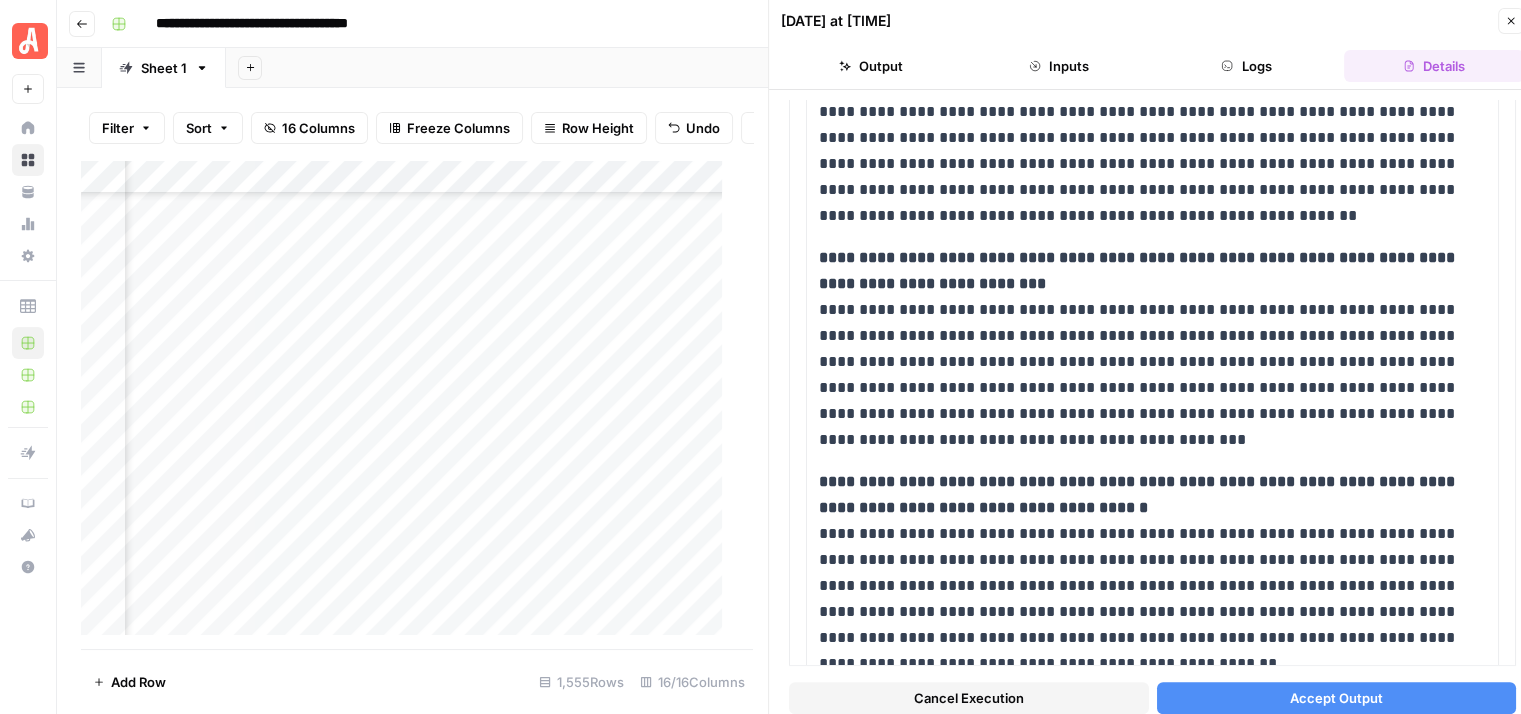 click on "Accept Output" at bounding box center [1337, 698] 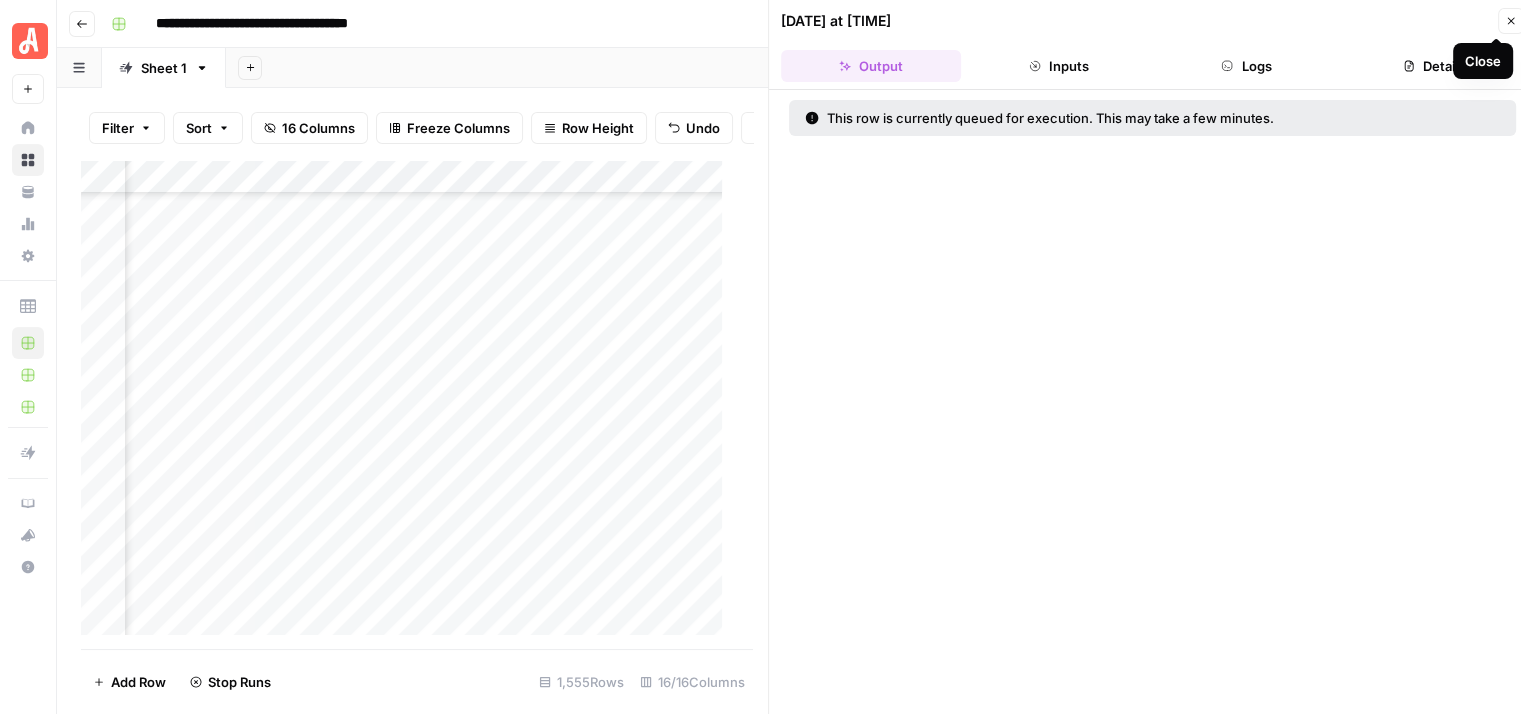 click on "Close" at bounding box center (1511, 21) 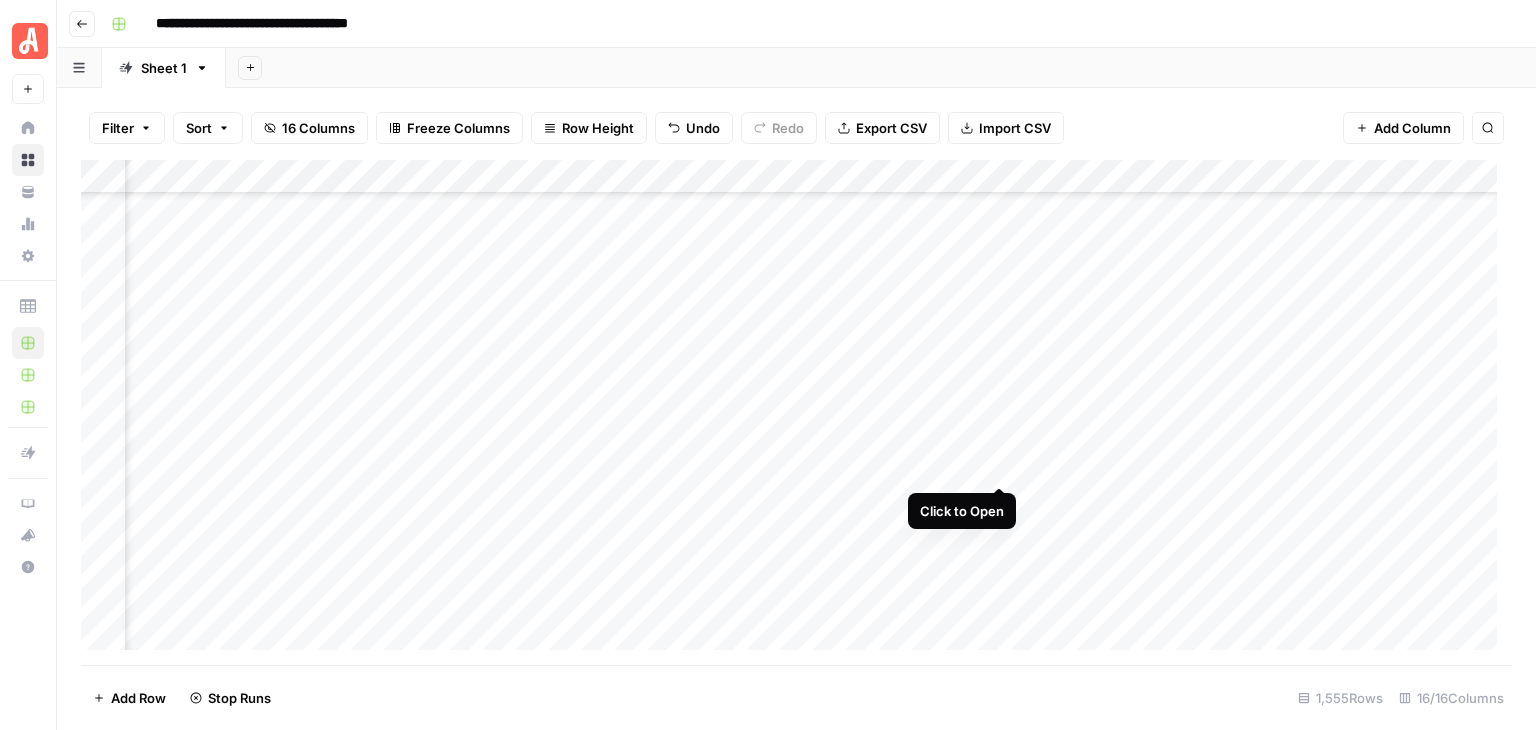 click on "Add Column" at bounding box center [796, 412] 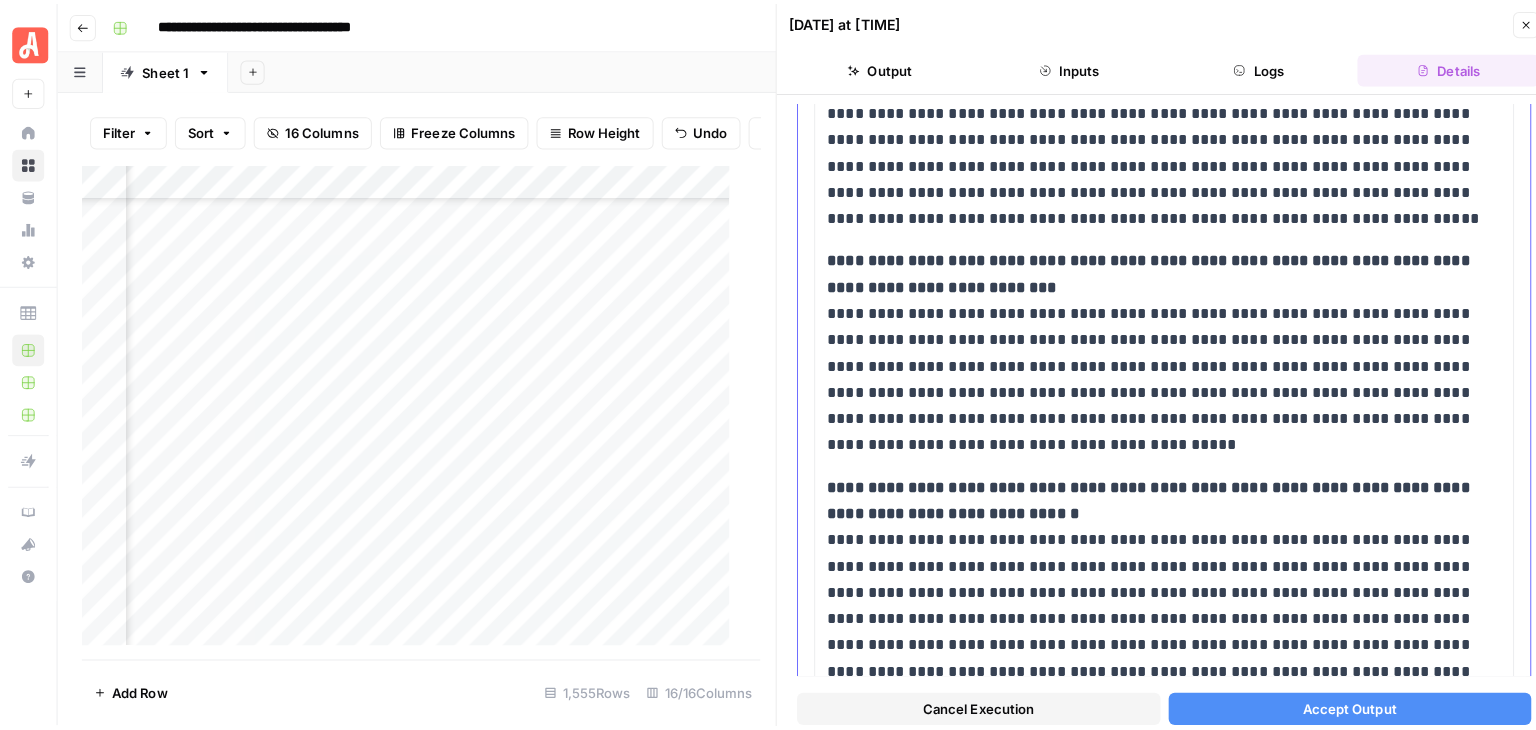 scroll, scrollTop: 1997, scrollLeft: 0, axis: vertical 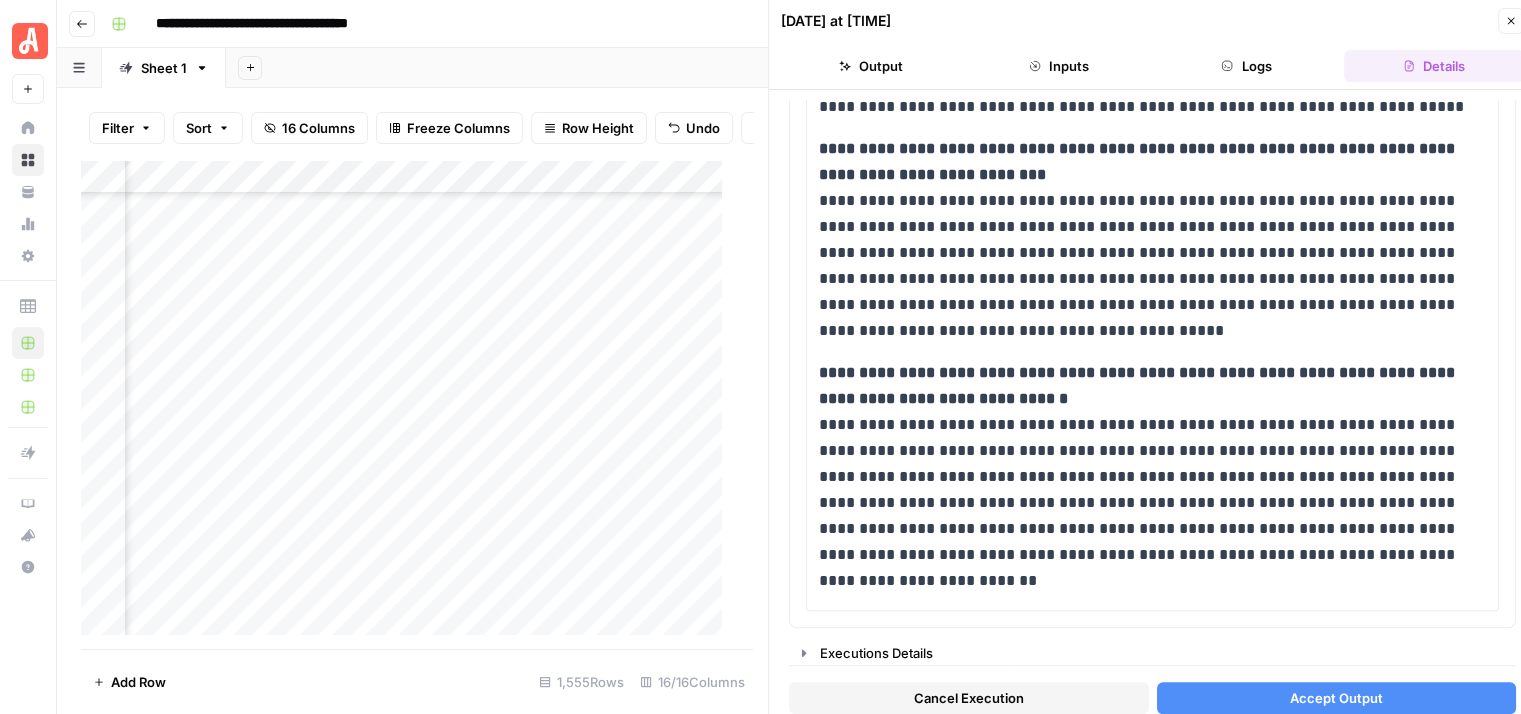 click on "Accept Output" at bounding box center [1336, 698] 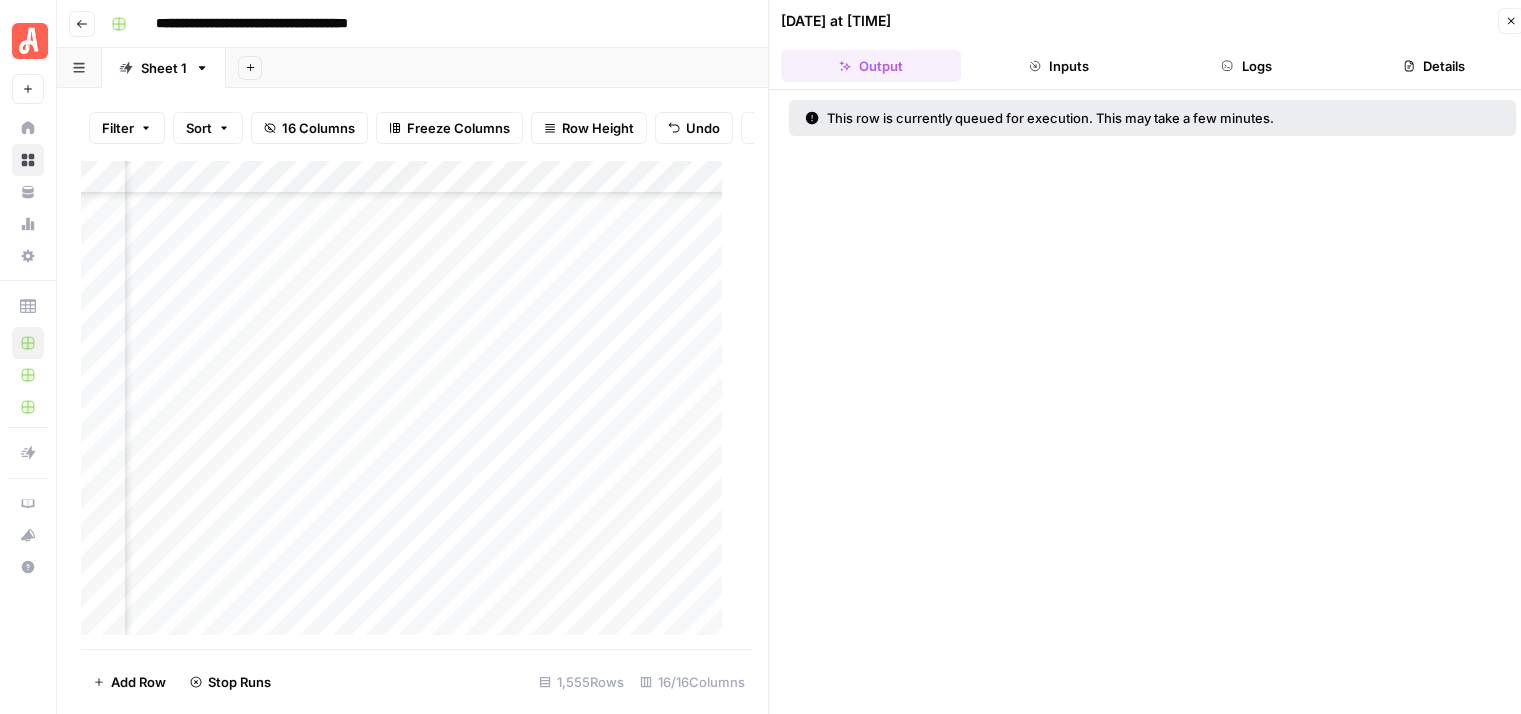 click 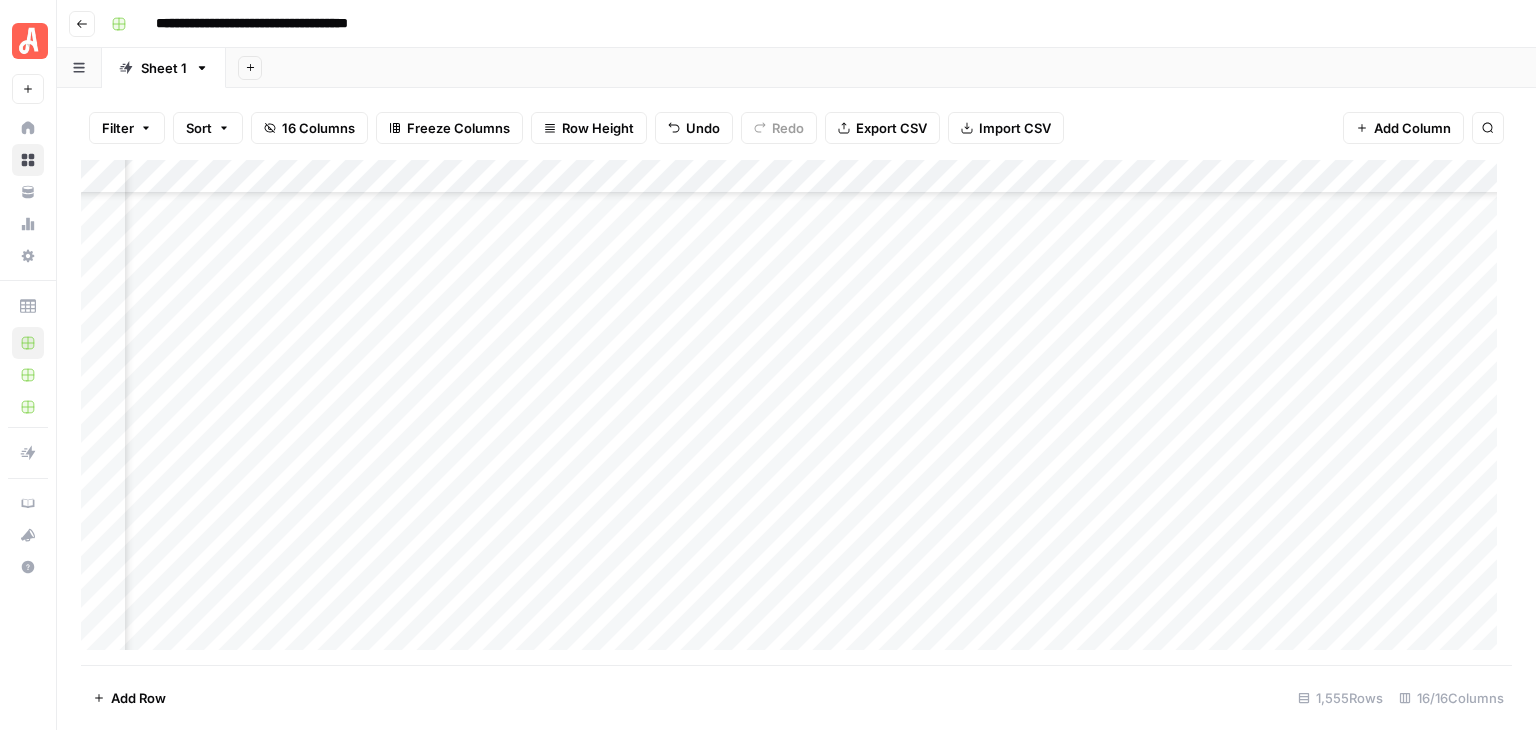 scroll, scrollTop: 45946, scrollLeft: 144, axis: both 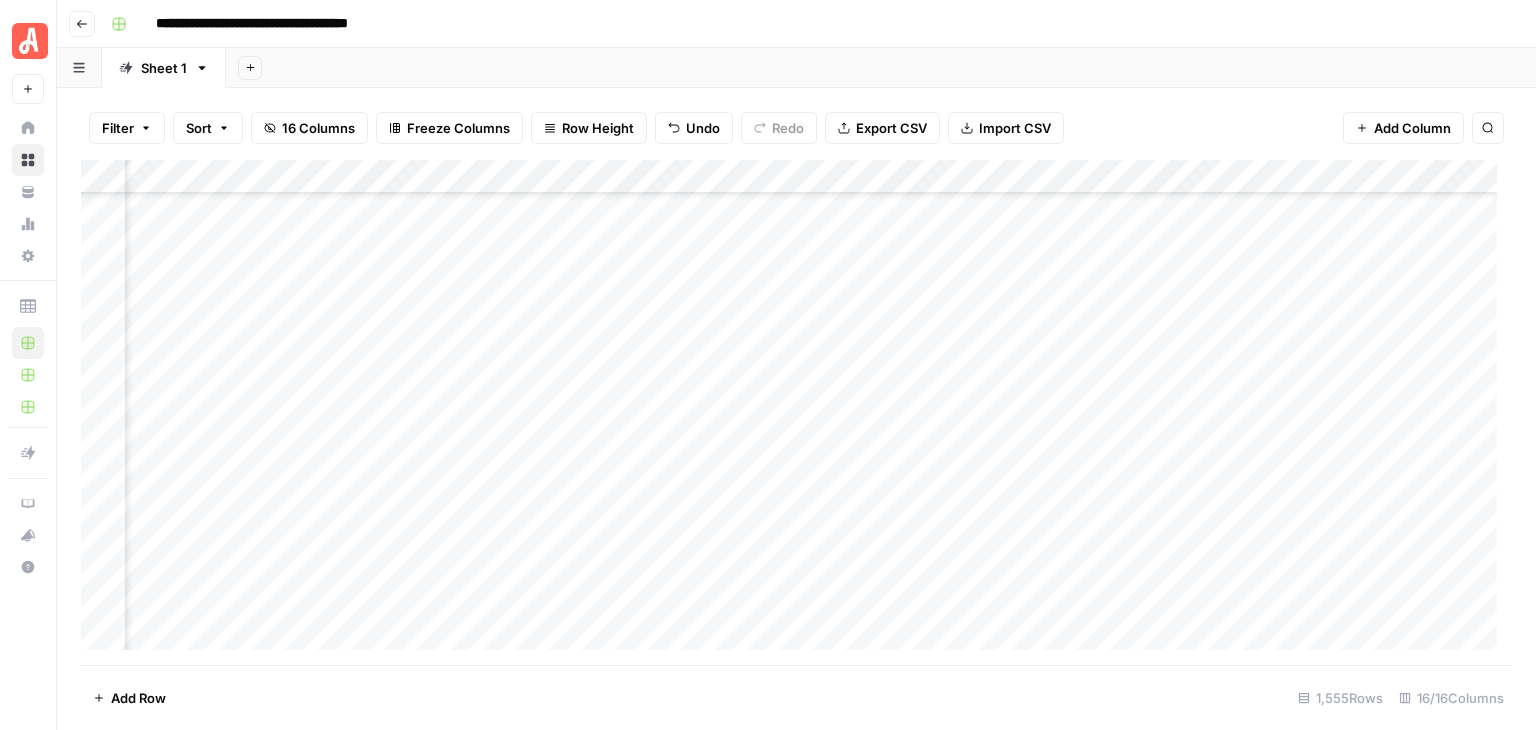 click on "Add Column" at bounding box center [796, 412] 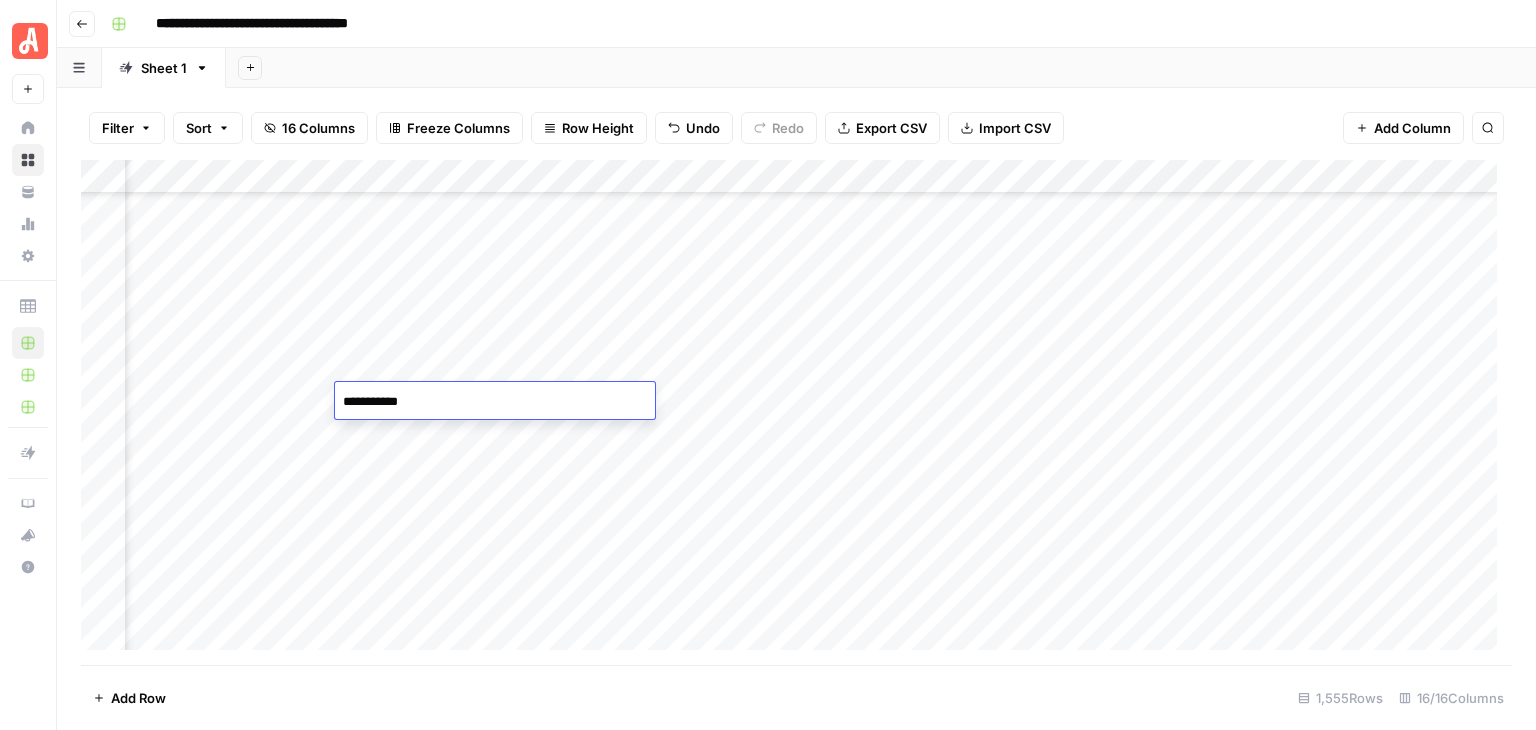 type on "**********" 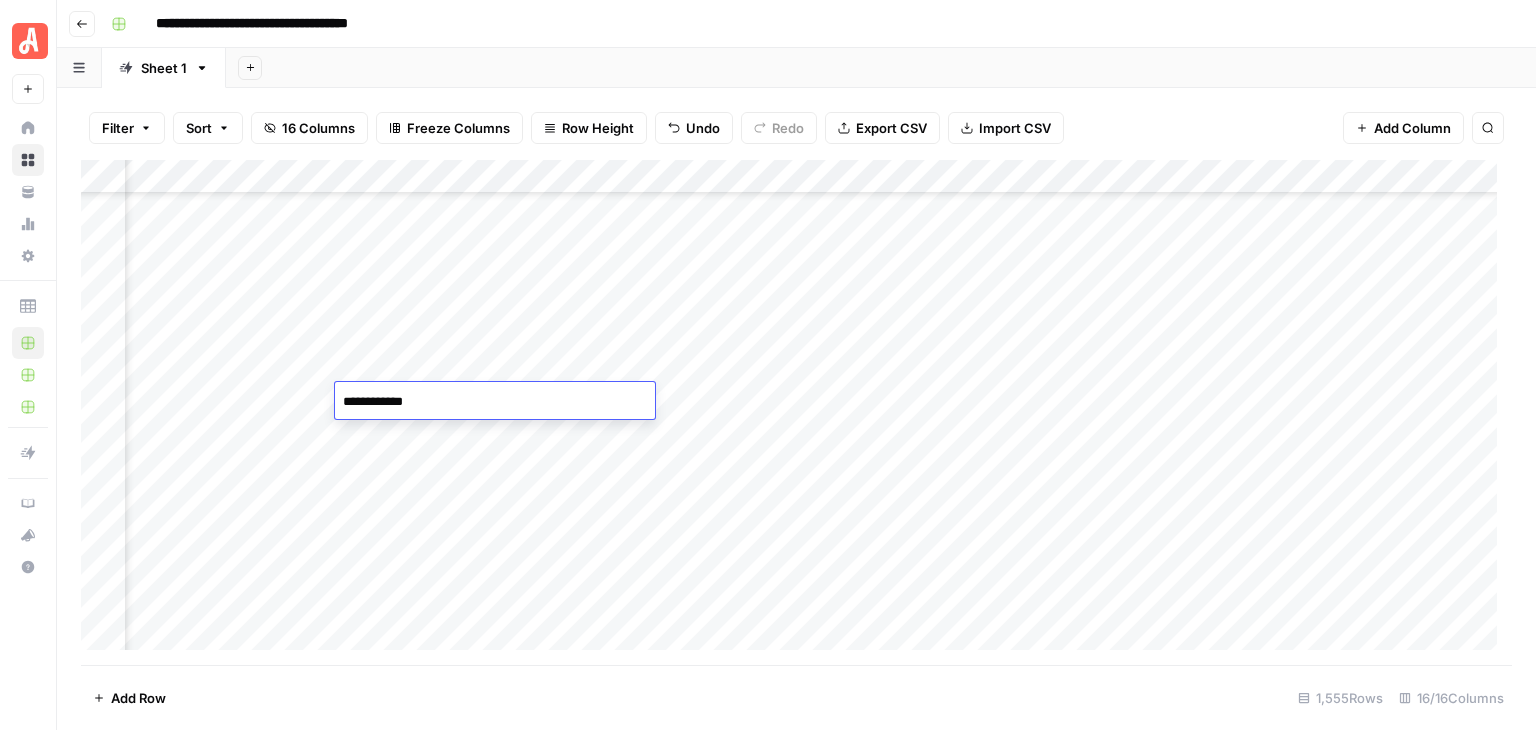 click on "Add Column" at bounding box center [796, 412] 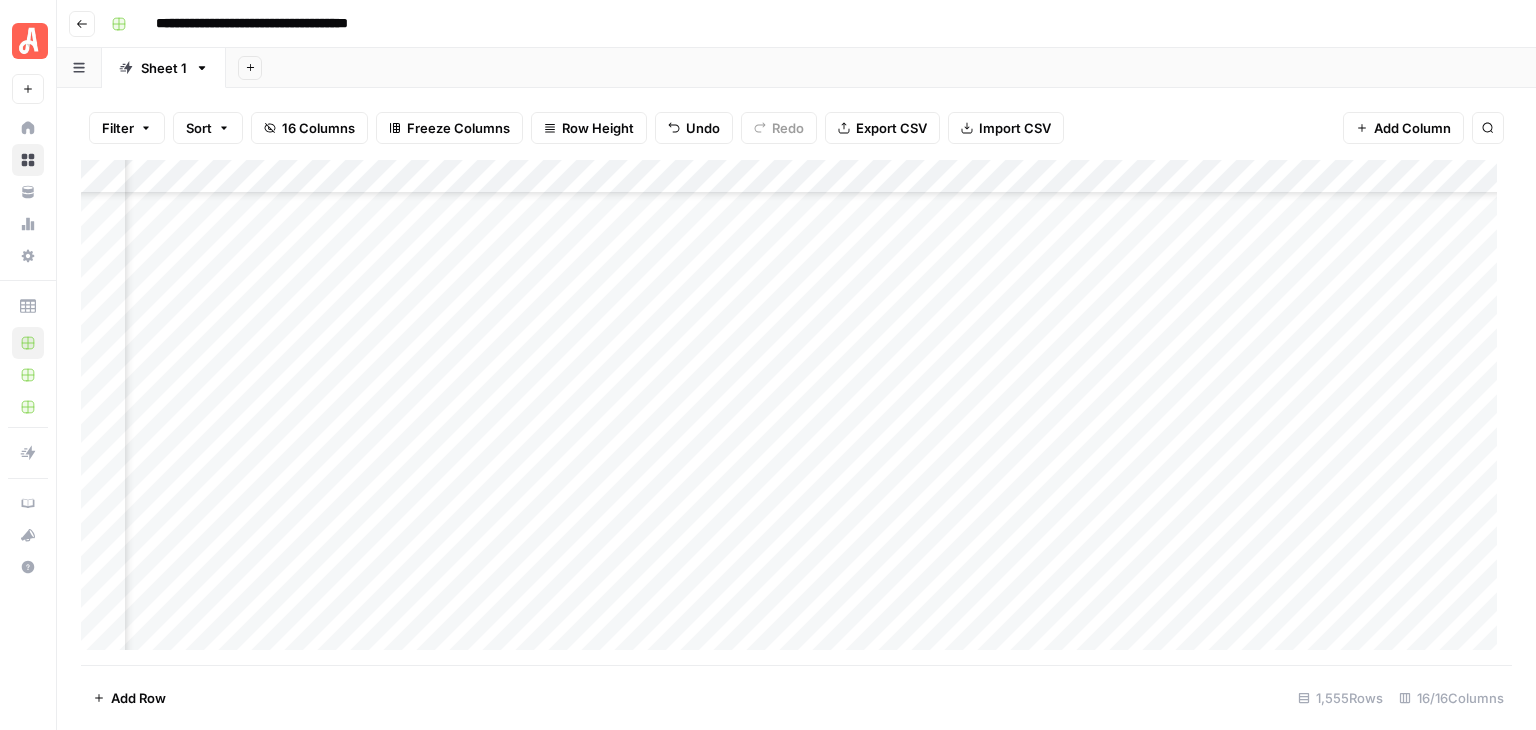 click on "Add Column" at bounding box center [796, 412] 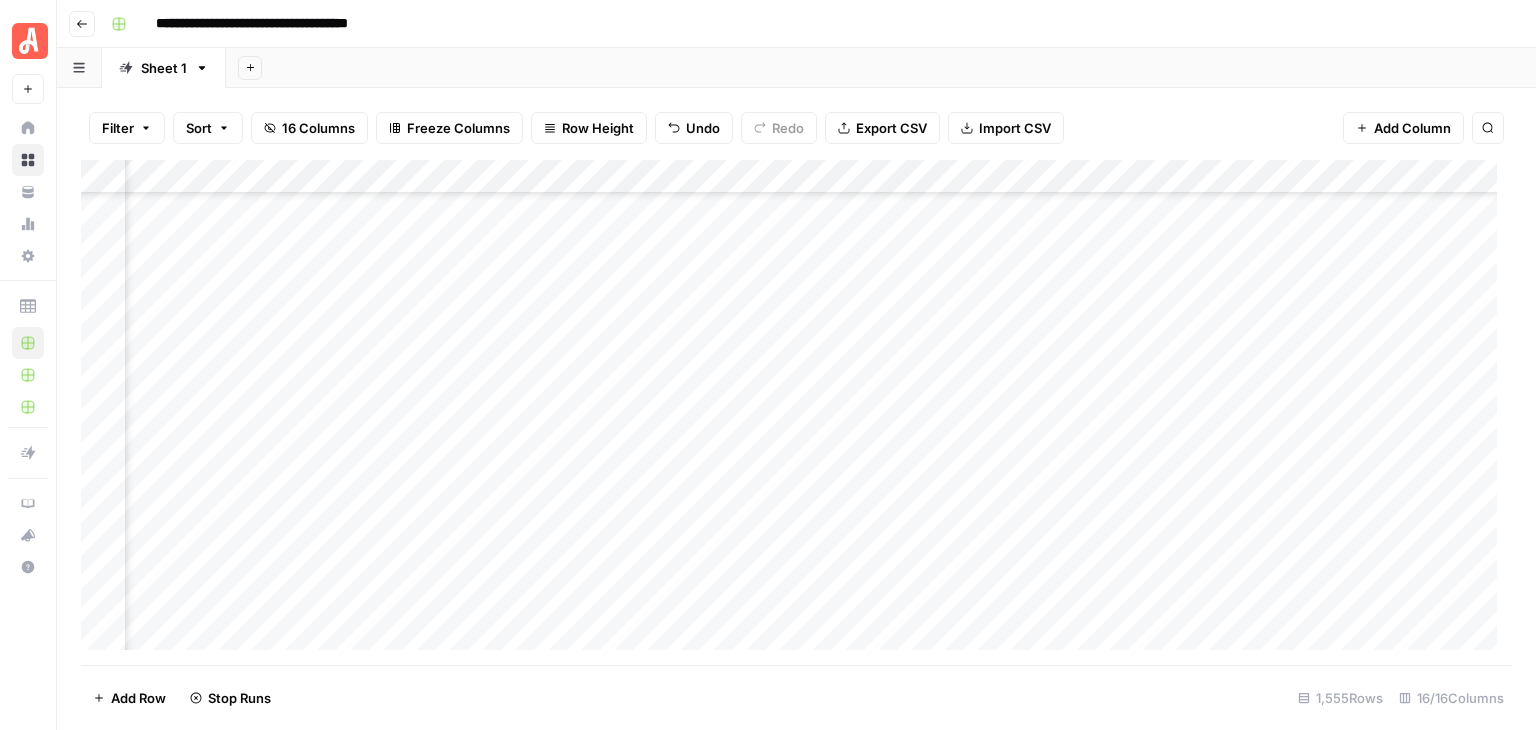 click on "Add Column" at bounding box center (796, 412) 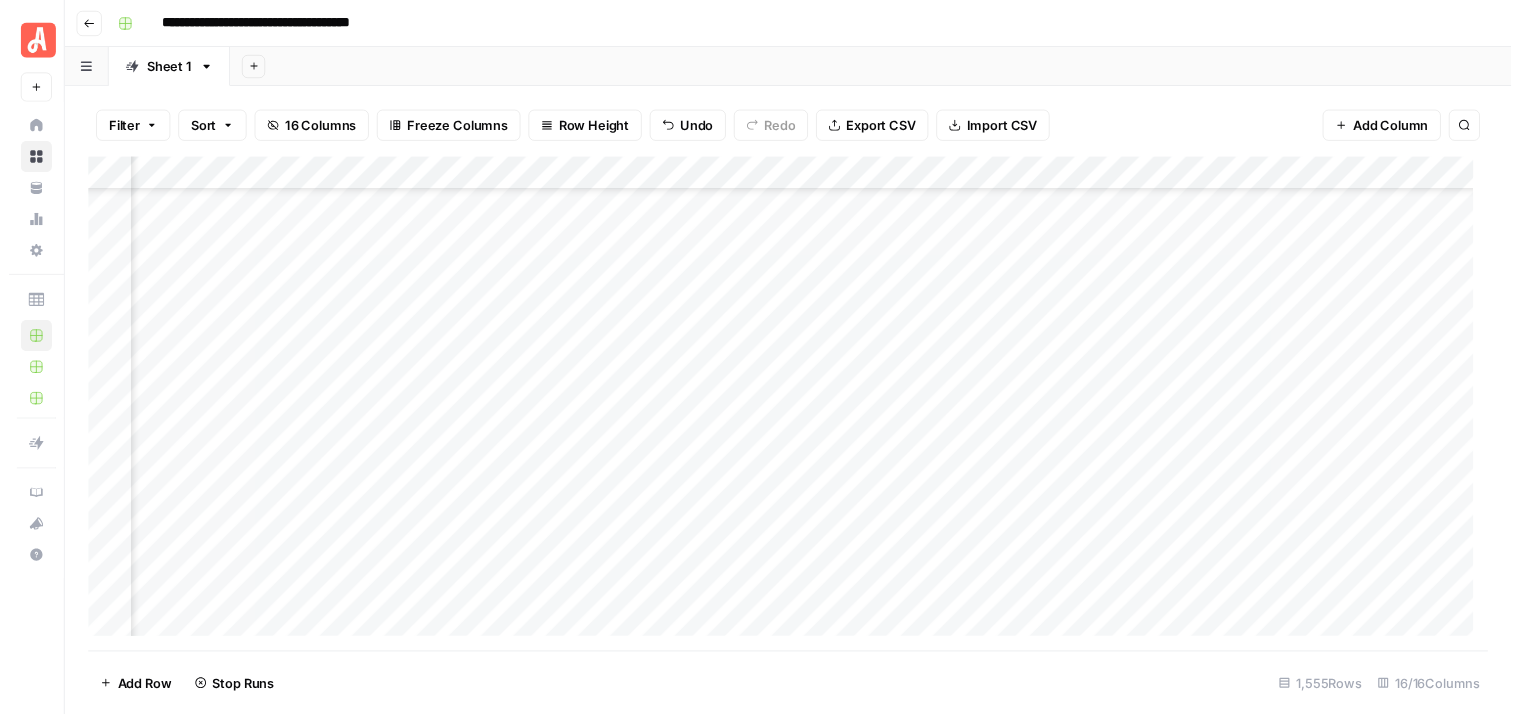scroll, scrollTop: 45846, scrollLeft: 144, axis: both 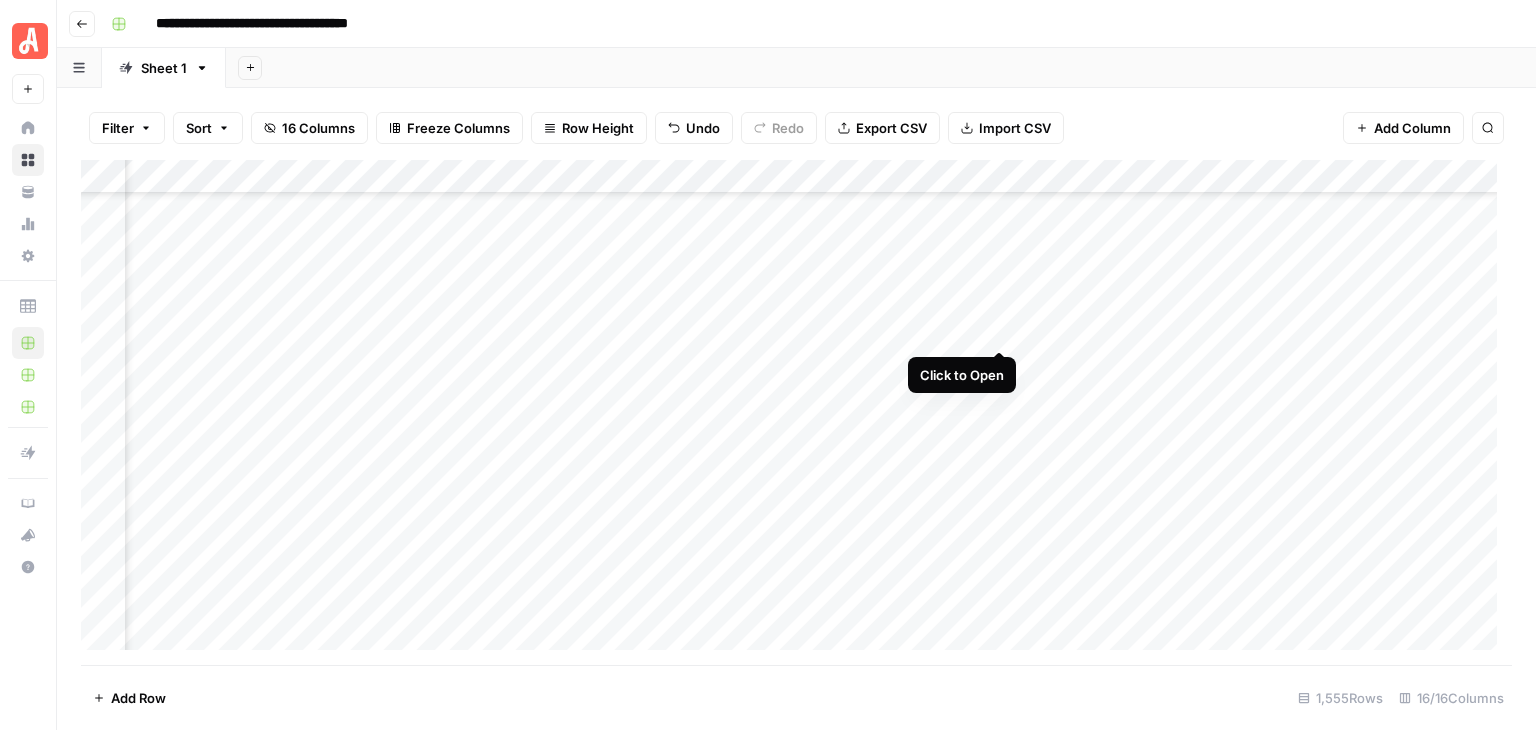 click on "Add Column" at bounding box center (796, 412) 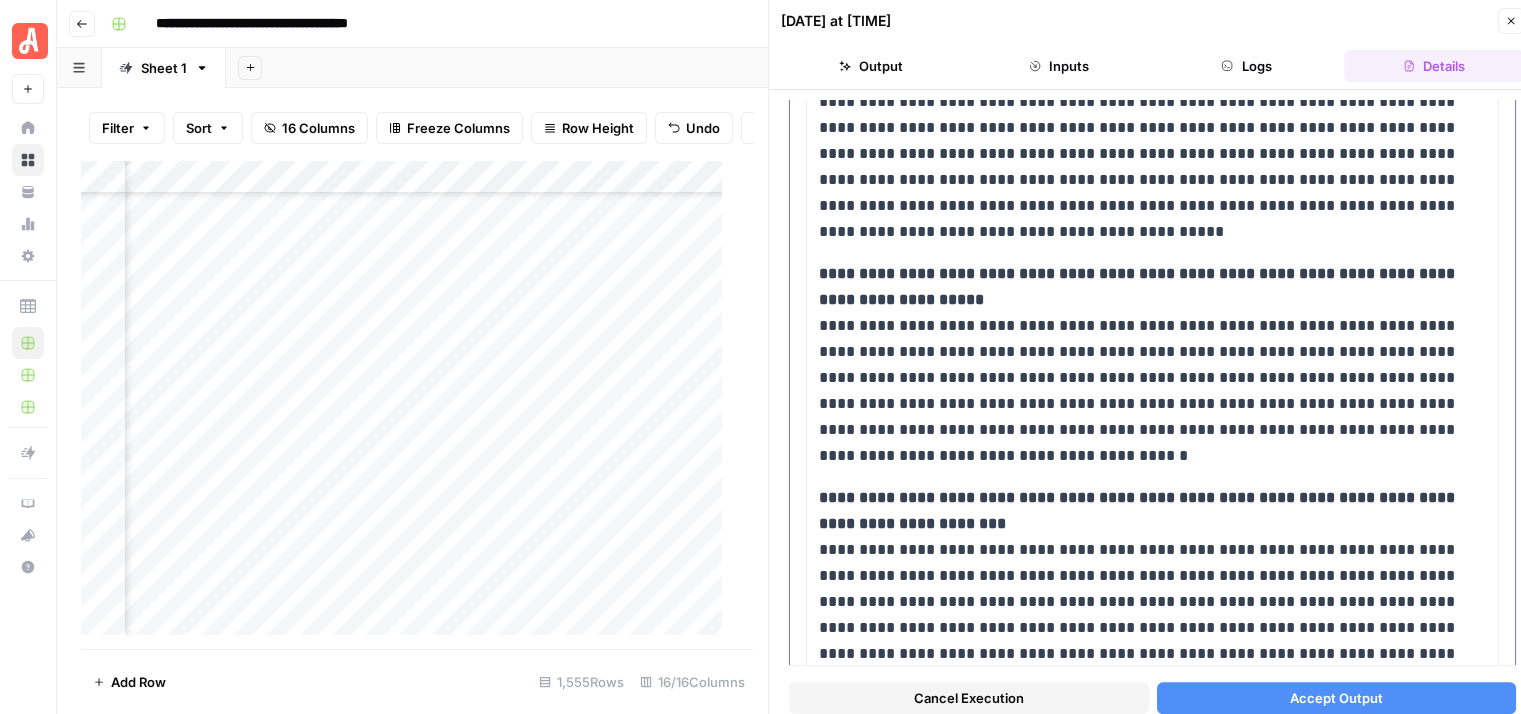 scroll, scrollTop: 1900, scrollLeft: 0, axis: vertical 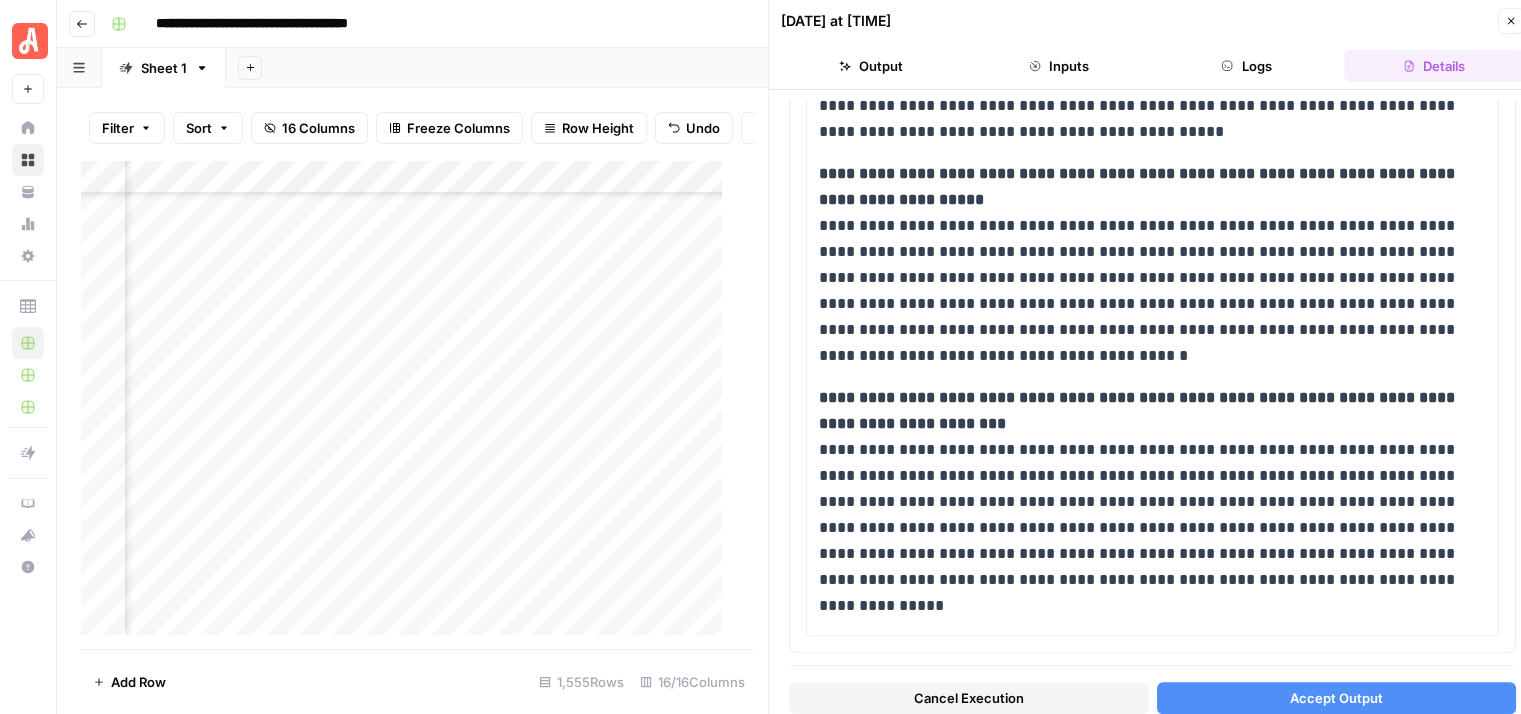 click on "Accept Output" at bounding box center (1337, 698) 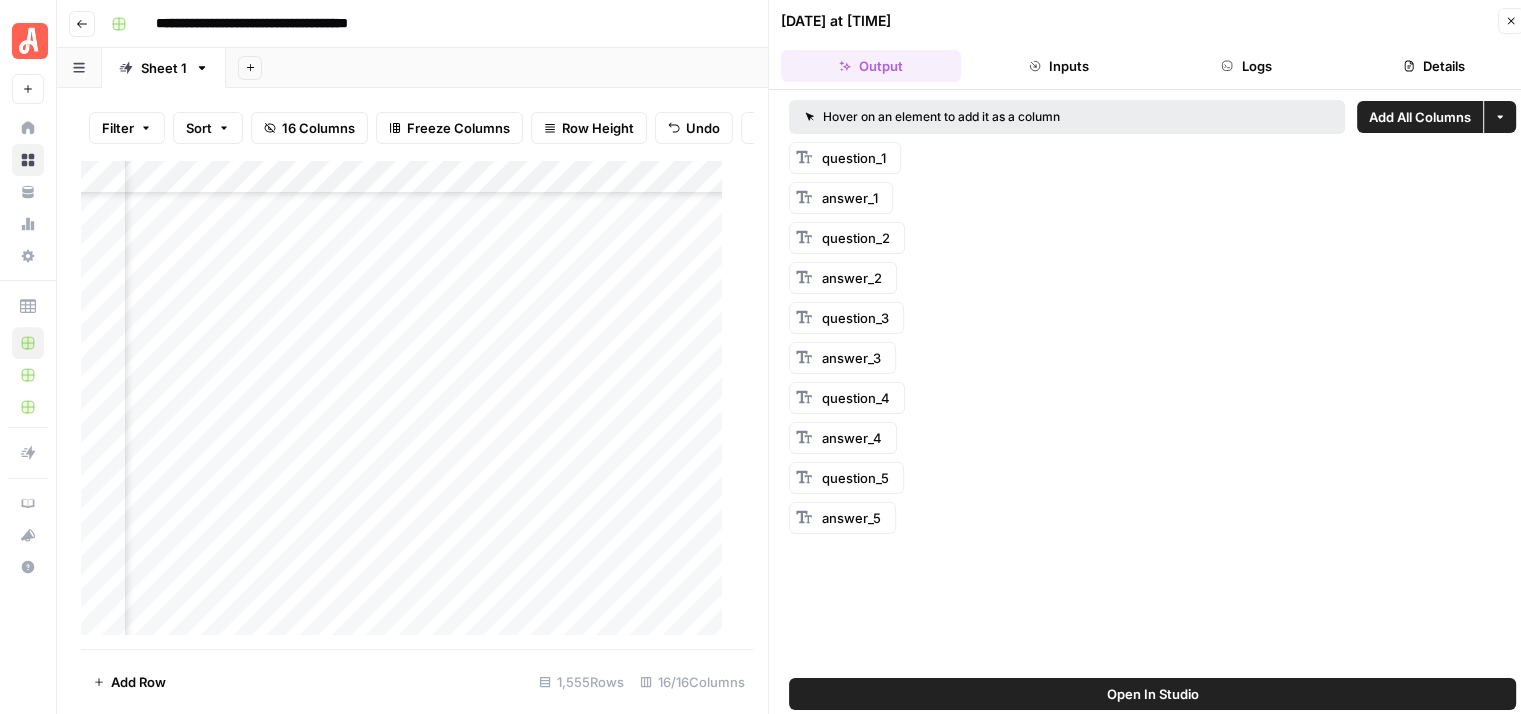 click 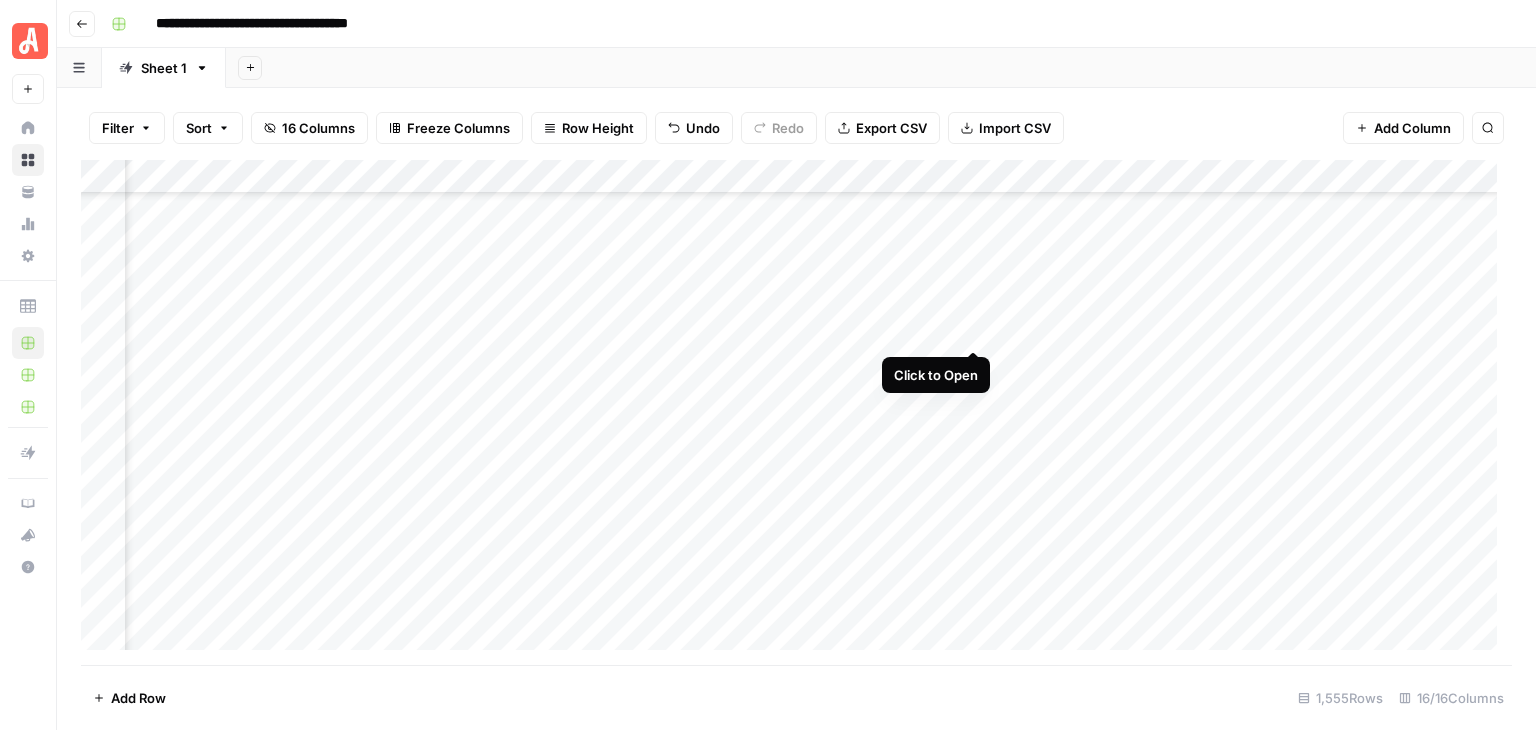 click on "Add Column" at bounding box center [796, 412] 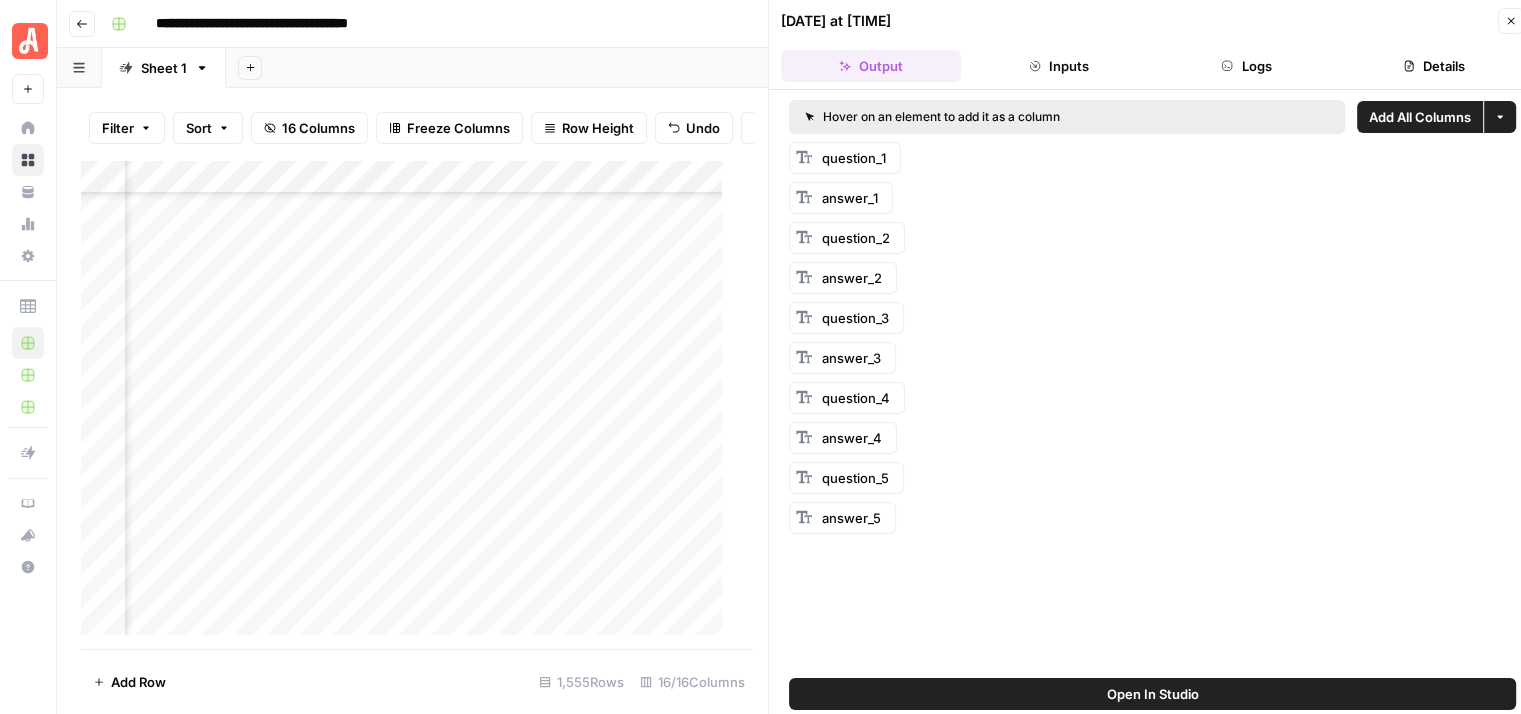 click on "Logs" at bounding box center [1247, 66] 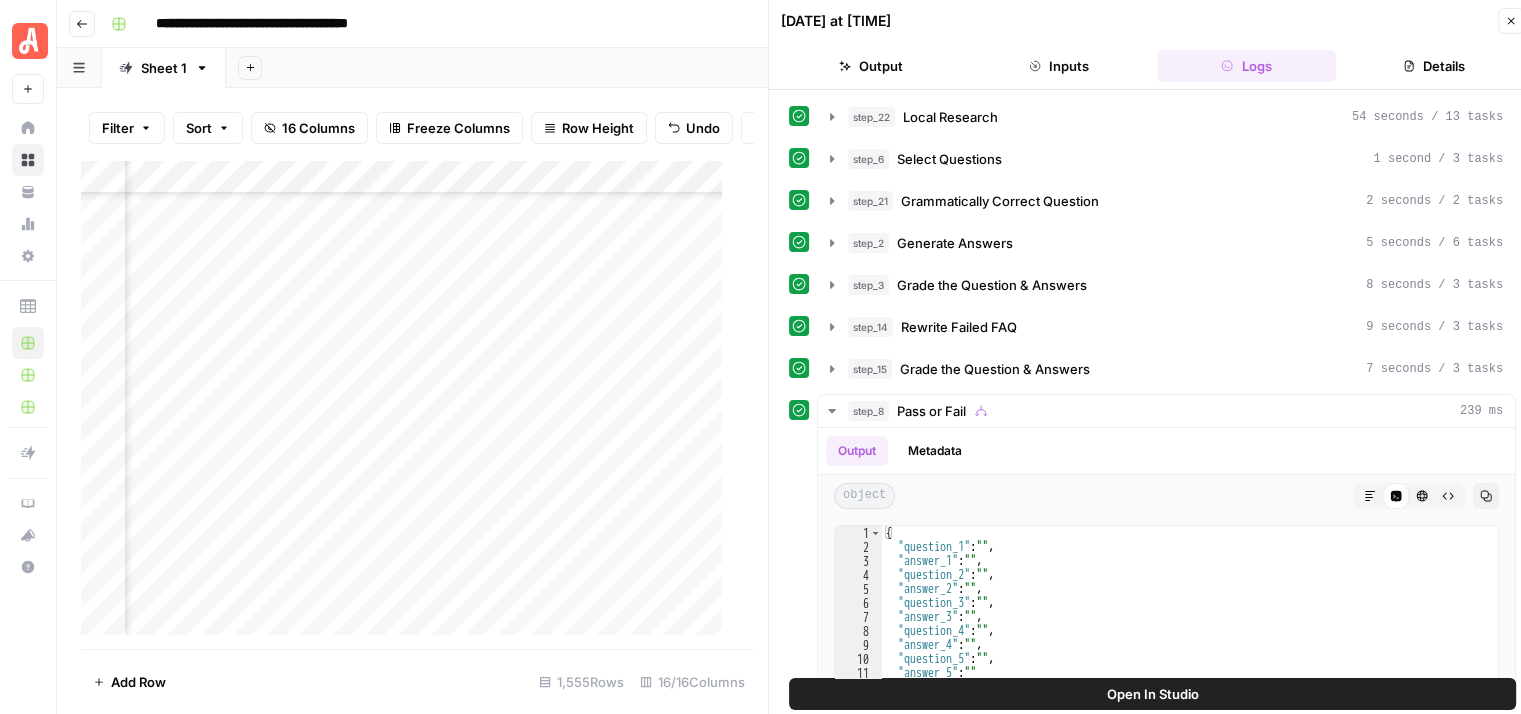 click on "Details" at bounding box center (1434, 66) 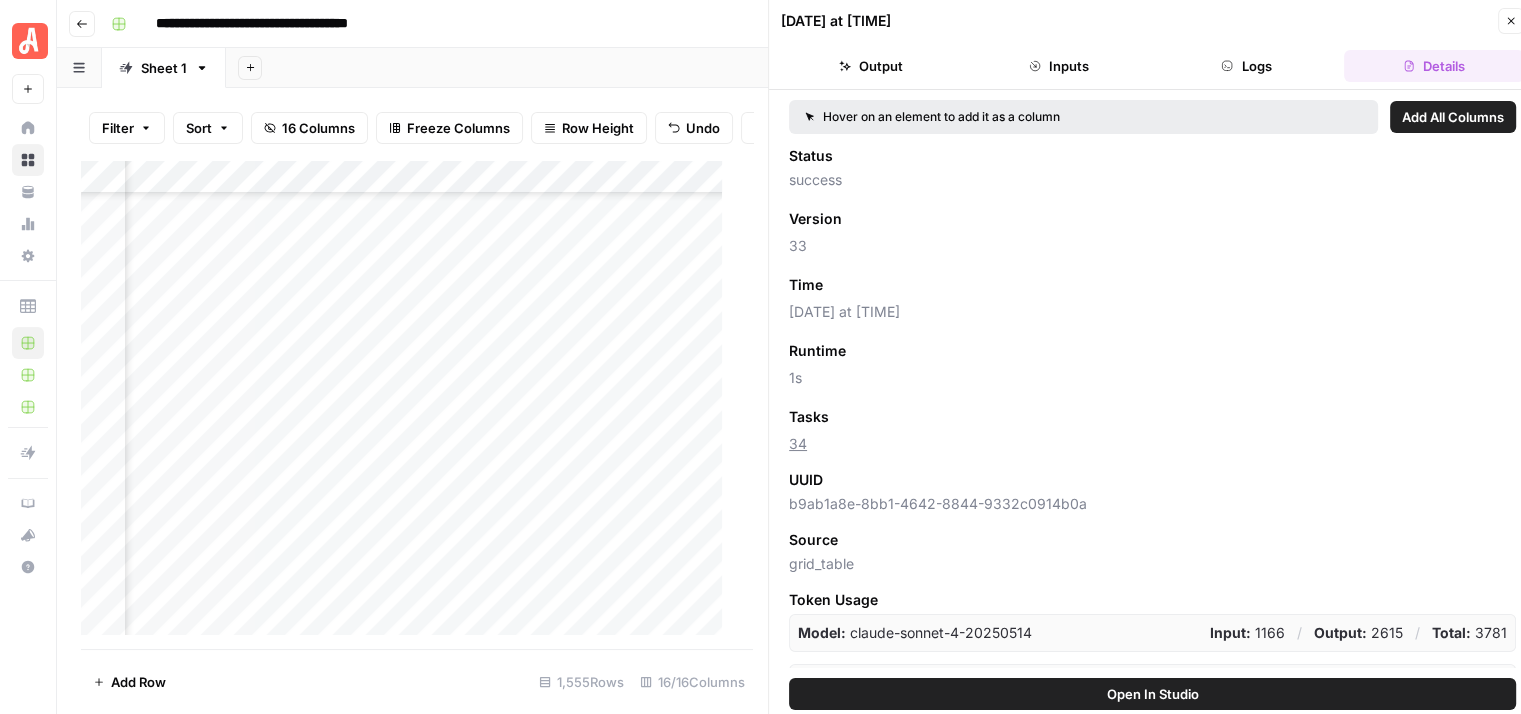 click on "Logs" at bounding box center [1247, 66] 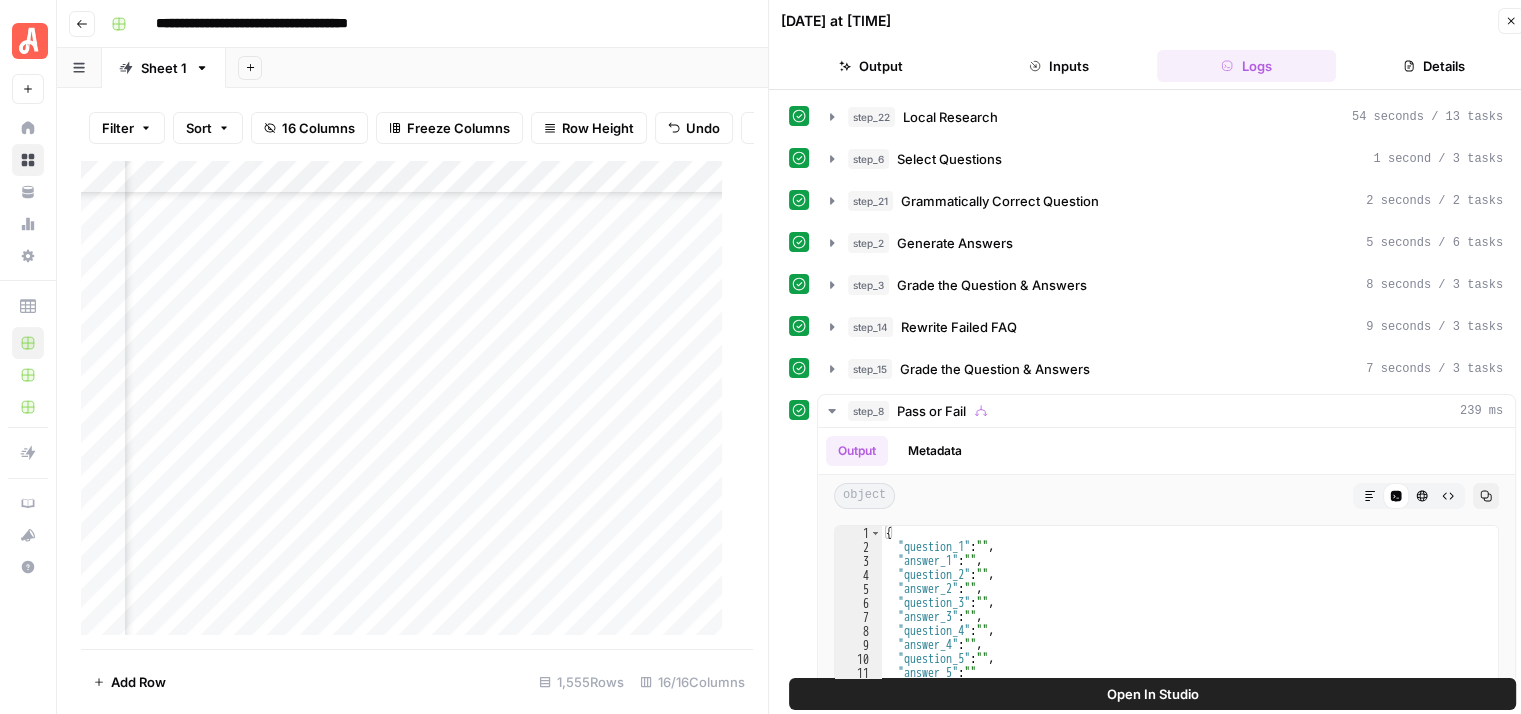 click on "Details" at bounding box center [1434, 66] 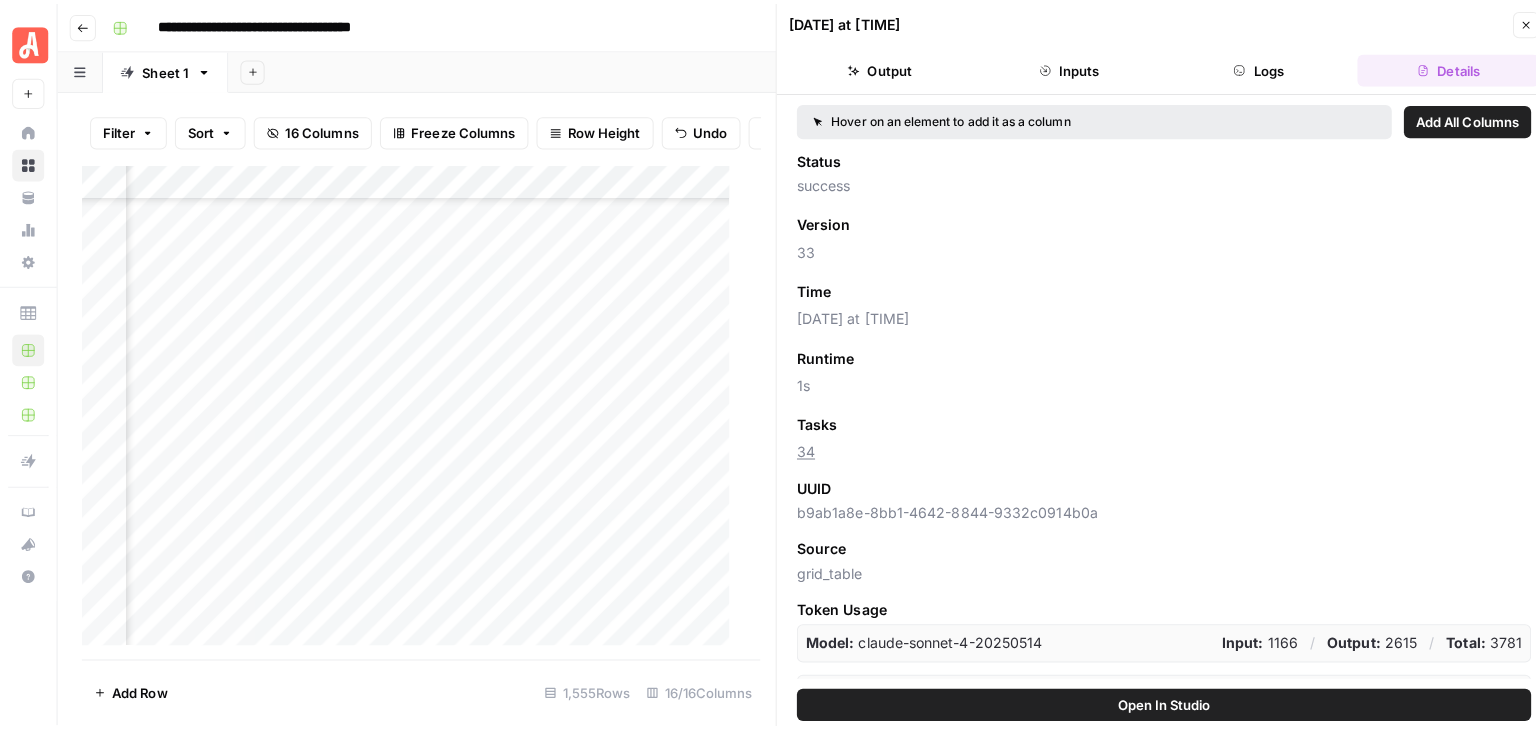 scroll, scrollTop: 32, scrollLeft: 0, axis: vertical 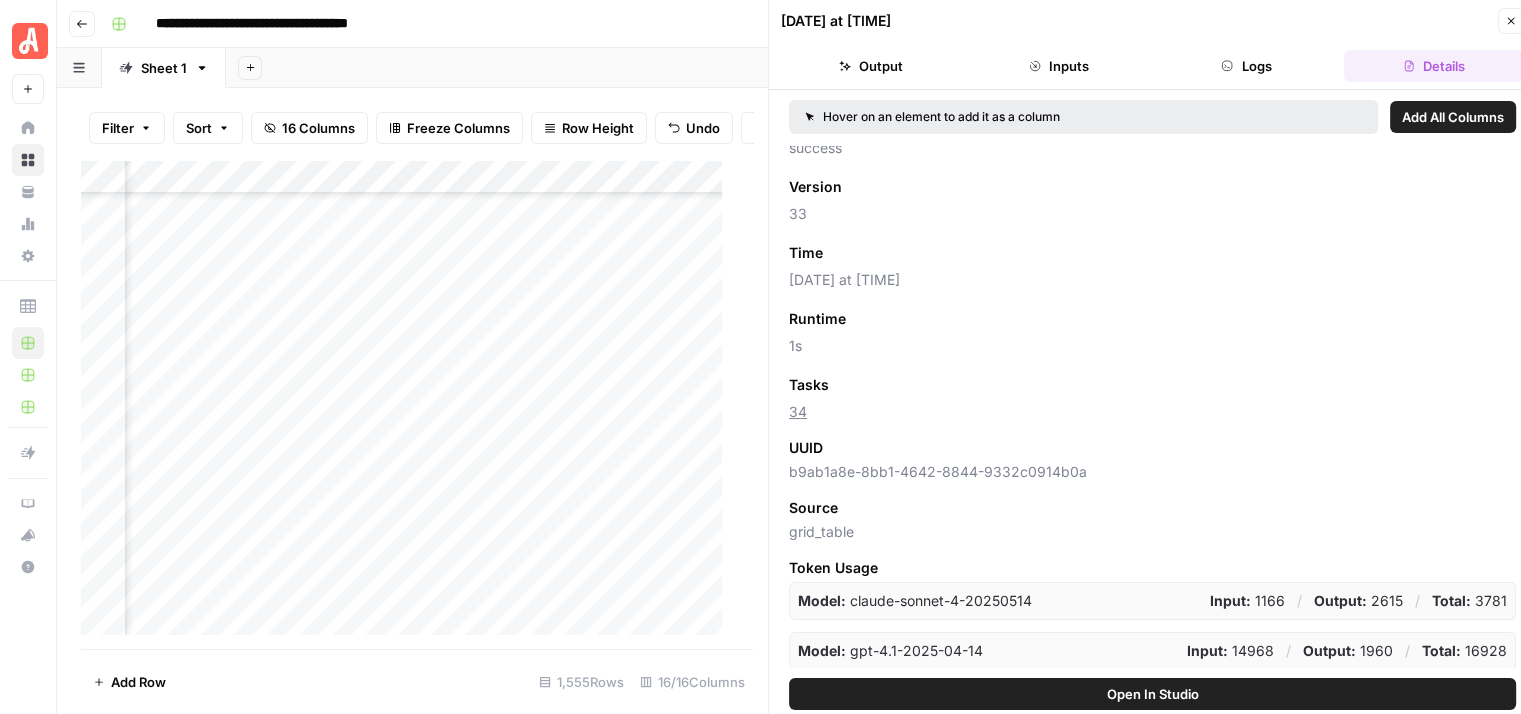 click on "Output" at bounding box center (871, 66) 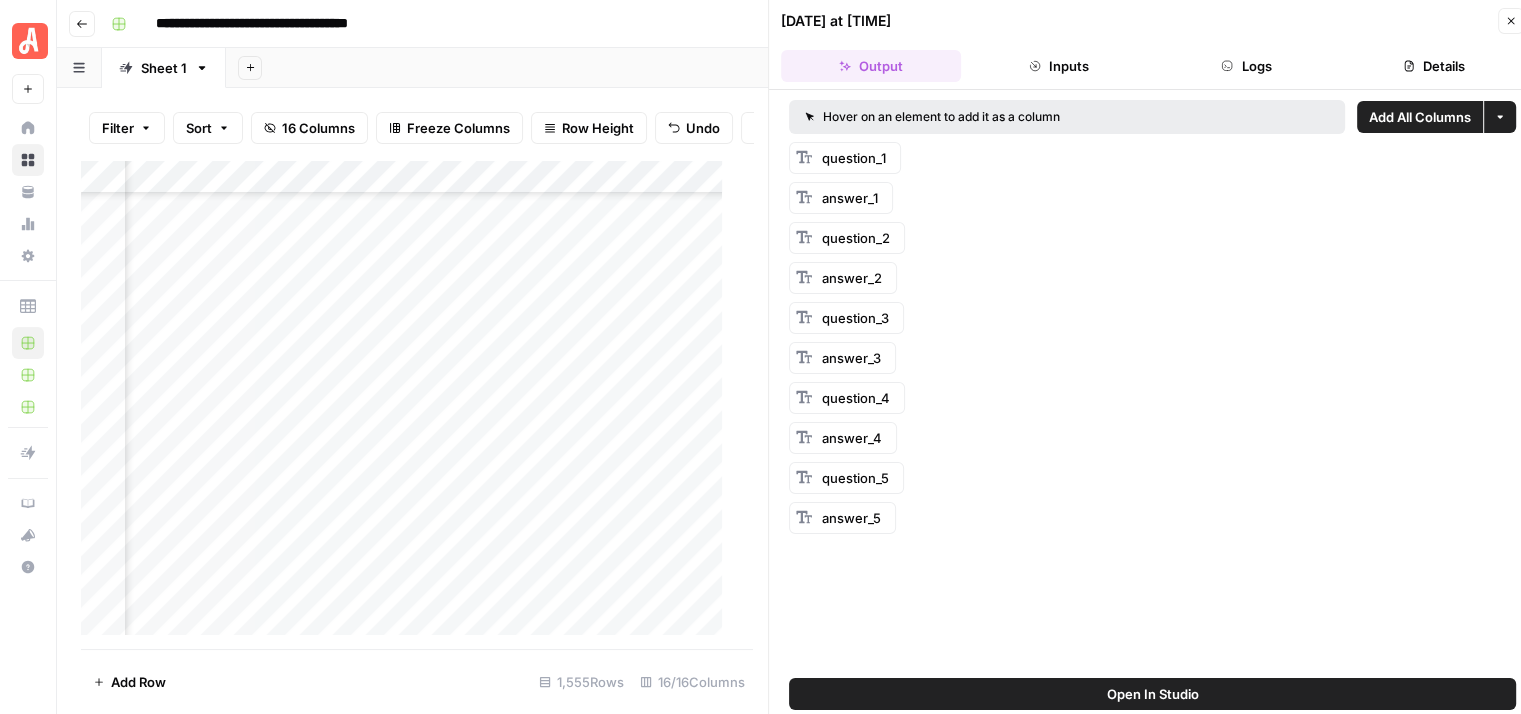 click on "Close" at bounding box center [1511, 21] 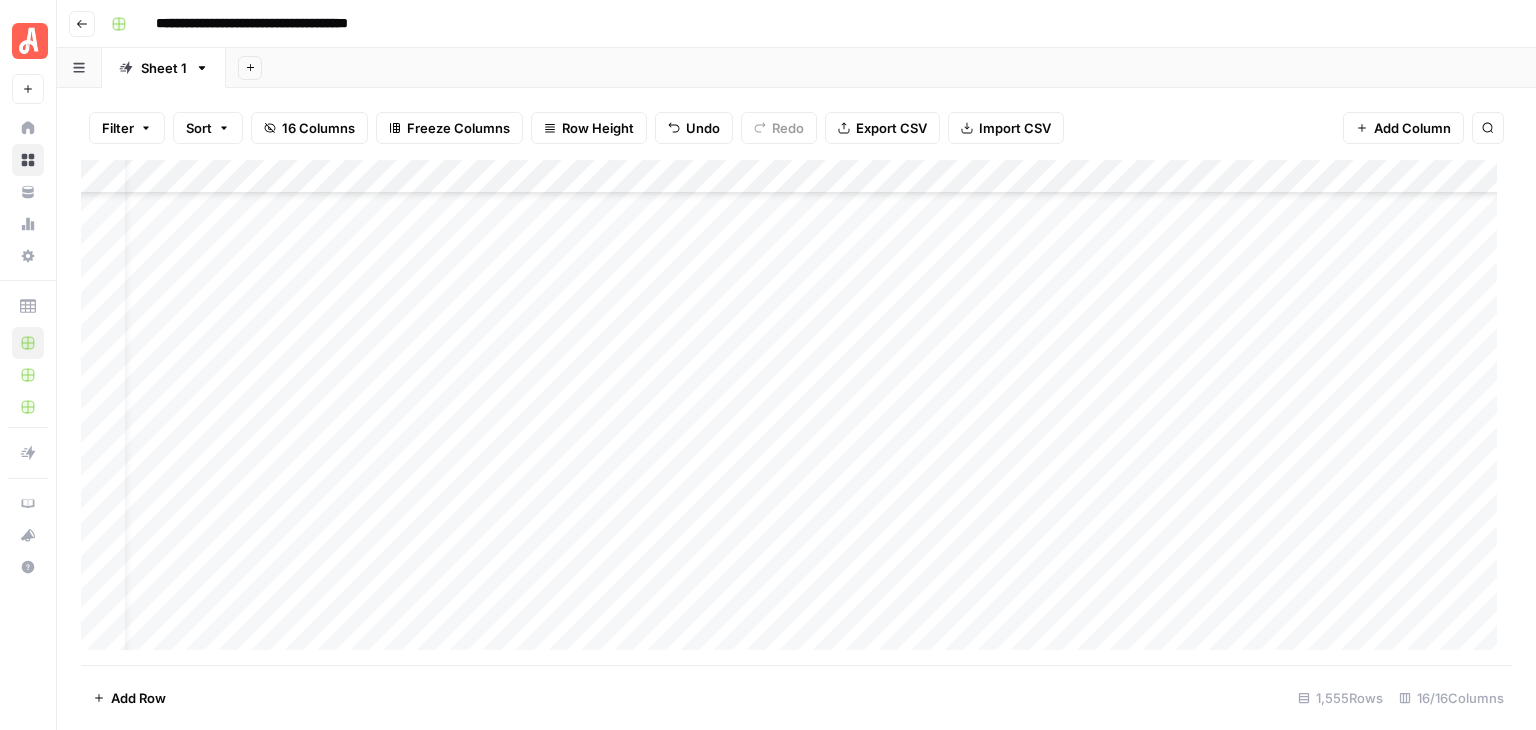 scroll, scrollTop: 45846, scrollLeft: 0, axis: vertical 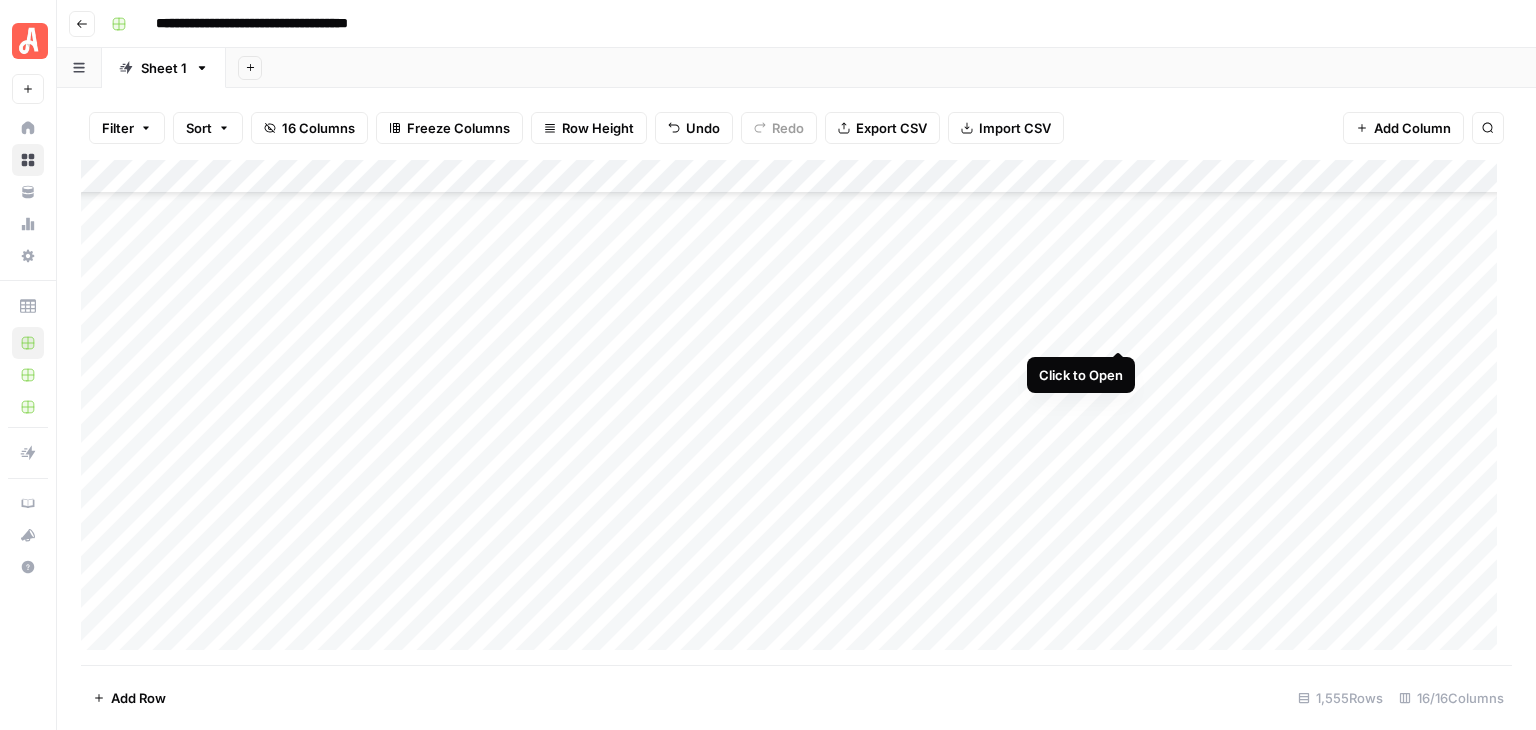 click on "Add Column" at bounding box center [796, 412] 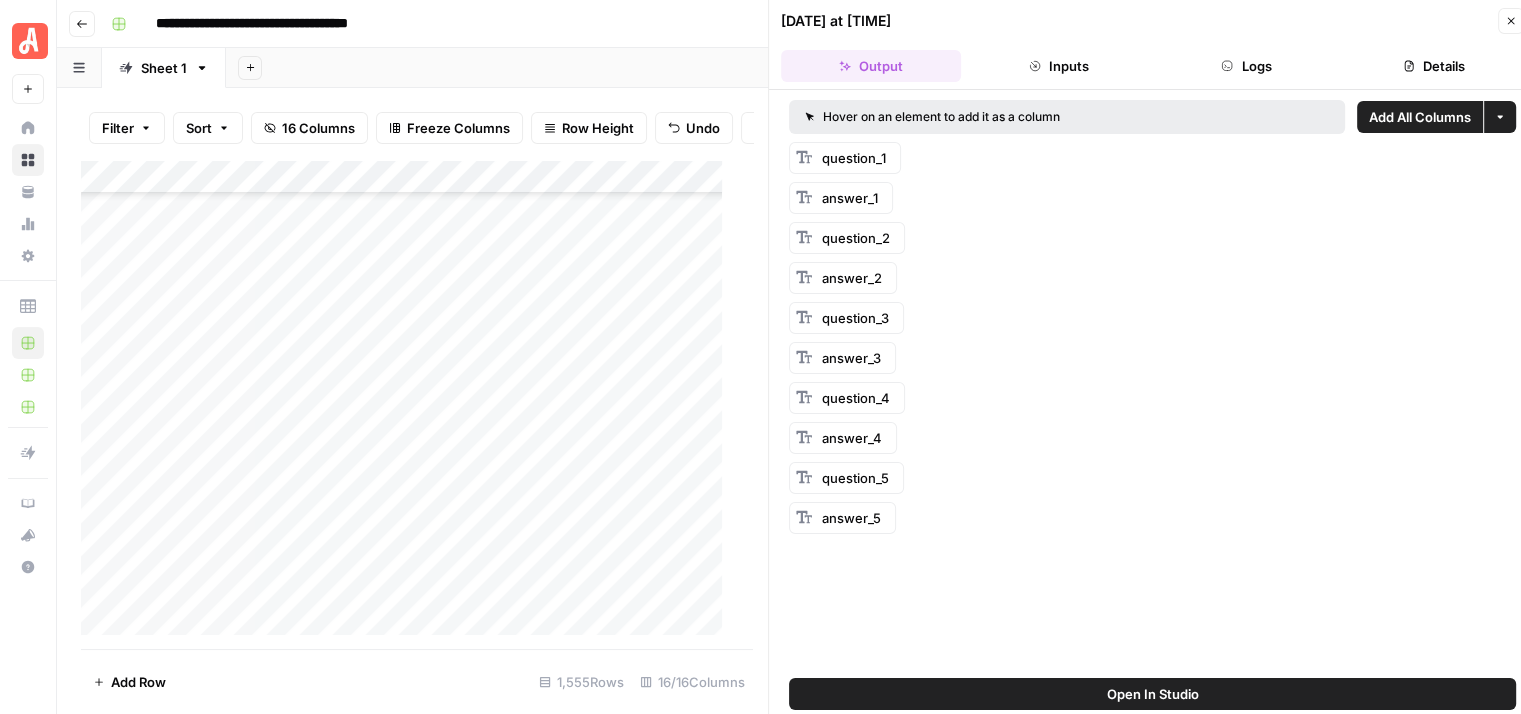 click on "question_1" at bounding box center [854, 158] 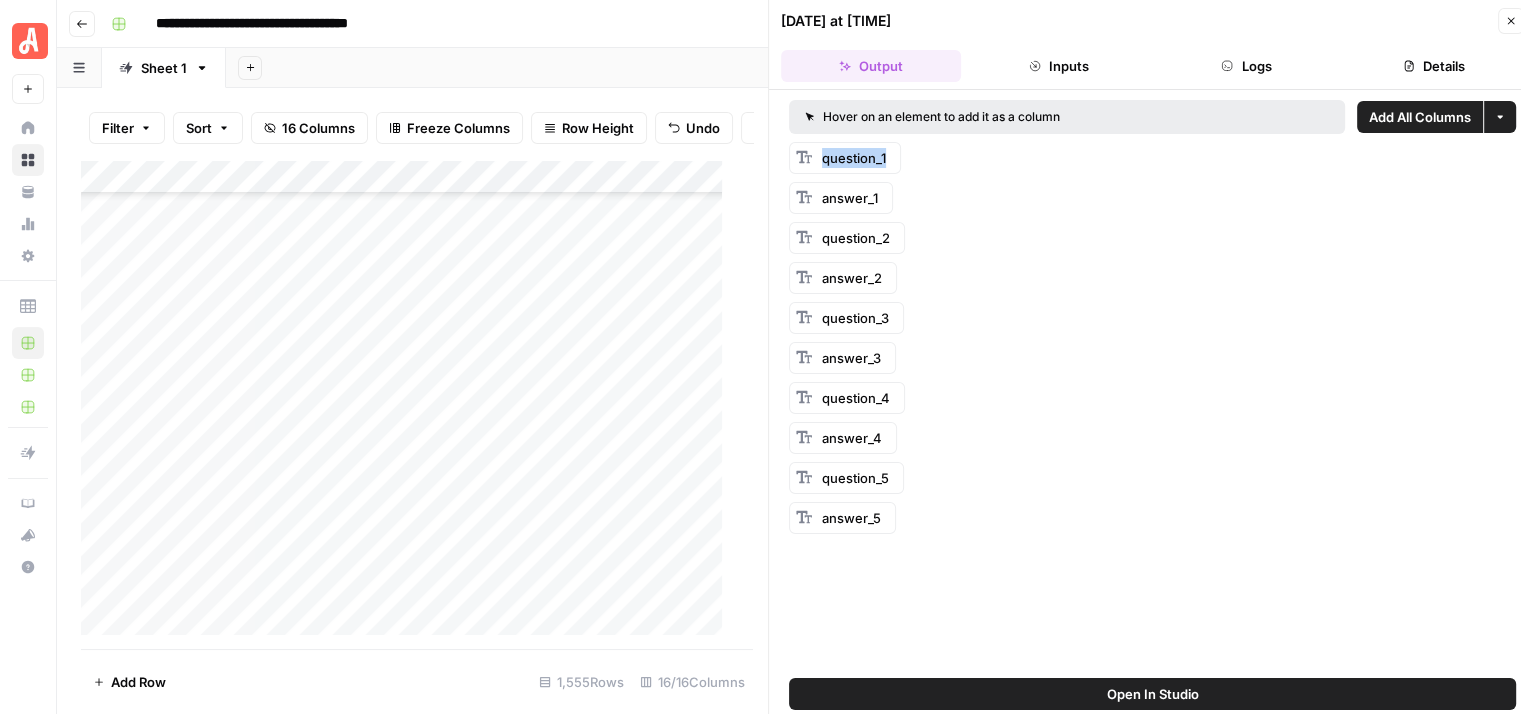 click on "question_1" at bounding box center (854, 158) 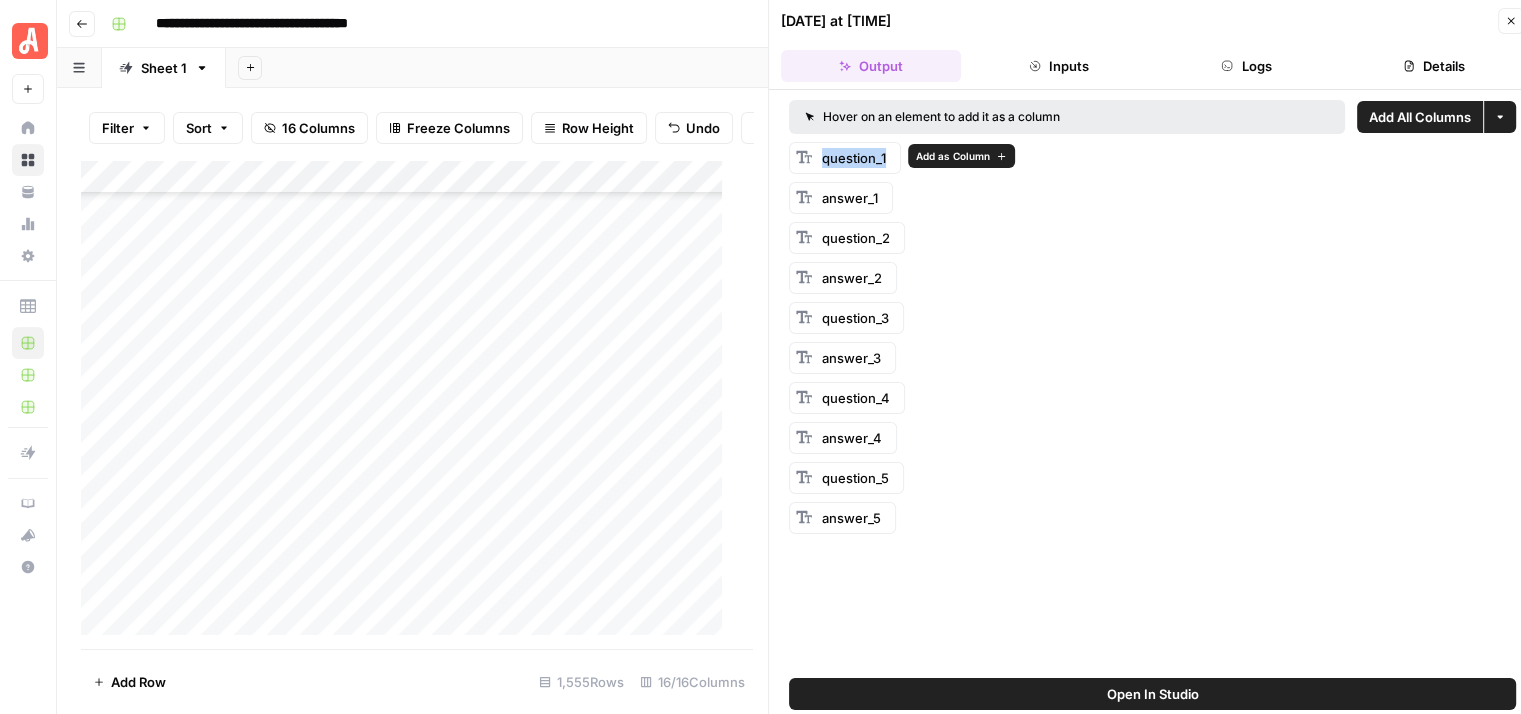 click on "question_1" at bounding box center [854, 158] 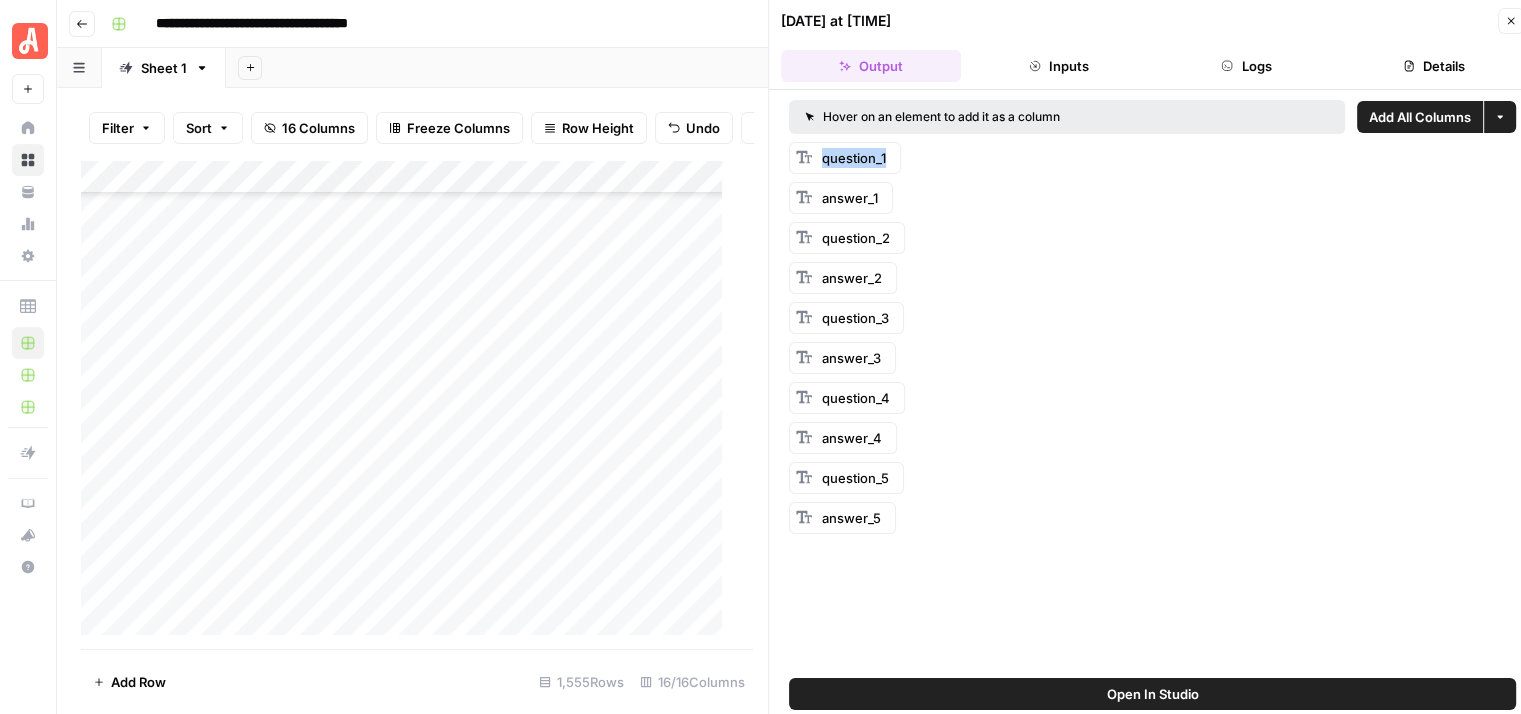 click on "question_1" at bounding box center [1152, 158] 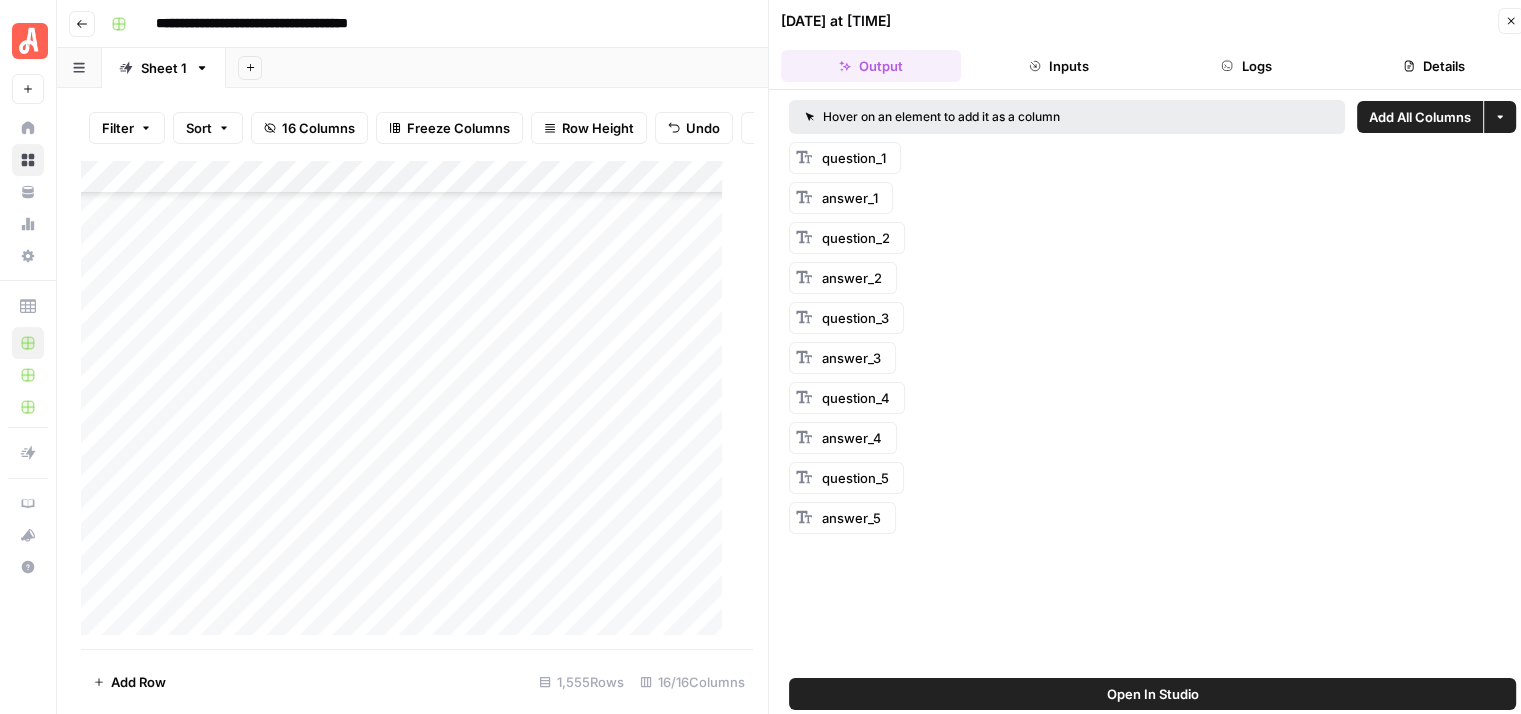click 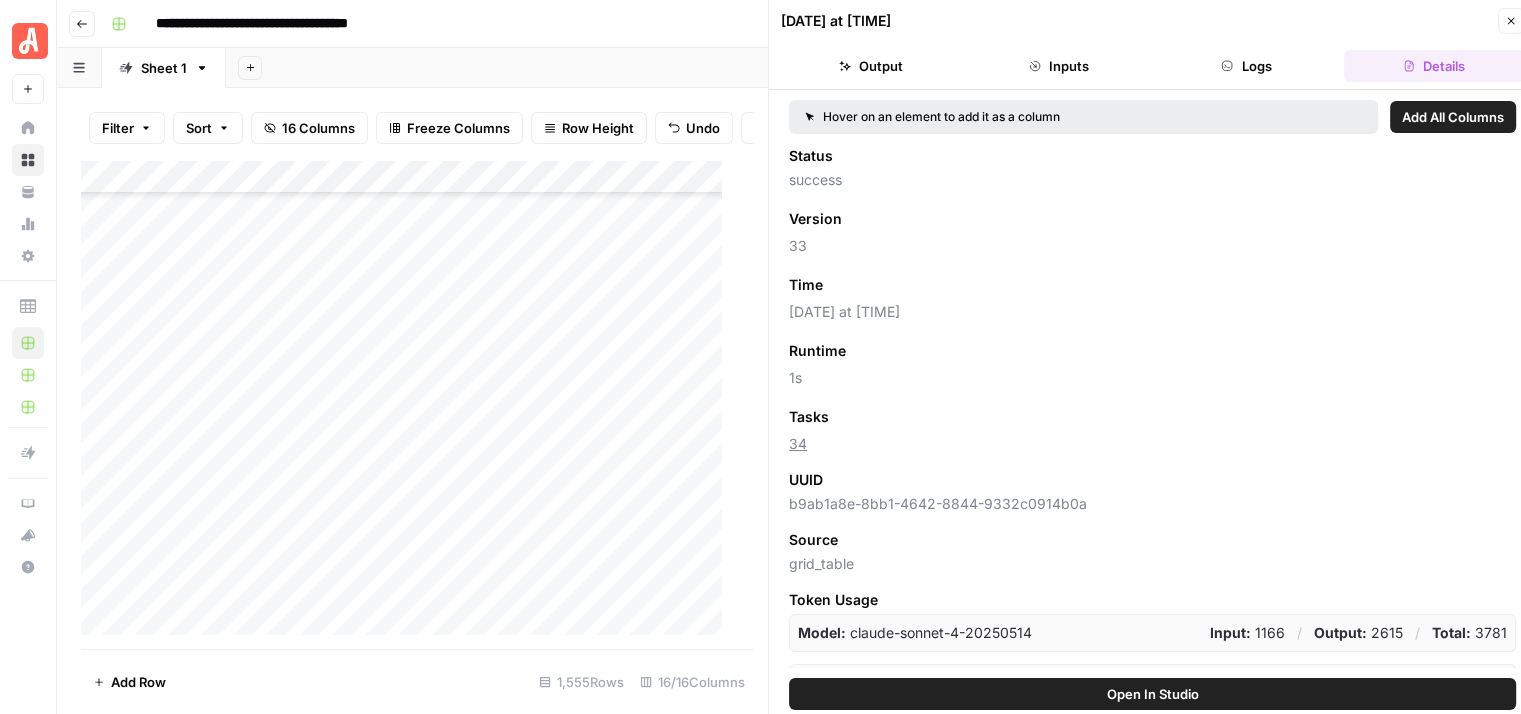 click on "Logs" at bounding box center (1247, 66) 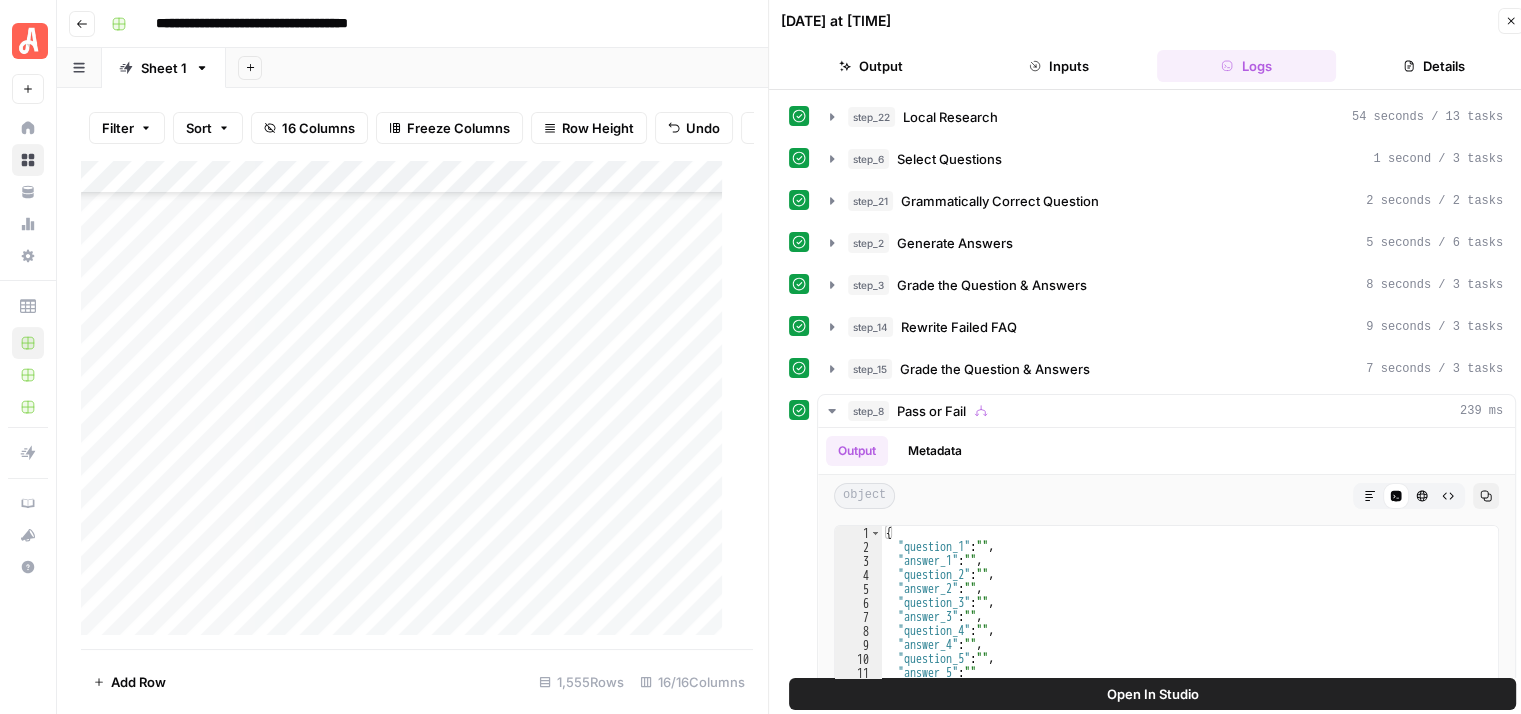 click 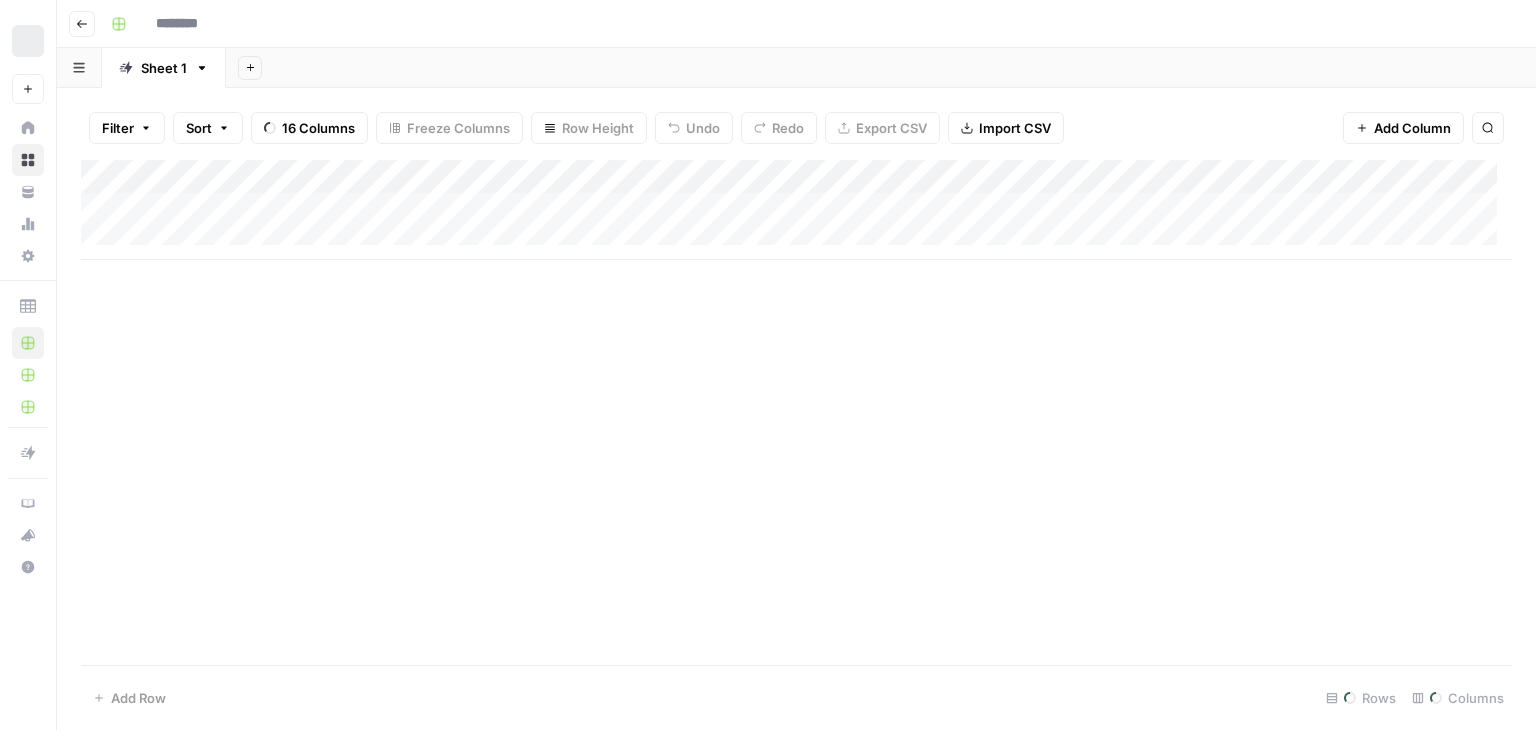 type on "**********" 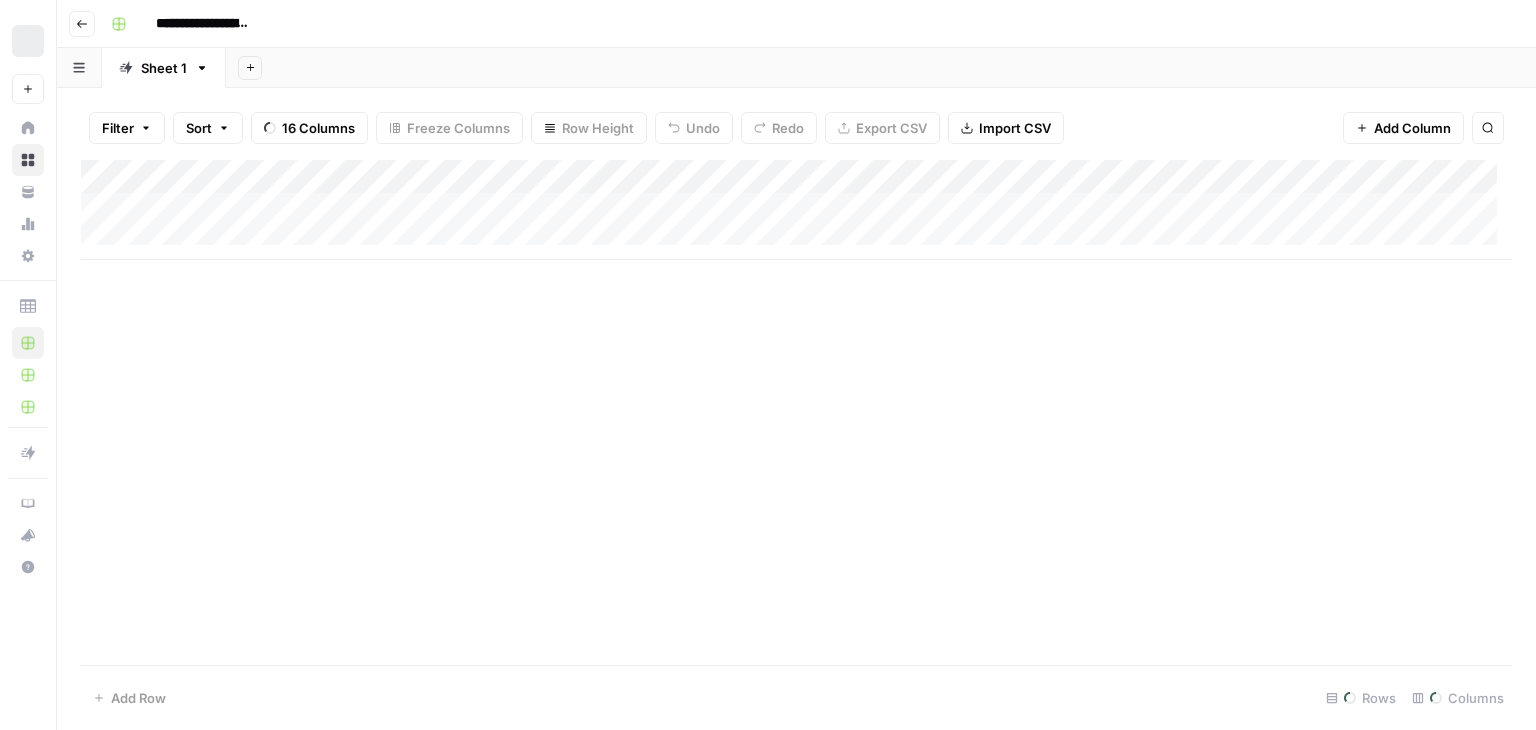 scroll, scrollTop: 0, scrollLeft: 0, axis: both 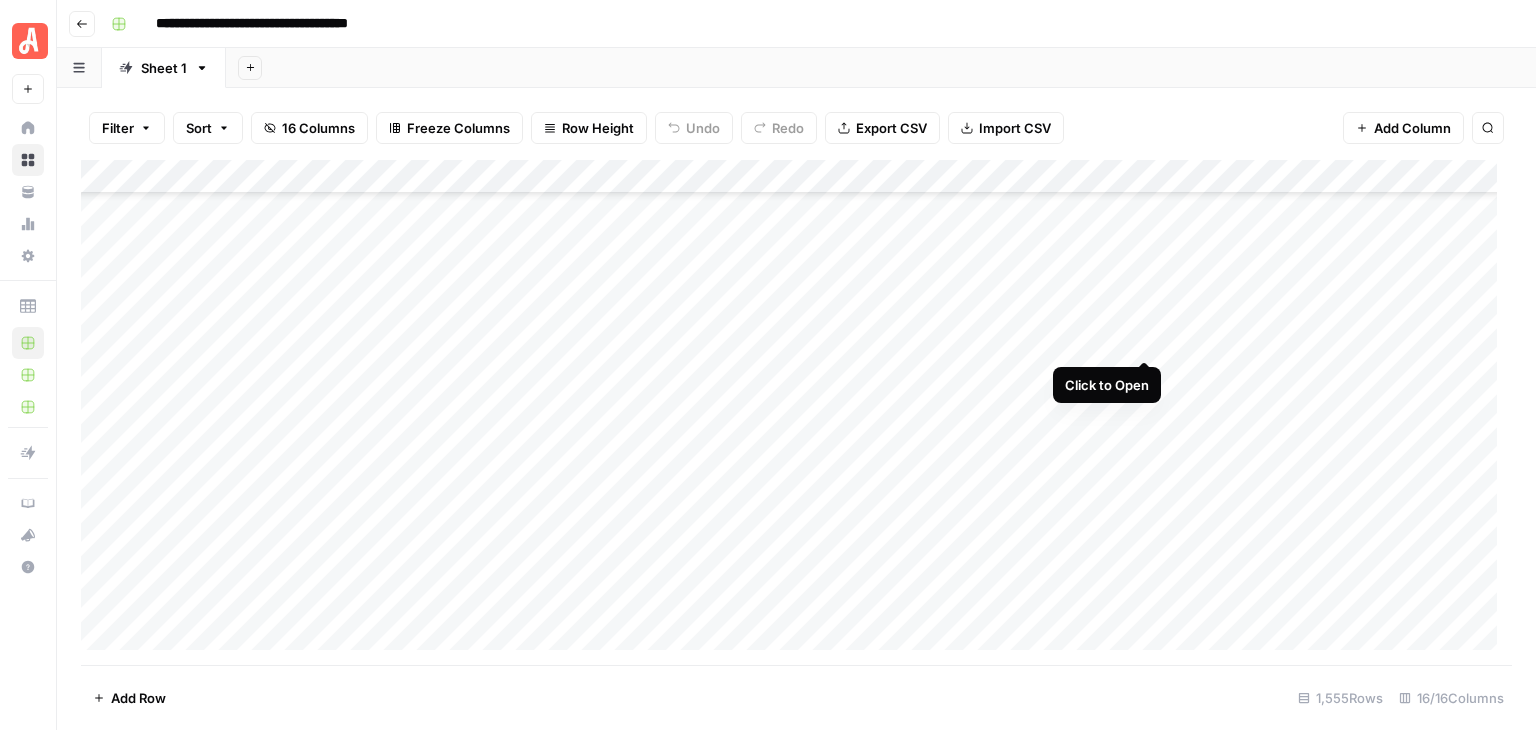 click on "Add Column" at bounding box center (796, 412) 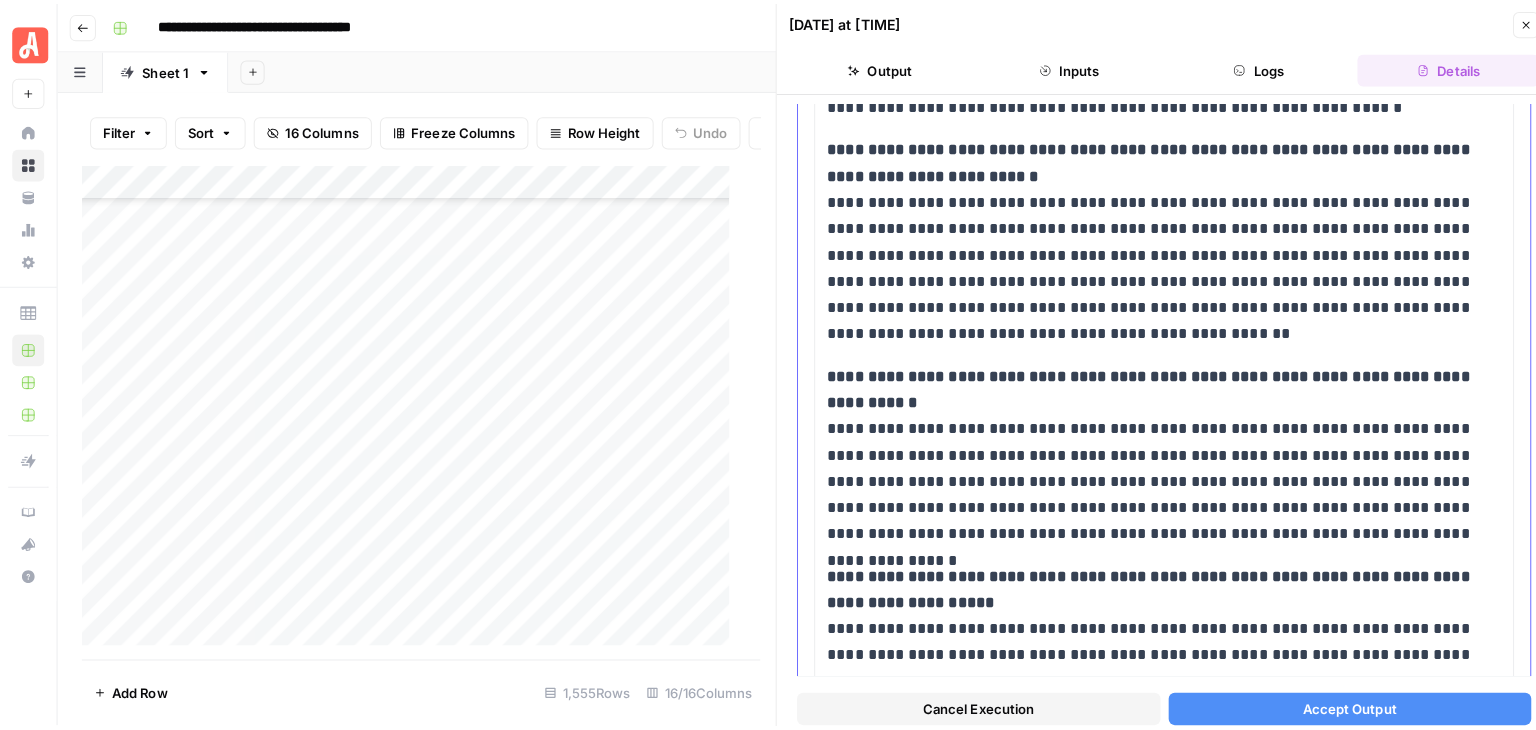 scroll, scrollTop: 1394, scrollLeft: 0, axis: vertical 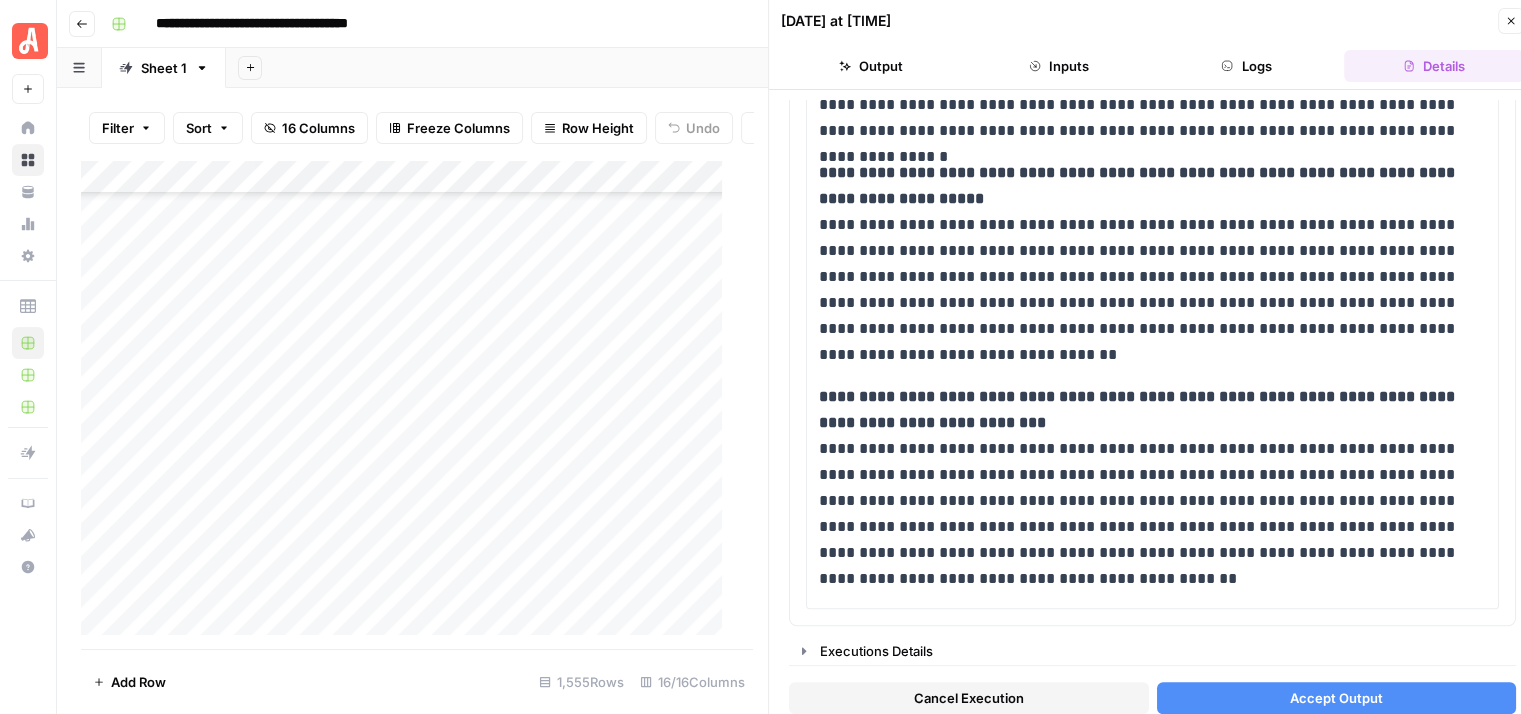 click on "Accept Output" at bounding box center (1336, 698) 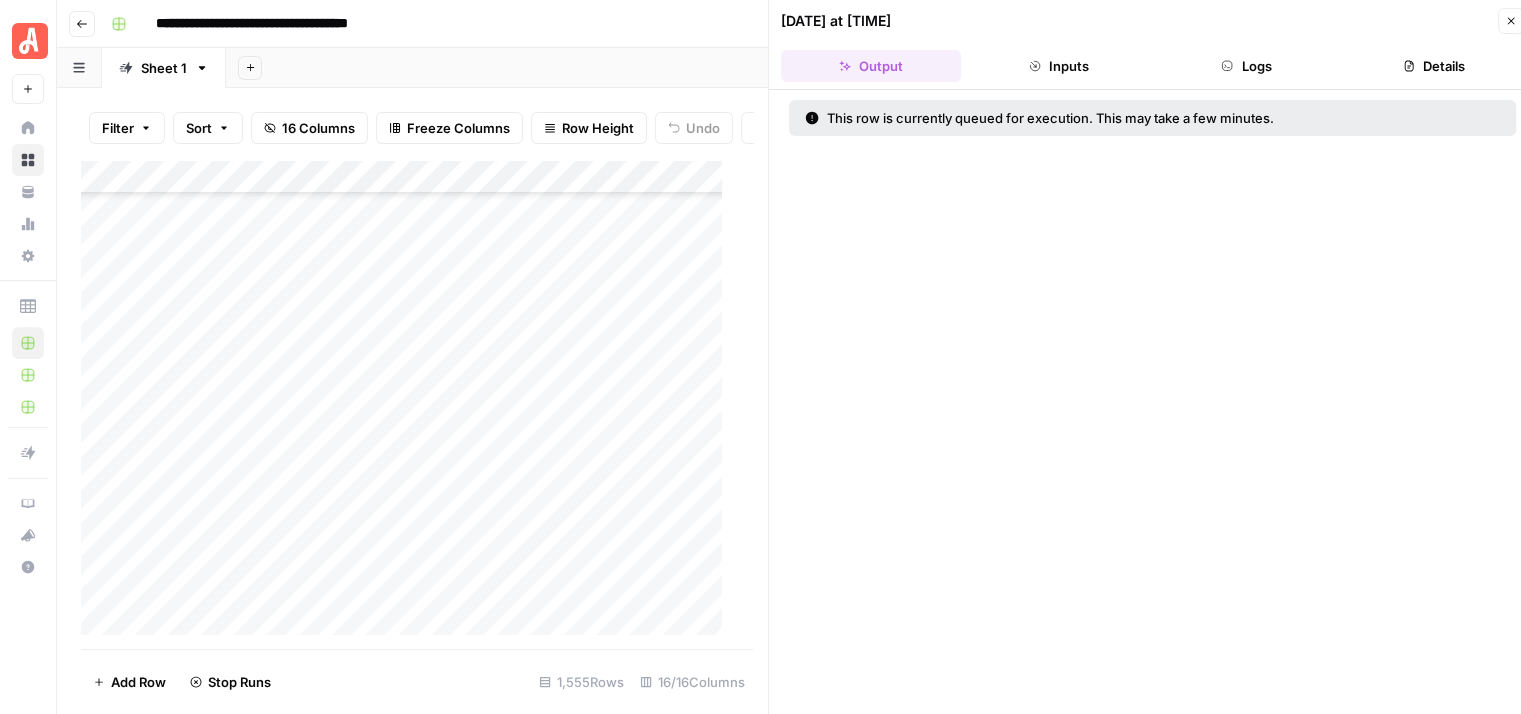 click 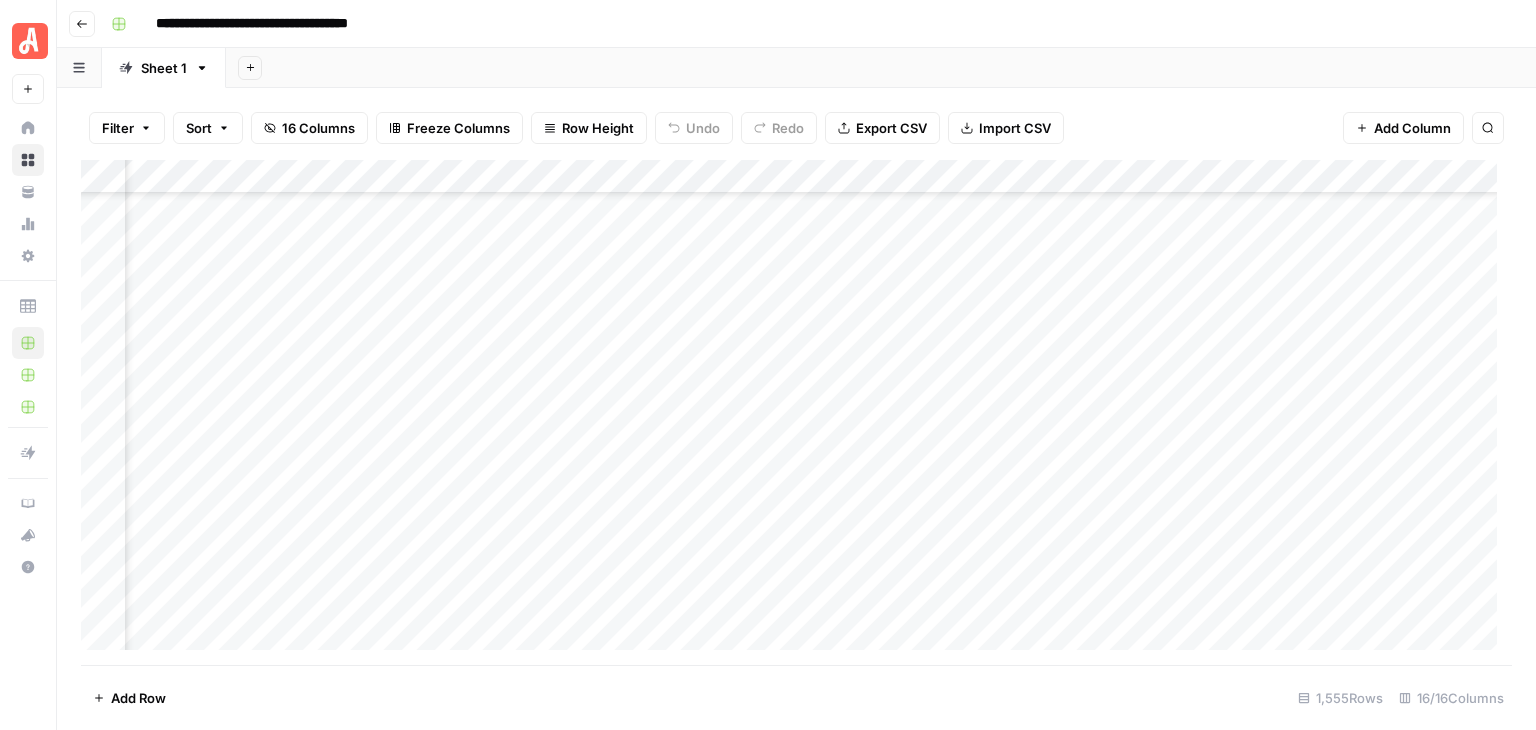 scroll, scrollTop: 45938, scrollLeft: 623, axis: both 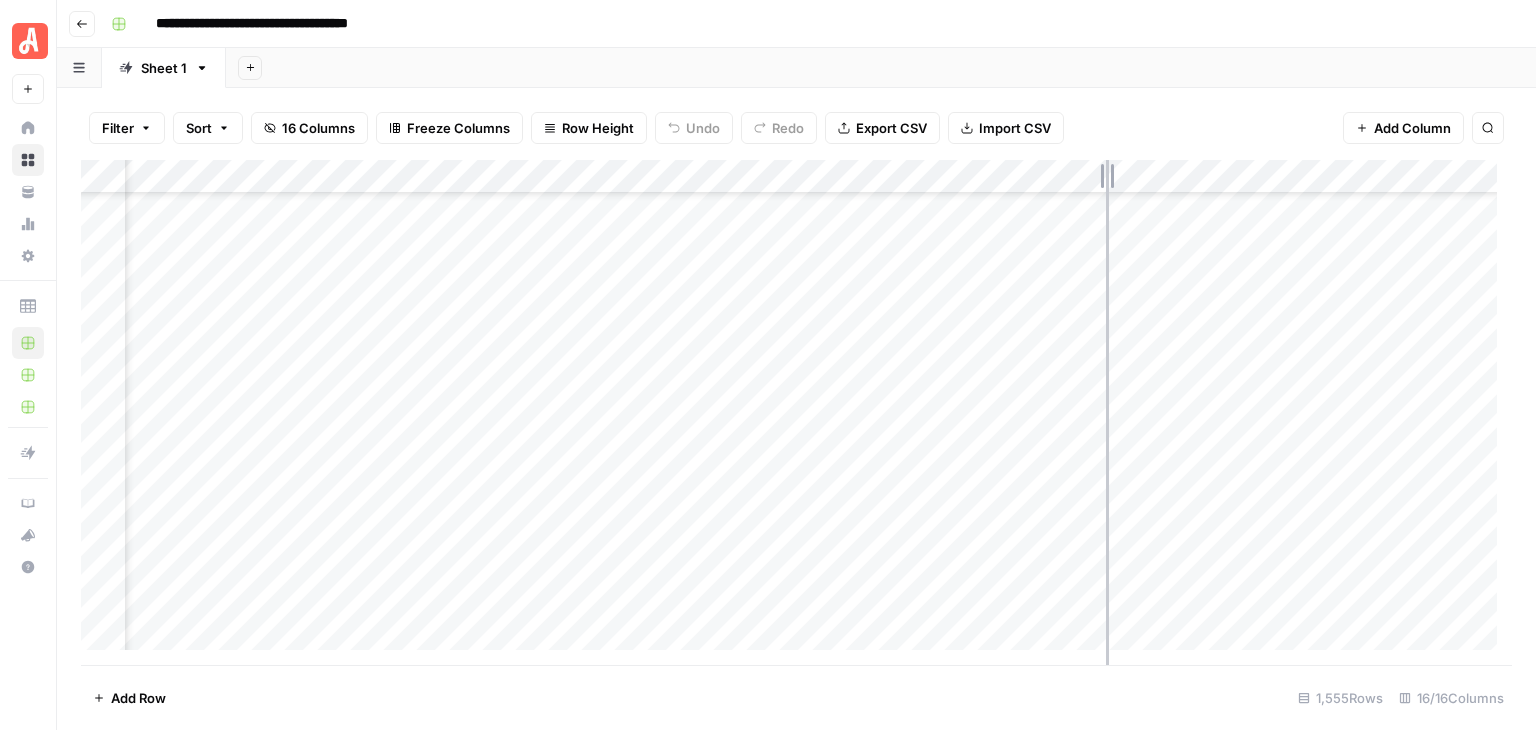 drag, startPoint x: 1006, startPoint y: 179, endPoint x: 1104, endPoint y: 195, distance: 99.29753 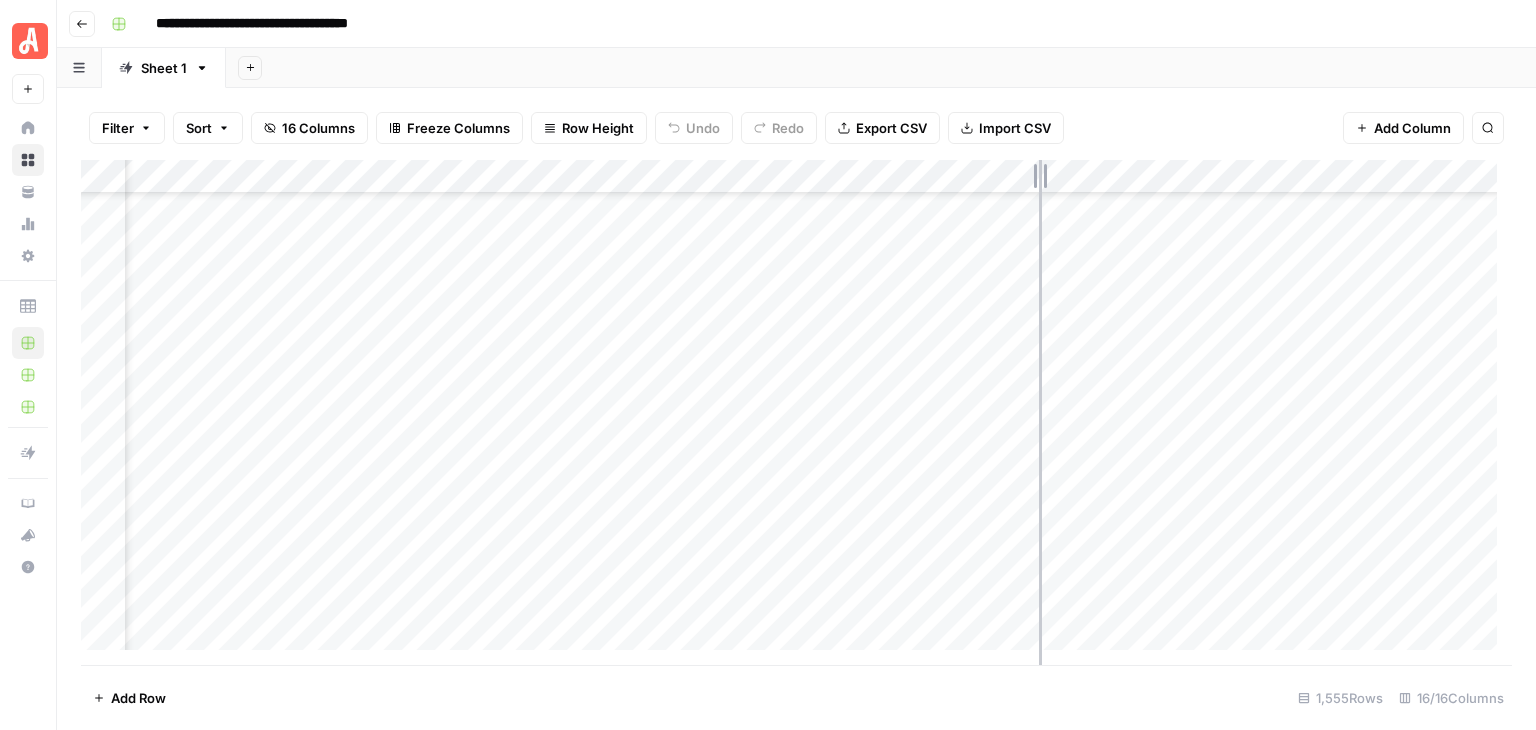 drag, startPoint x: 1108, startPoint y: 181, endPoint x: 1039, endPoint y: 188, distance: 69.354164 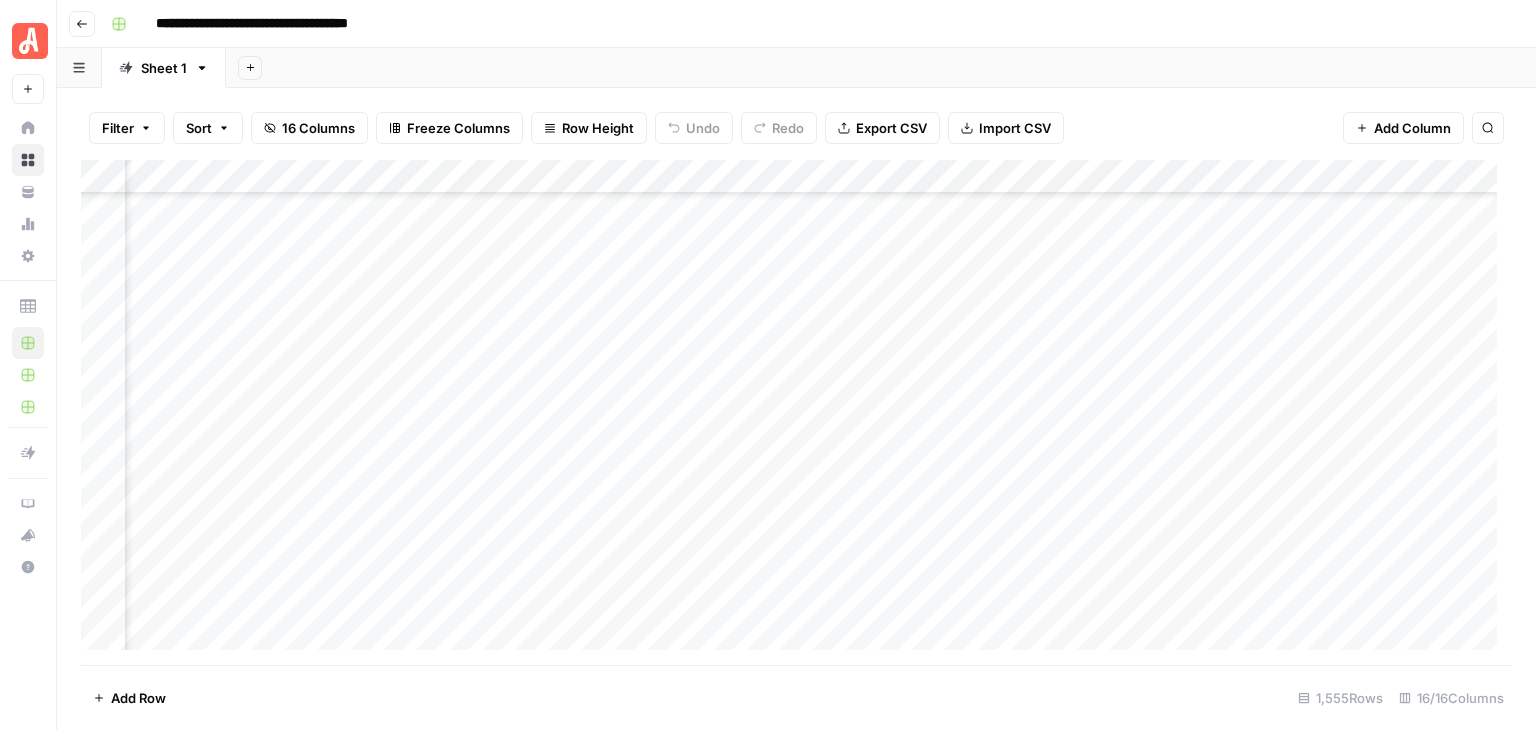 scroll, scrollTop: 45938, scrollLeft: 470, axis: both 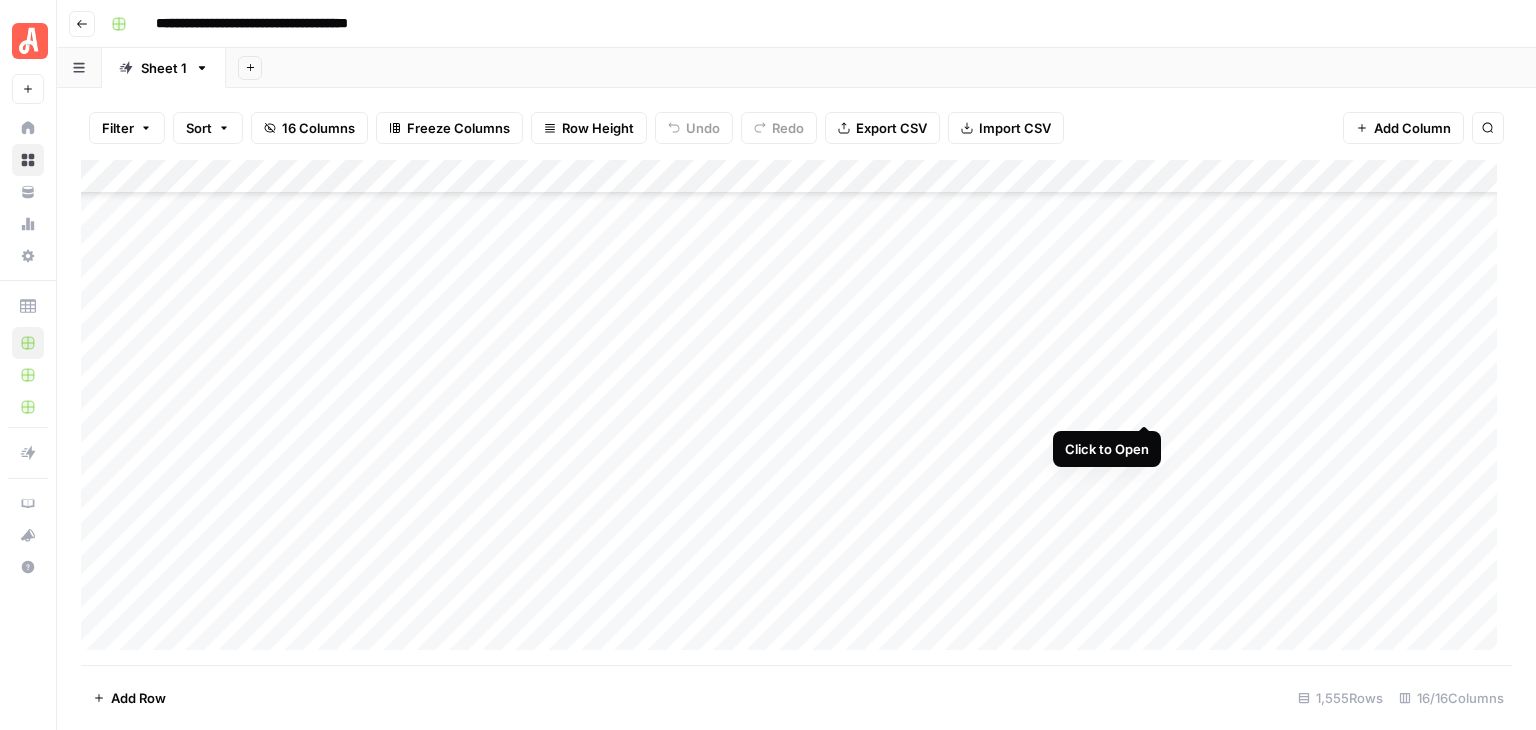 click on "Add Column" at bounding box center (796, 412) 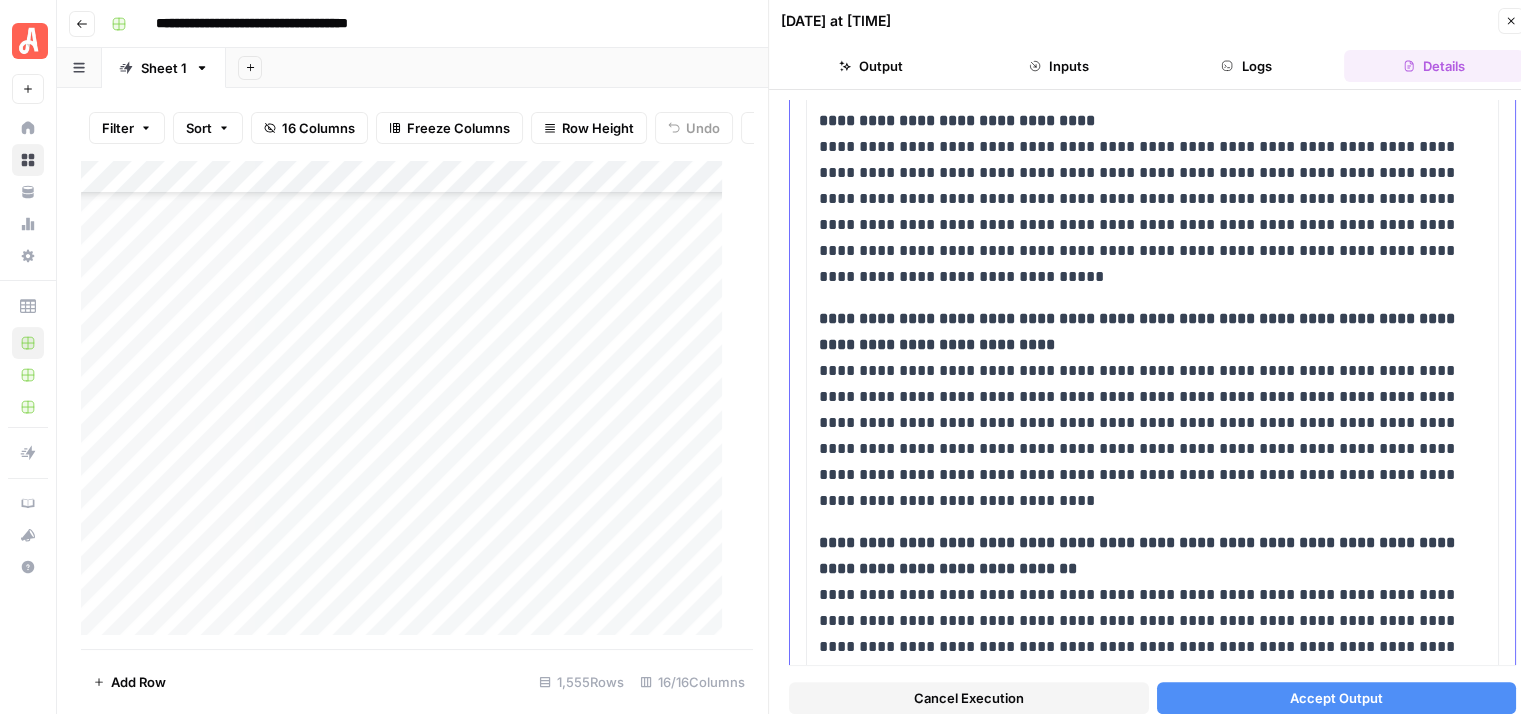scroll, scrollTop: 1500, scrollLeft: 0, axis: vertical 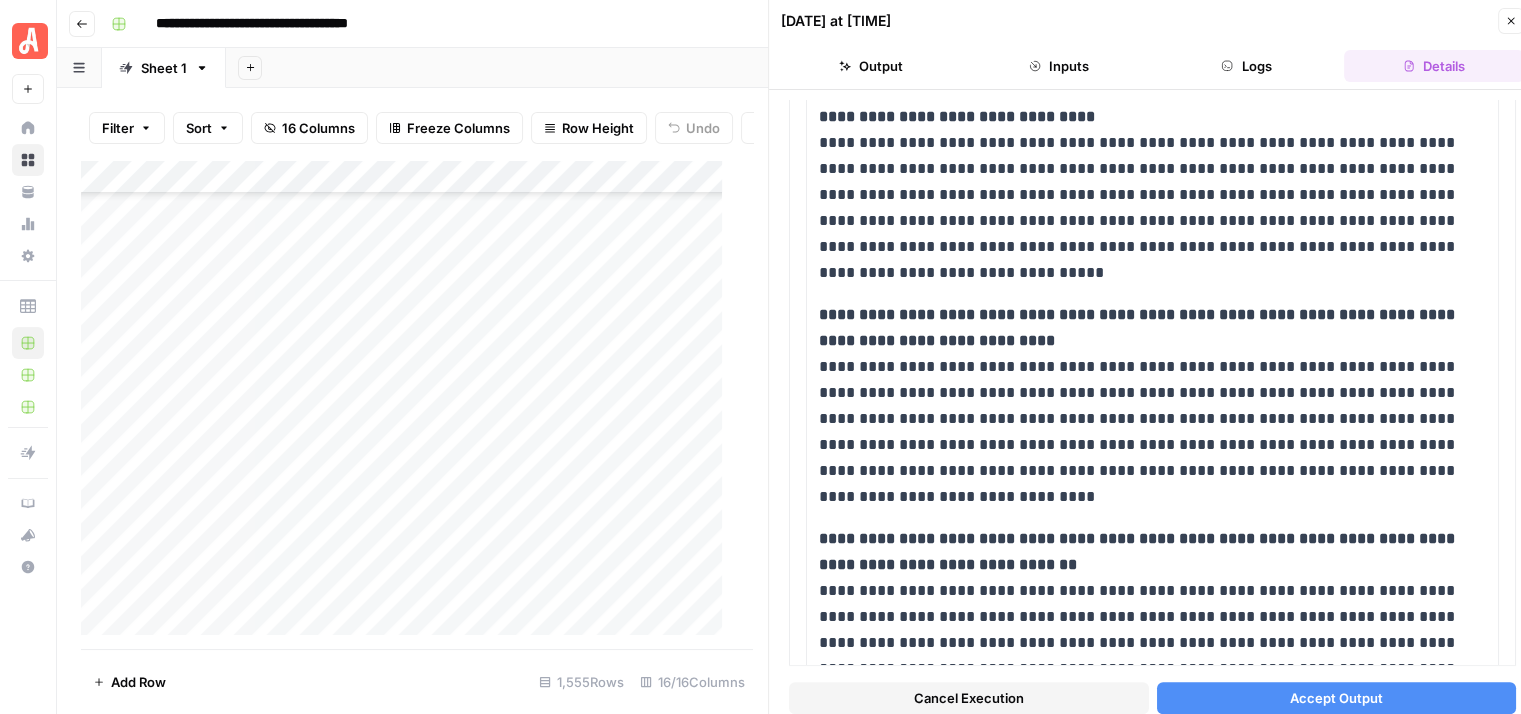 click on "Accept Output" at bounding box center [1337, 698] 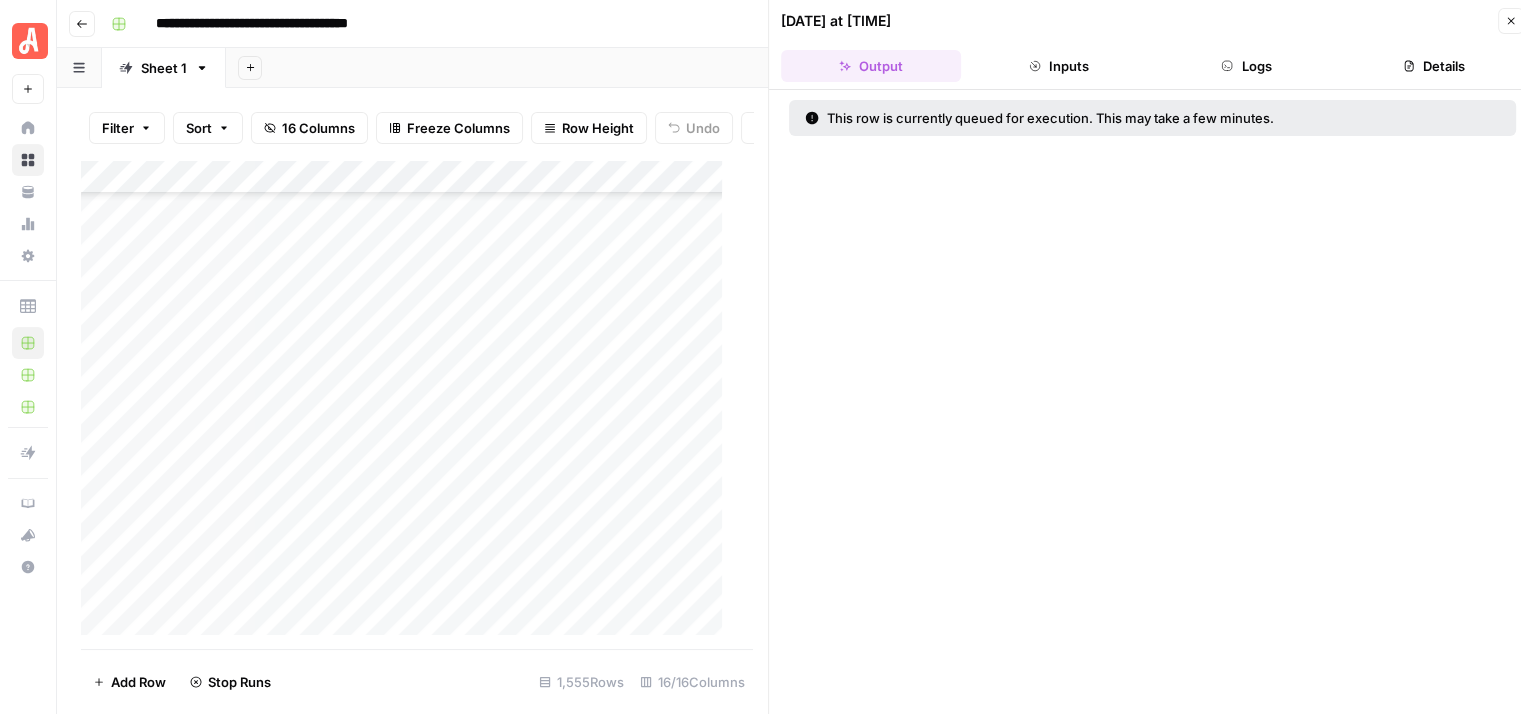 click 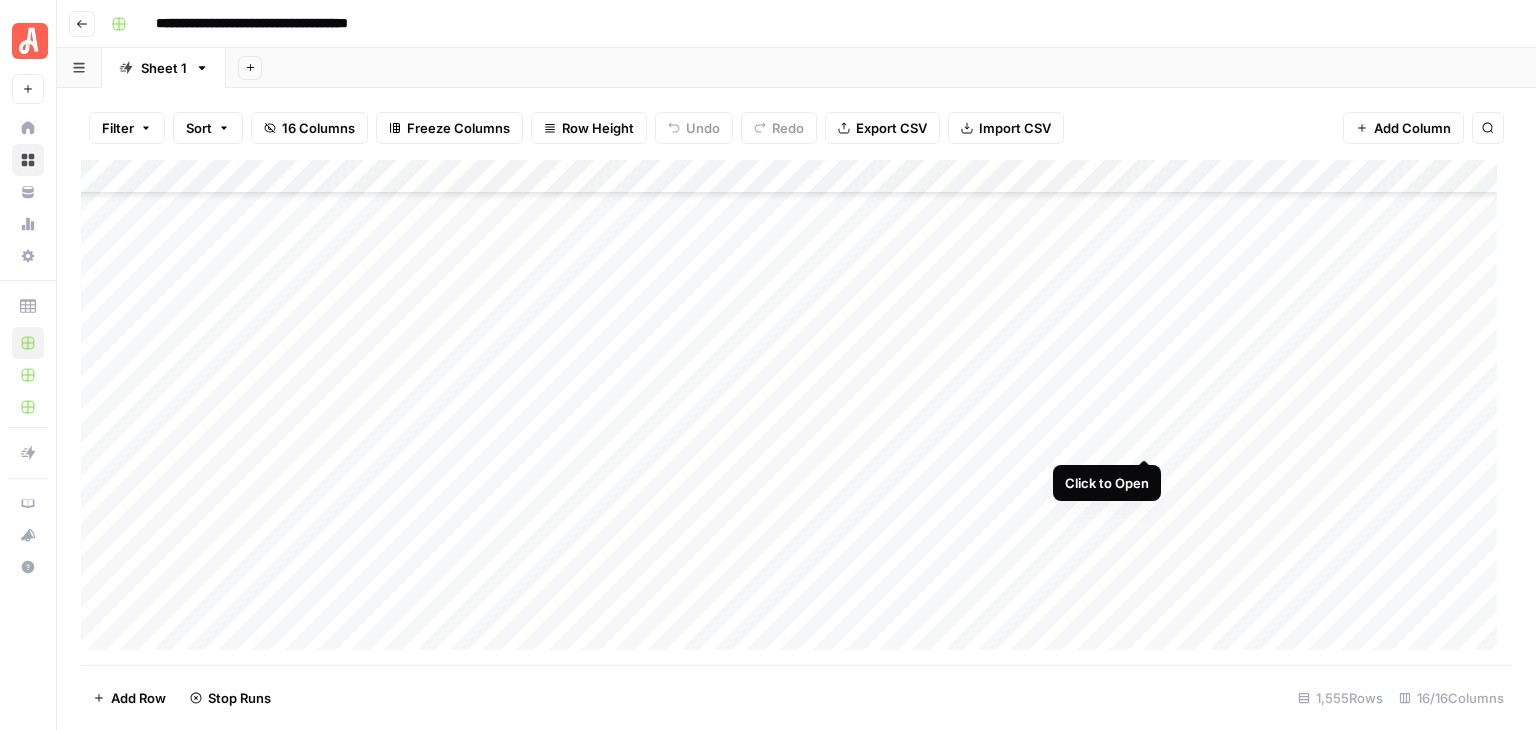 click on "Add Column" at bounding box center [796, 412] 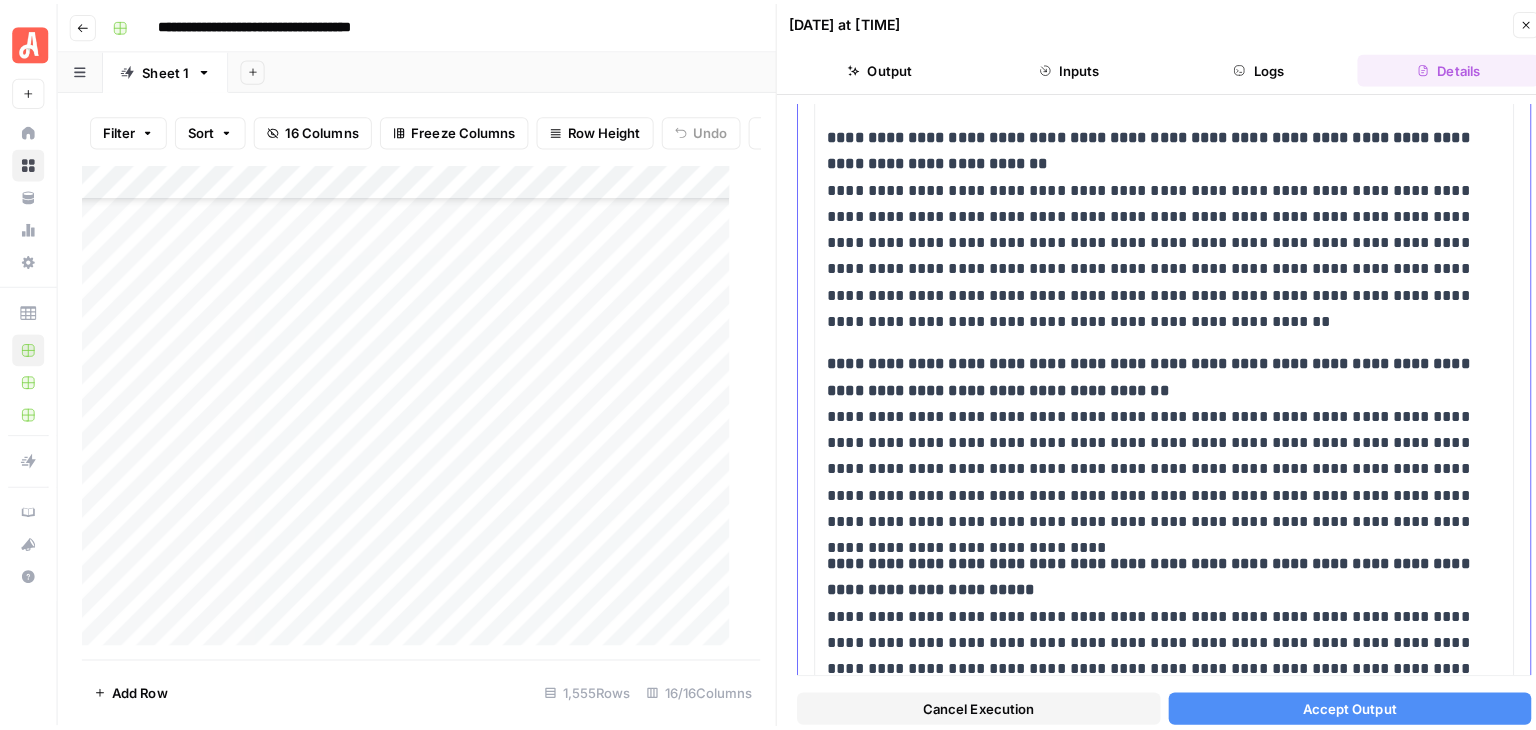 scroll, scrollTop: 1200, scrollLeft: 0, axis: vertical 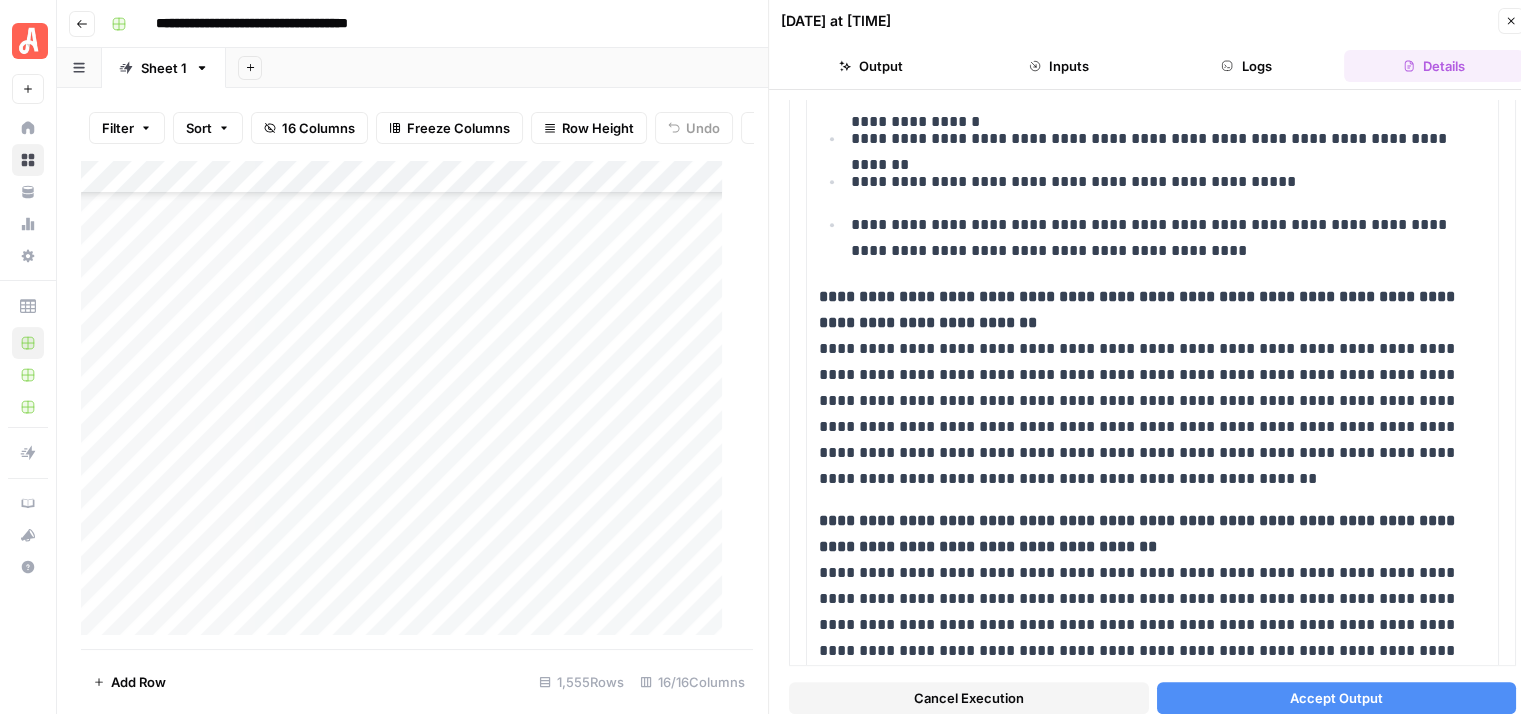 click on "Accept Output" at bounding box center [1336, 698] 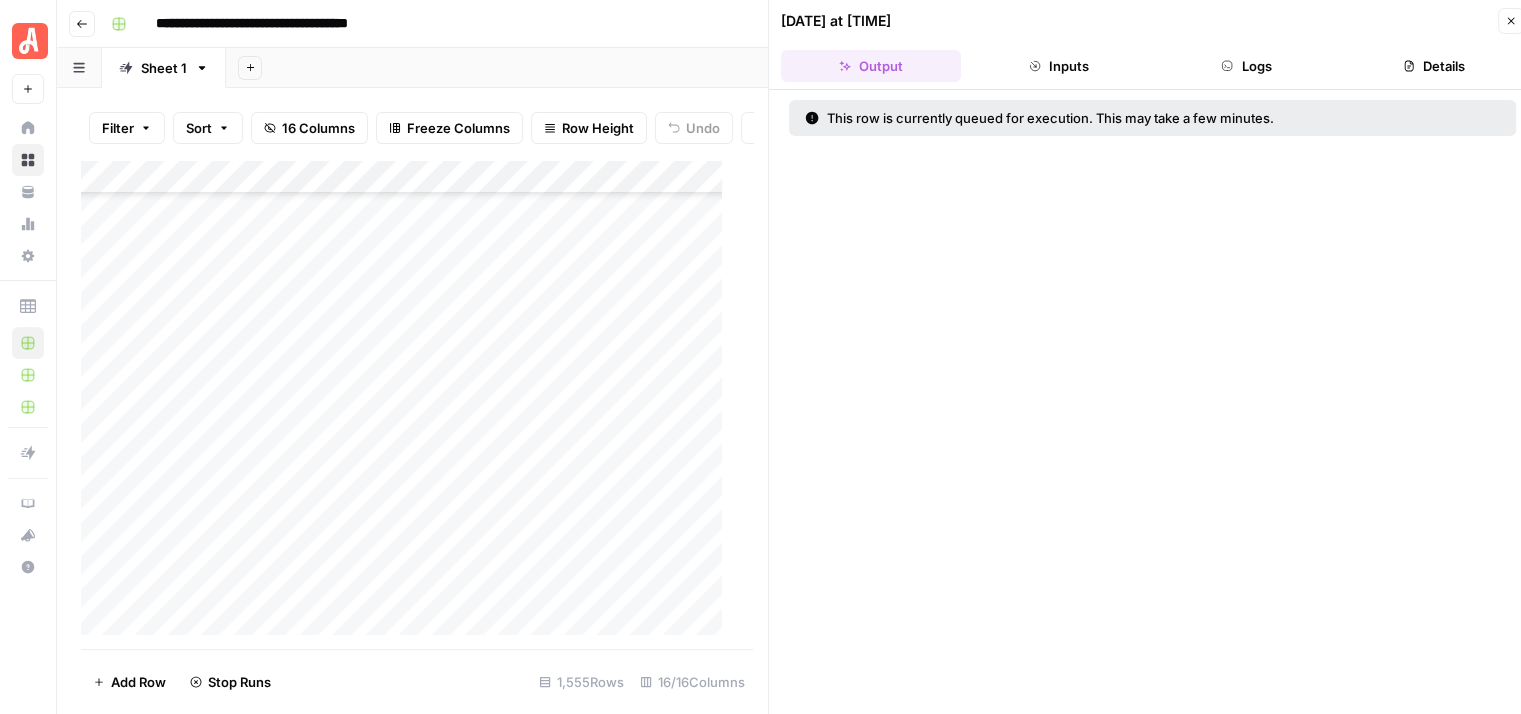 click 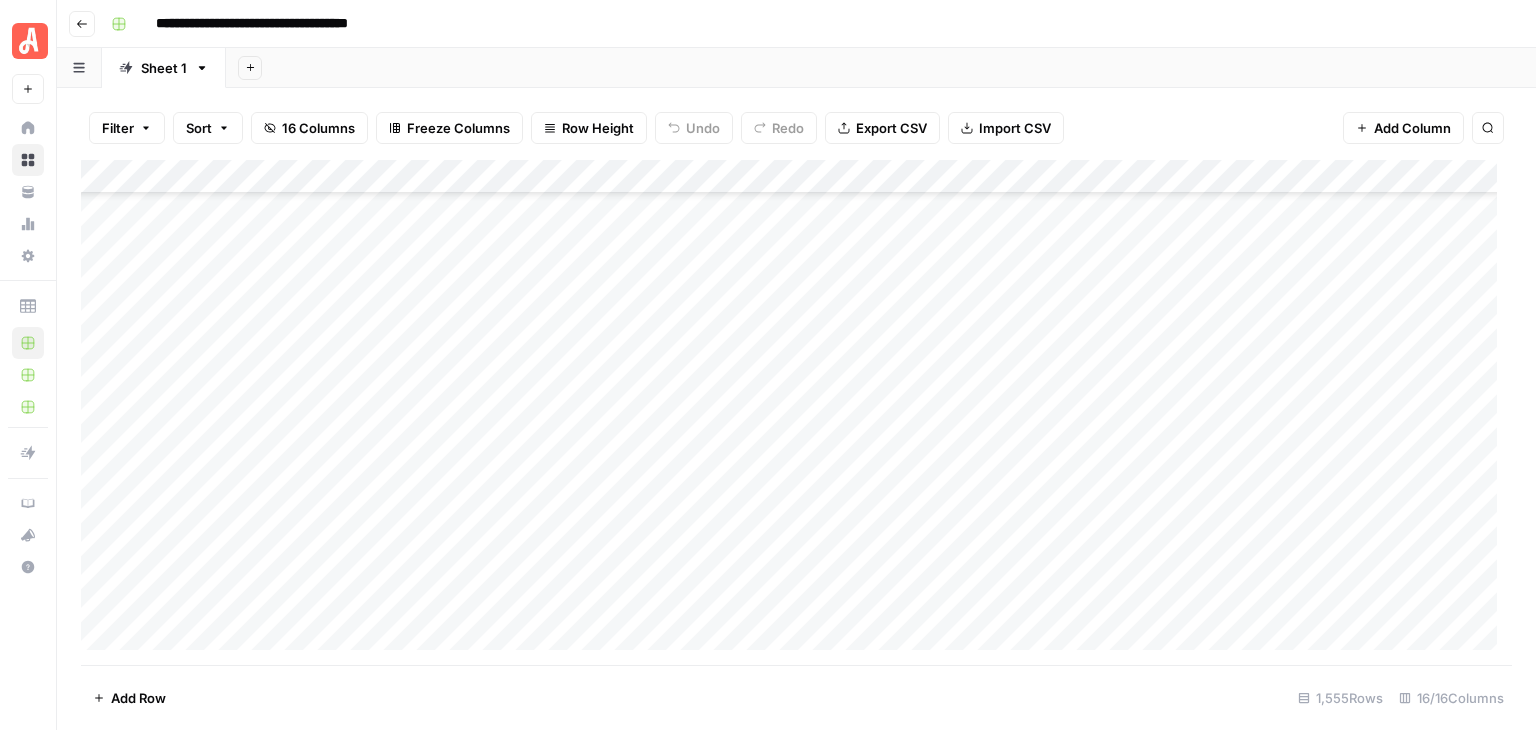 scroll, scrollTop: 45938, scrollLeft: 0, axis: vertical 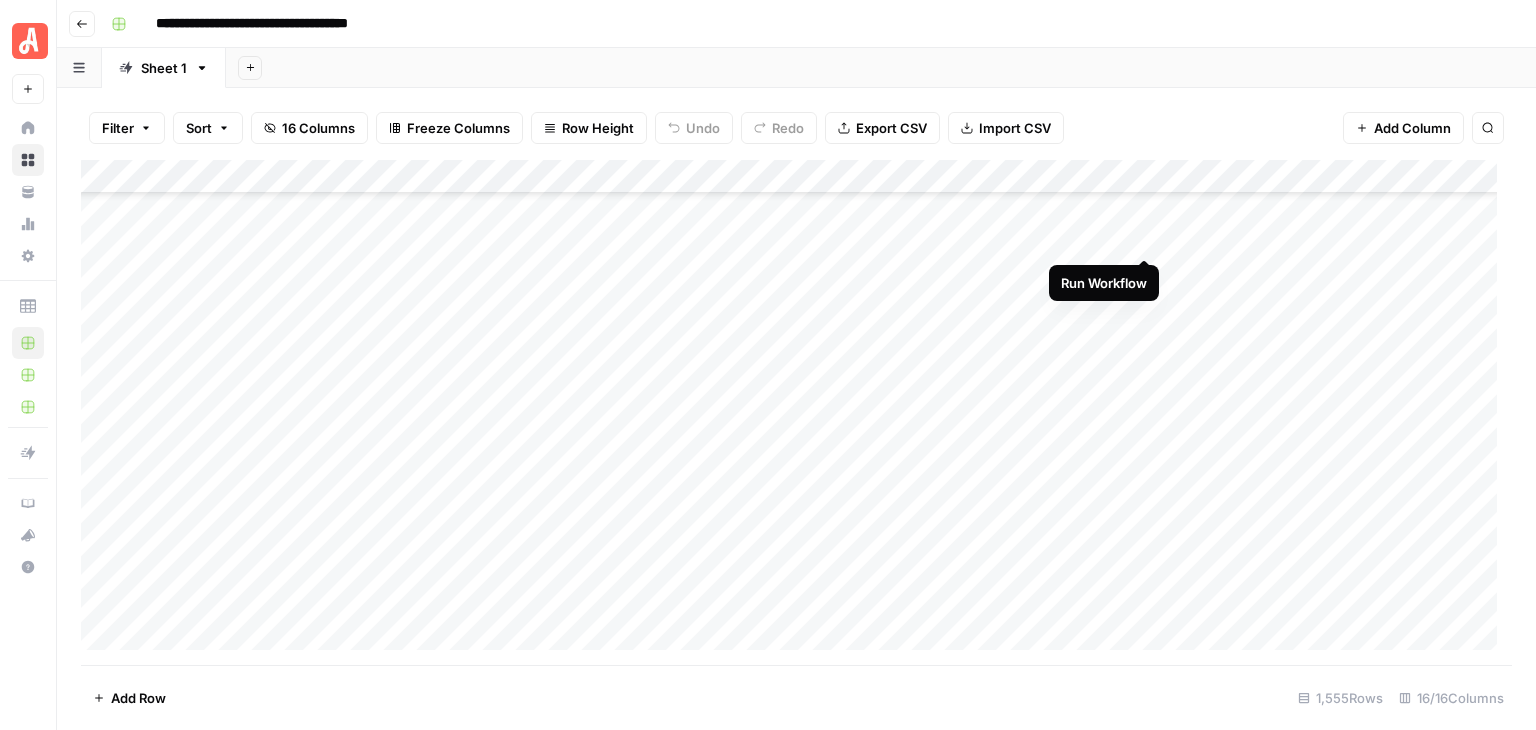click on "Add Column" at bounding box center [796, 412] 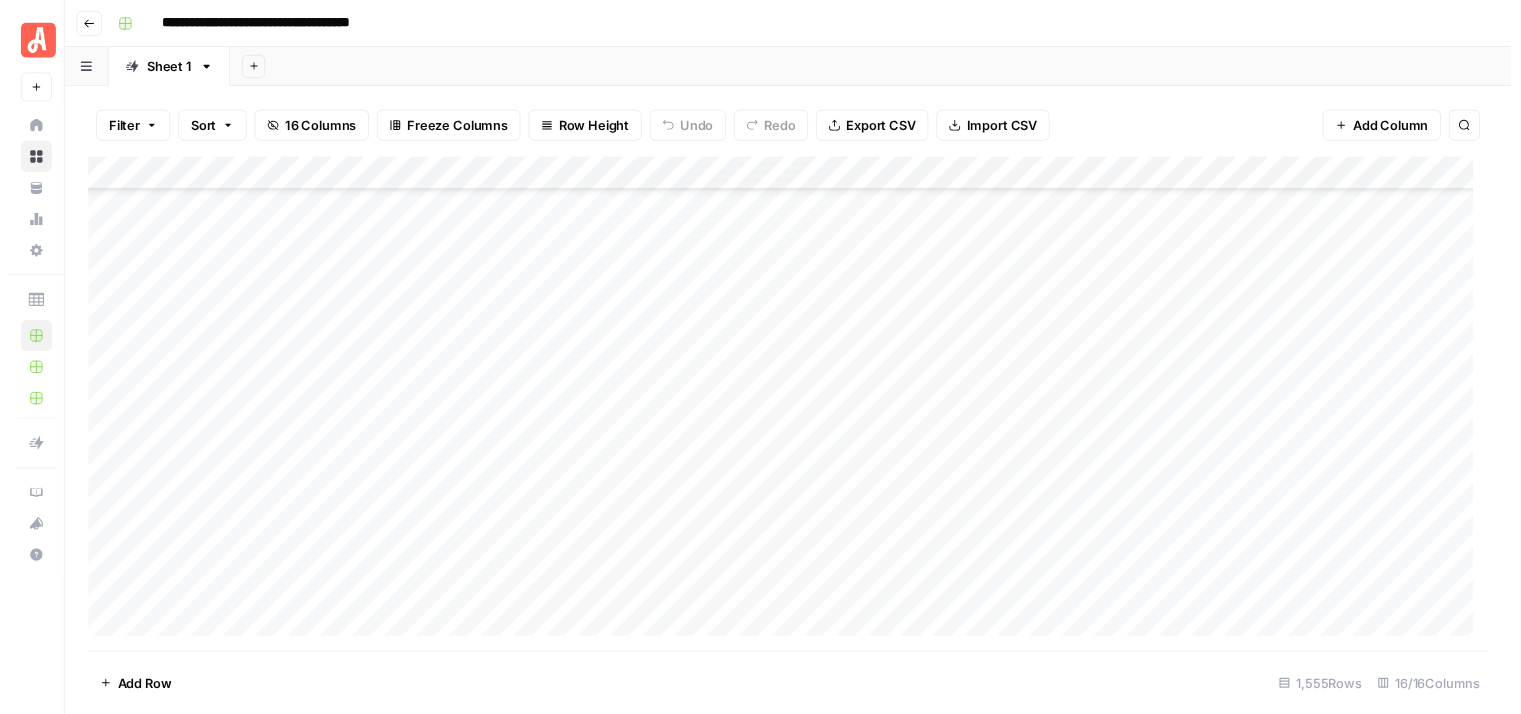 scroll, scrollTop: 45938, scrollLeft: 0, axis: vertical 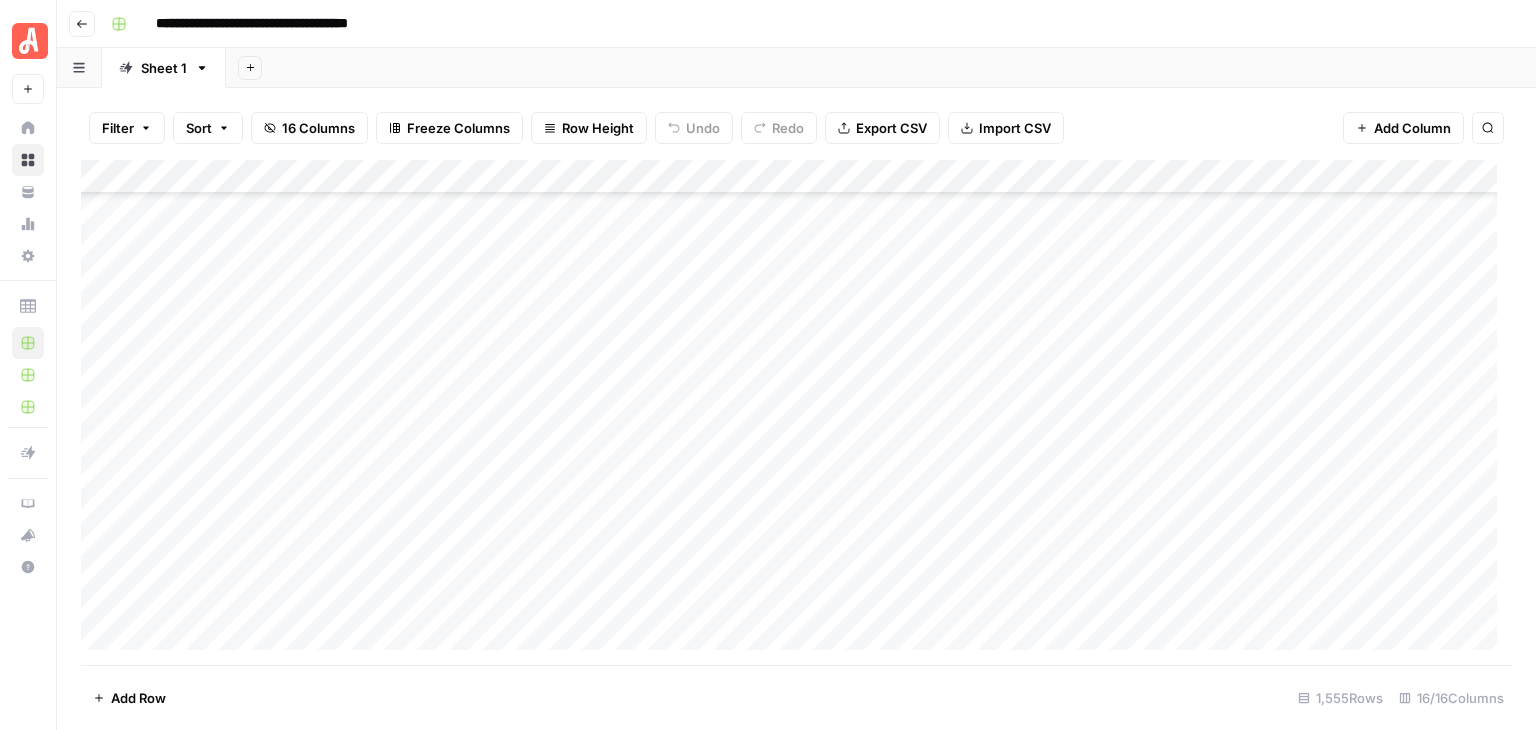 click on "Add Column" at bounding box center (796, 412) 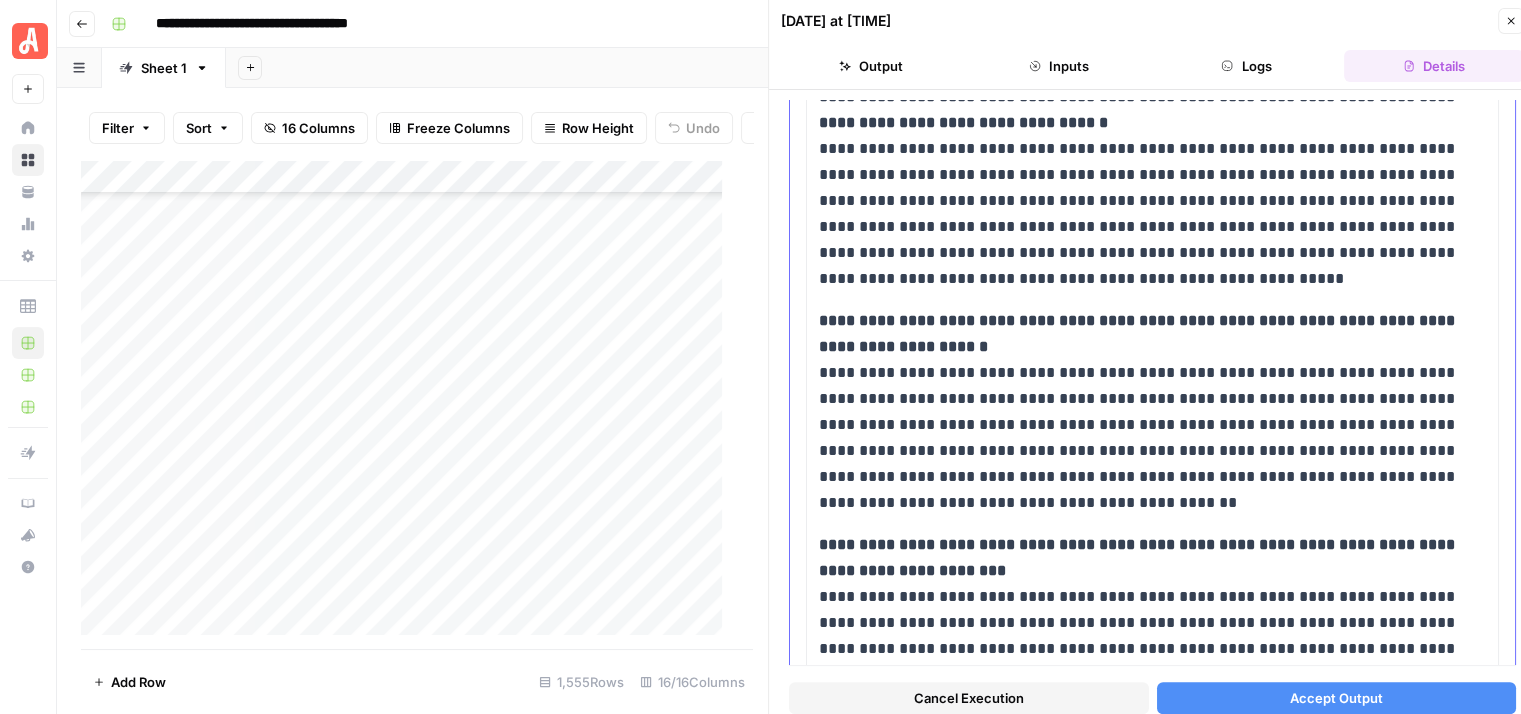 scroll, scrollTop: 1300, scrollLeft: 0, axis: vertical 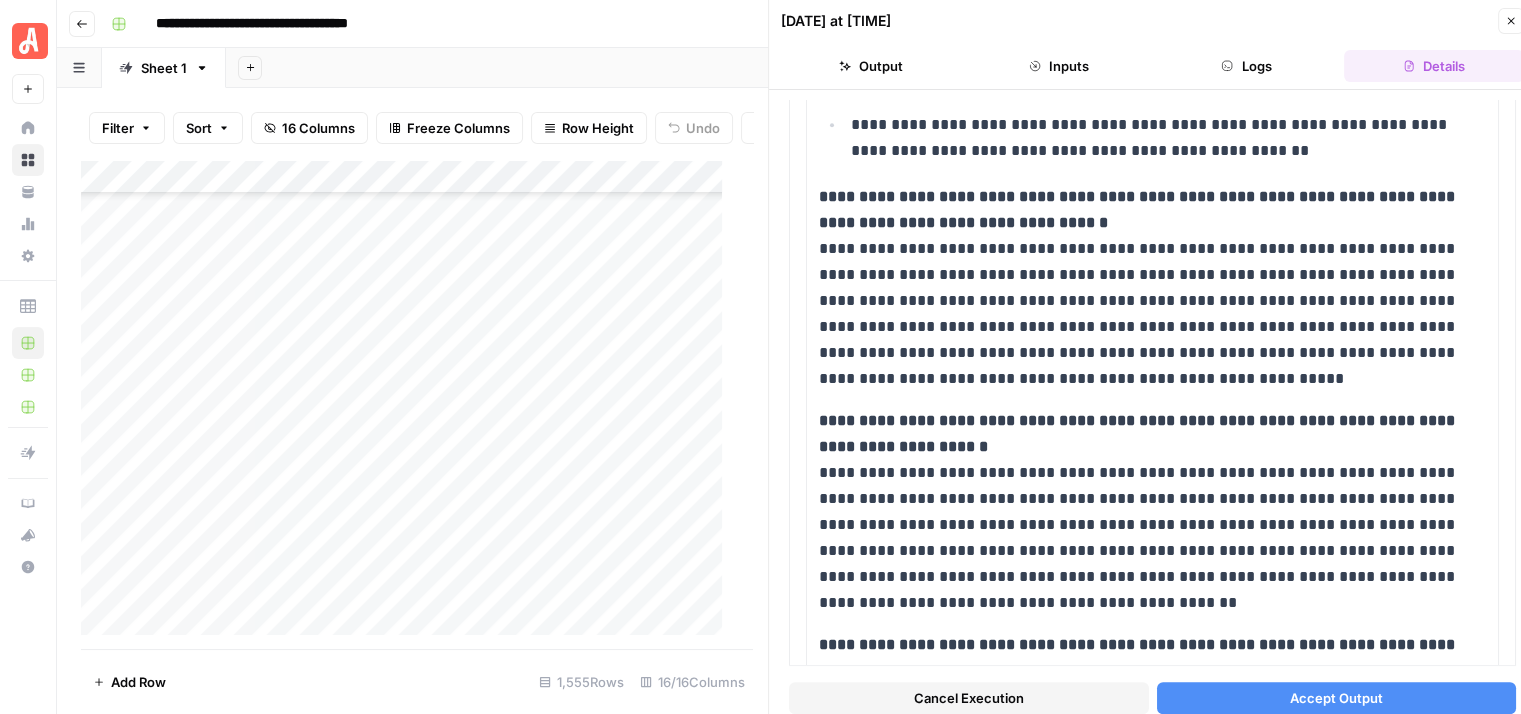 click on "Cancel Execution" at bounding box center [969, 698] 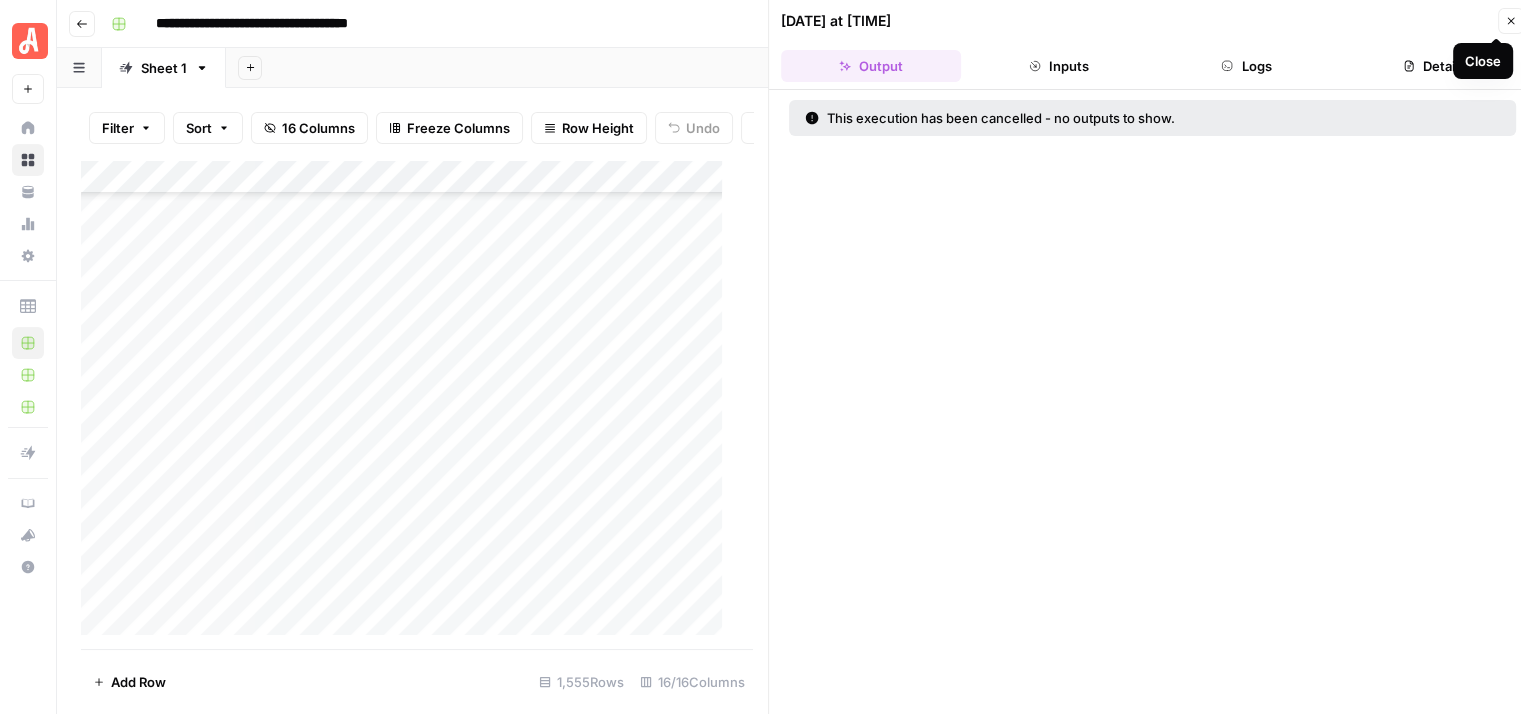 click 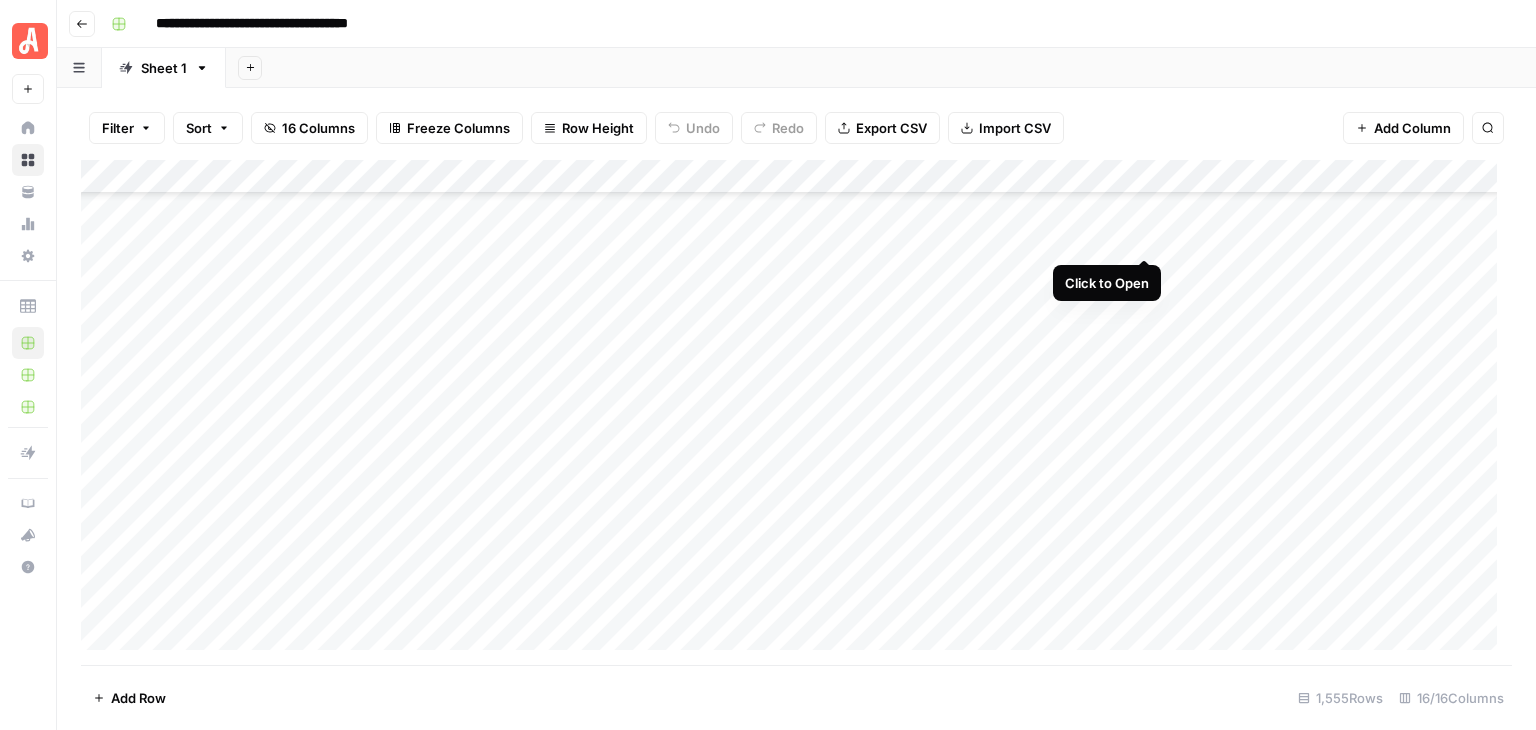 click on "Add Column" at bounding box center [796, 412] 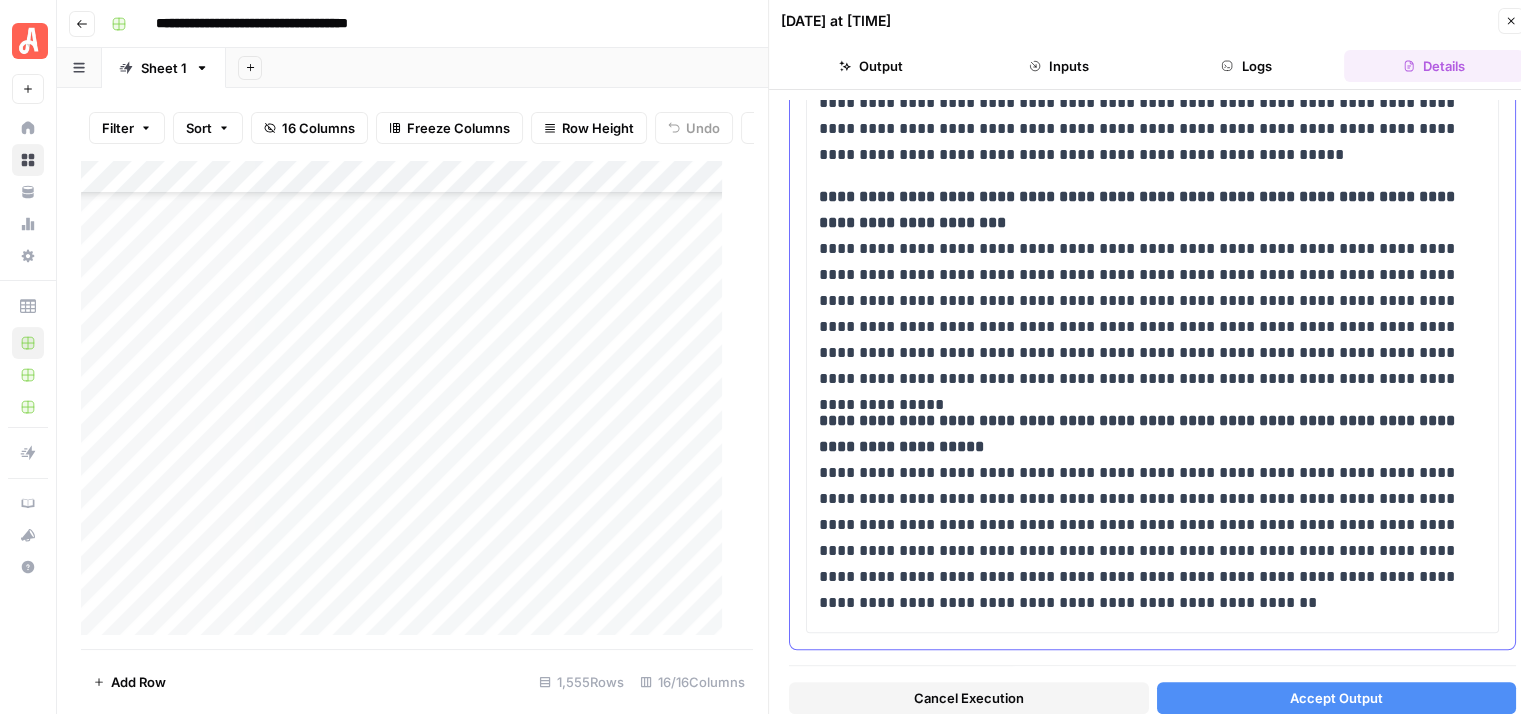 scroll, scrollTop: 1551, scrollLeft: 0, axis: vertical 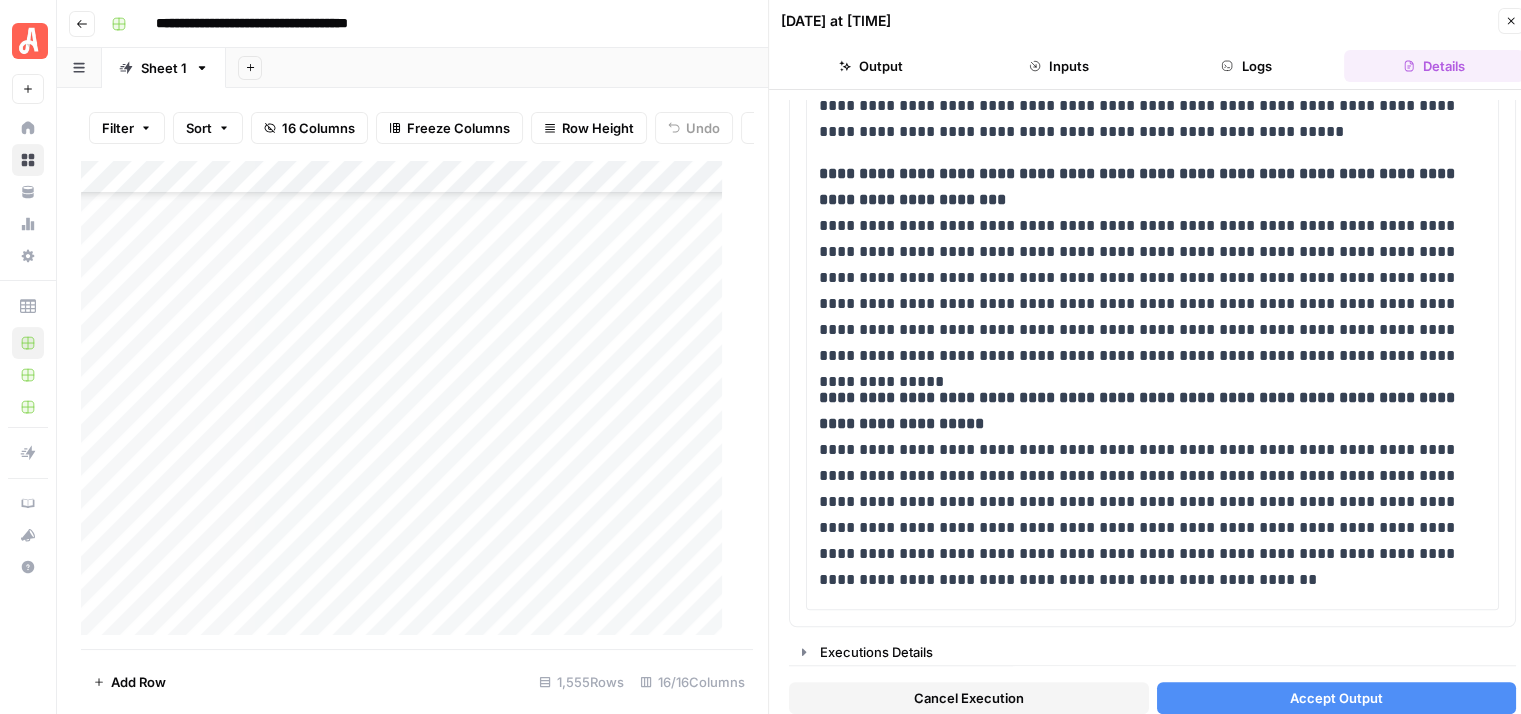 click on "Cancel Execution" at bounding box center [969, 698] 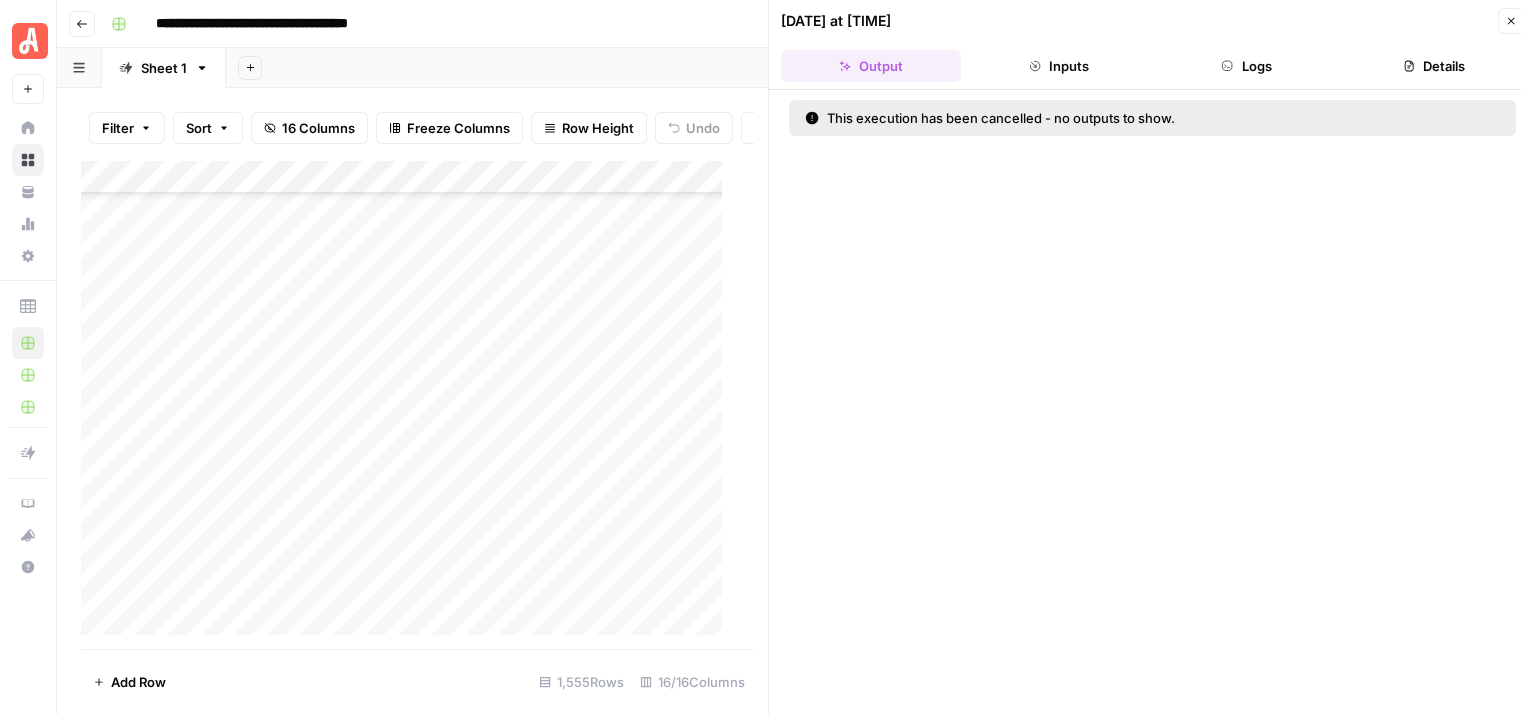 click 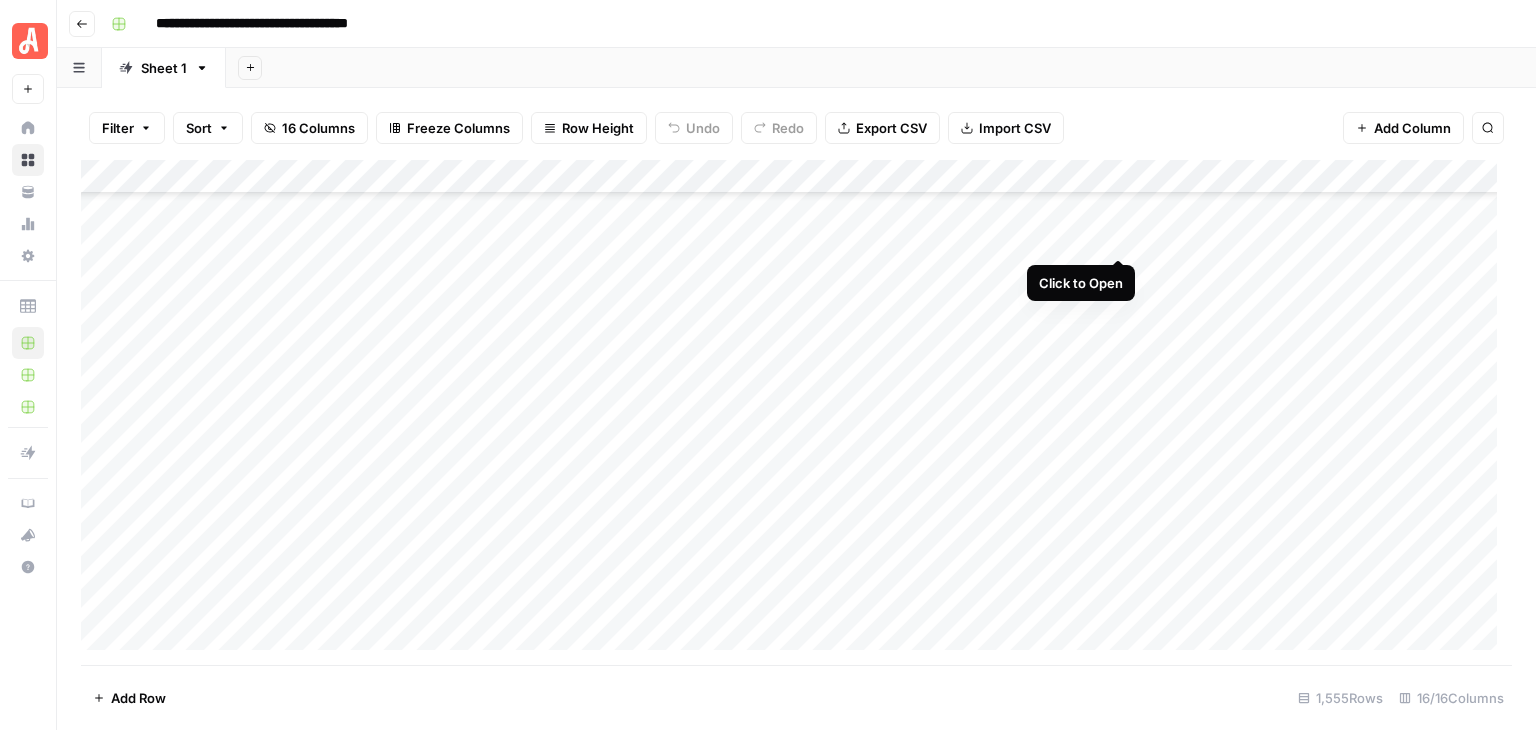 click on "Add Column" at bounding box center [796, 412] 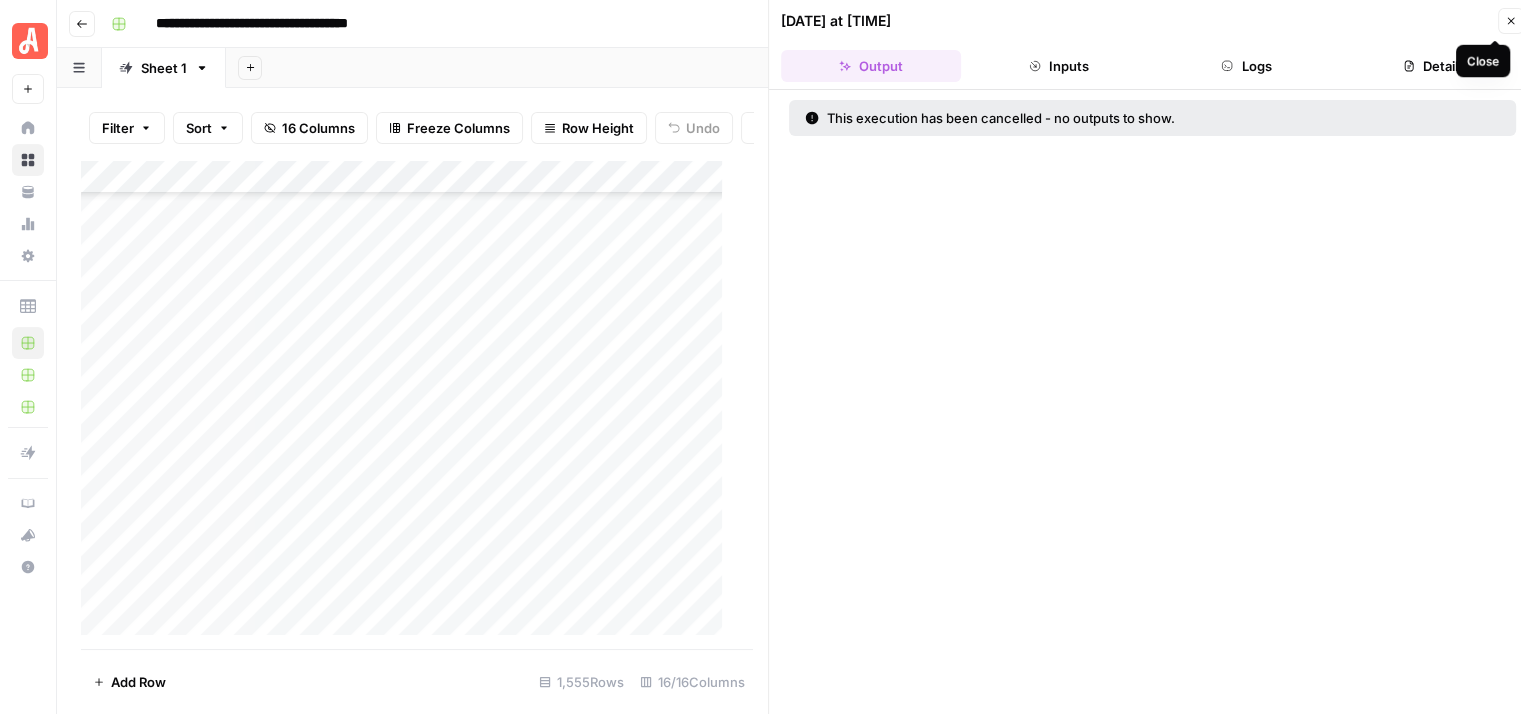 click 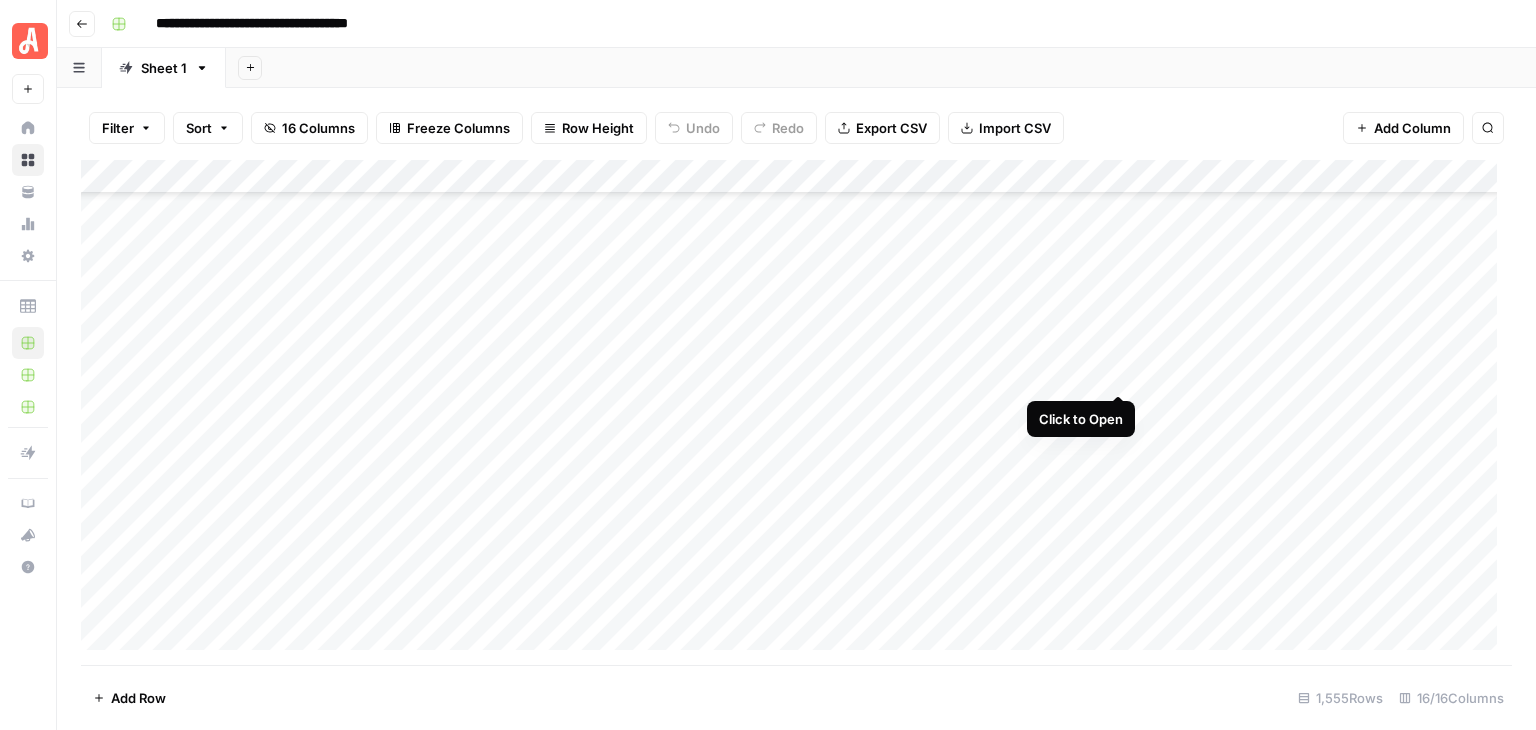 click on "Add Column" at bounding box center (796, 412) 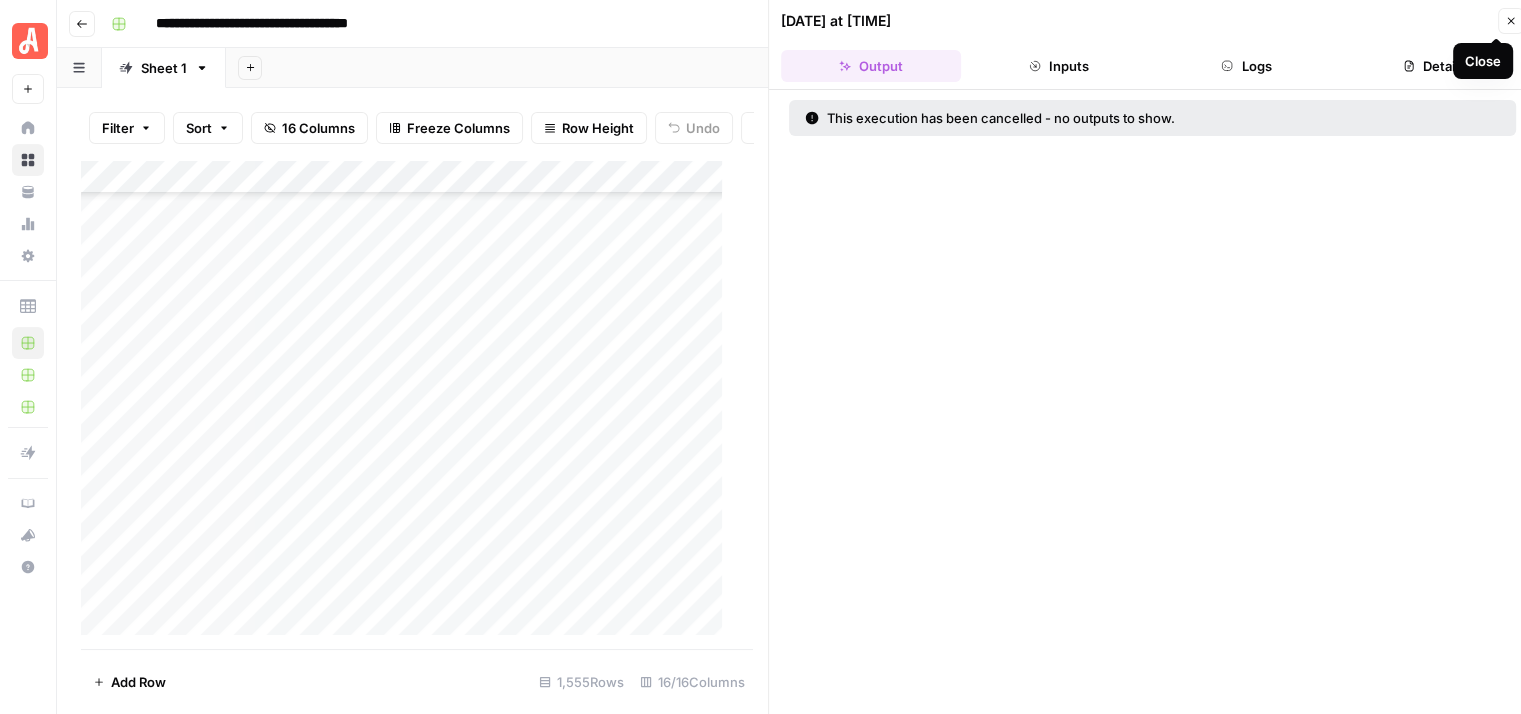 click 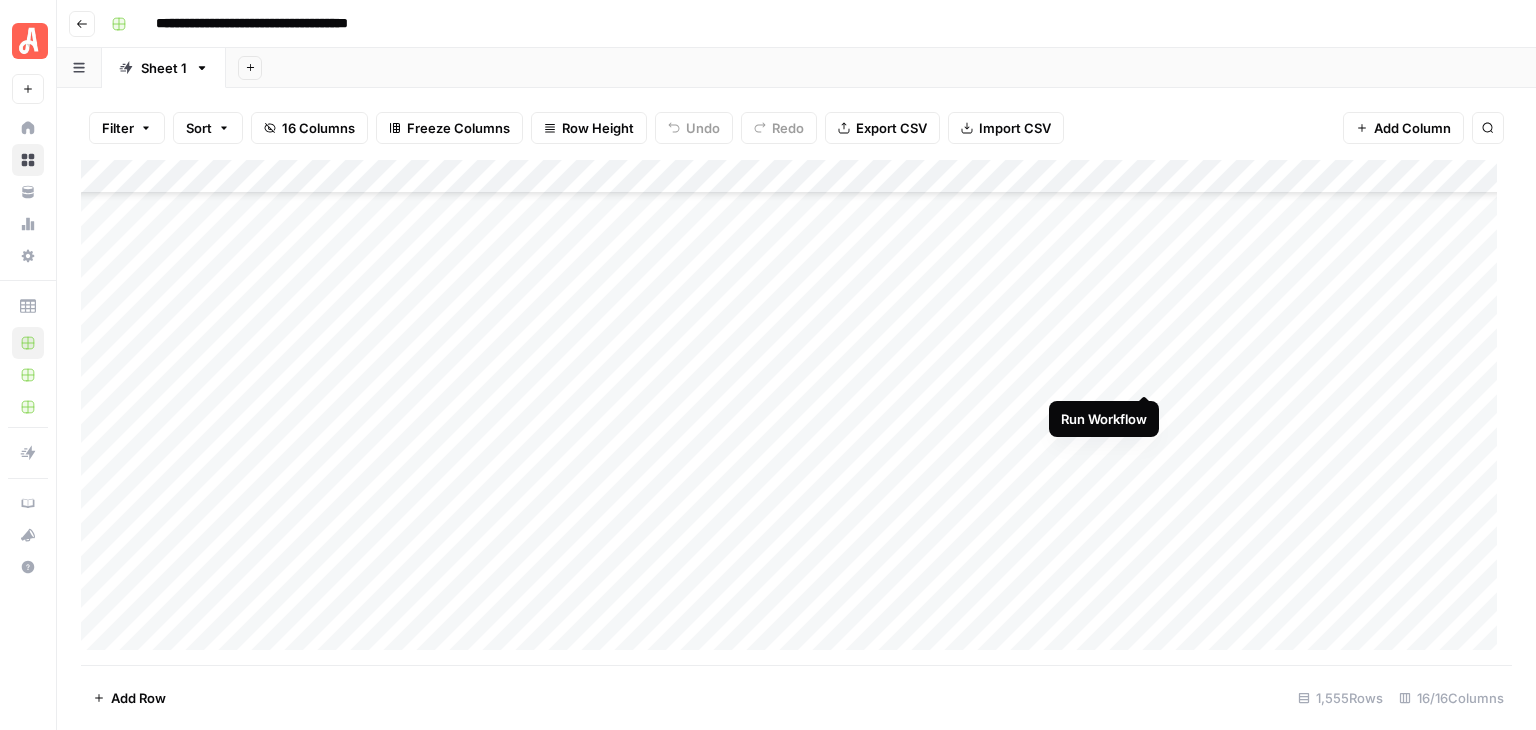 click on "Add Column" at bounding box center (796, 412) 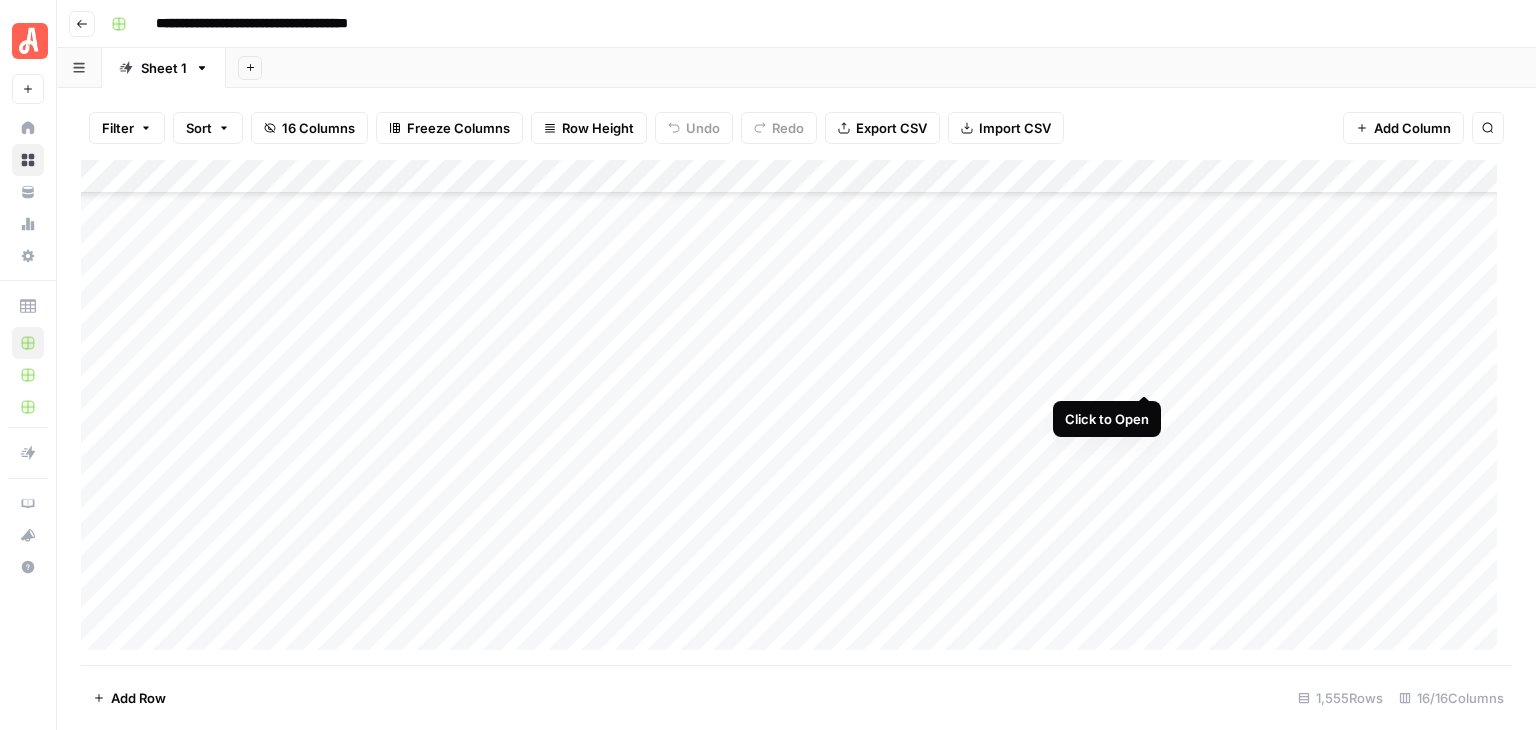 click on "Add Column" at bounding box center [796, 412] 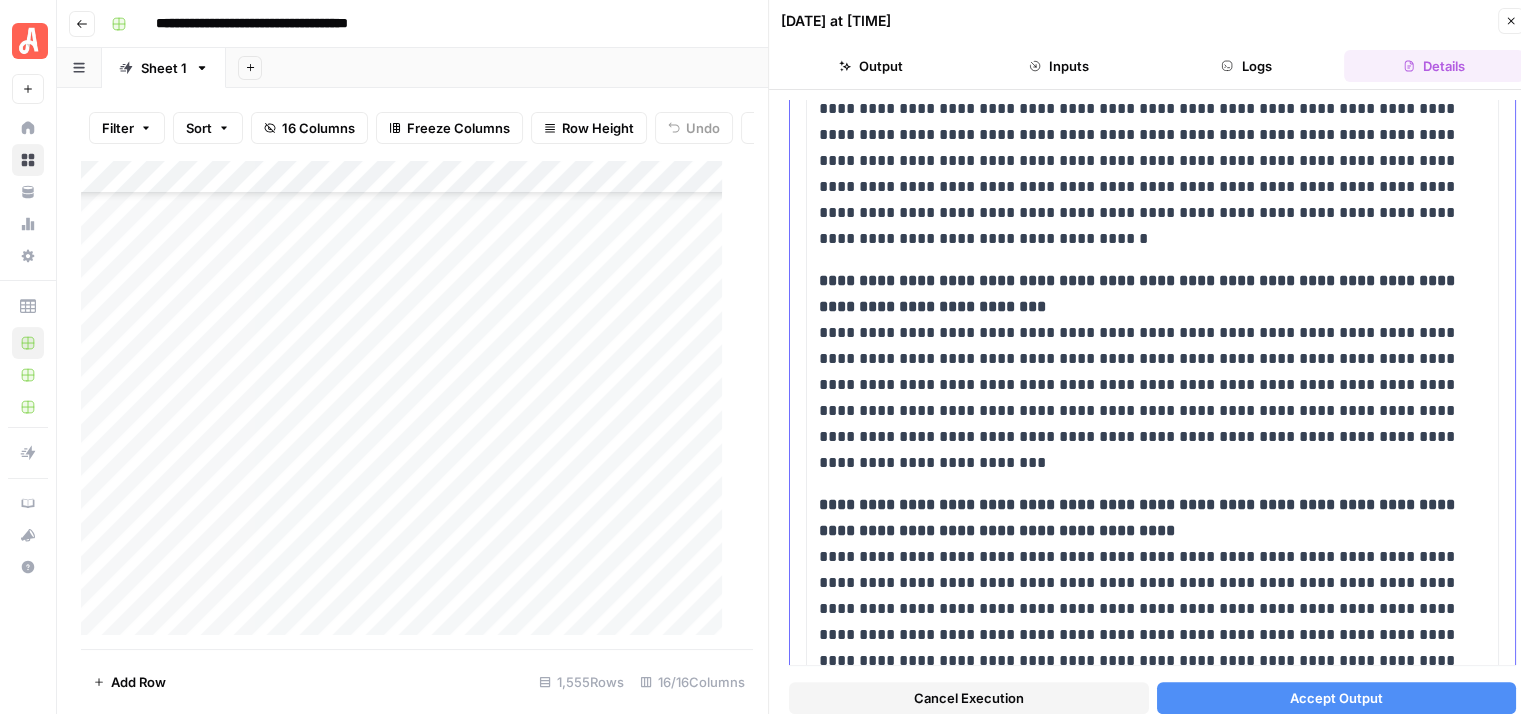 scroll, scrollTop: 1800, scrollLeft: 0, axis: vertical 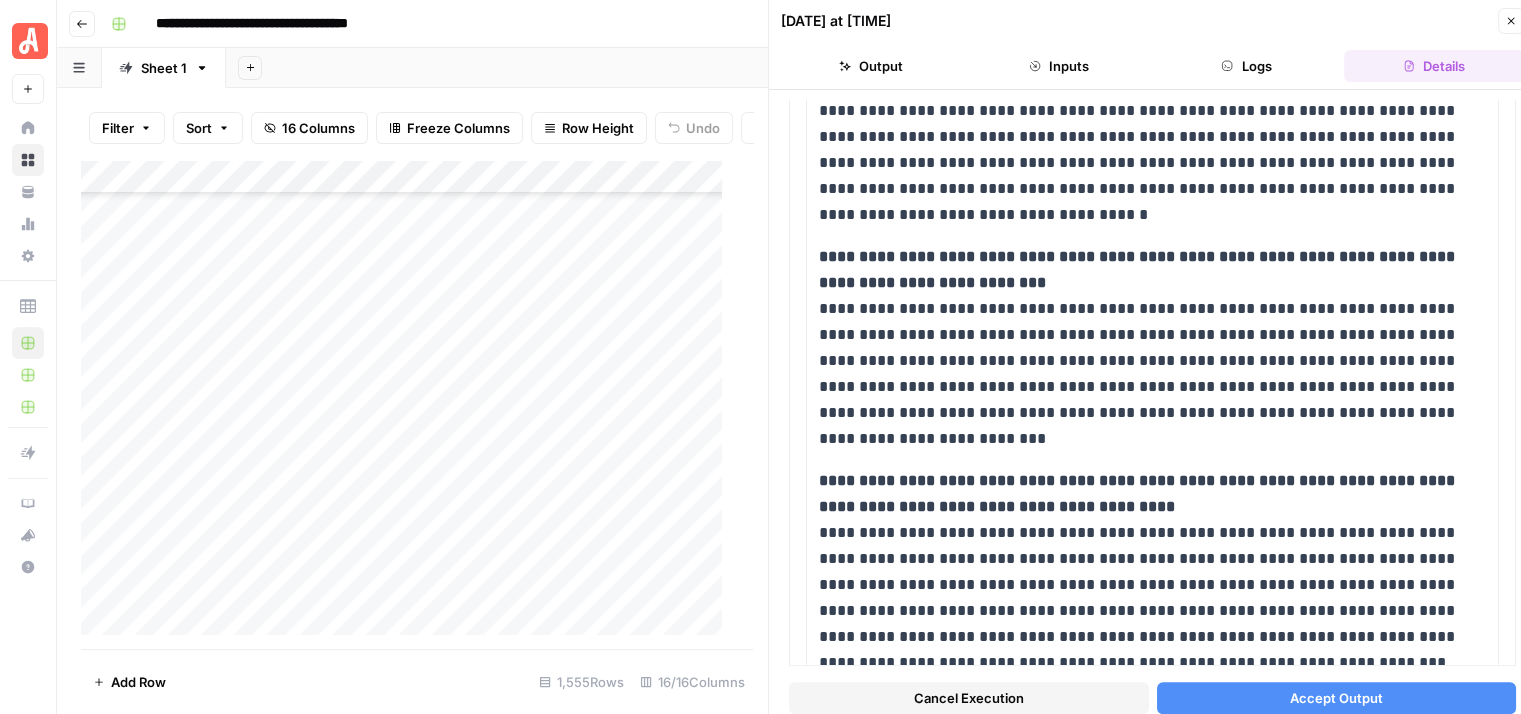 click on "Accept Output" at bounding box center (1336, 698) 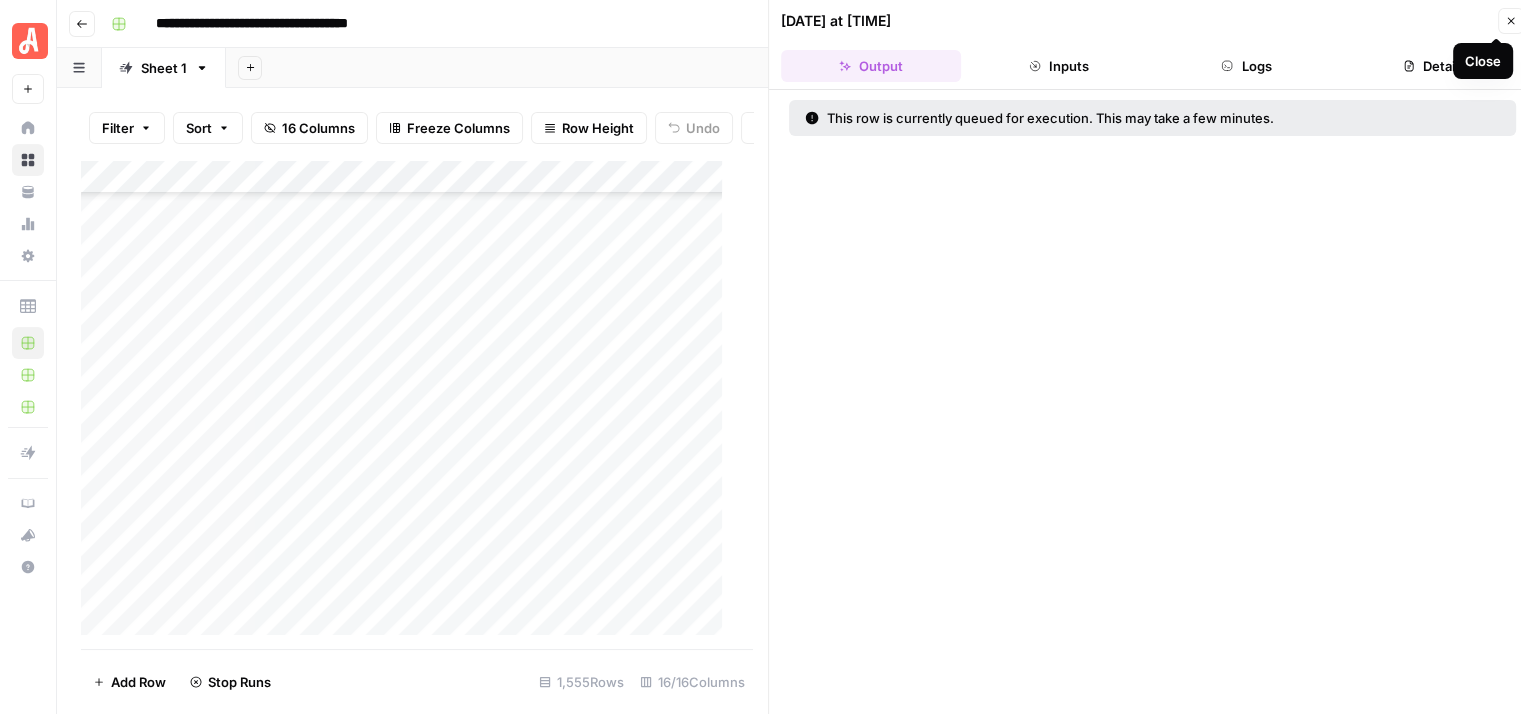 click on "Close" at bounding box center [1511, 21] 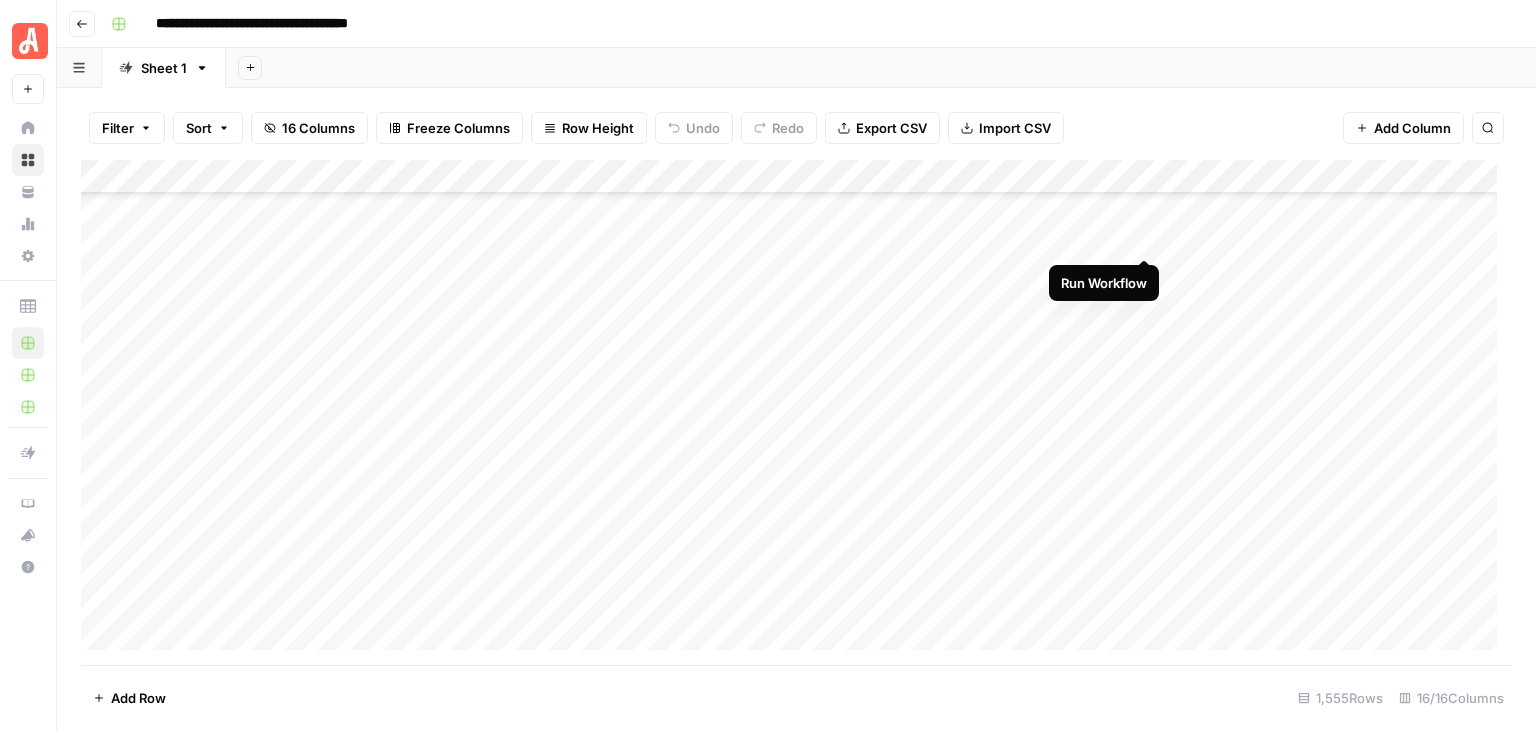 click on "Add Column" at bounding box center [796, 412] 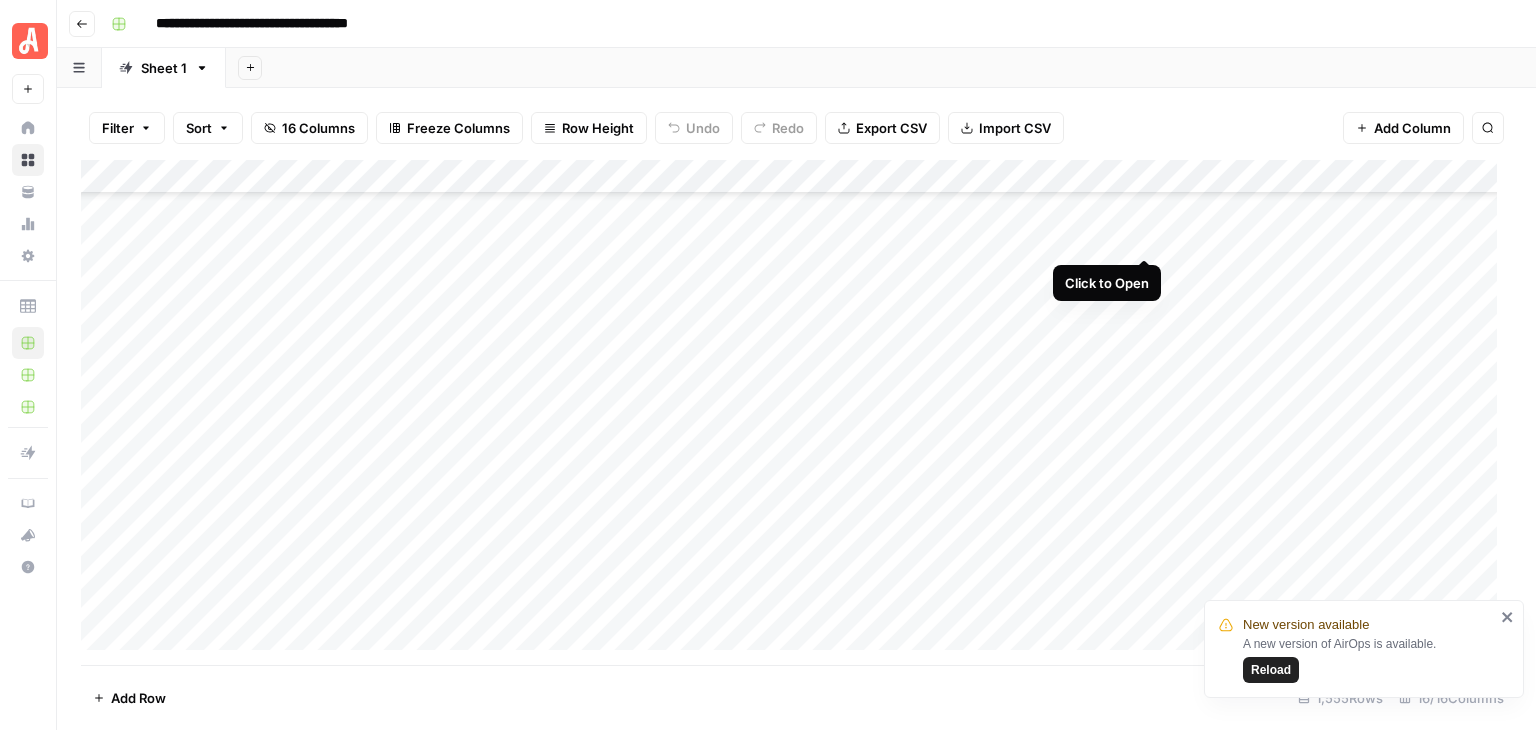 click on "Add Column" at bounding box center [796, 412] 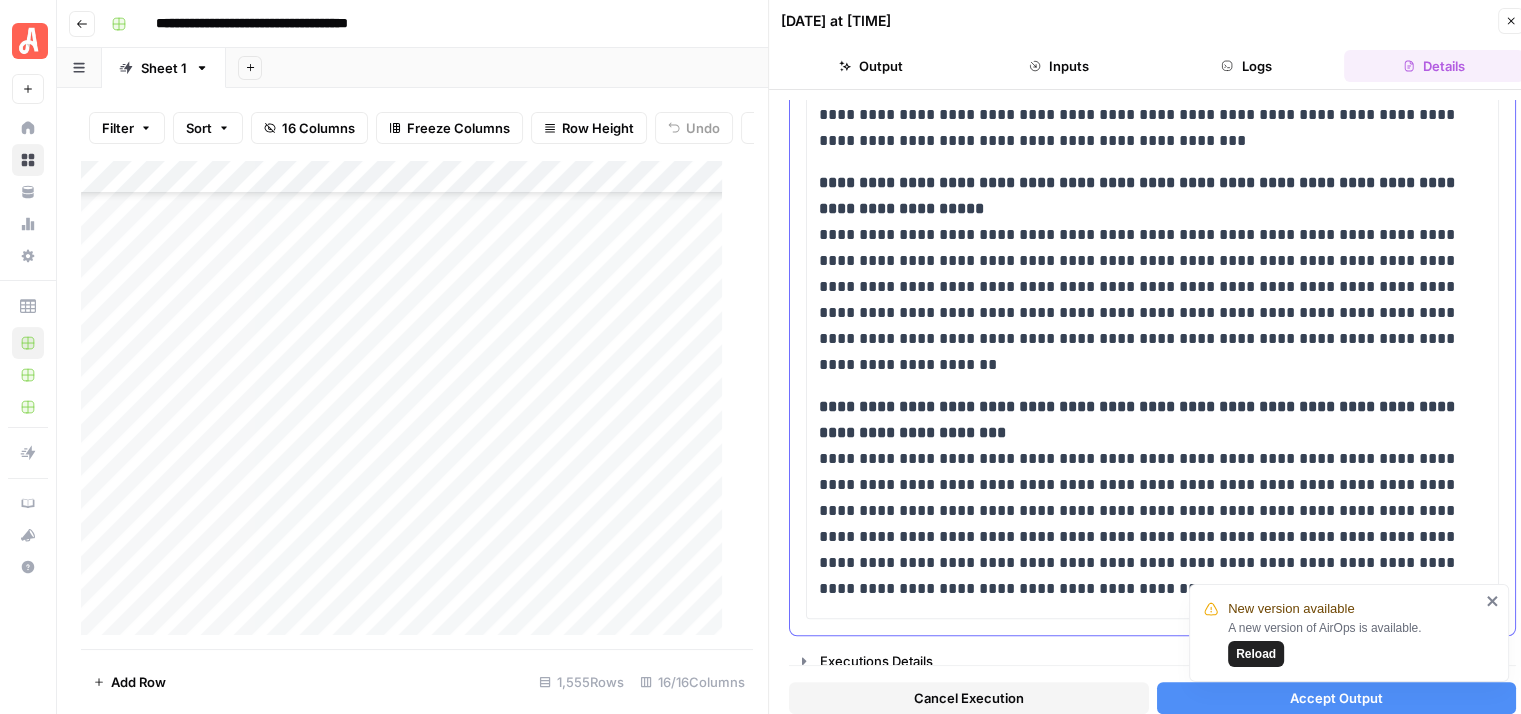 scroll, scrollTop: 1572, scrollLeft: 0, axis: vertical 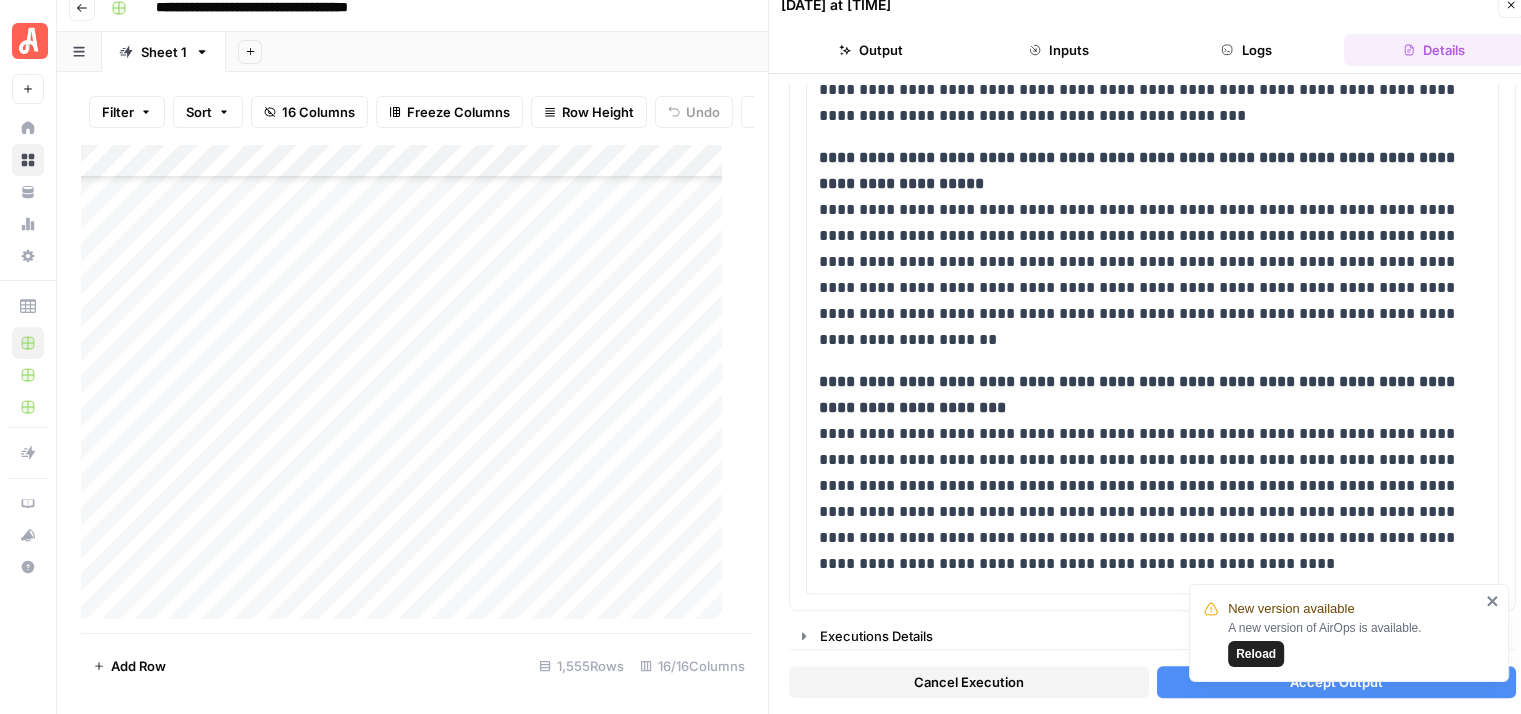 click 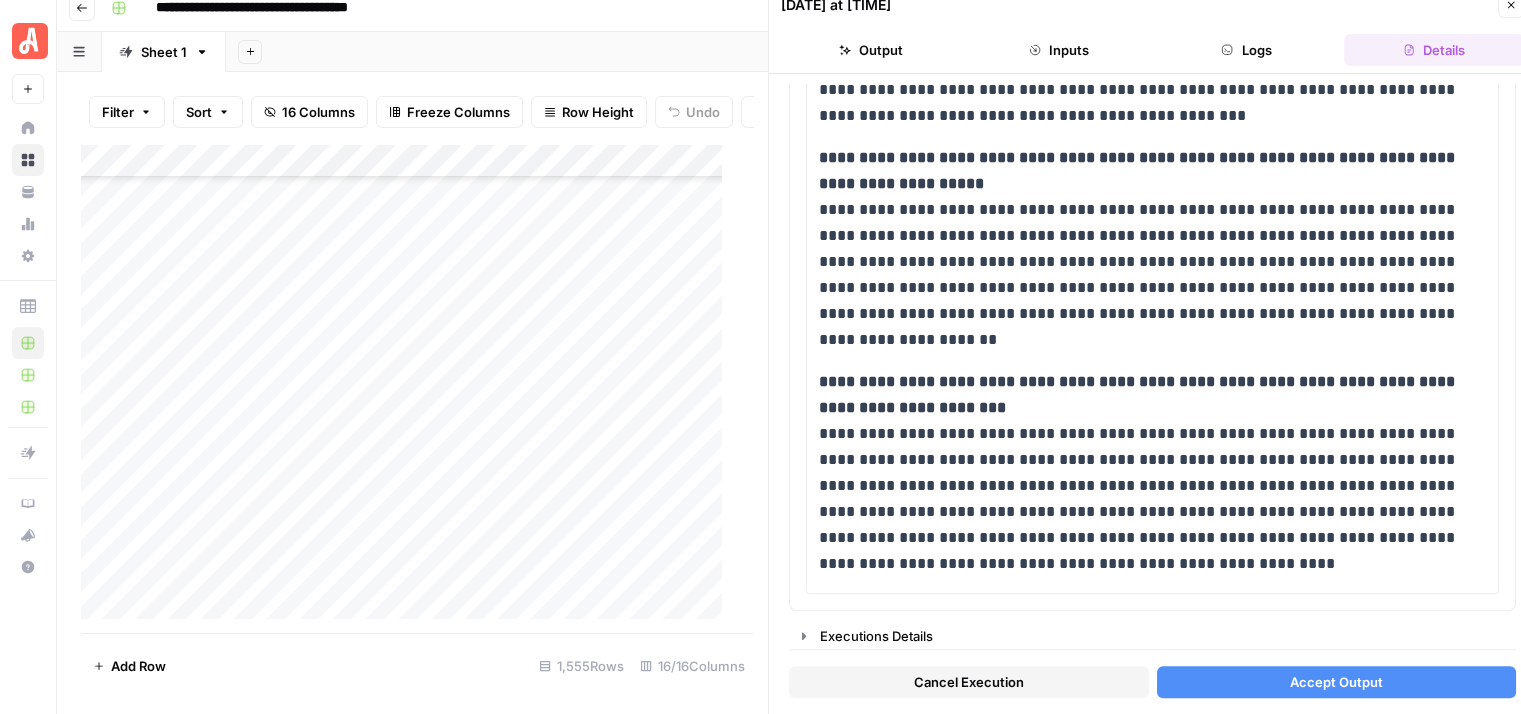 click on "Accept Output" at bounding box center (1336, 682) 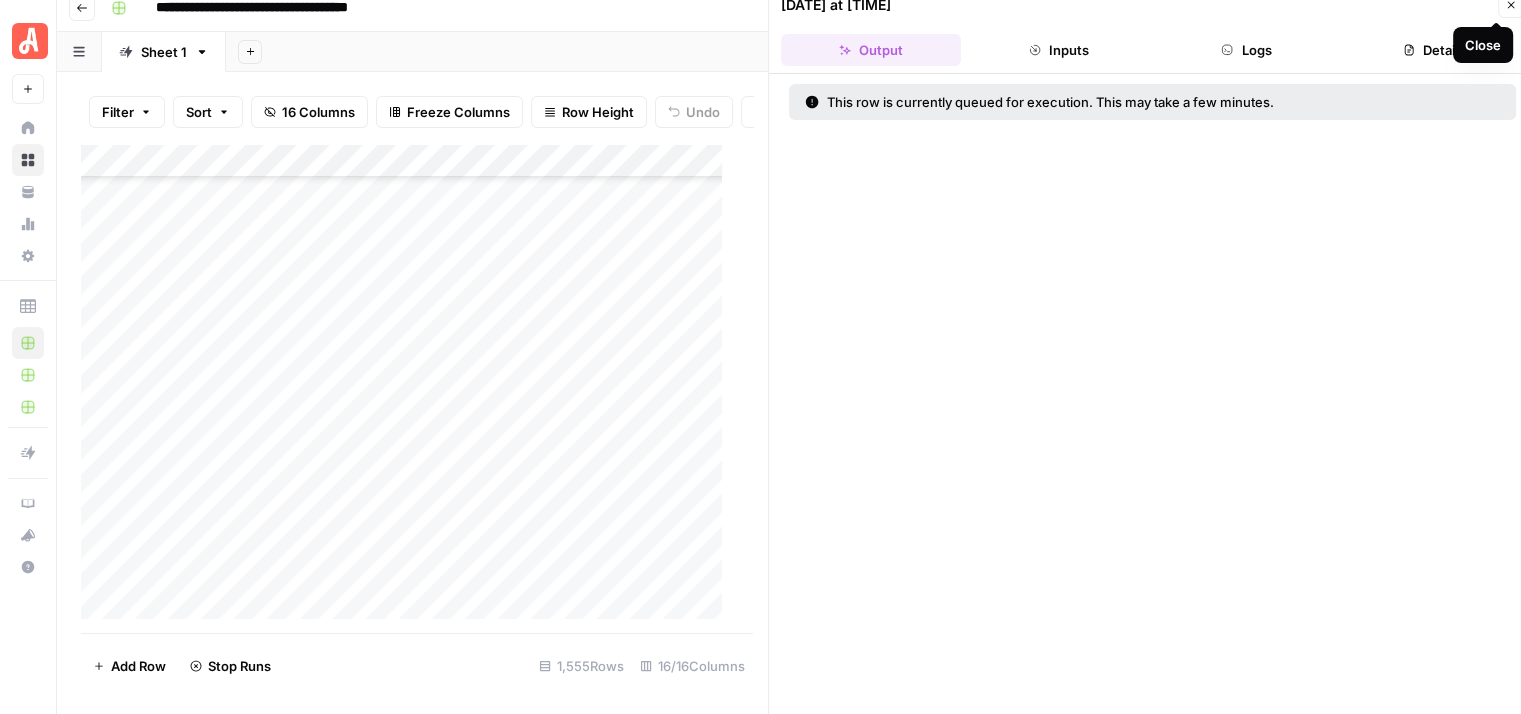 click 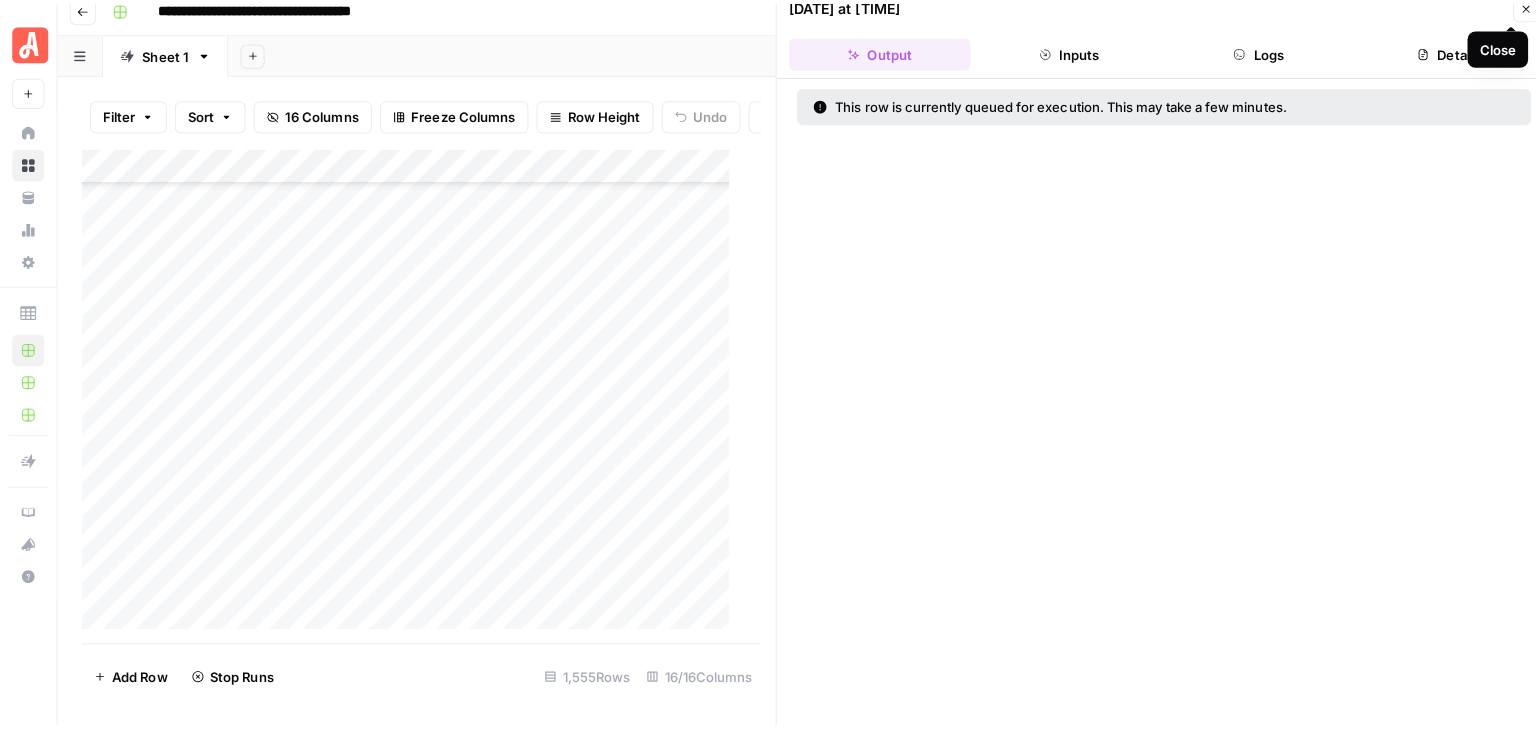 scroll, scrollTop: 0, scrollLeft: 0, axis: both 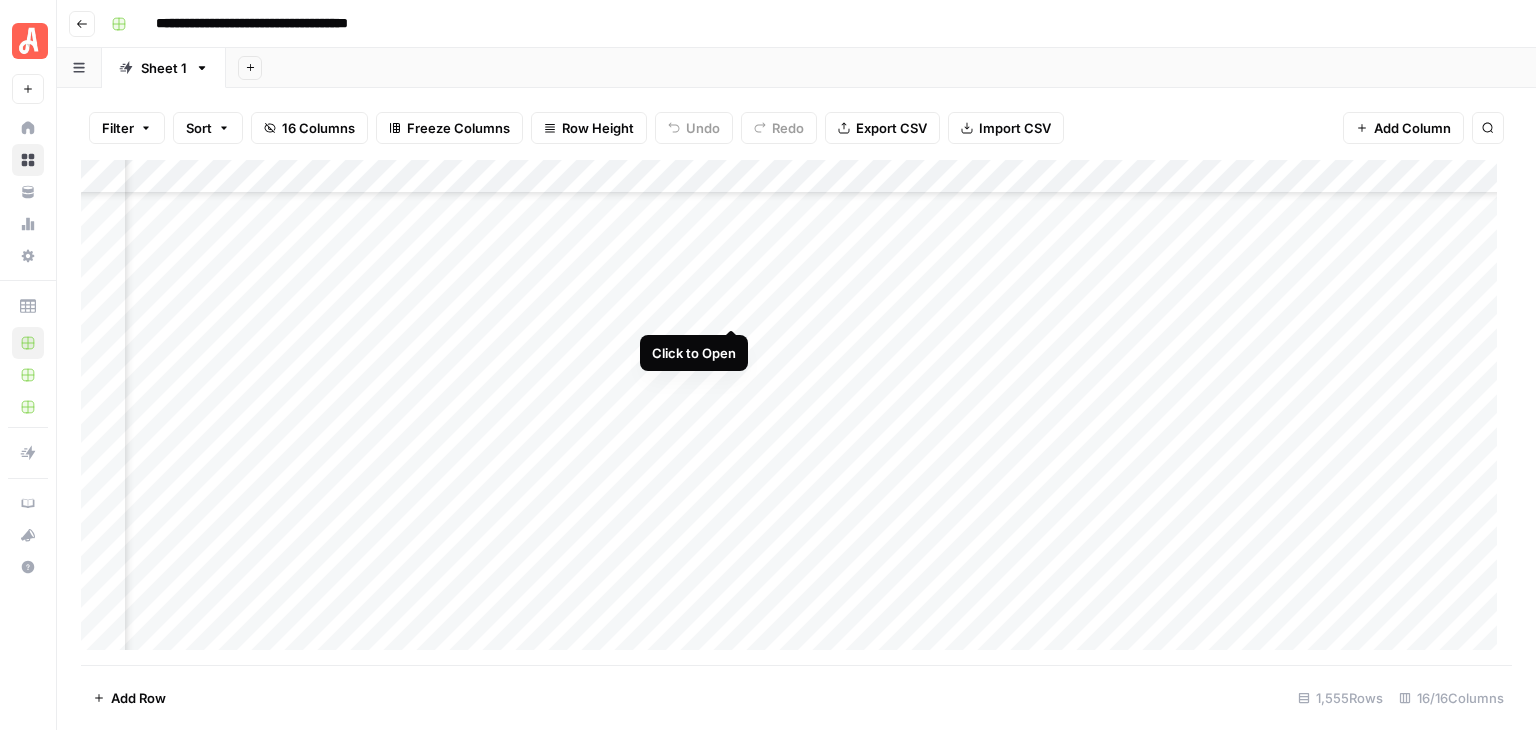 click on "Add Column" at bounding box center (796, 412) 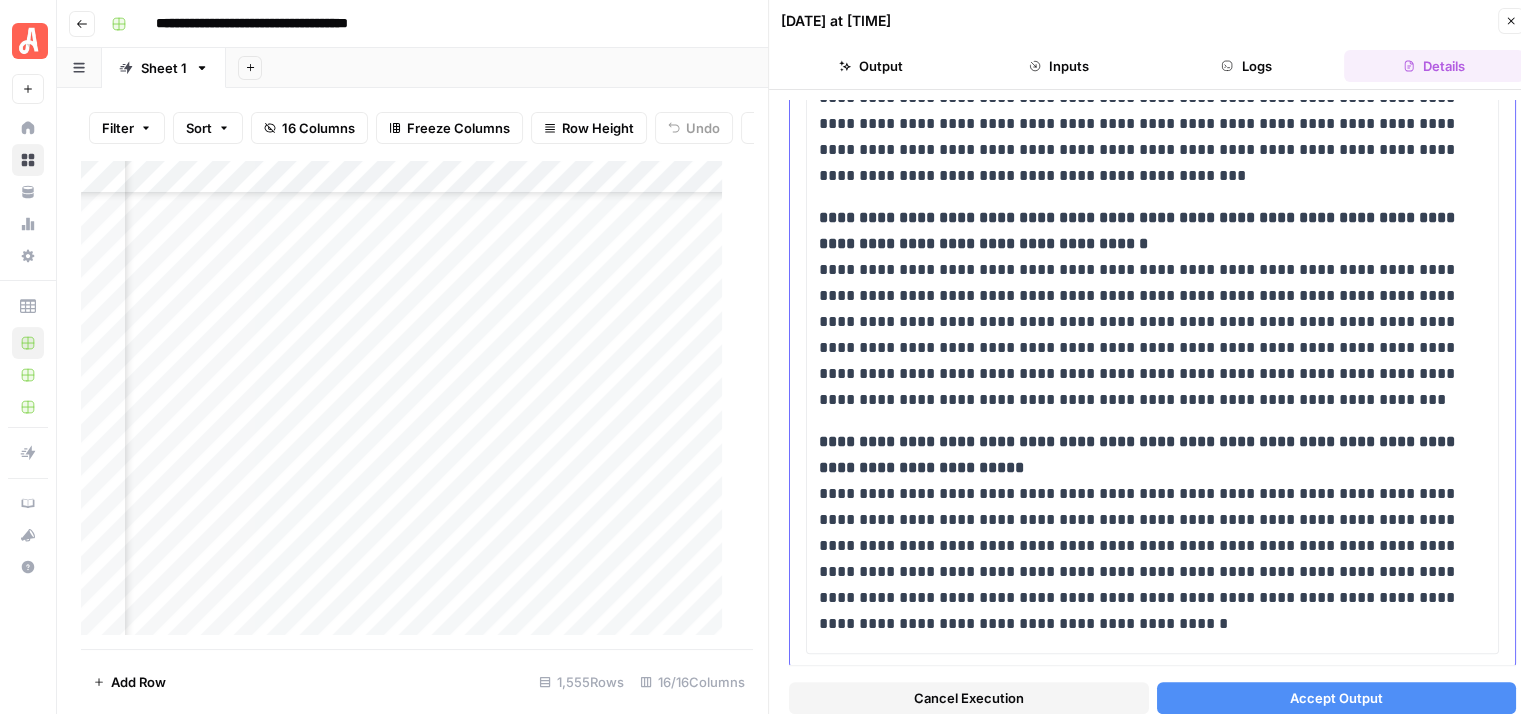 scroll, scrollTop: 1908, scrollLeft: 0, axis: vertical 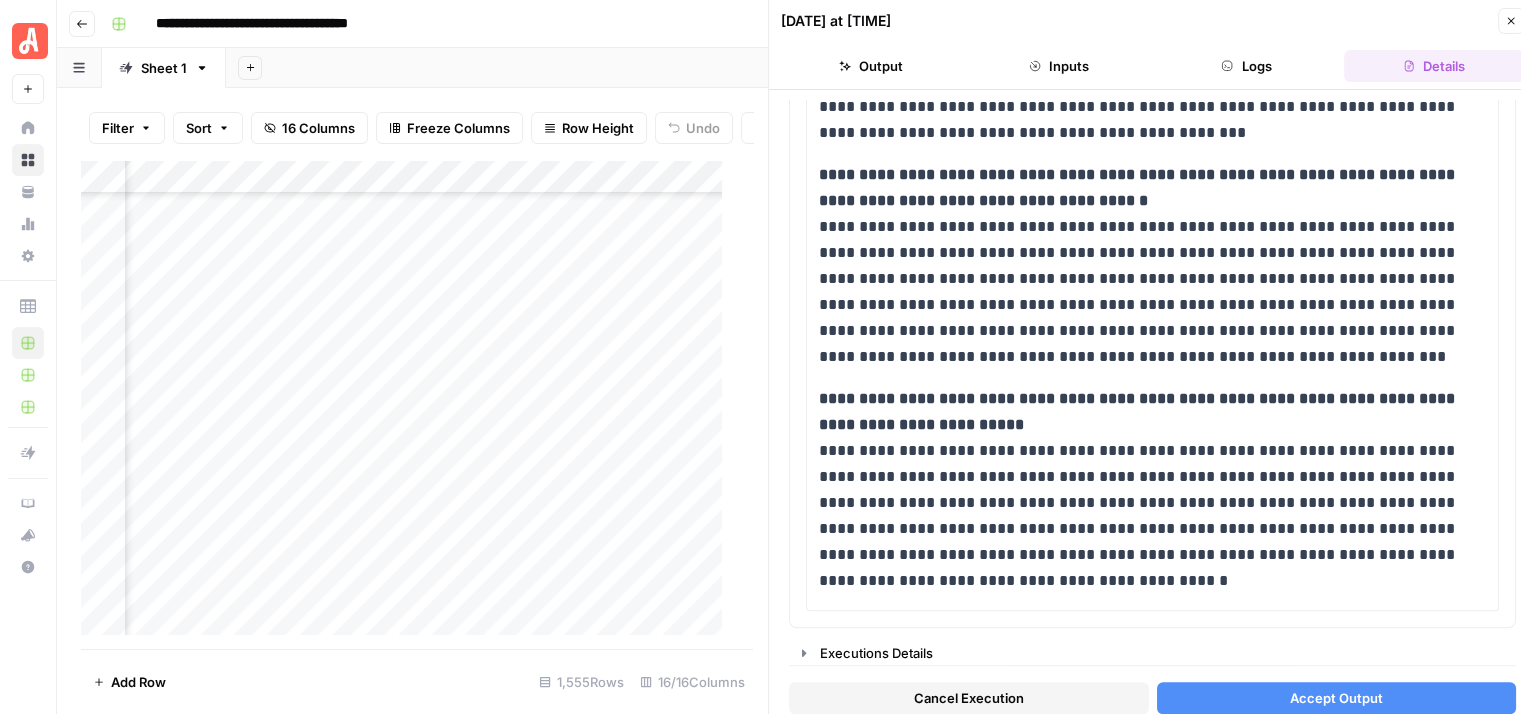 click on "Accept Output" at bounding box center (1336, 698) 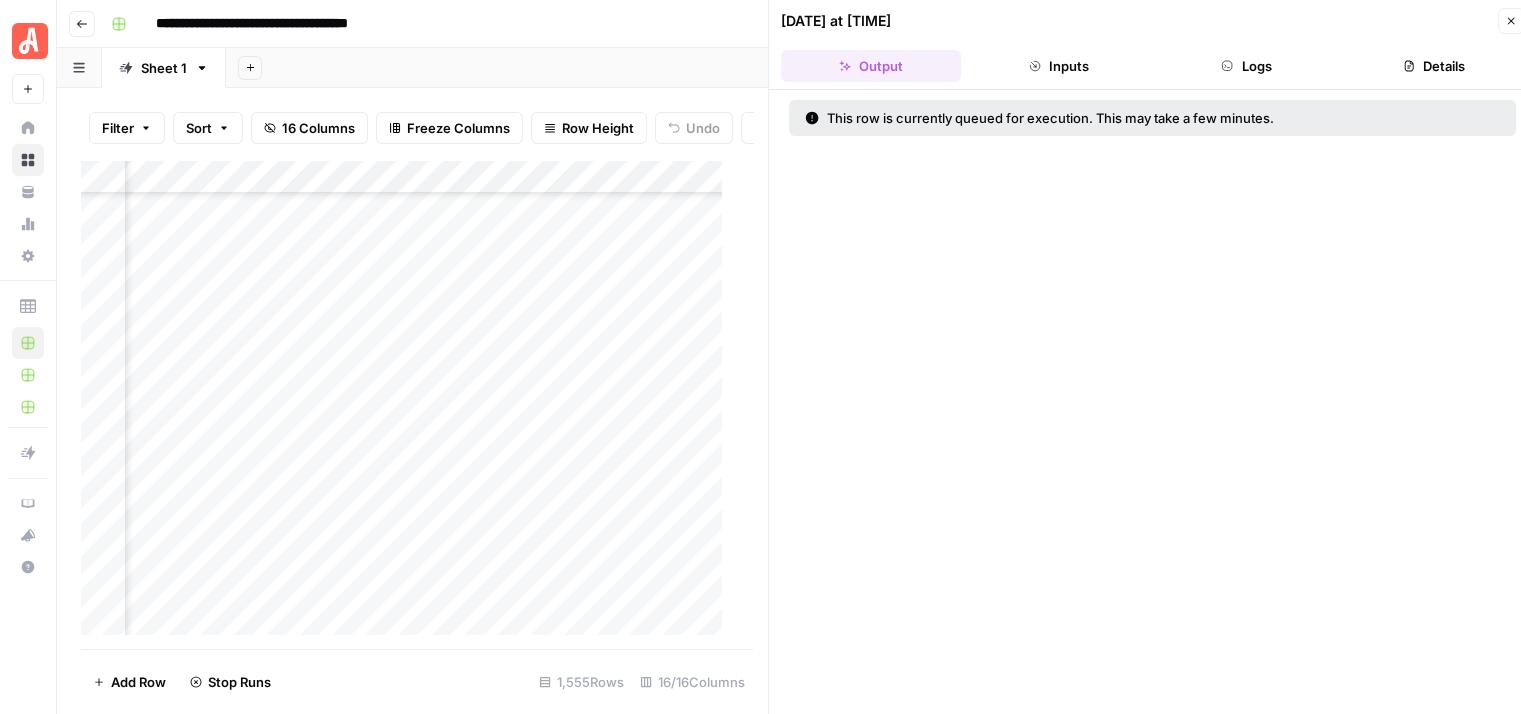 click on "Close" at bounding box center (1511, 21) 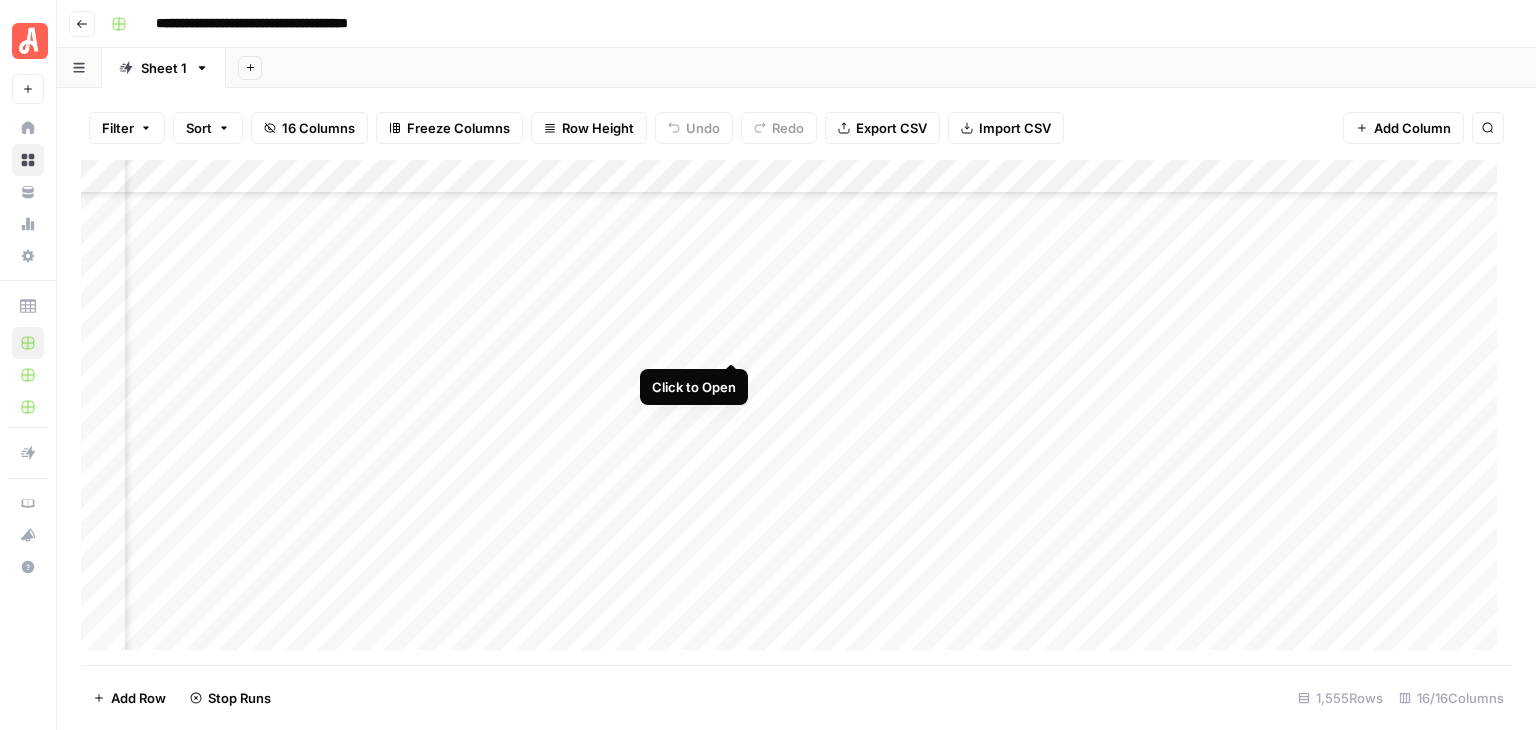 click on "Add Column" at bounding box center (796, 412) 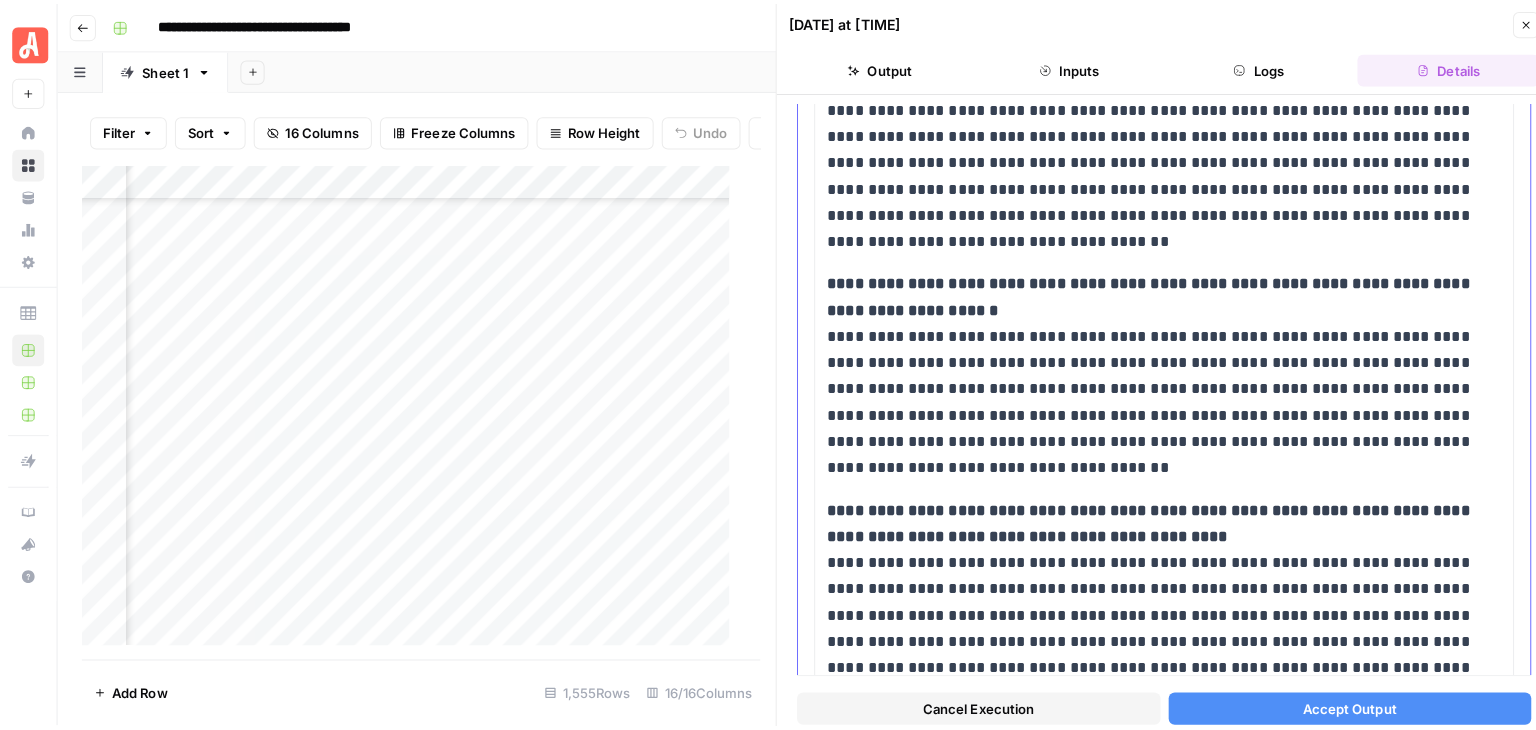 scroll, scrollTop: 2200, scrollLeft: 0, axis: vertical 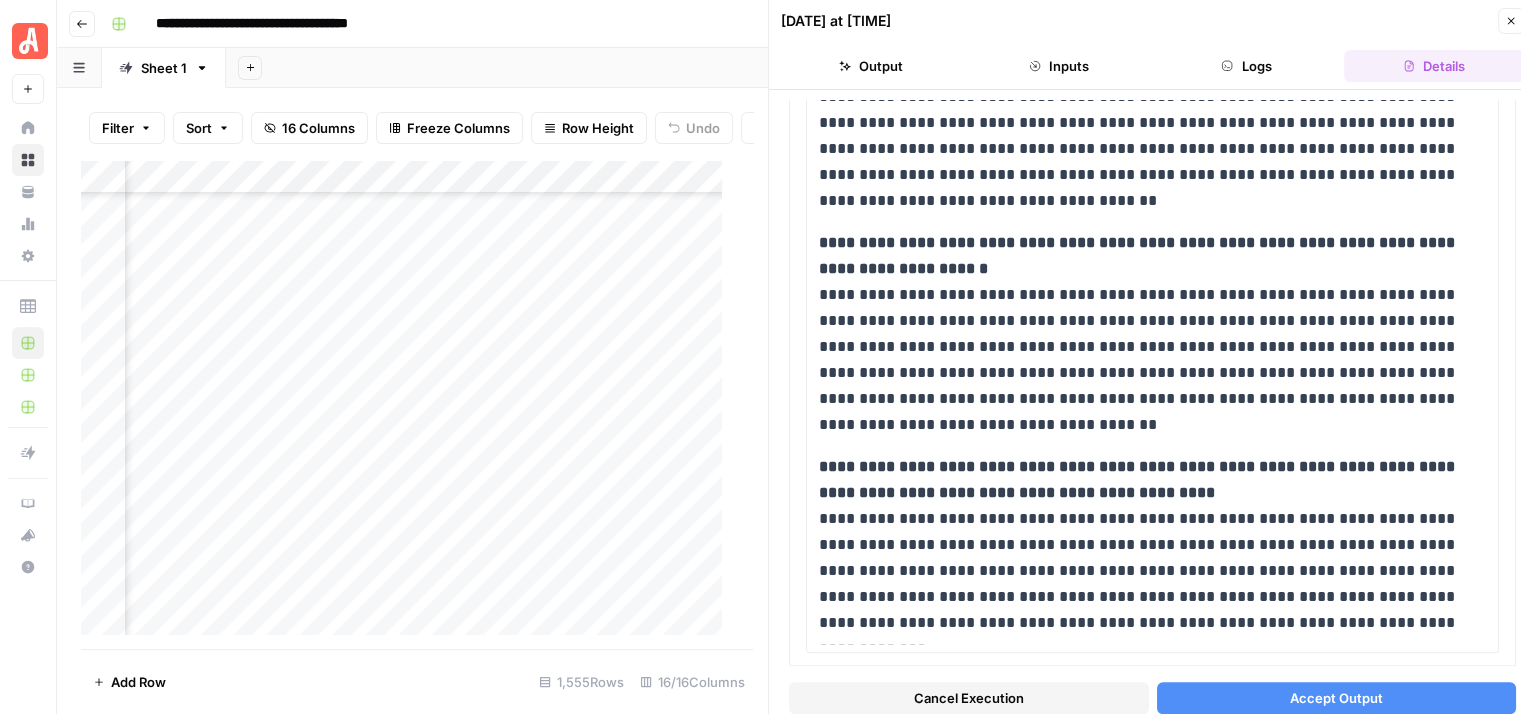 click on "Accept Output" at bounding box center [1336, 698] 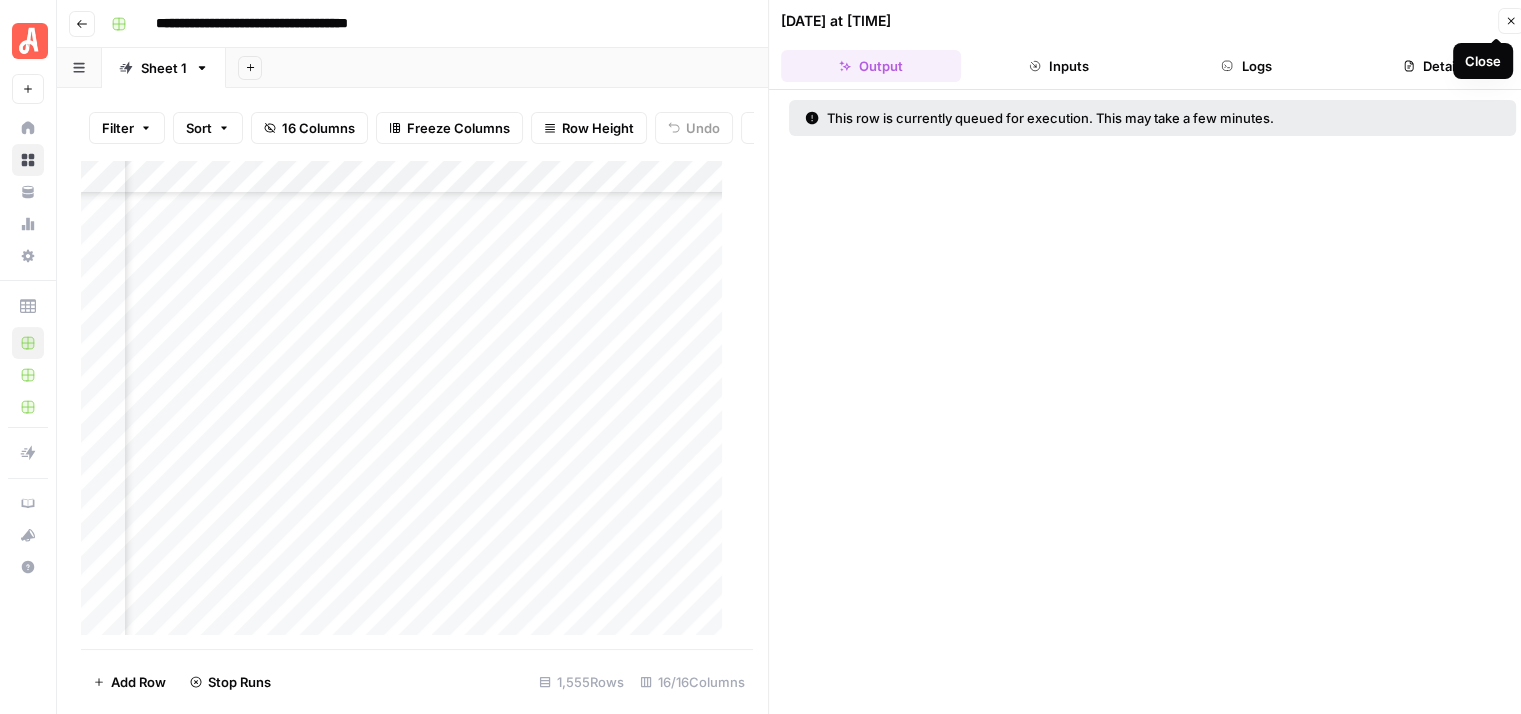 click 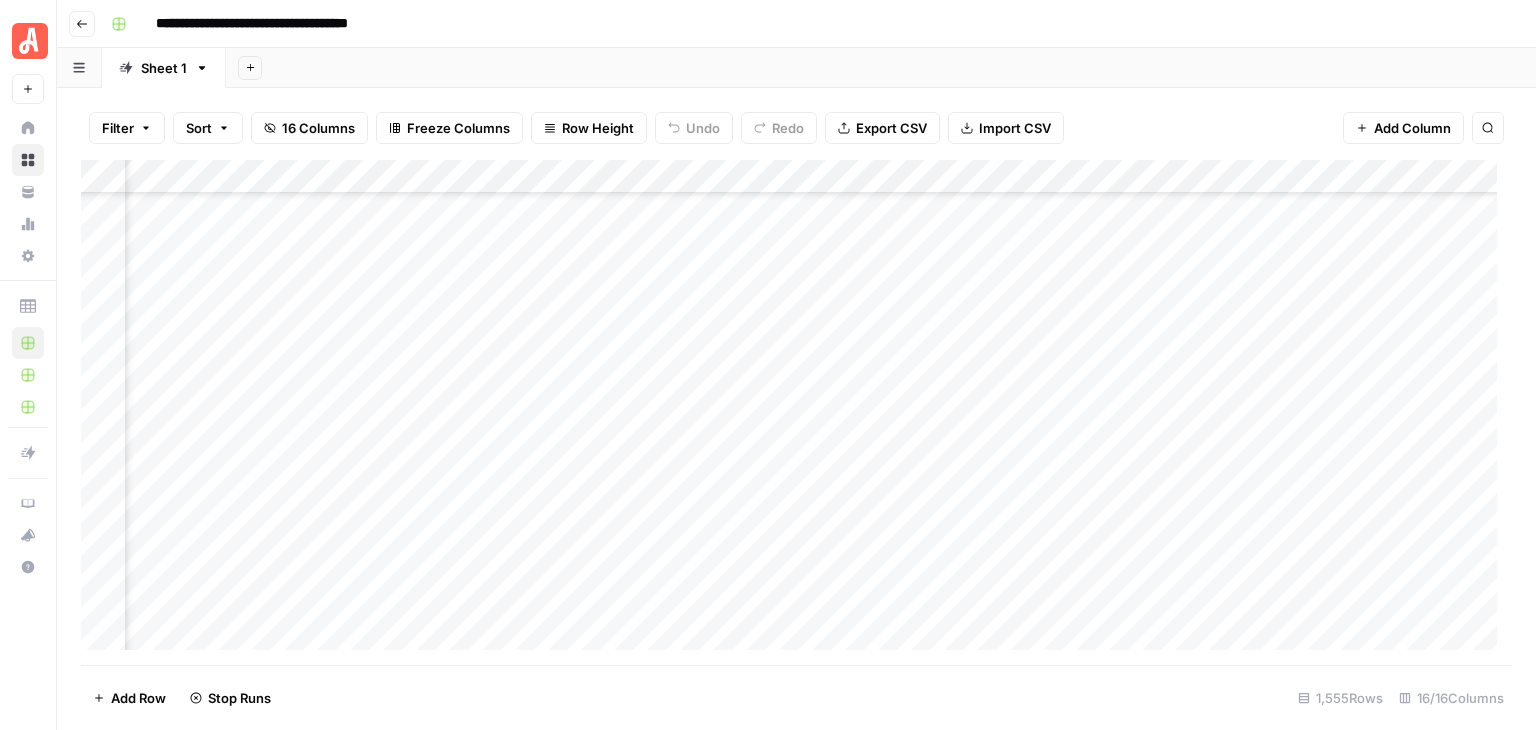 scroll, scrollTop: 49438, scrollLeft: 0, axis: vertical 